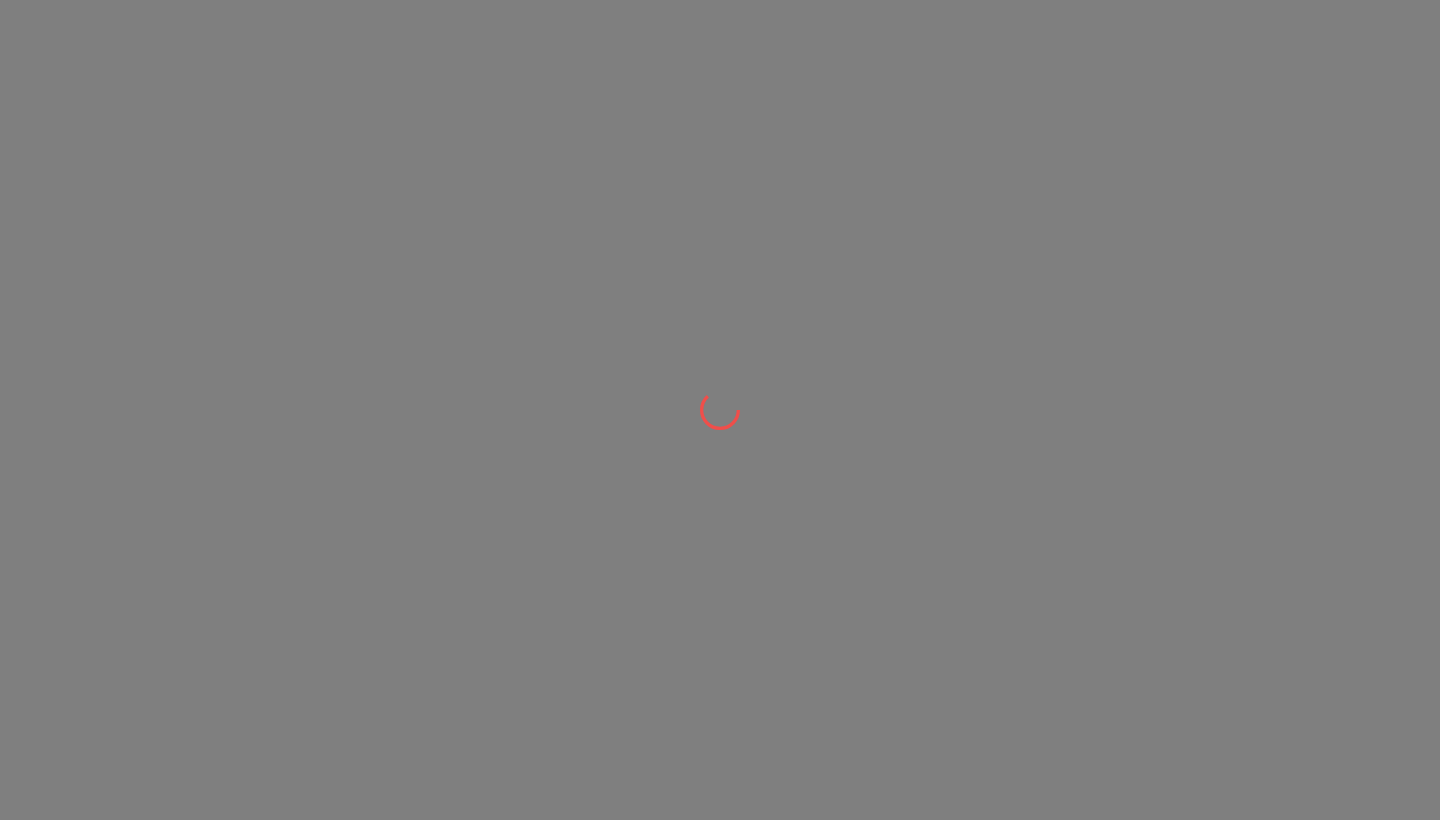 scroll, scrollTop: 0, scrollLeft: 0, axis: both 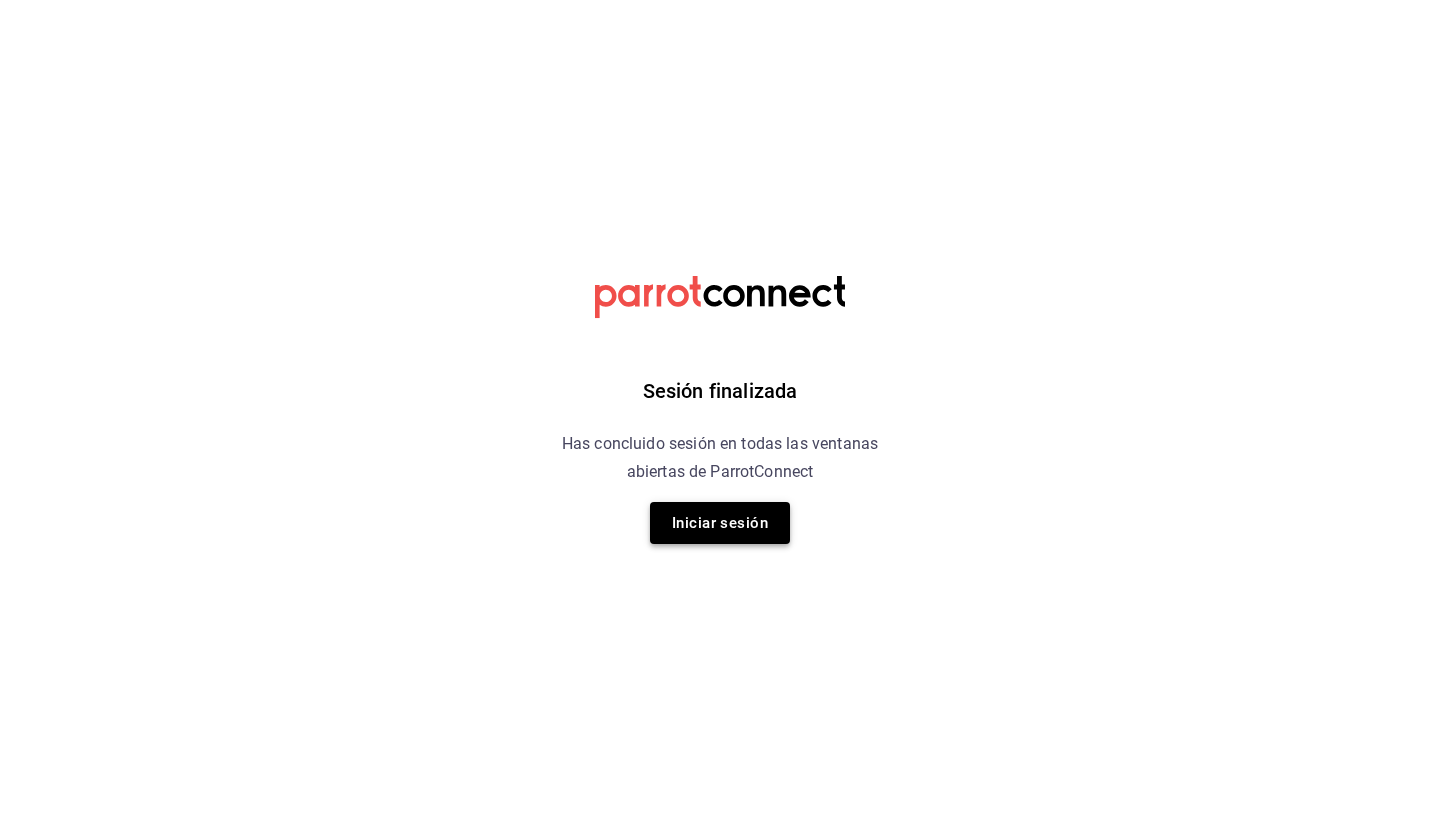 click on "Iniciar sesión" at bounding box center [720, 523] 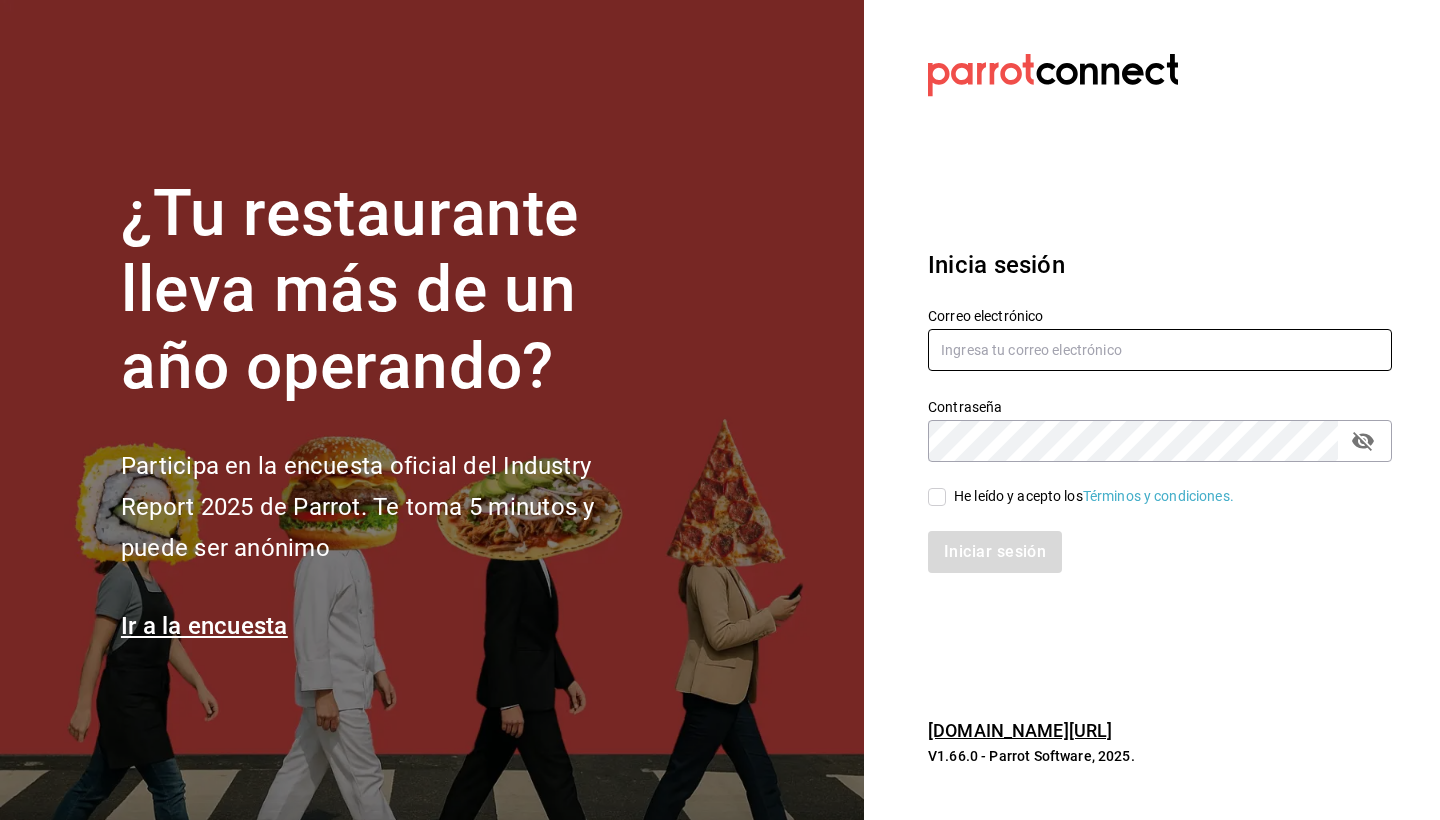 type on "[PERSON_NAME][EMAIL_ADDRESS][DOMAIN_NAME]" 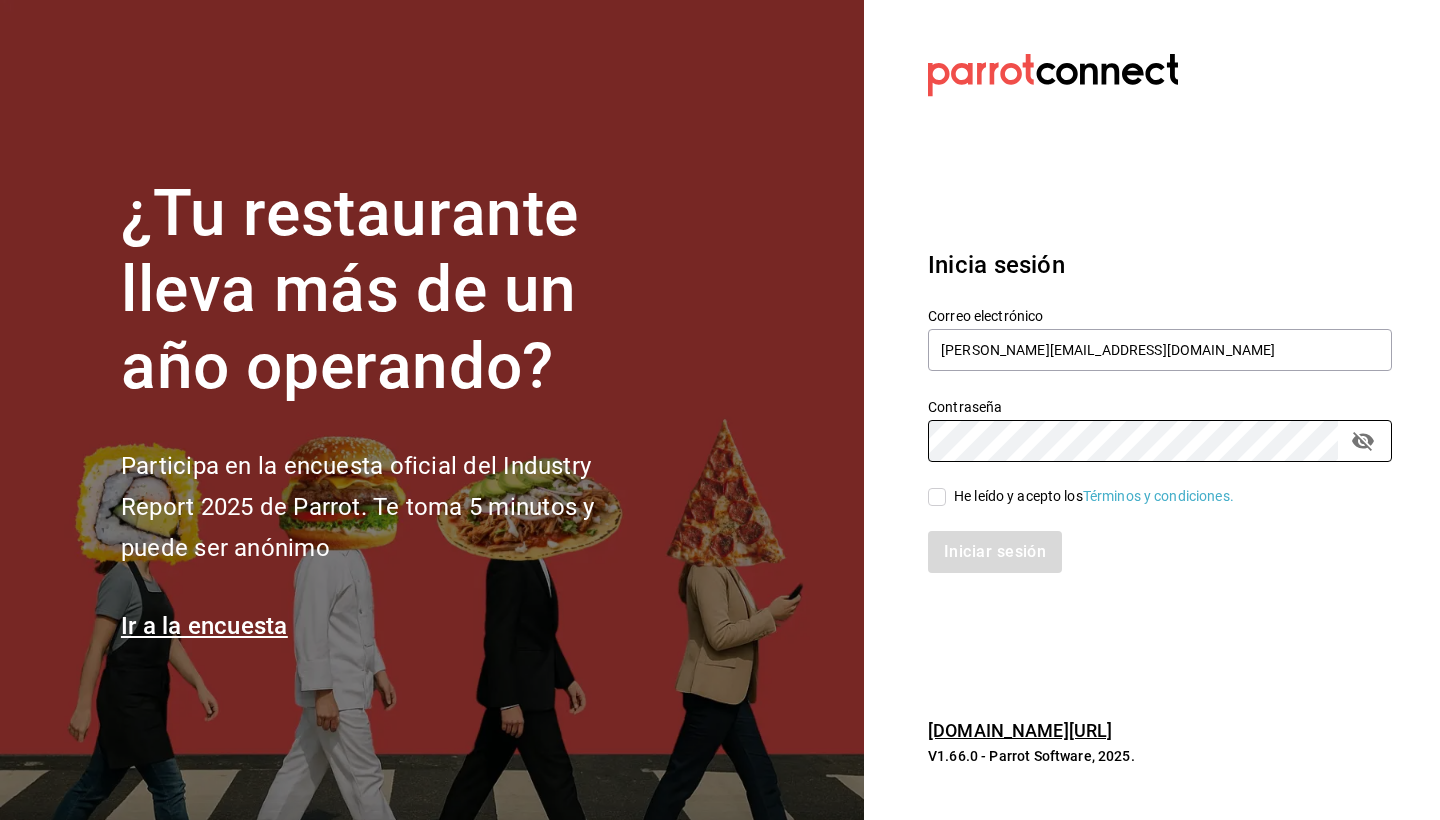 click on "He leído y acepto los  Términos y condiciones." at bounding box center (937, 497) 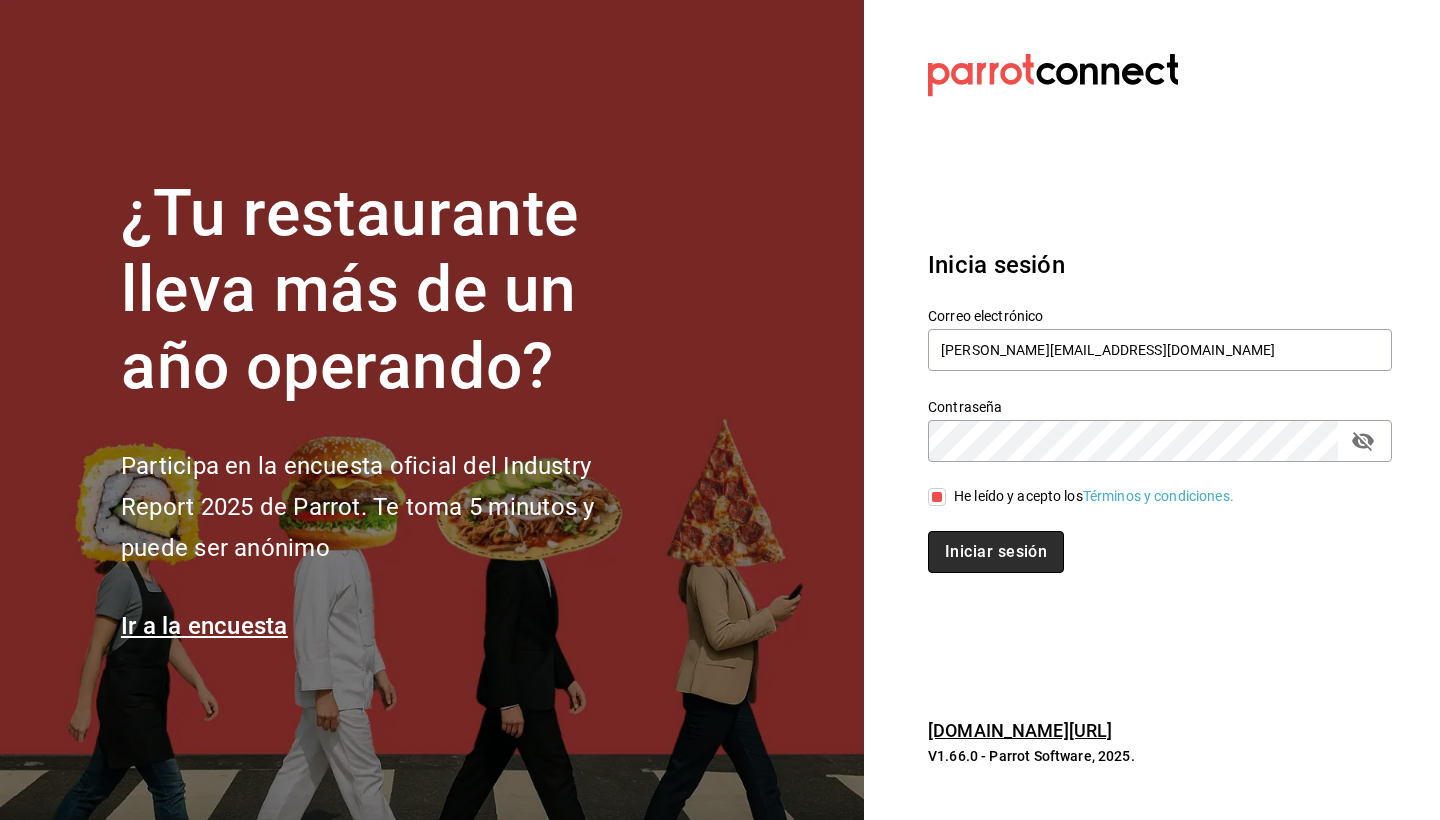 click on "Iniciar sesión" at bounding box center (996, 552) 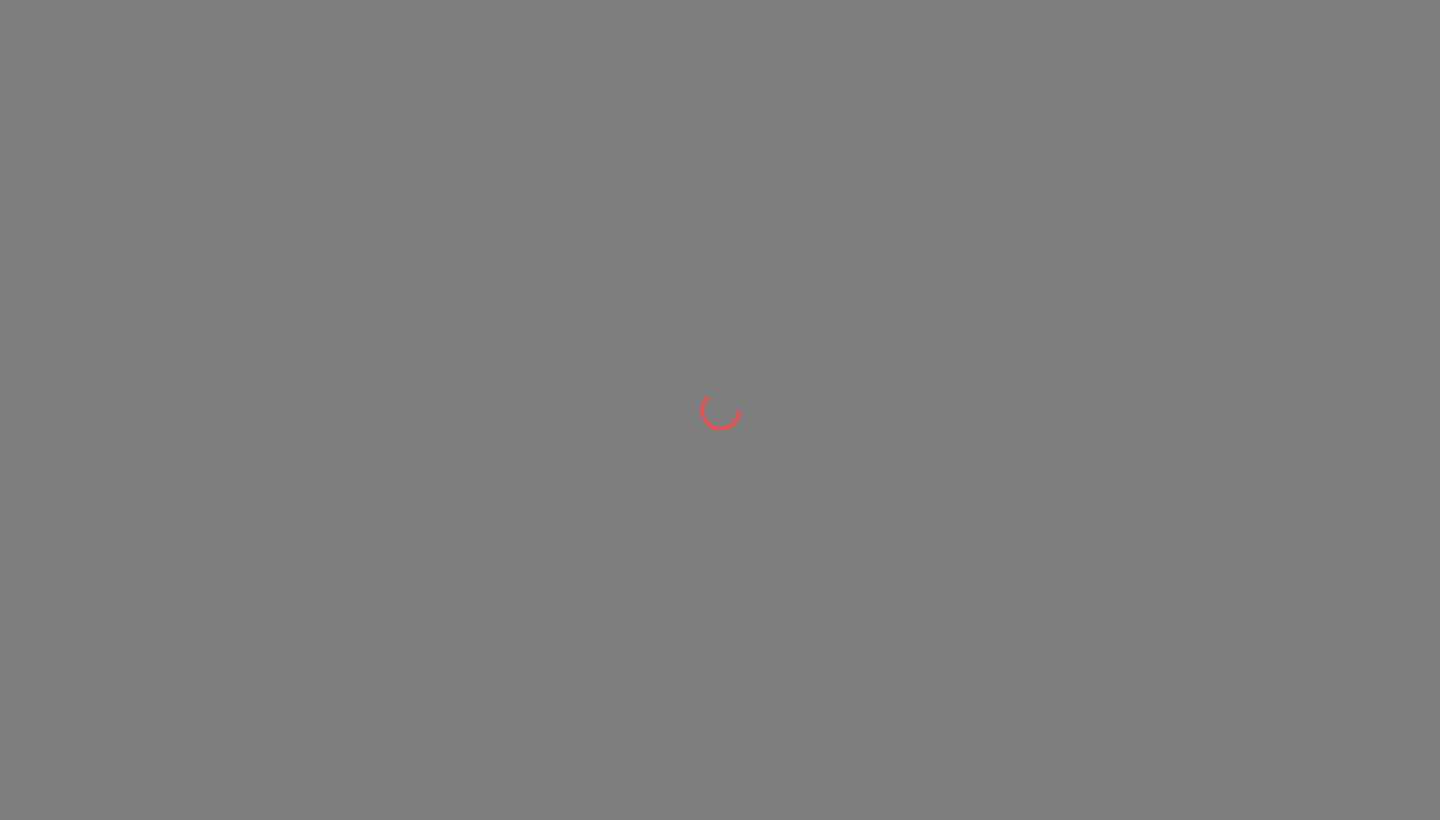 scroll, scrollTop: 0, scrollLeft: 0, axis: both 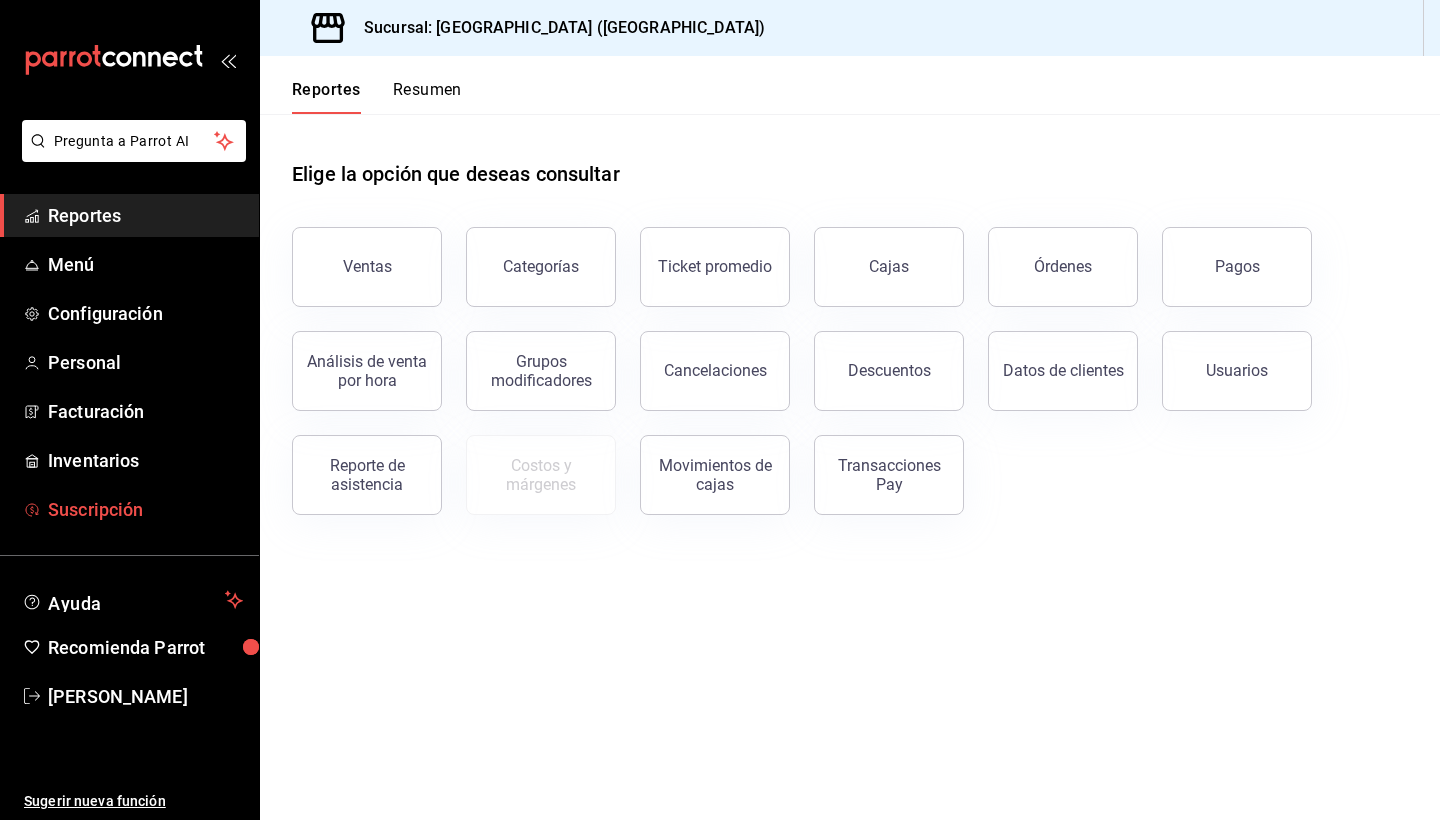click on "Suscripción" at bounding box center (145, 509) 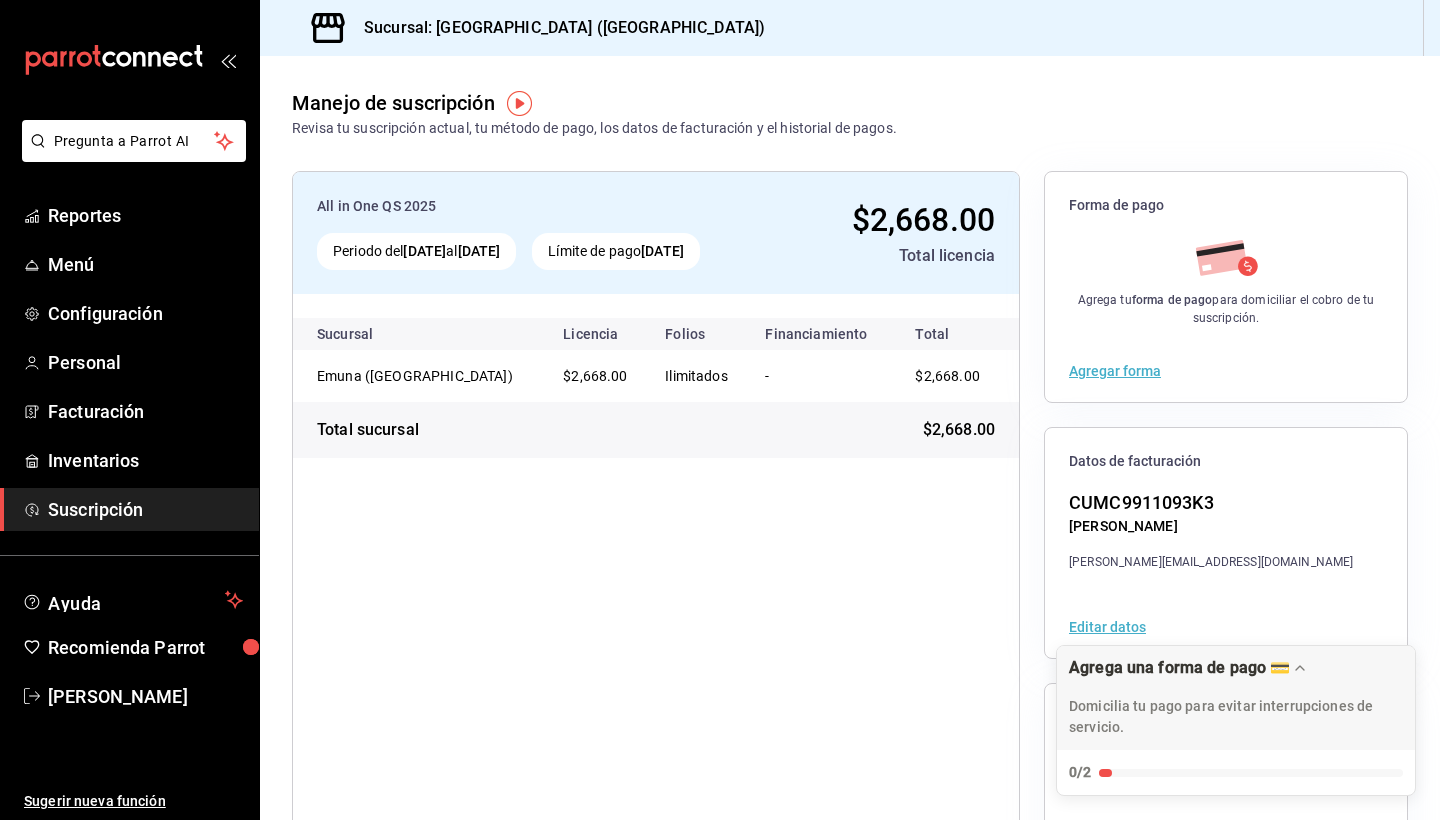 scroll, scrollTop: 0, scrollLeft: 0, axis: both 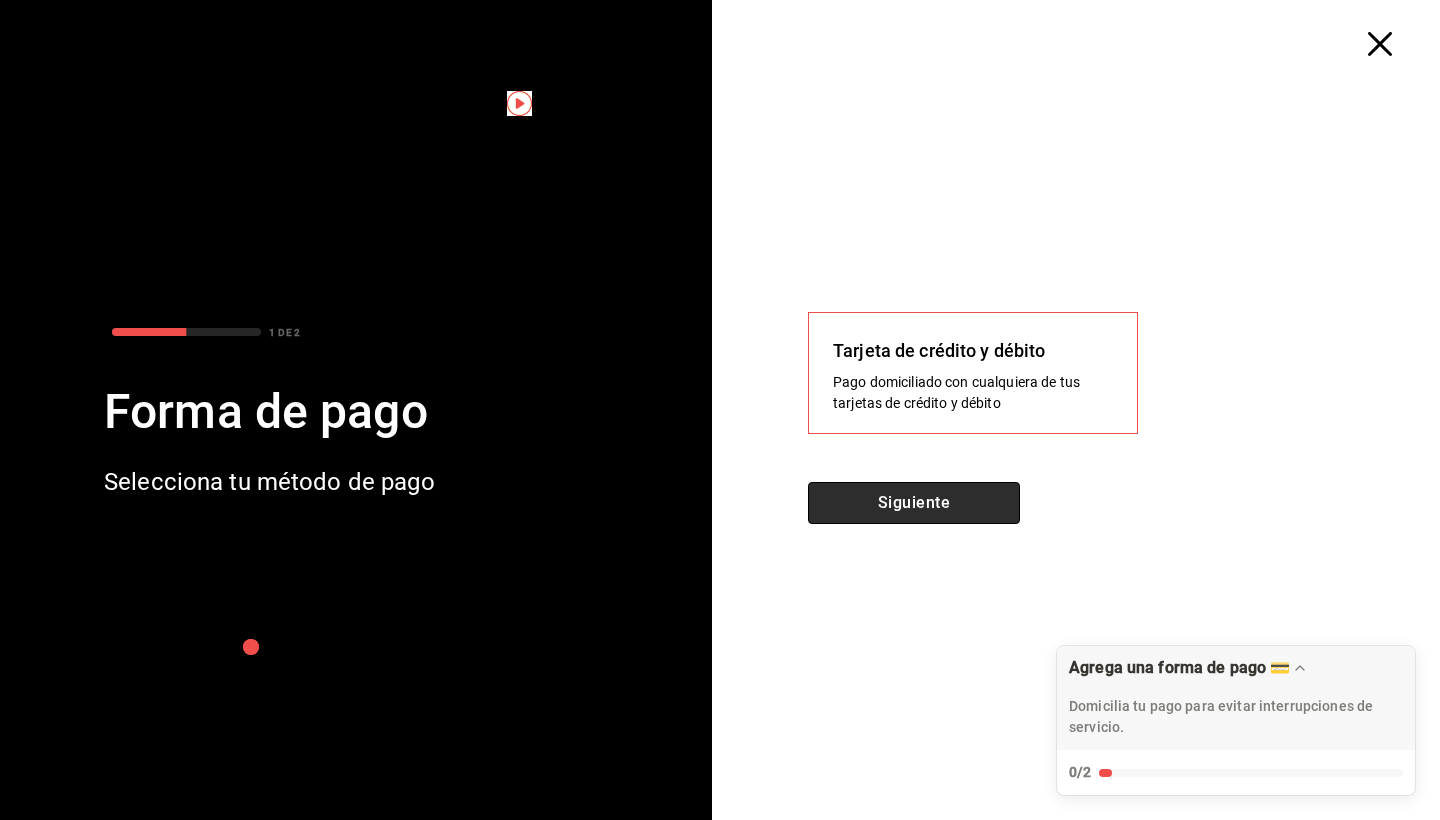 click on "Siguiente" at bounding box center (914, 503) 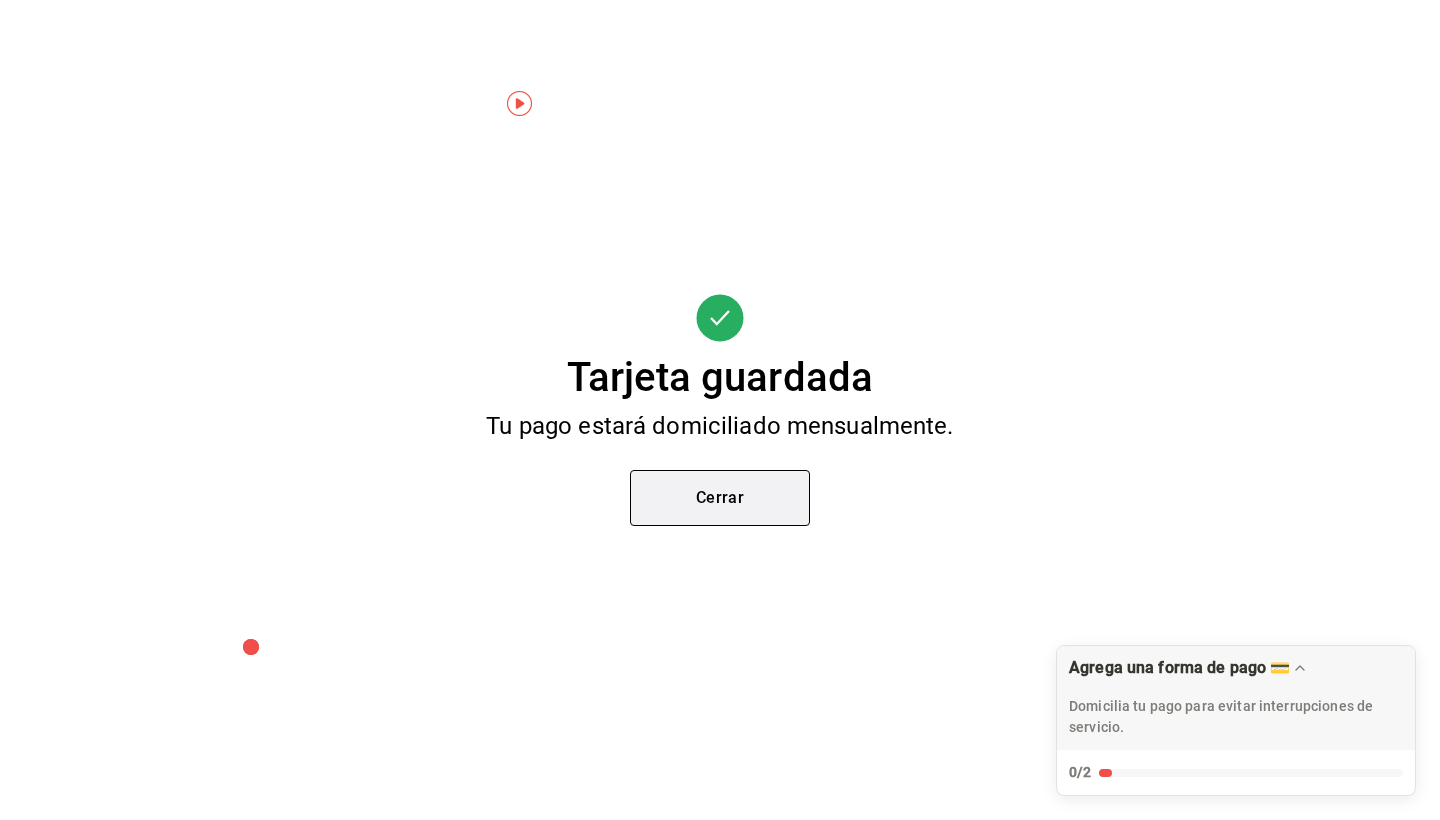 click on "Cerrar" at bounding box center (720, 498) 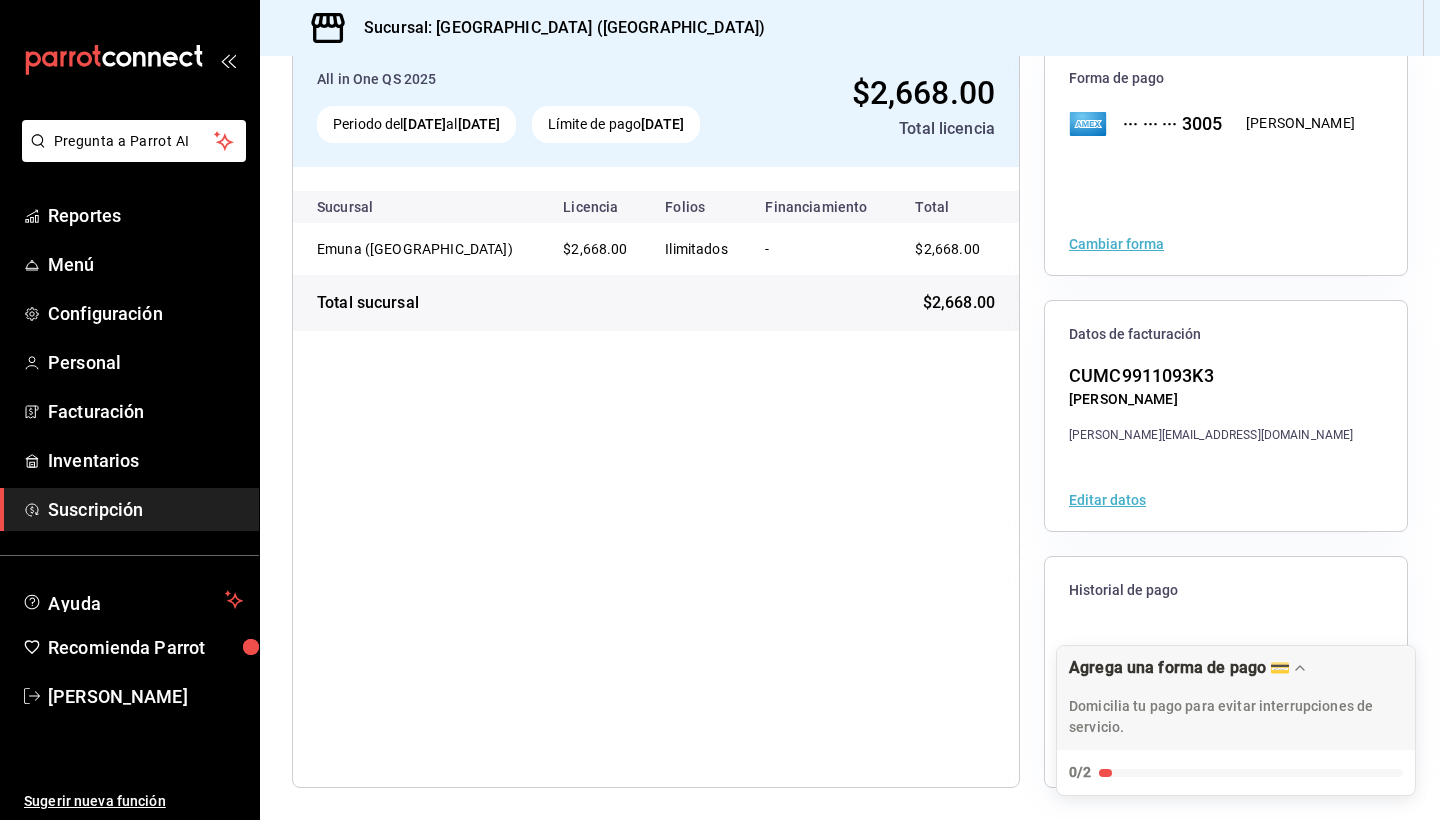 scroll, scrollTop: 127, scrollLeft: 0, axis: vertical 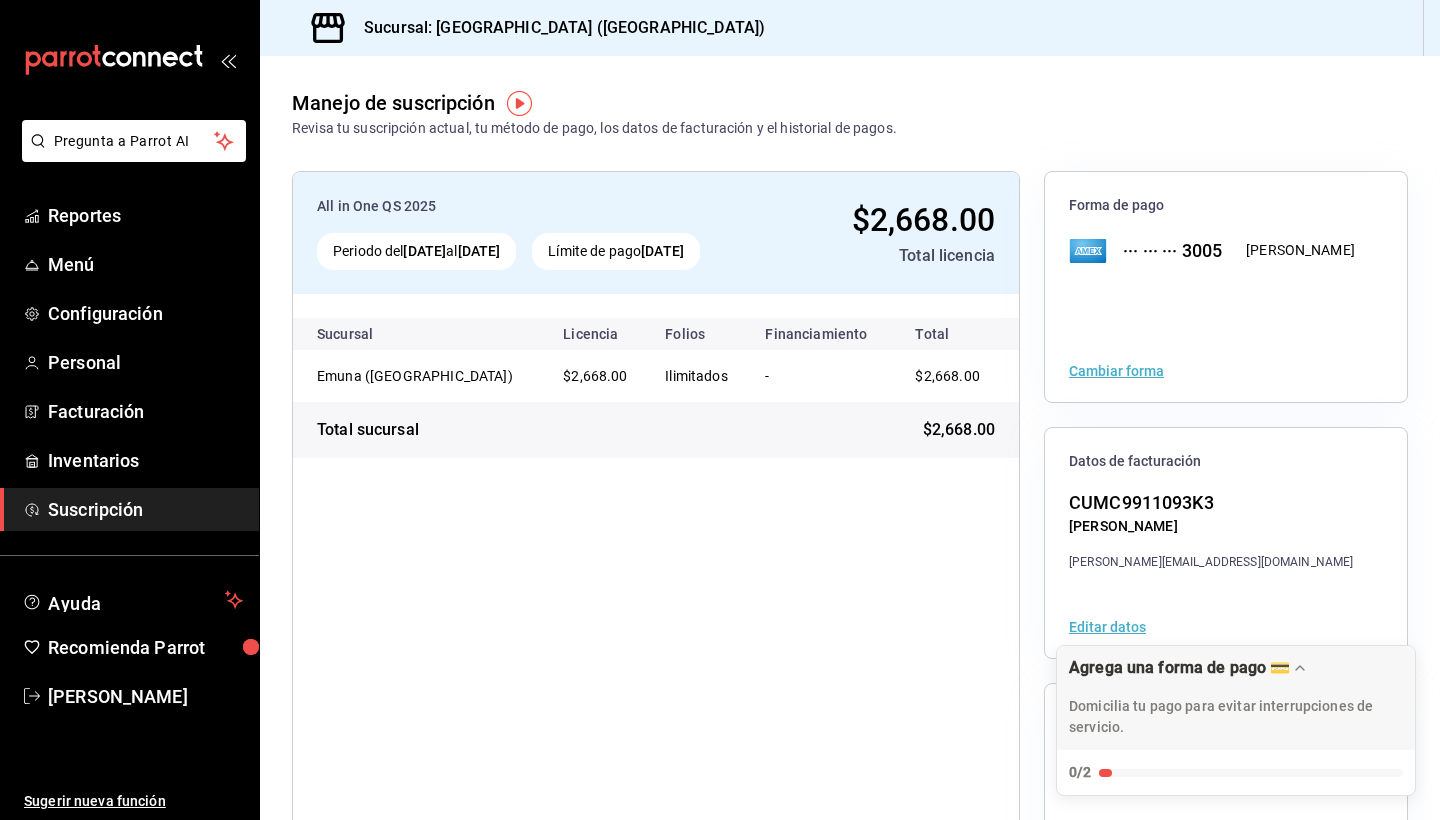 click on "Total sucursal $2,668.00" at bounding box center [656, 430] 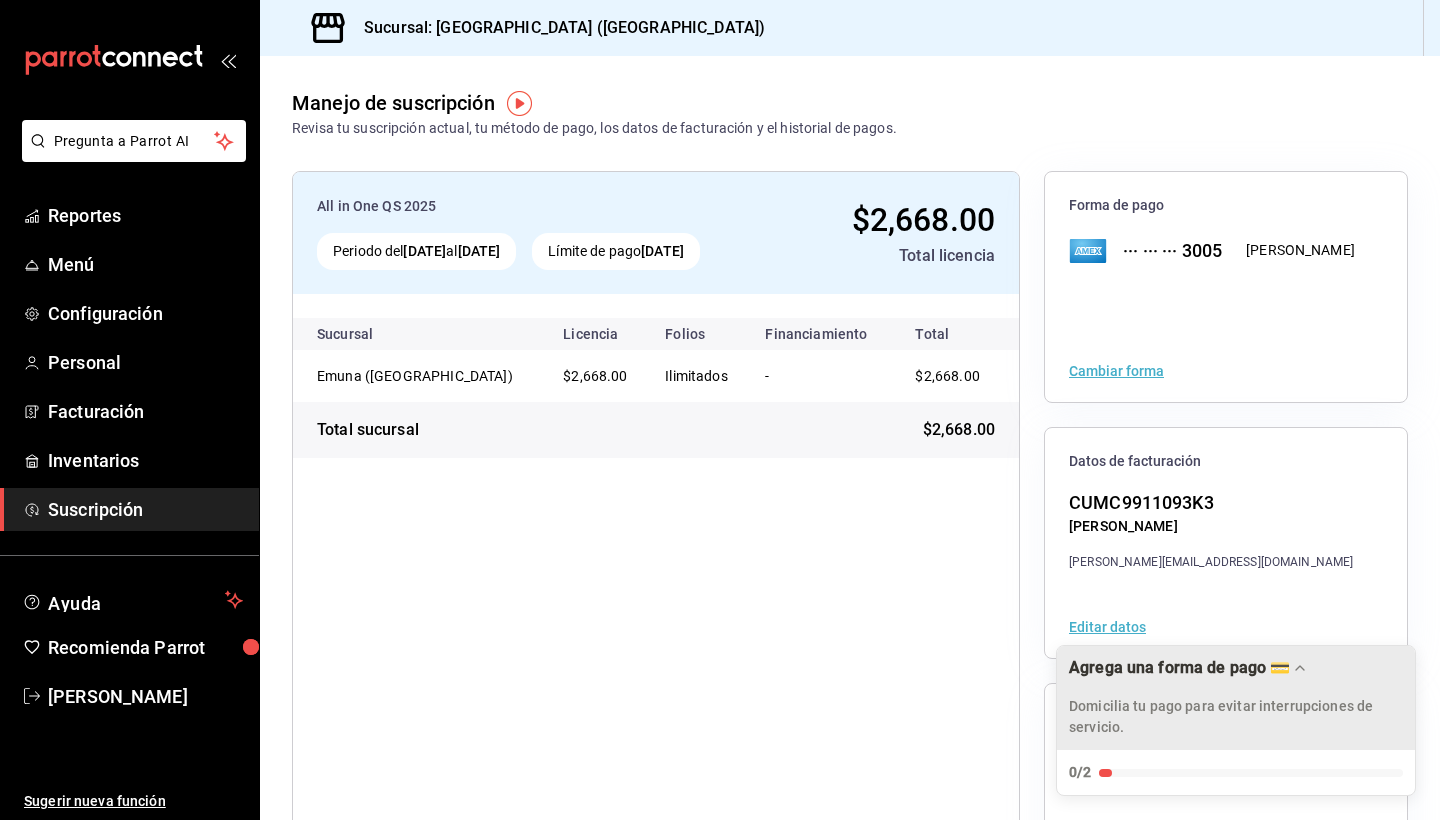 click on "Agrega una forma de pago 💳" at bounding box center (1179, 667) 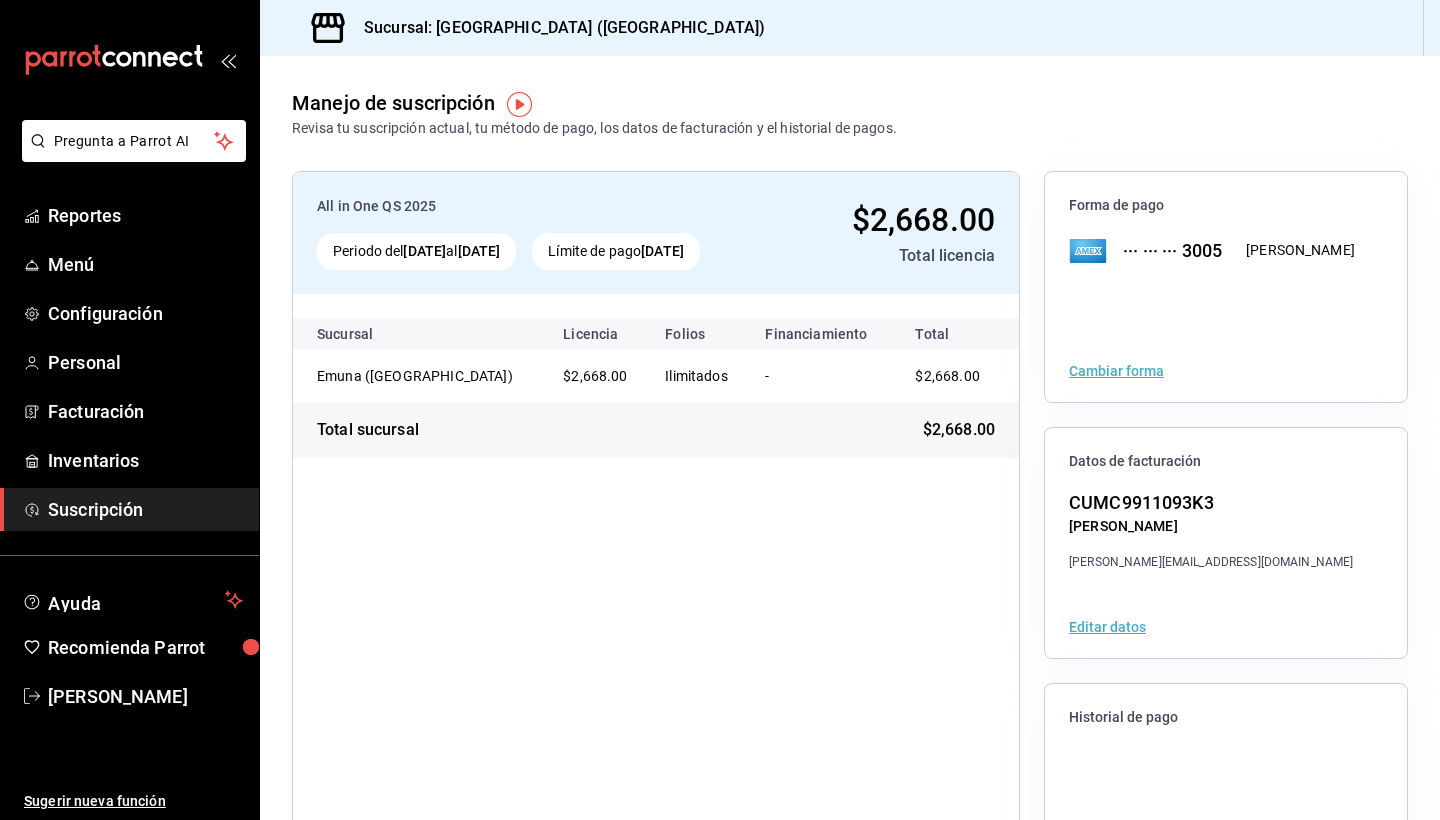 scroll, scrollTop: 0, scrollLeft: 0, axis: both 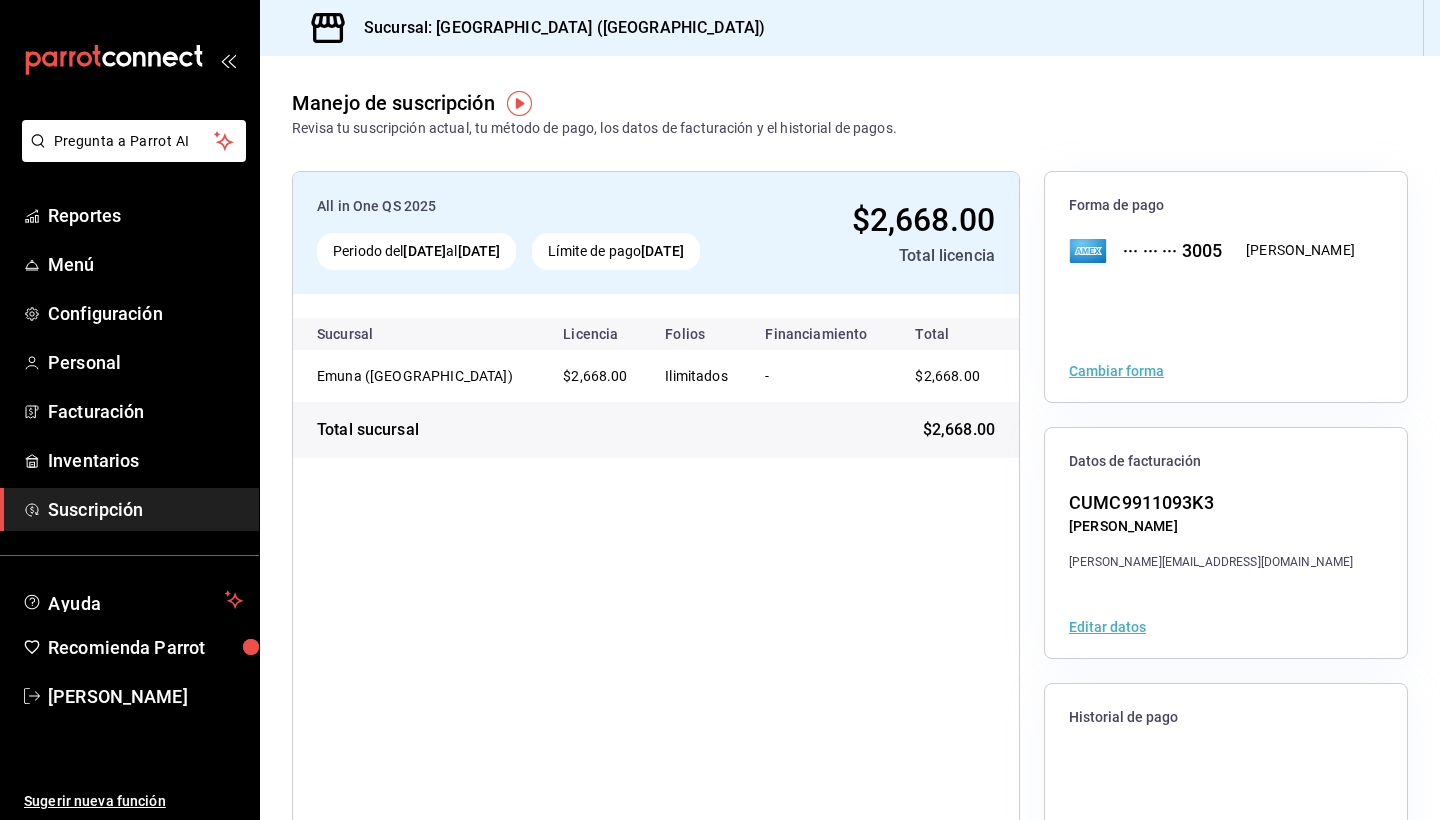 click on "All in One QS 2025 Periodo del  26 jun 2025  al  10 jul 2025 Límite de pago  10 jul 2025 $2,668.00 Total licencia Sucursal Licencia Folios Financiamiento Total Emuna (puebla) $2,668.00 Ilimitados - $2,668.00 Total sucursal $2,668.00" at bounding box center (656, 543) 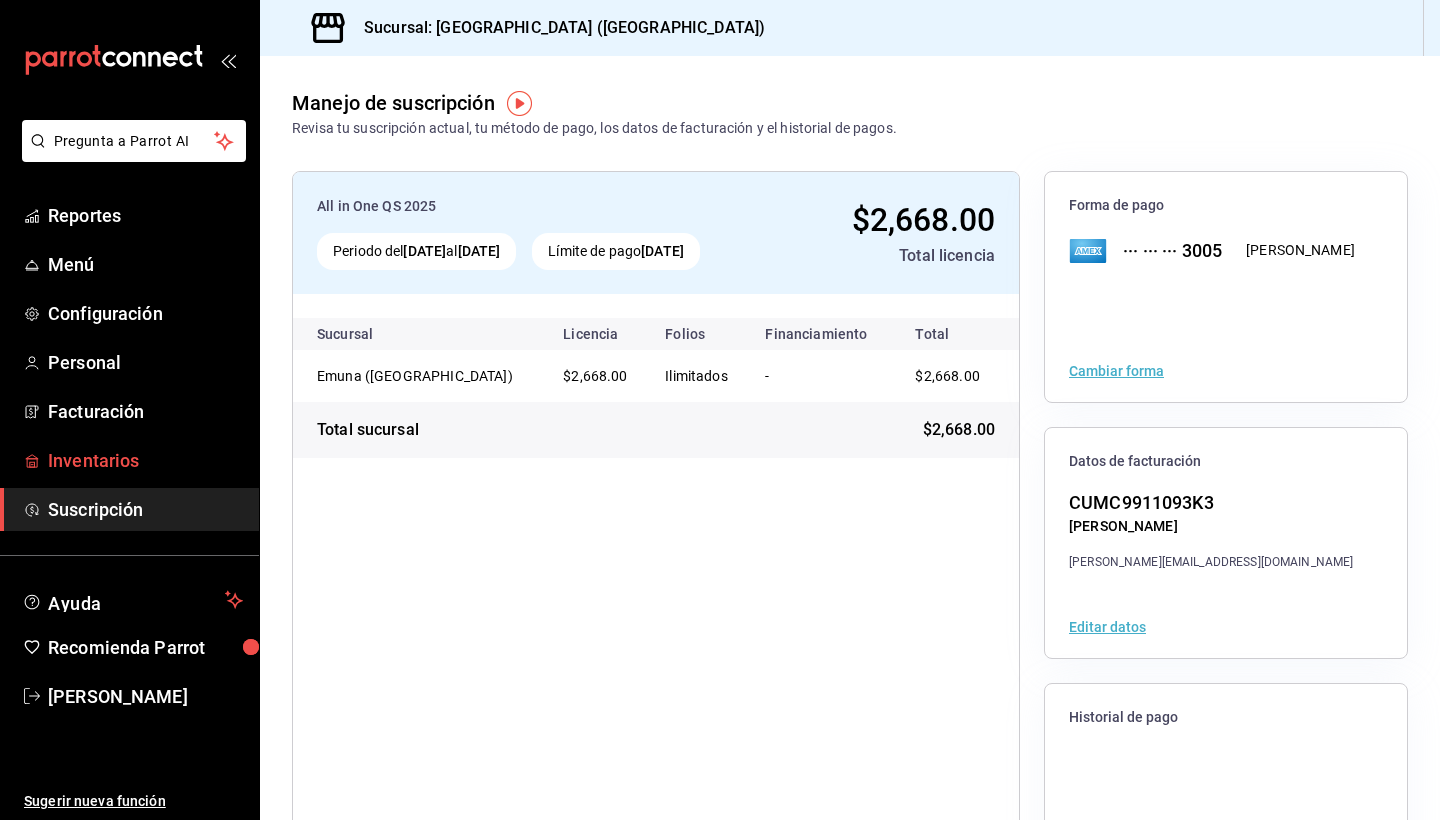 click on "Inventarios" at bounding box center (145, 460) 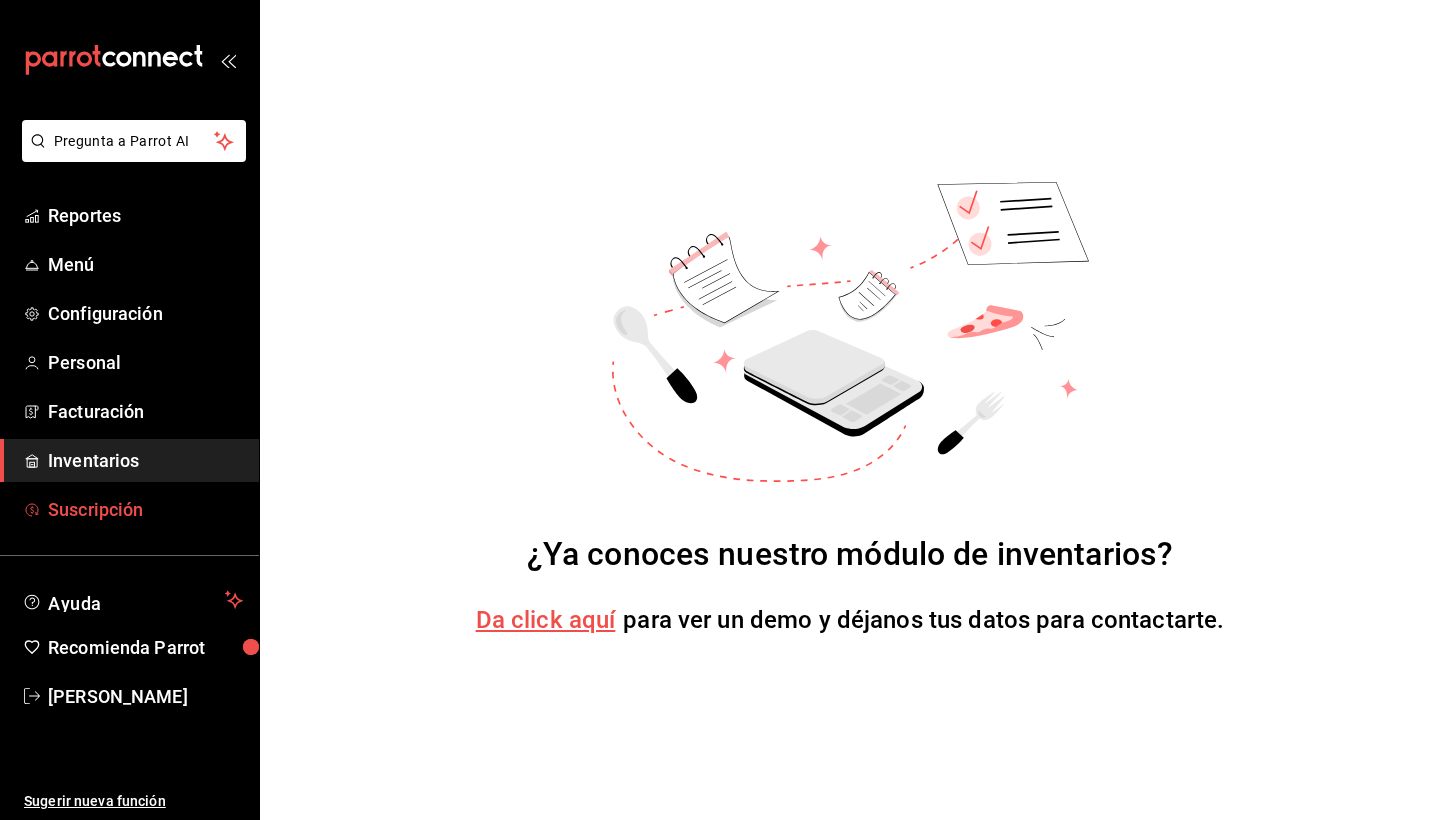 click on "Suscripción" at bounding box center [145, 509] 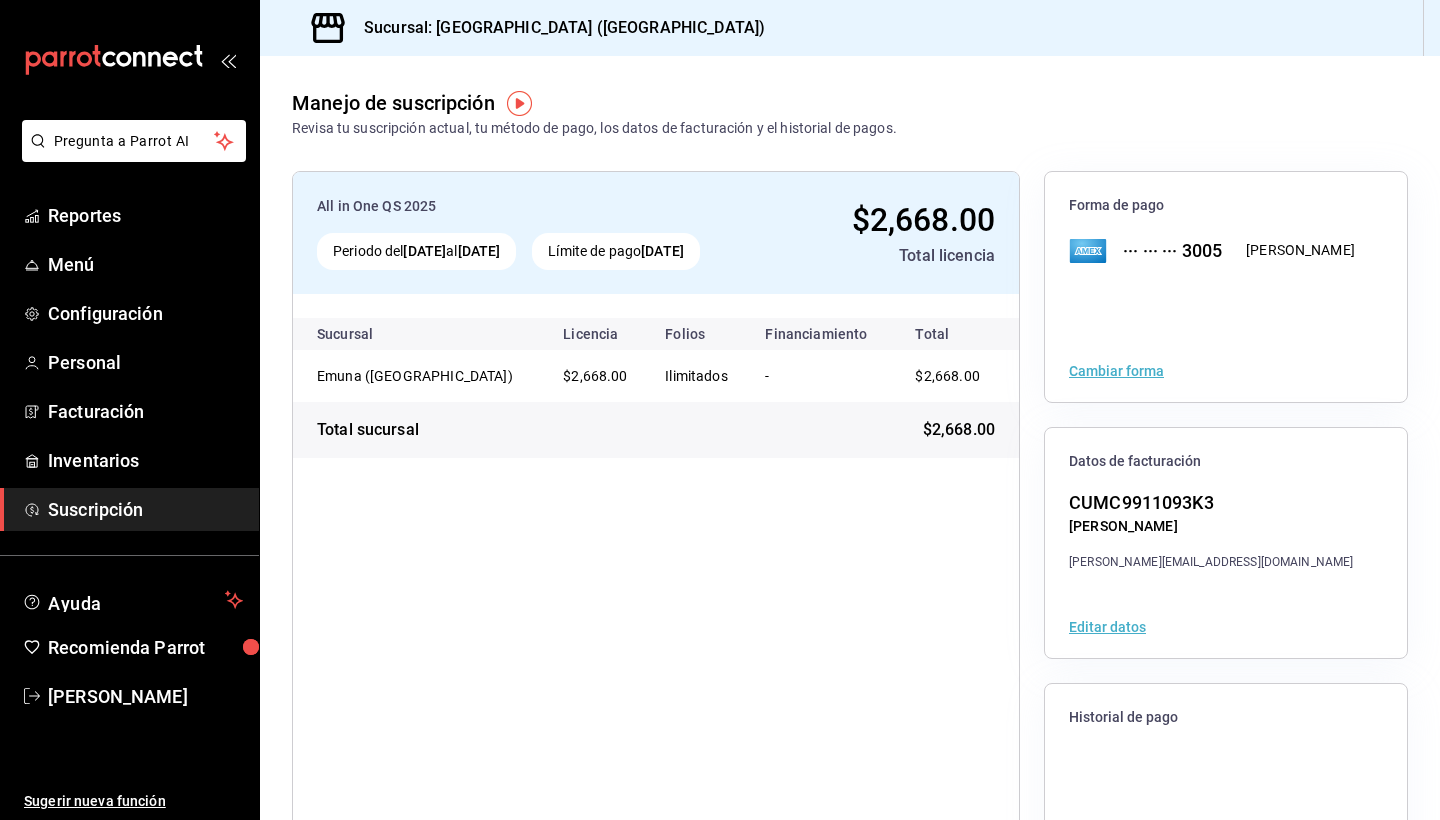 click on "All in One QS 2025 Periodo del  26 jun 2025  al  10 jul 2025 Límite de pago  10 jul 2025 $2,668.00 Total licencia Sucursal Licencia Folios Financiamiento Total Emuna (puebla) $2,668.00 Ilimitados - $2,668.00 Total sucursal $2,668.00" at bounding box center (656, 543) 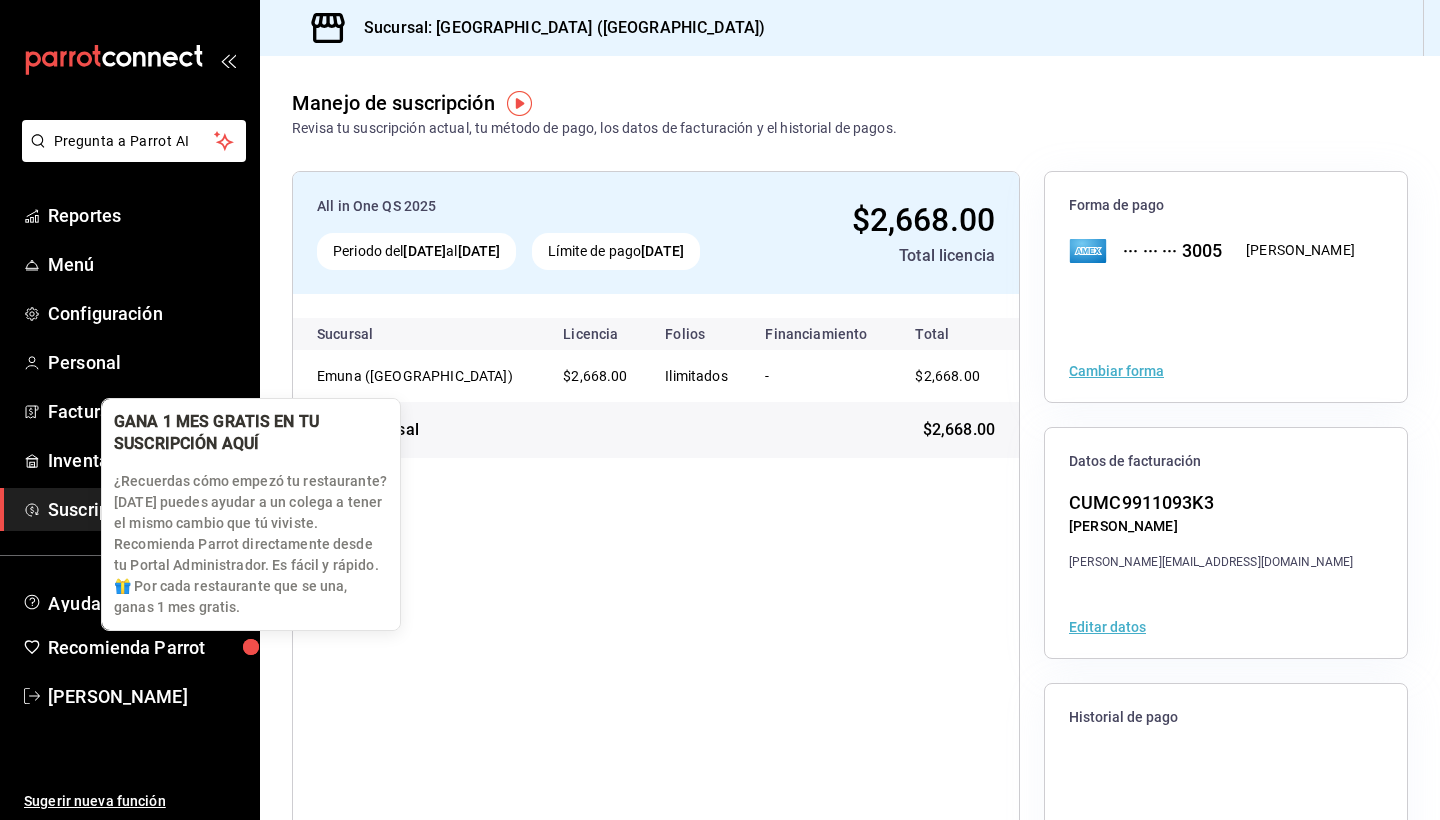 click at bounding box center [251, 647] 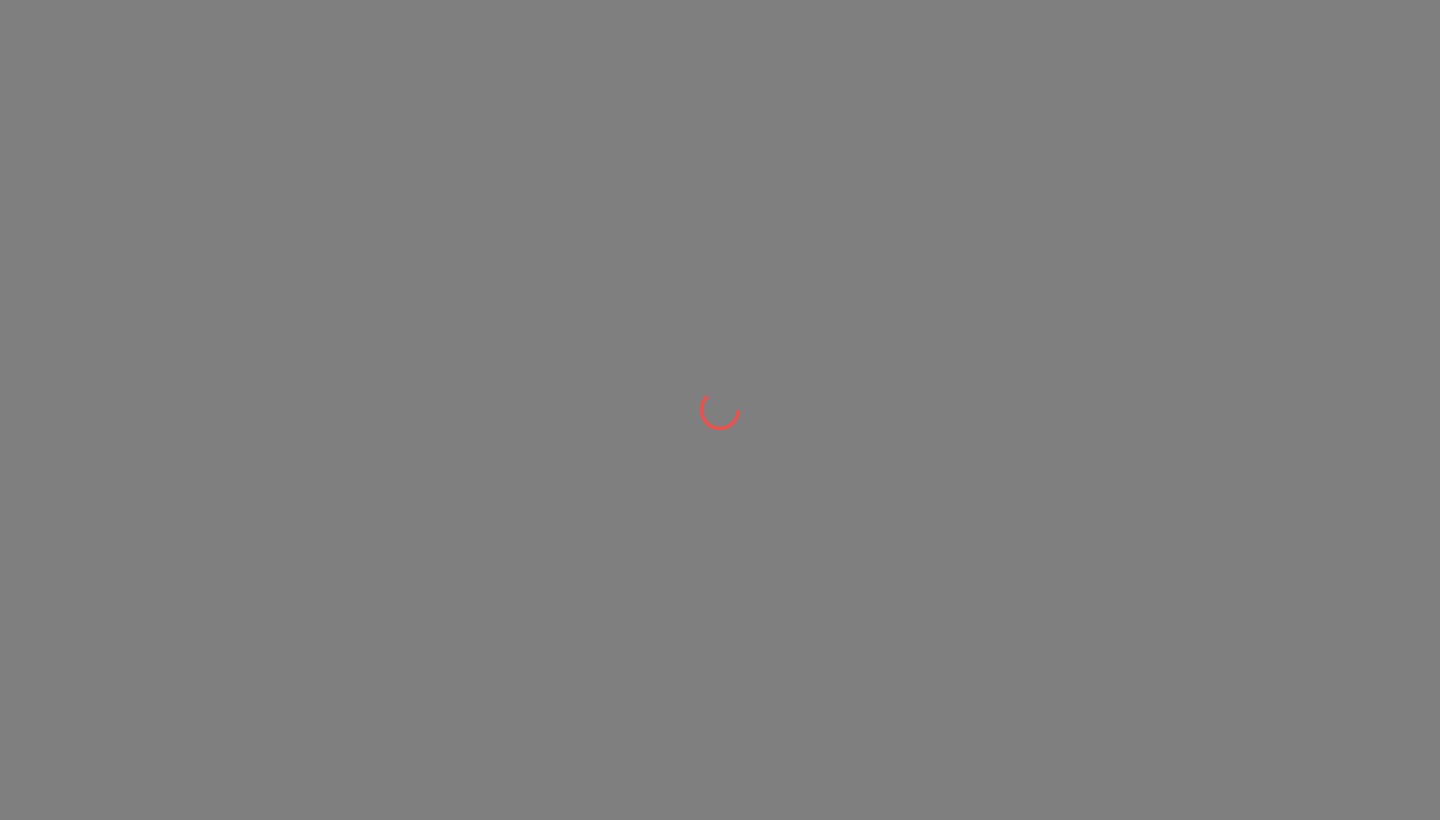 scroll, scrollTop: 0, scrollLeft: 0, axis: both 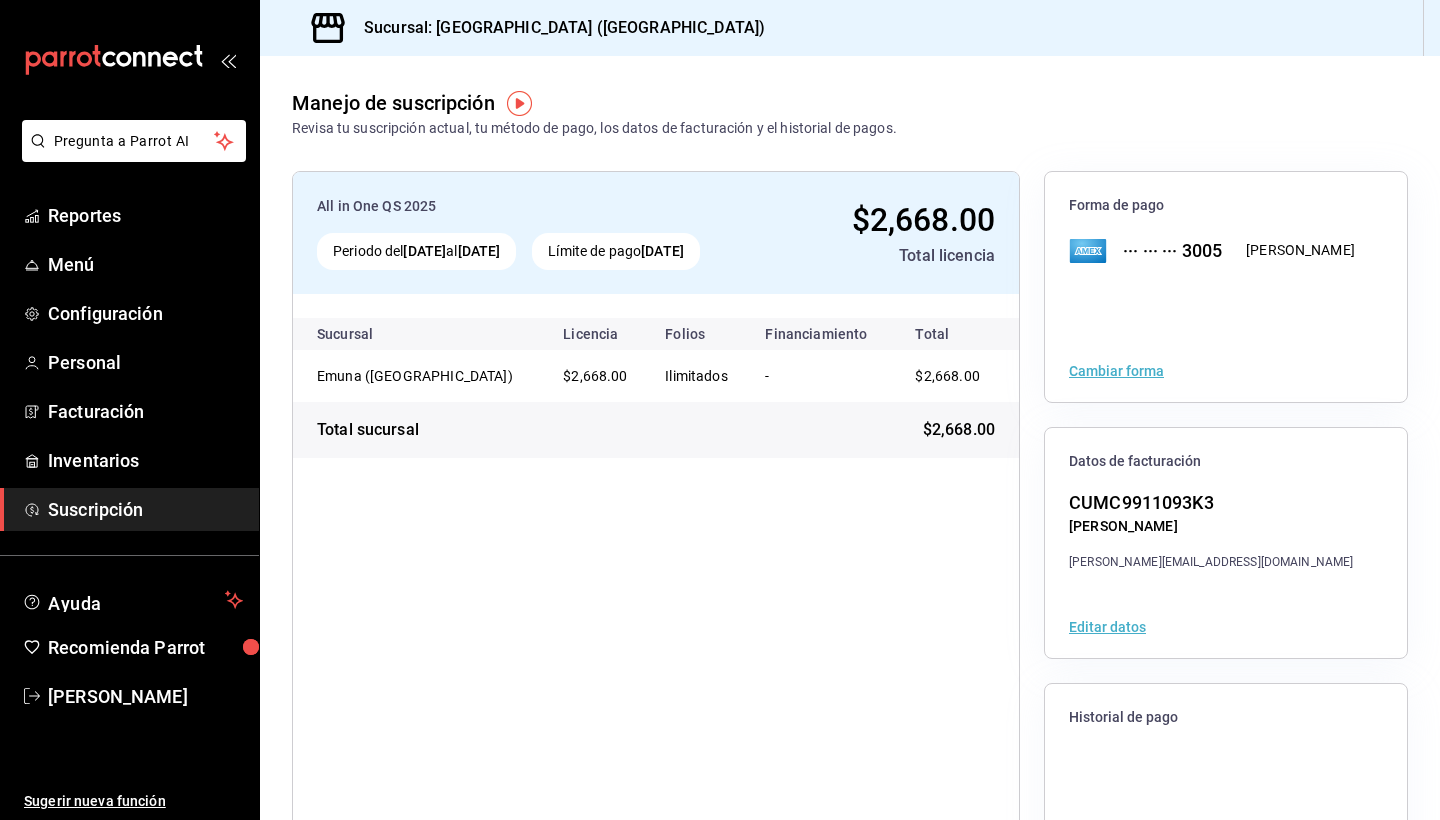 click on "Total sucursal $2,668.00" at bounding box center (656, 430) 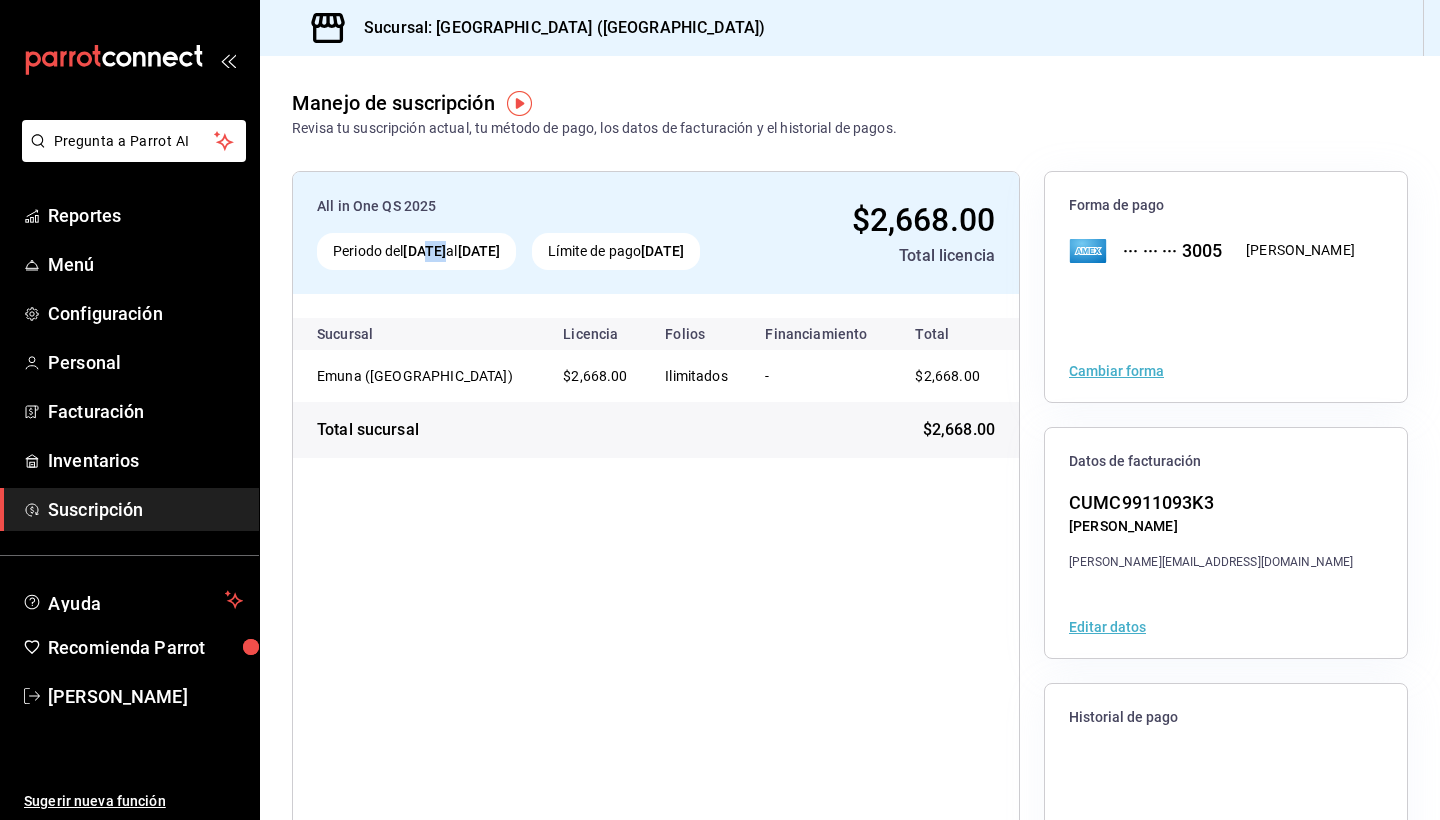 click on "26 jun 2025" at bounding box center (424, 251) 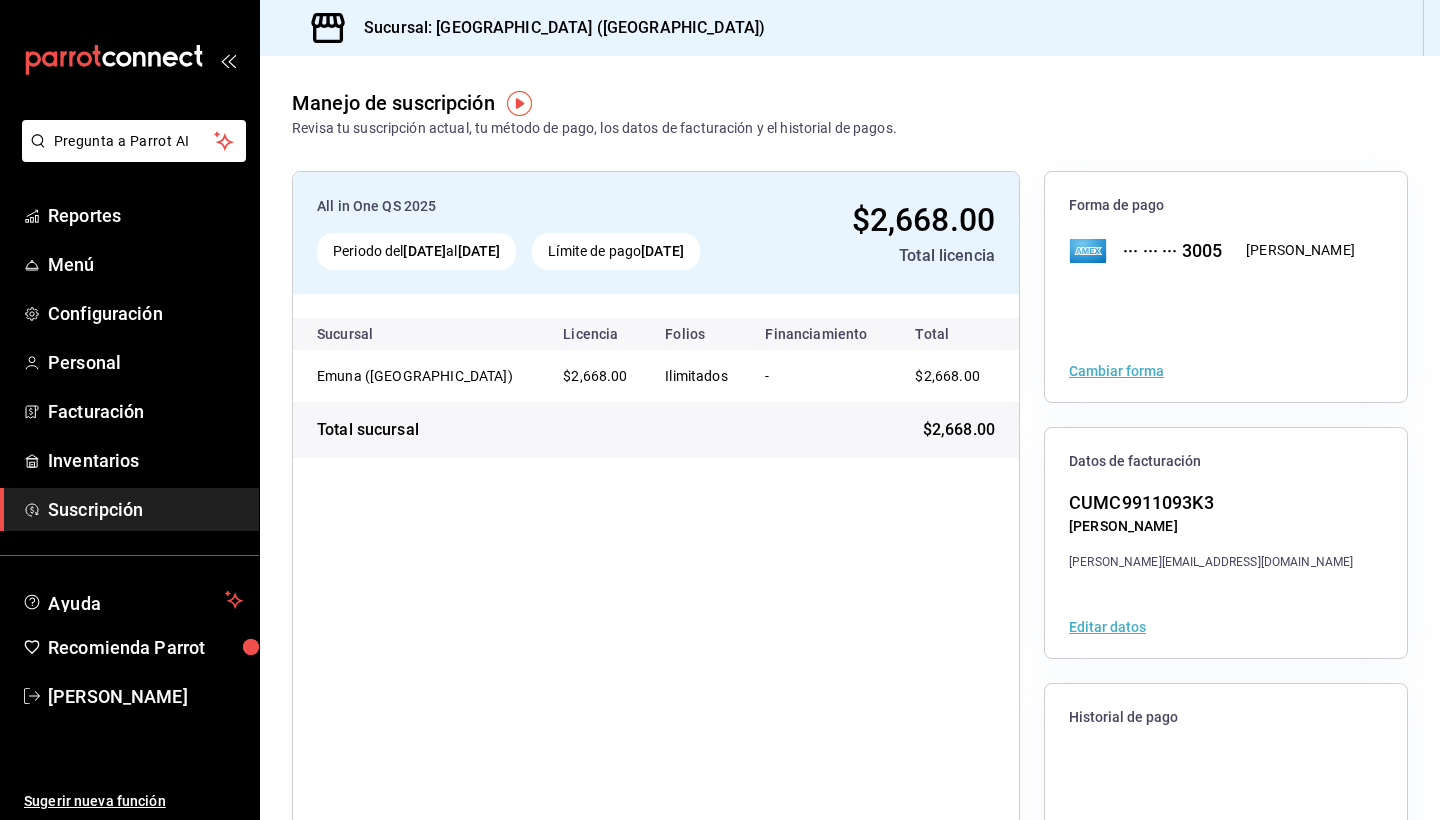 click on "Sucursal" at bounding box center [372, 334] 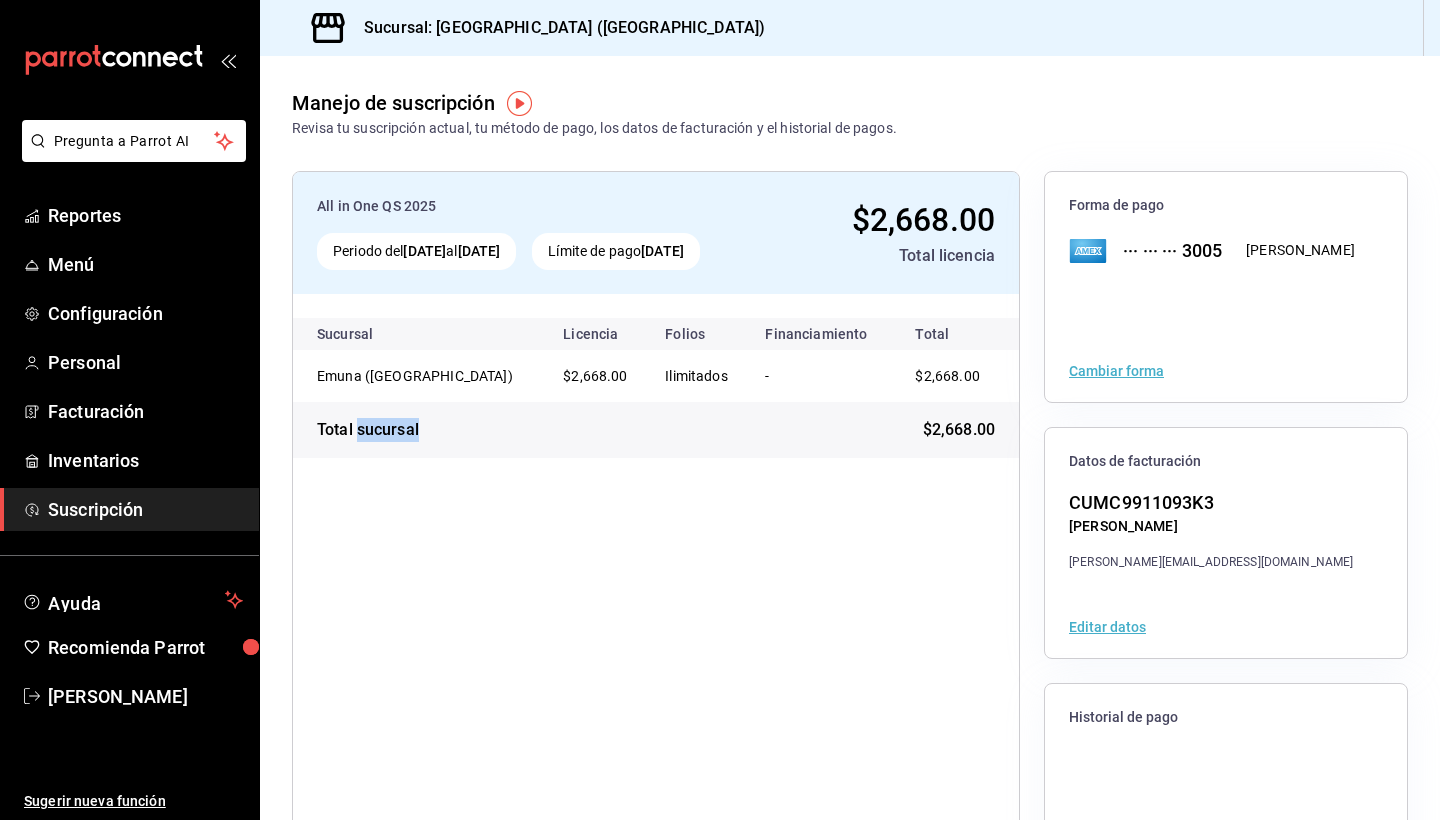 click on "Total sucursal" at bounding box center [368, 430] 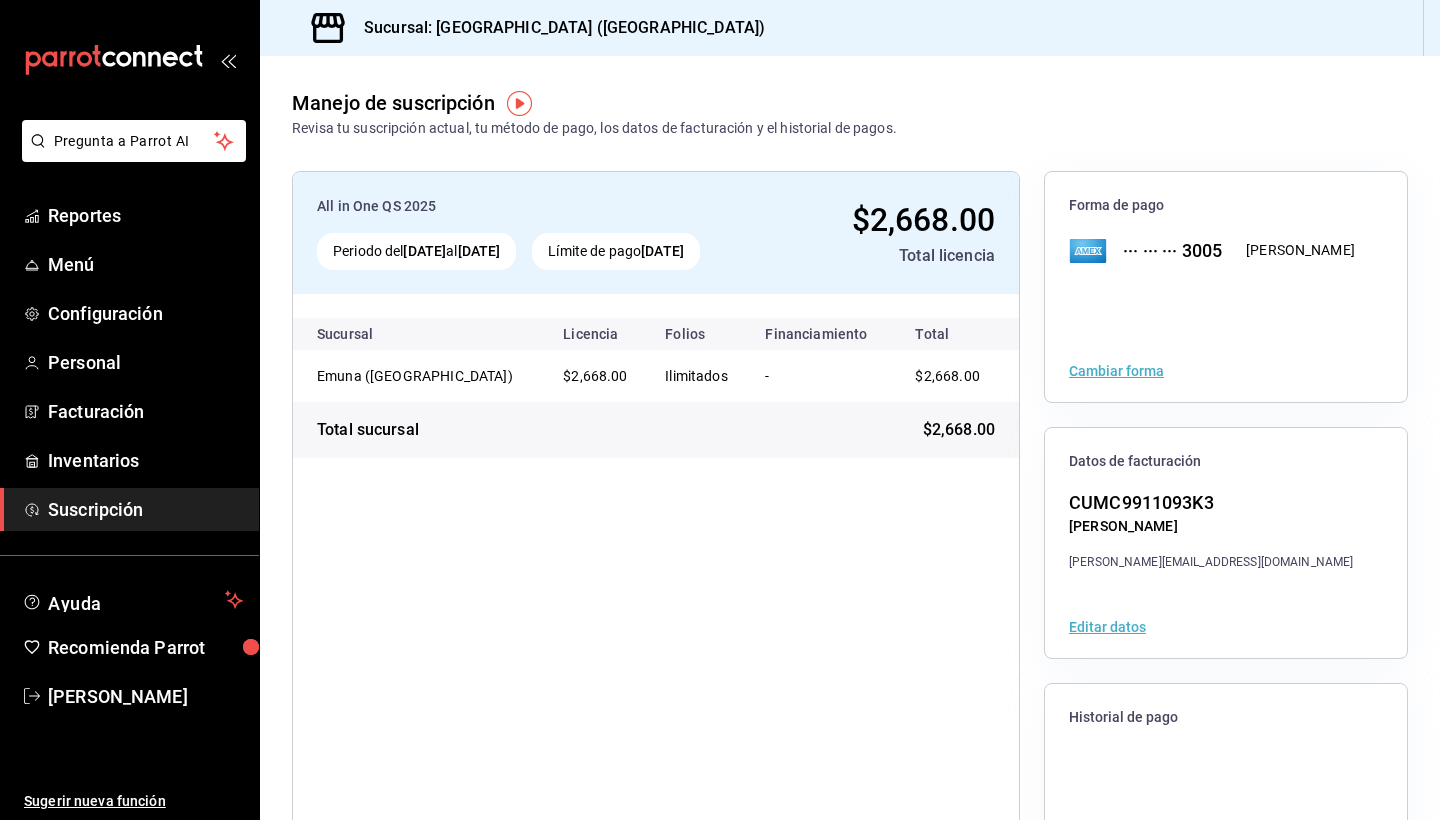 click on "Sucursal" at bounding box center (420, 334) 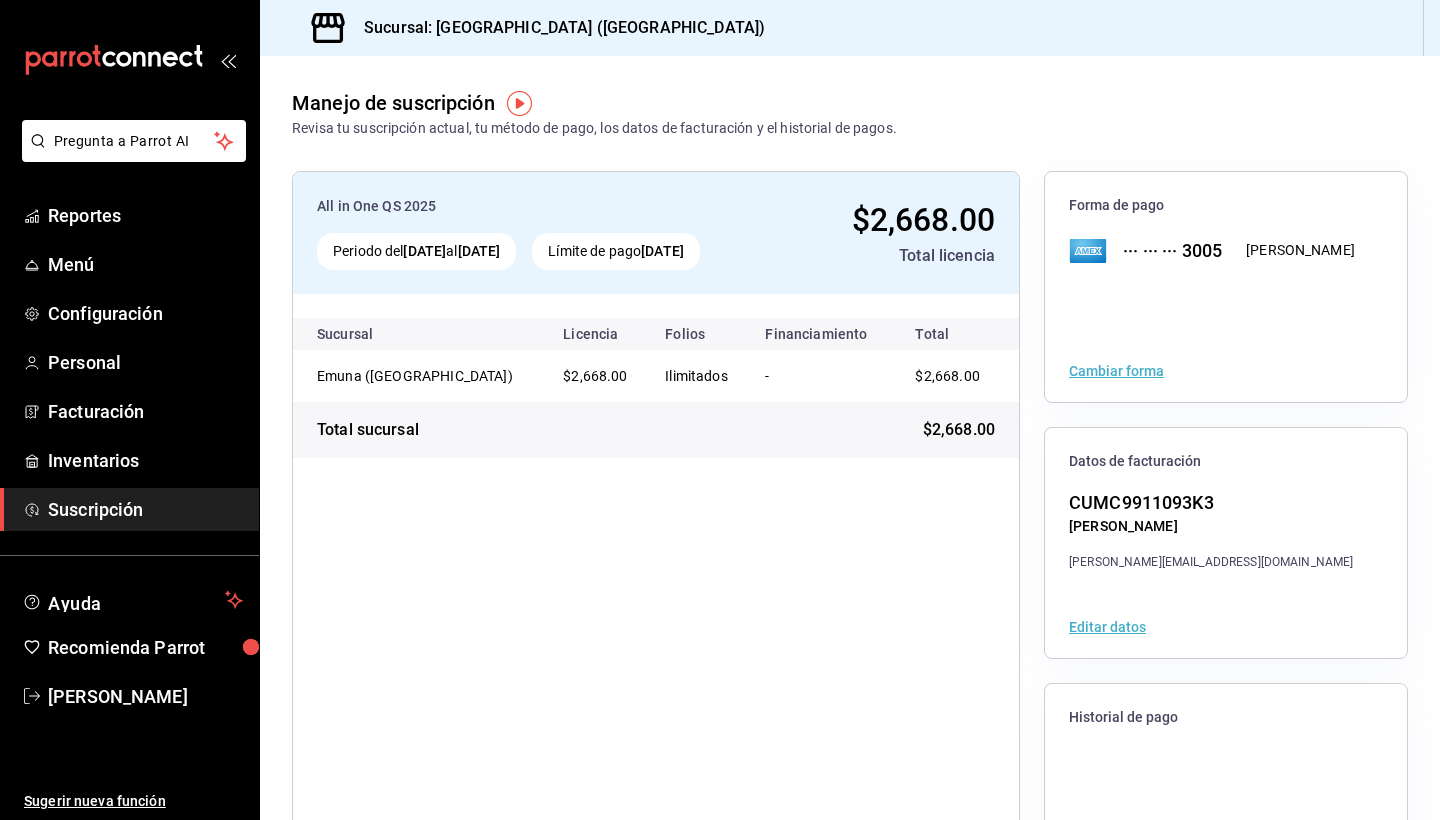 click at bounding box center (519, 103) 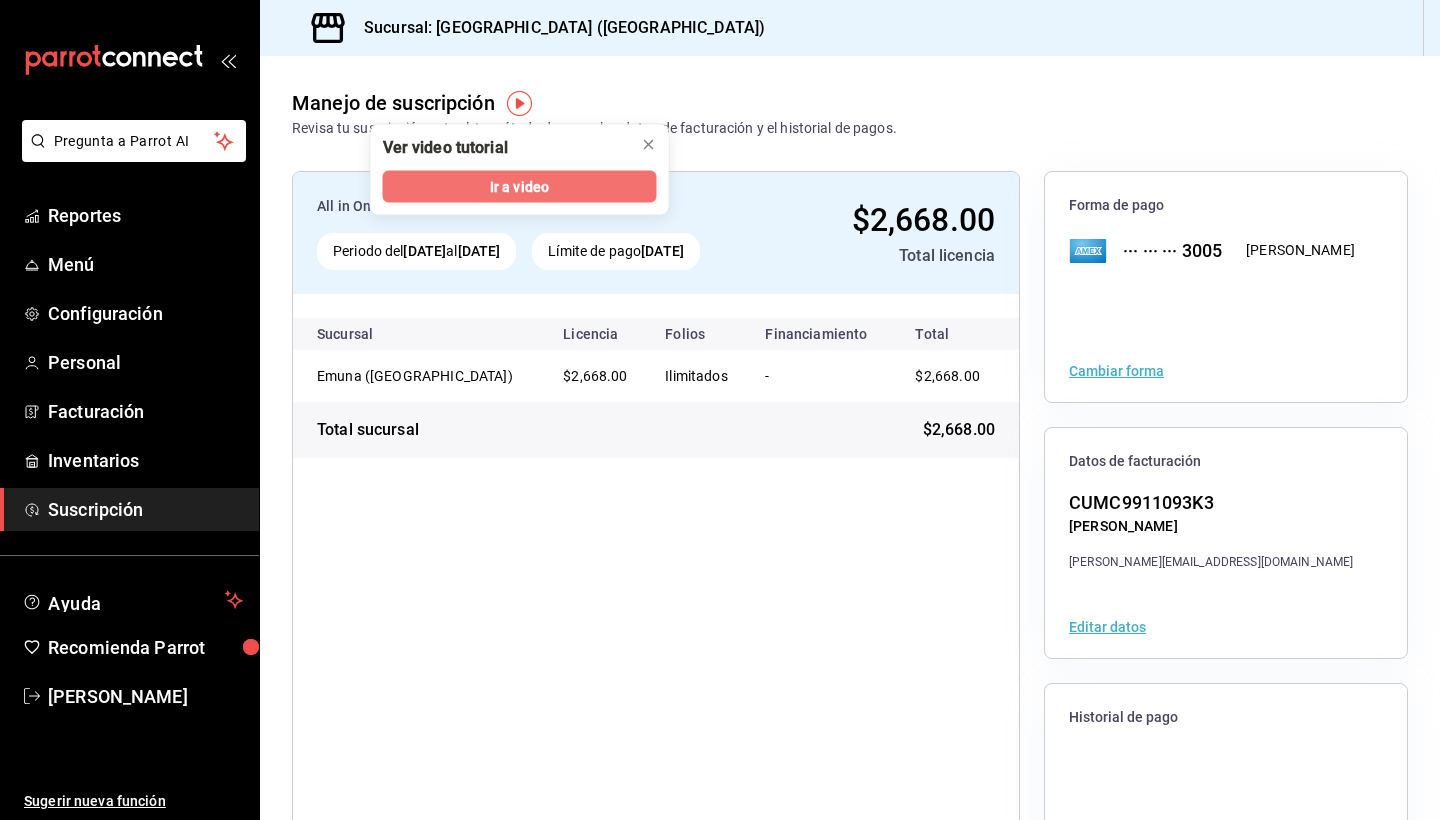 click on "Ir a video" at bounding box center (519, 186) 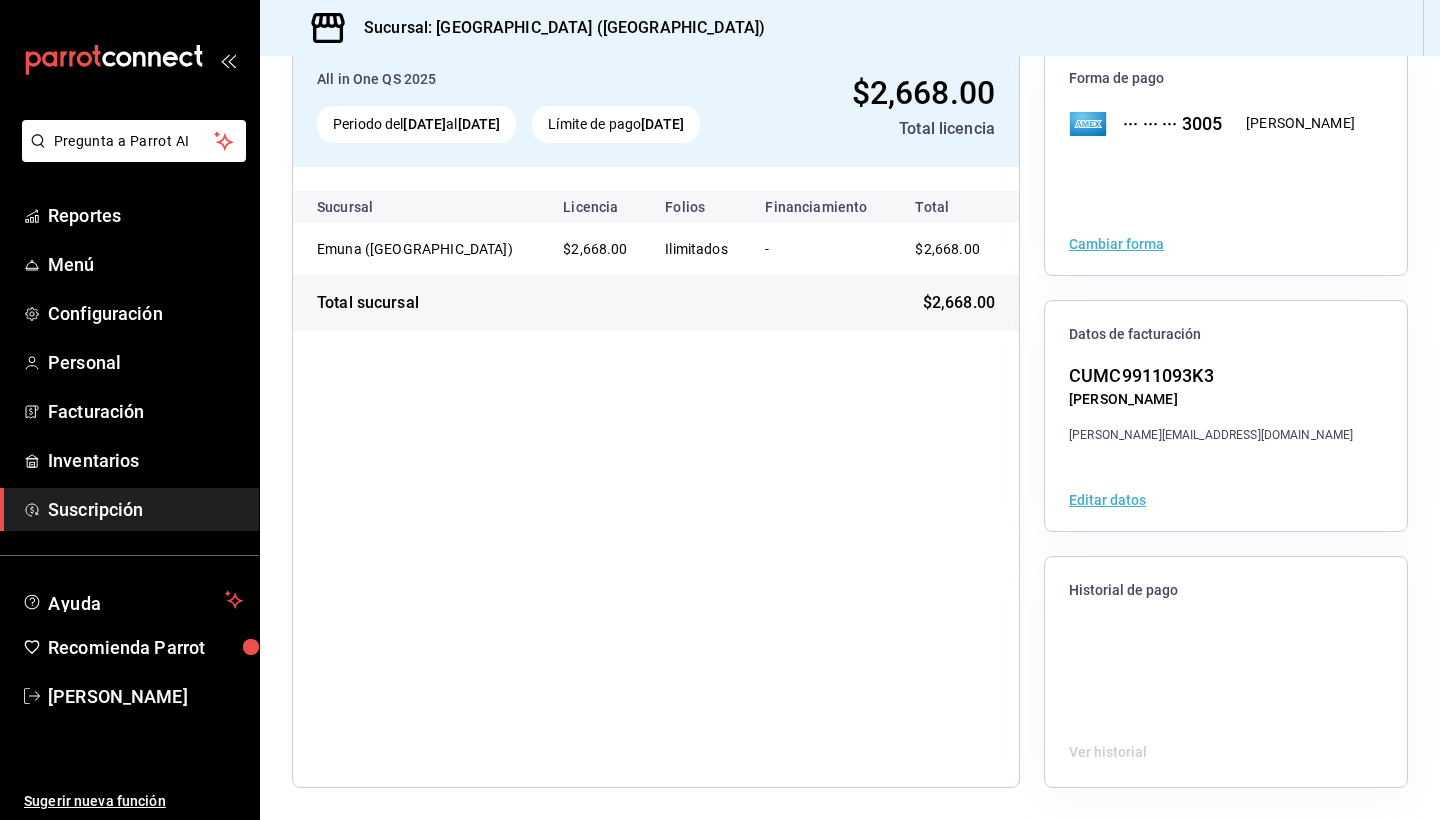 scroll, scrollTop: 127, scrollLeft: 0, axis: vertical 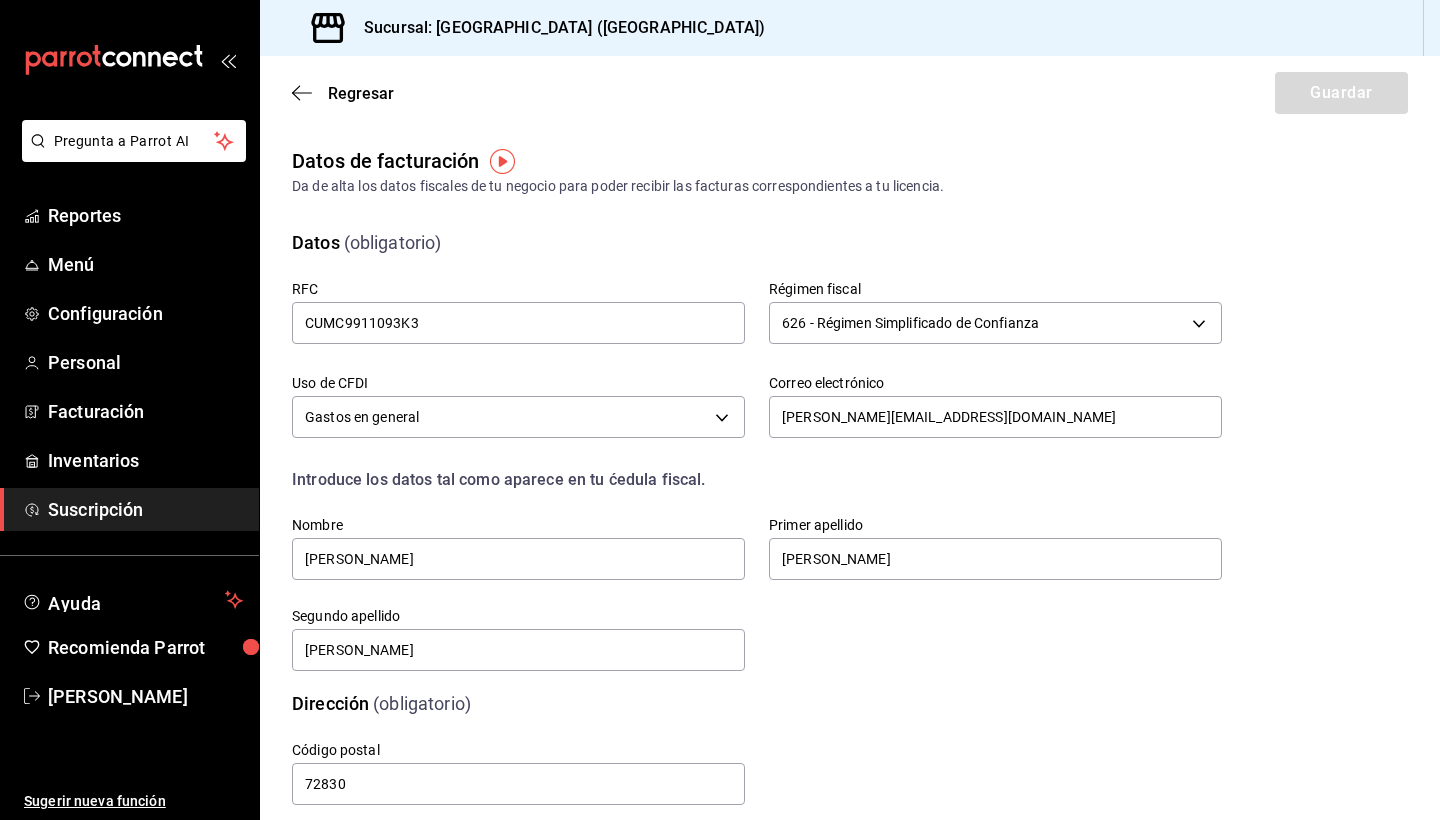 click on "RFC CUMC9911093K3 Régimen fiscal 626 - Régimen Simplificado de Confianza 626 Uso de CFDI Gastos en general G03 Correo electrónico cruz.axel1112@gmail.com Introduce los datos tal como aparece en tu ćedula fiscal. Nombre CARLOS AXEL Primer apellido CRUZ Segundo apellido MONTAÑO" at bounding box center (733, 453) 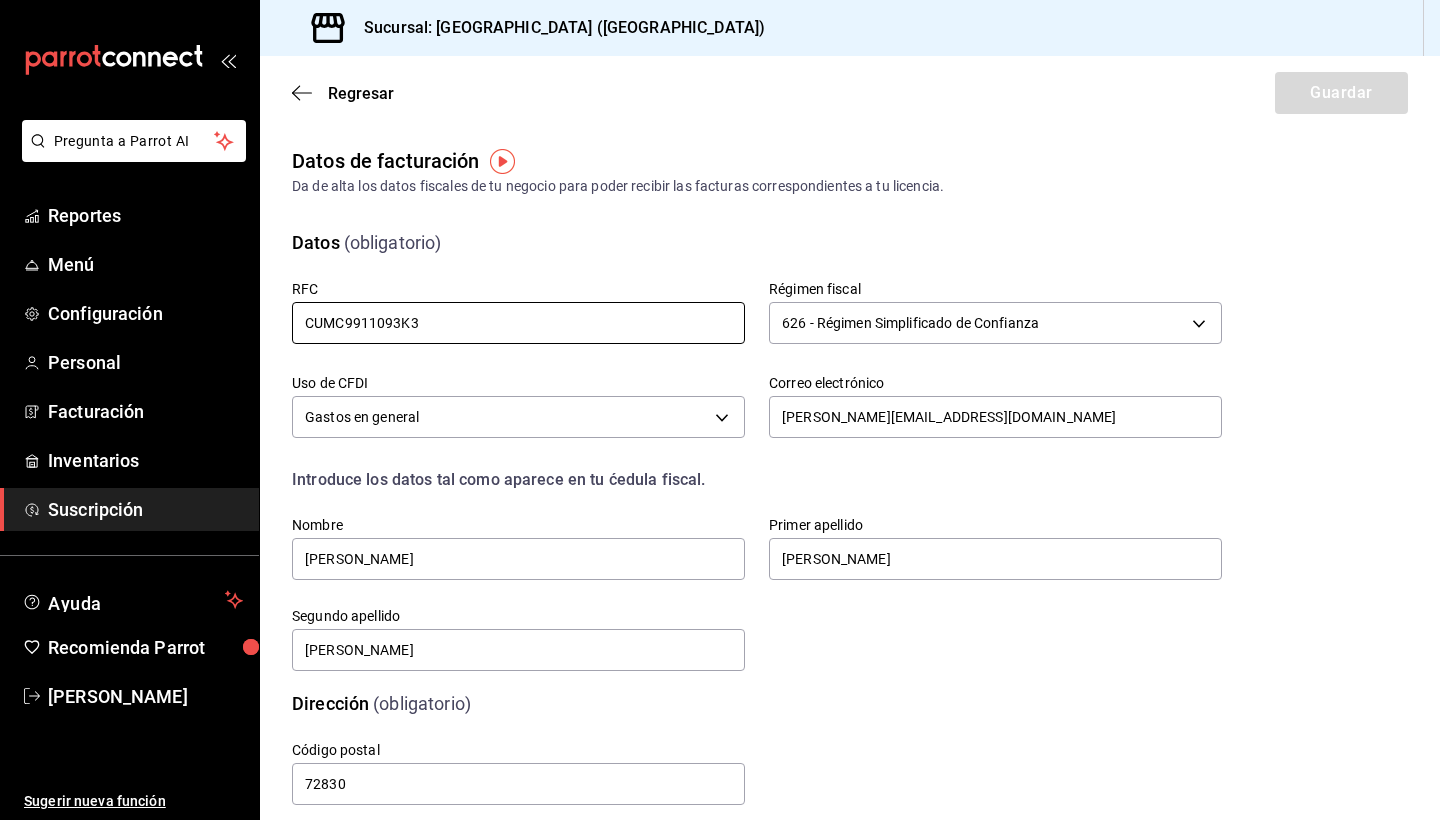 click on "CUMC9911093K3" at bounding box center [518, 323] 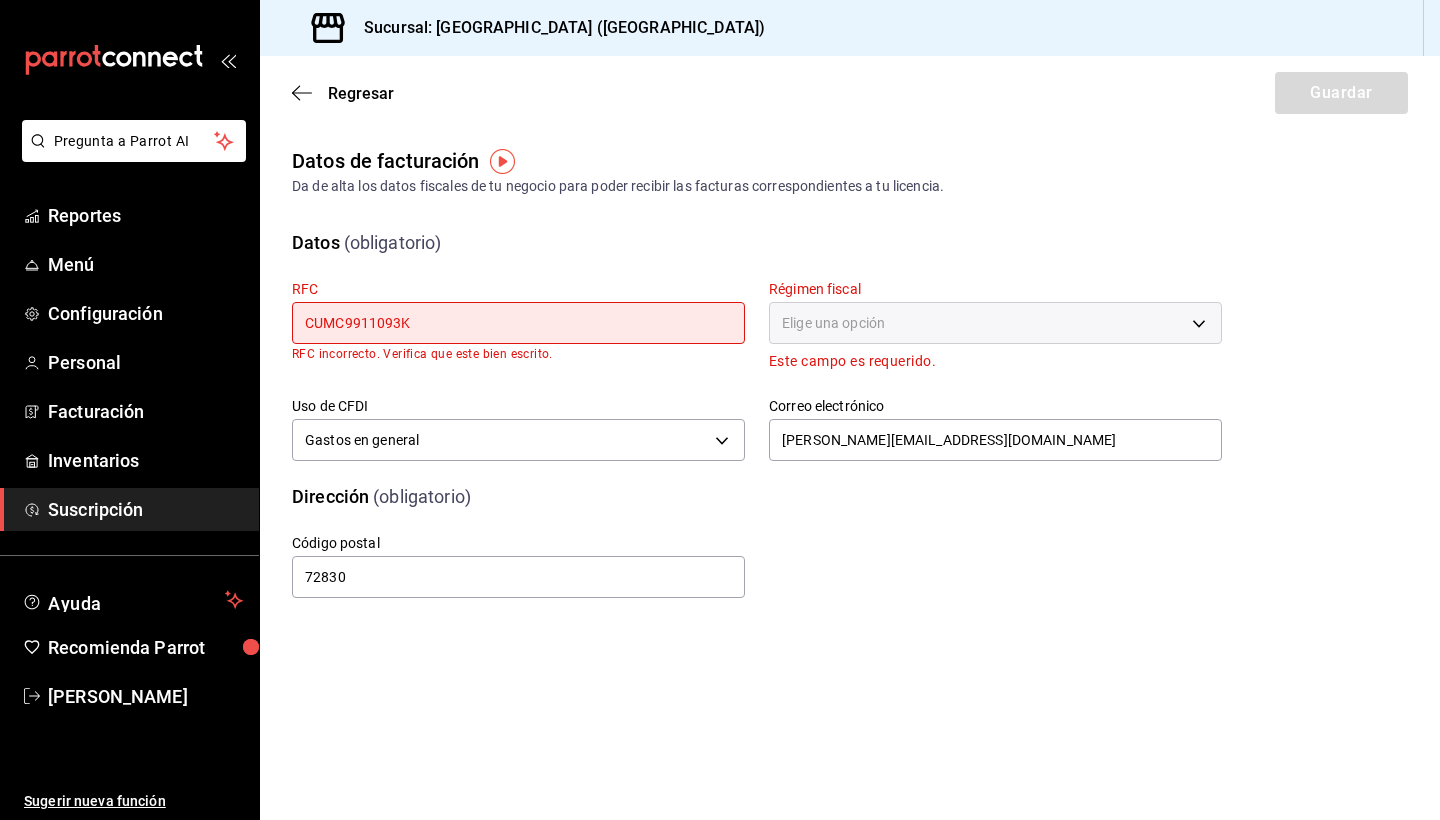 type 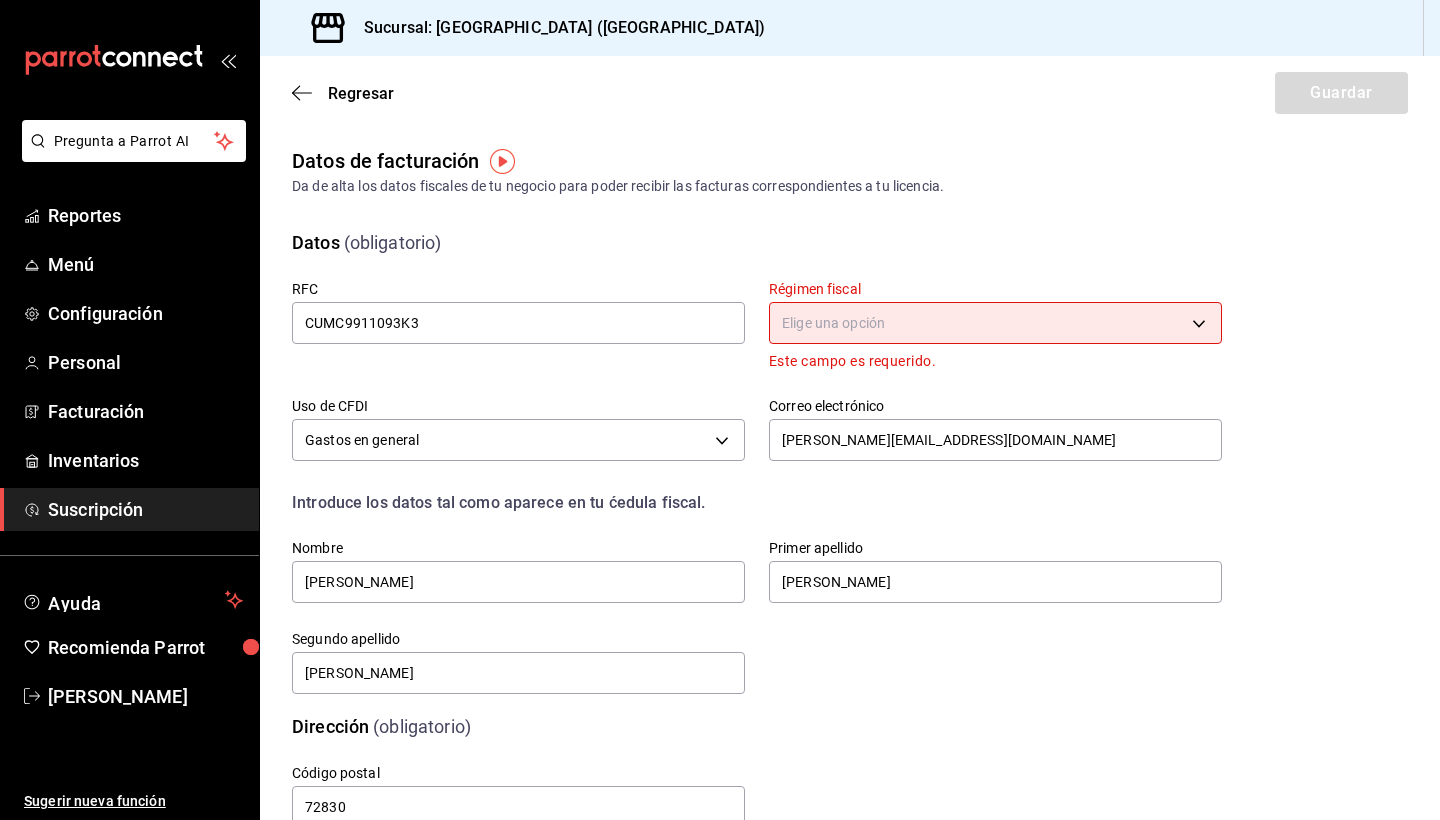 click on "Este campo es requerido." at bounding box center (995, 361) 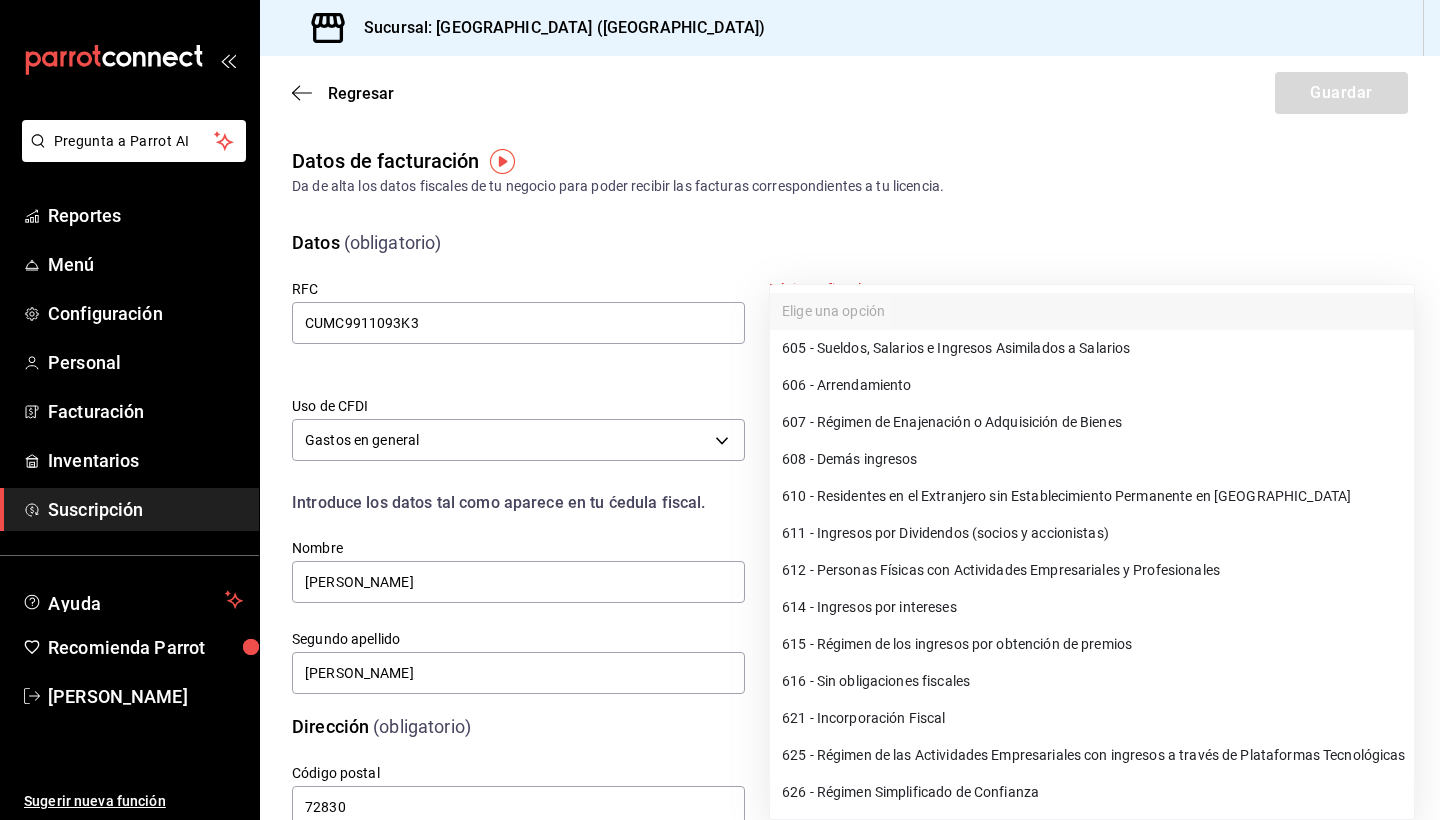 click on "626 - Régimen Simplificado de Confianza" at bounding box center [1092, 792] 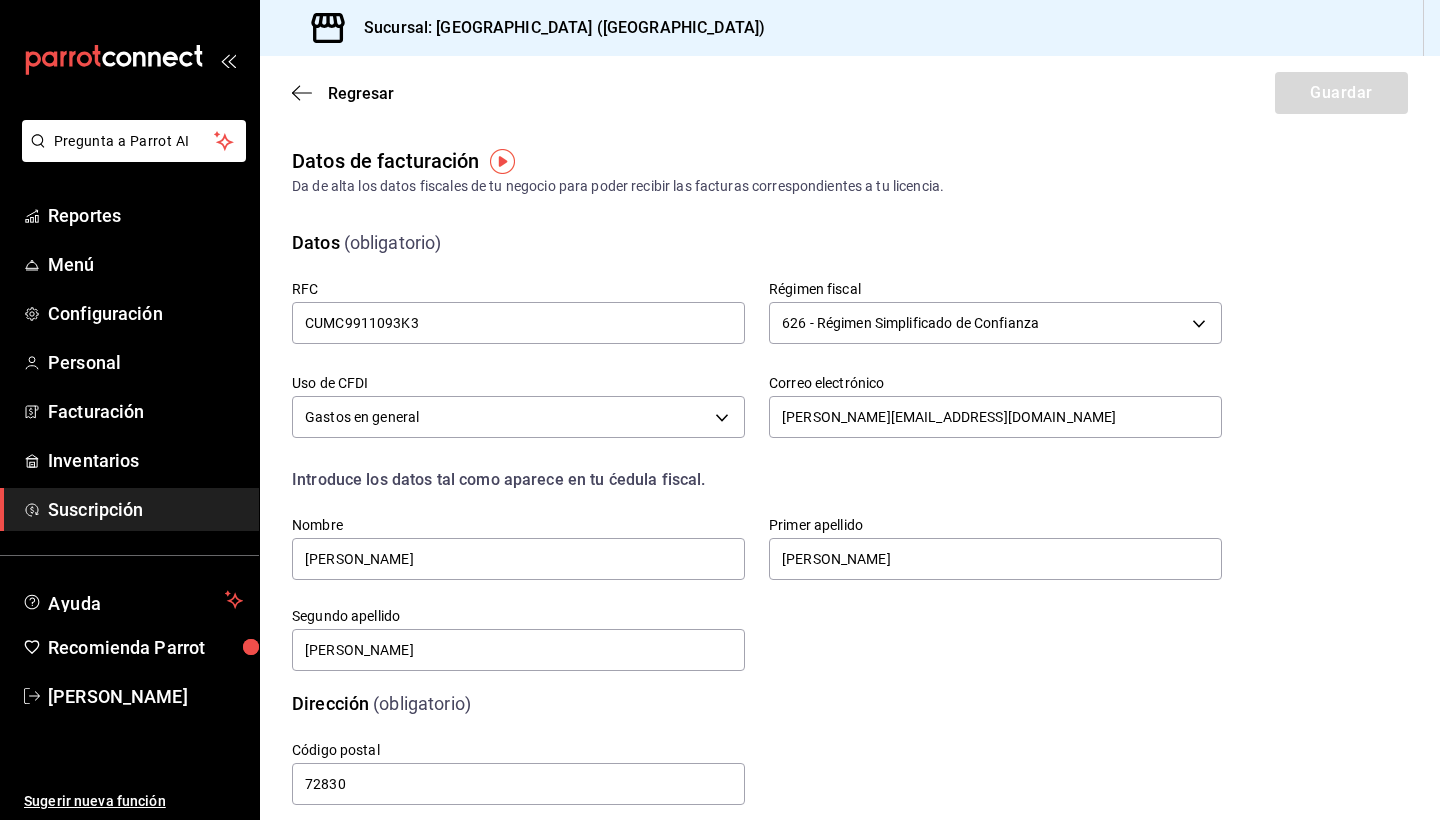click on "RFC CUMC9911093K3 Régimen fiscal 626 - Régimen Simplificado de Confianza 626 Uso de CFDI Gastos en general G03 Correo electrónico cruz.axel1112@gmail.com Introduce los datos tal como aparece en tu ćedula fiscal. Nombre CARLOS AXEL Primer apellido CRUZ Segundo apellido MONTAÑO" at bounding box center [733, 453] 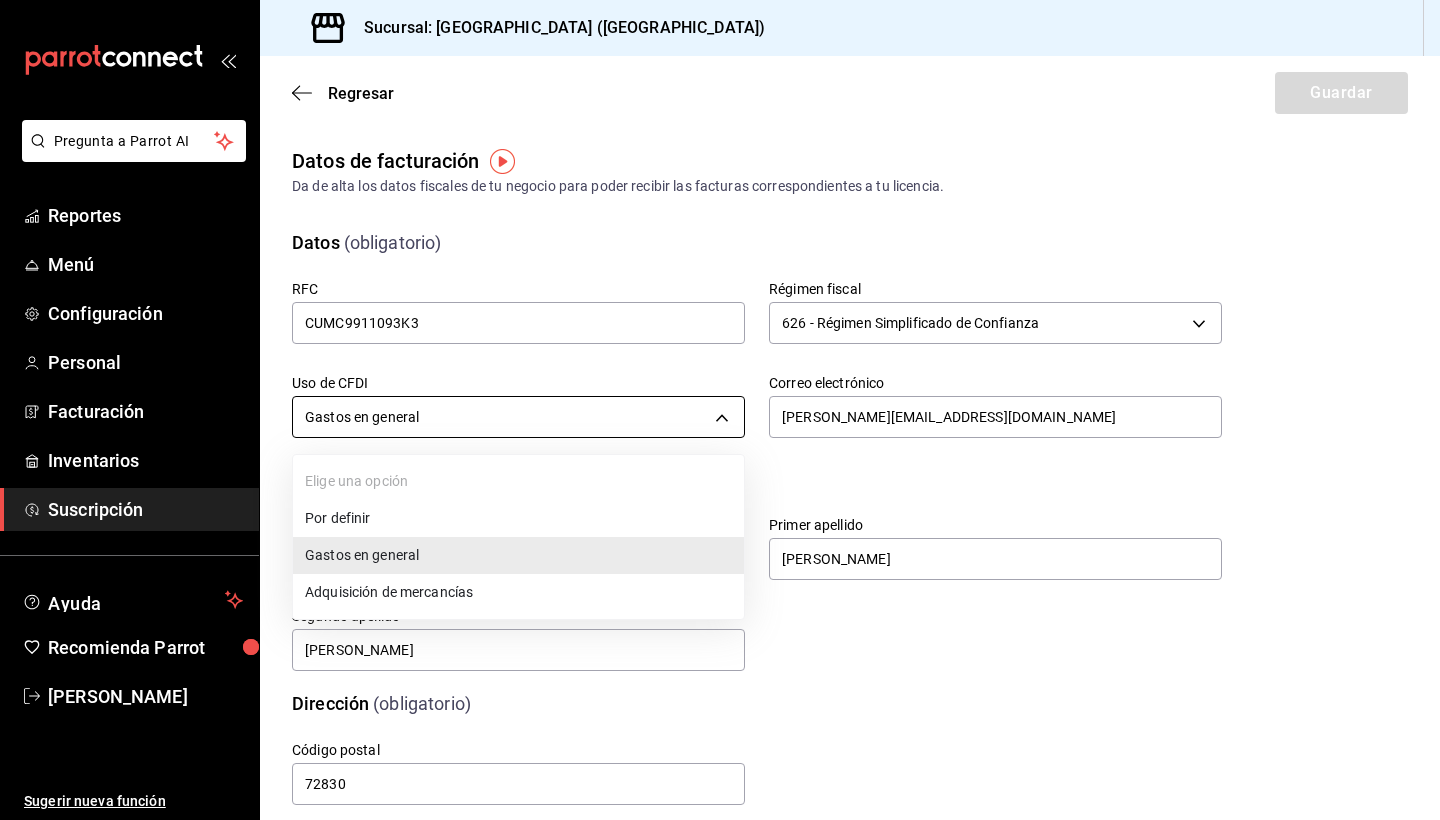 click on "Pregunta a Parrot AI Reportes   Menú   Configuración   Personal   Facturación   Inventarios   Suscripción   Ayuda Recomienda Parrot   Axel Cruz Montaño   Sugerir nueva función   Sucursal: Emuna (puebla) Regresar Guardar Datos de facturación Da de alta los datos fiscales de tu negocio para poder recibir las facturas correspondientes a tu licencia. Datos (obligatorio) RFC CUMC9911093K3 Régimen fiscal 626 - Régimen Simplificado de Confianza 626 Uso de CFDI Gastos en general G03 Correo electrónico cruz.axel1112@gmail.com Introduce los datos tal como aparece en tu ćedula fiscal. Nombre CARLOS AXEL Primer apellido CRUZ Segundo apellido MONTAÑO Dirección (obligatorio) Código postal 72830 Pregunta a Parrot AI Reportes   Menú   Configuración   Personal   Facturación   Inventarios   Suscripción   Ayuda Recomienda Parrot   Axel Cruz Montaño   Sugerir nueva función   GANA 1 MES GRATIS EN TU SUSCRIPCIÓN AQUÍ Ver video tutorial Ir a video Visitar centro de ayuda (81) 2046 6363 Visitar centro de ayuda" at bounding box center [720, 410] 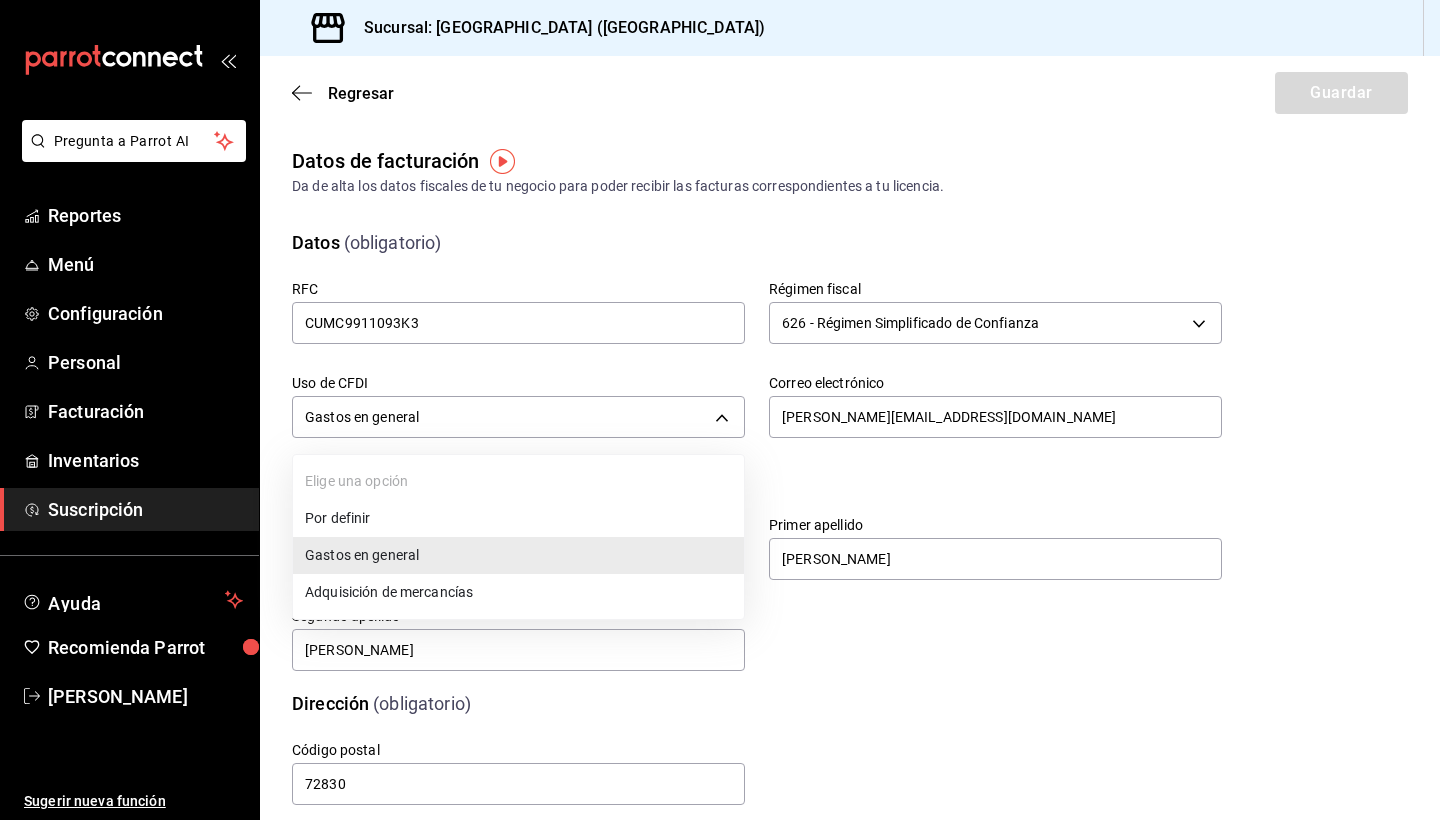click on "Gastos en general" at bounding box center (518, 555) 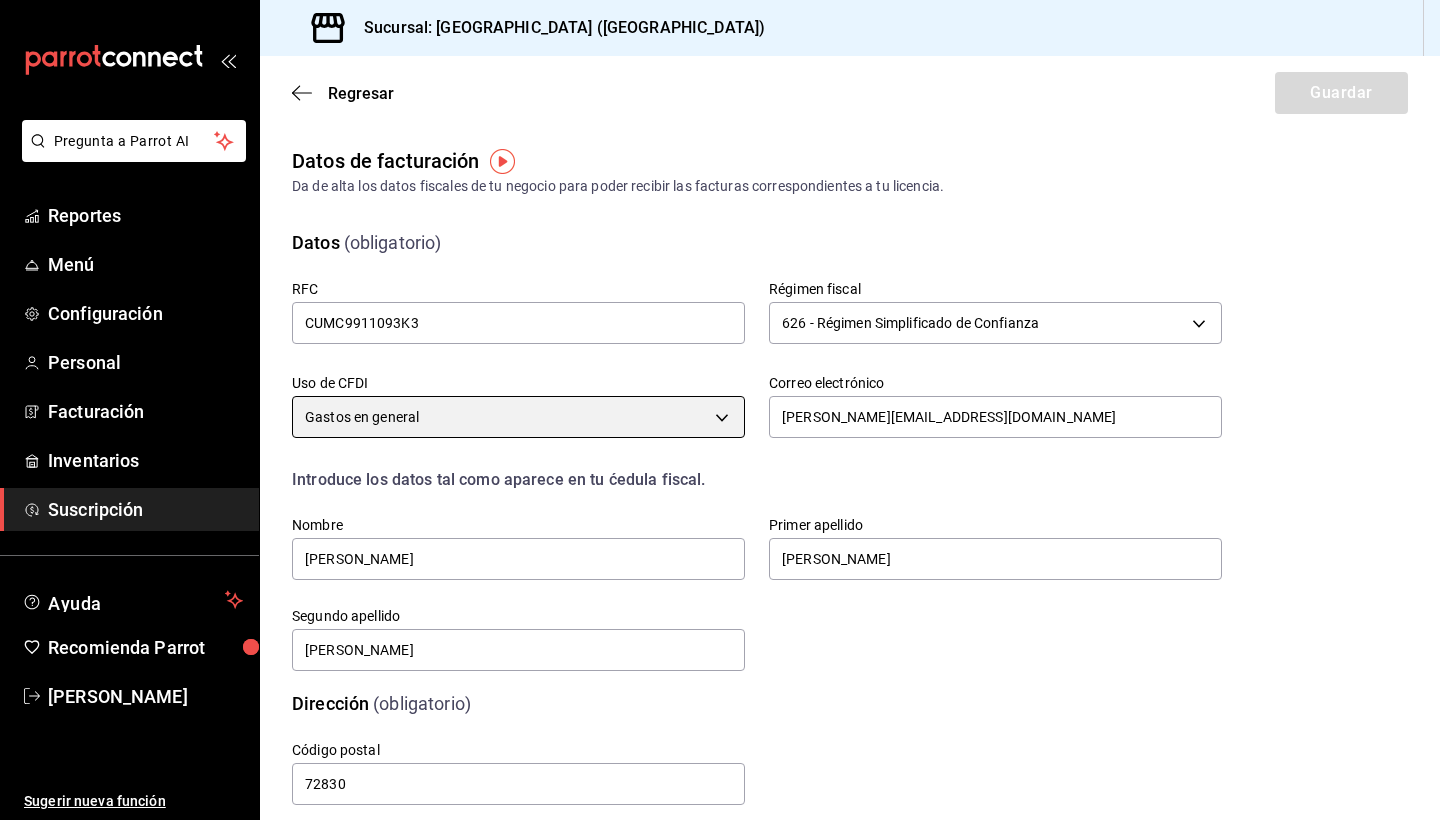 scroll, scrollTop: 0, scrollLeft: 0, axis: both 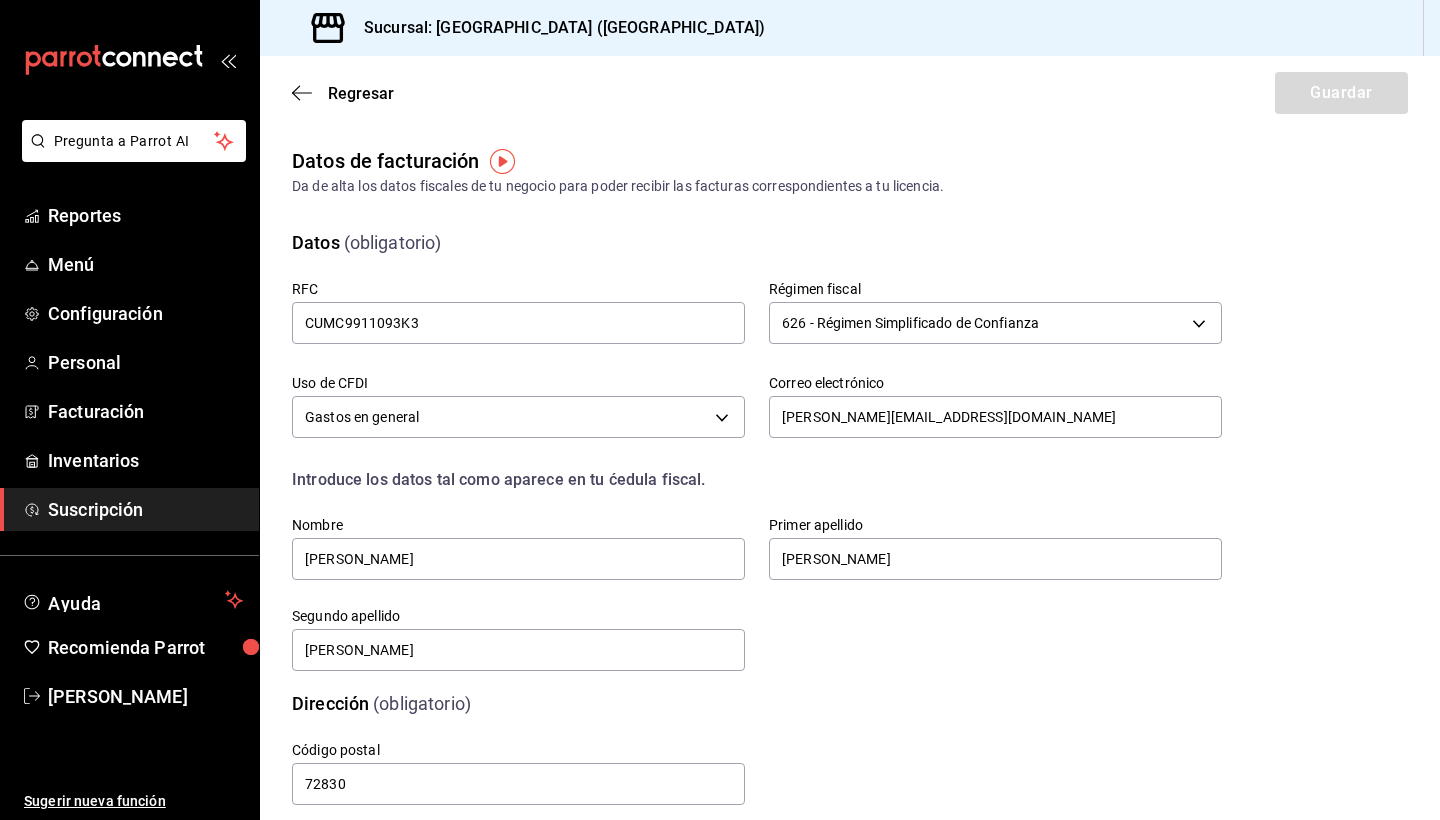 click on "RFC CUMC9911093K3 Régimen fiscal 626 - Régimen Simplificado de Confianza 626 Uso de CFDI Gastos en general G03 Correo electrónico cruz.axel1112@gmail.com Introduce los datos tal como aparece en tu ćedula fiscal. Nombre CARLOS AXEL Primer apellido CRUZ Segundo apellido MONTAÑO" at bounding box center (733, 453) 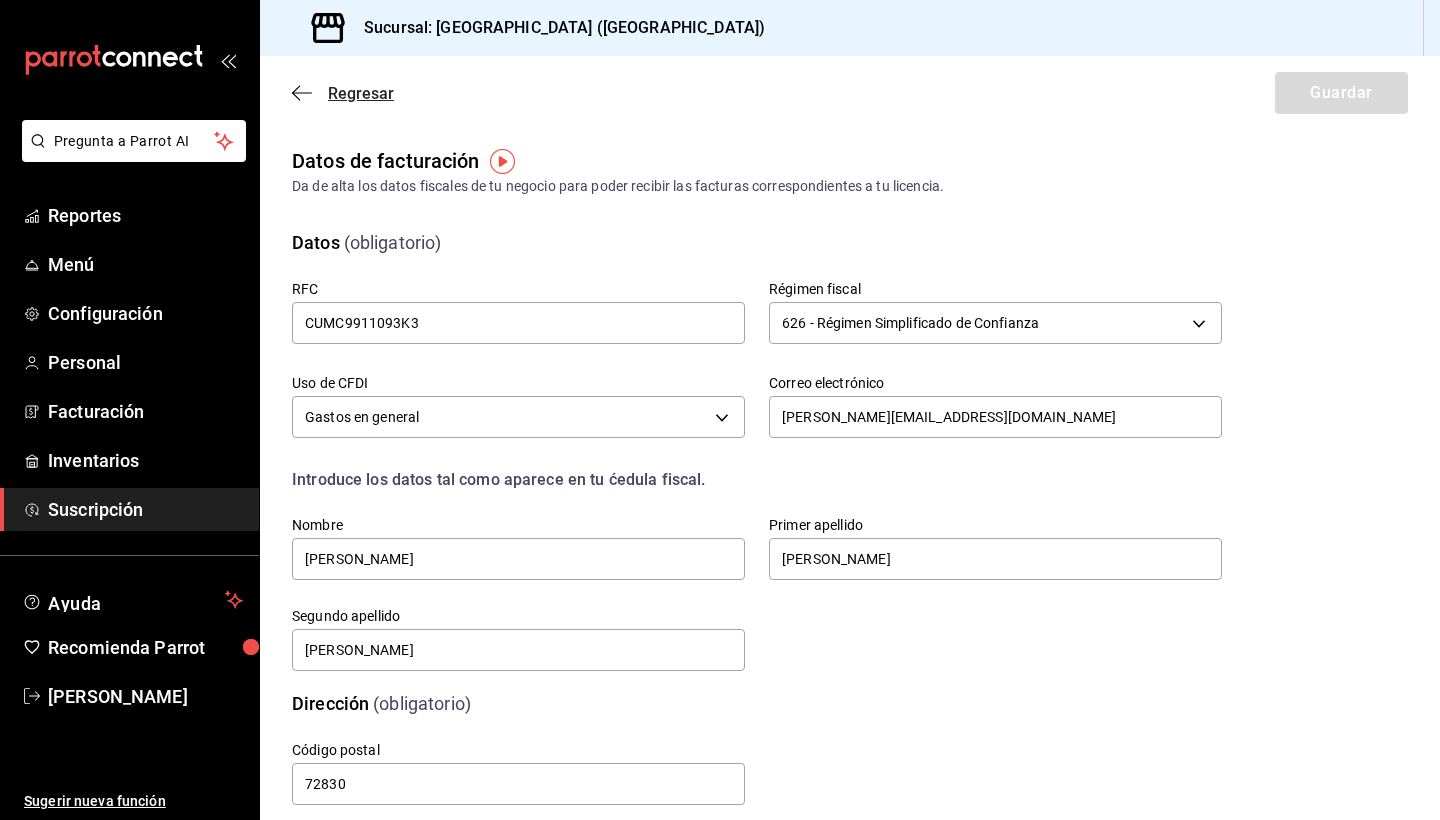 click 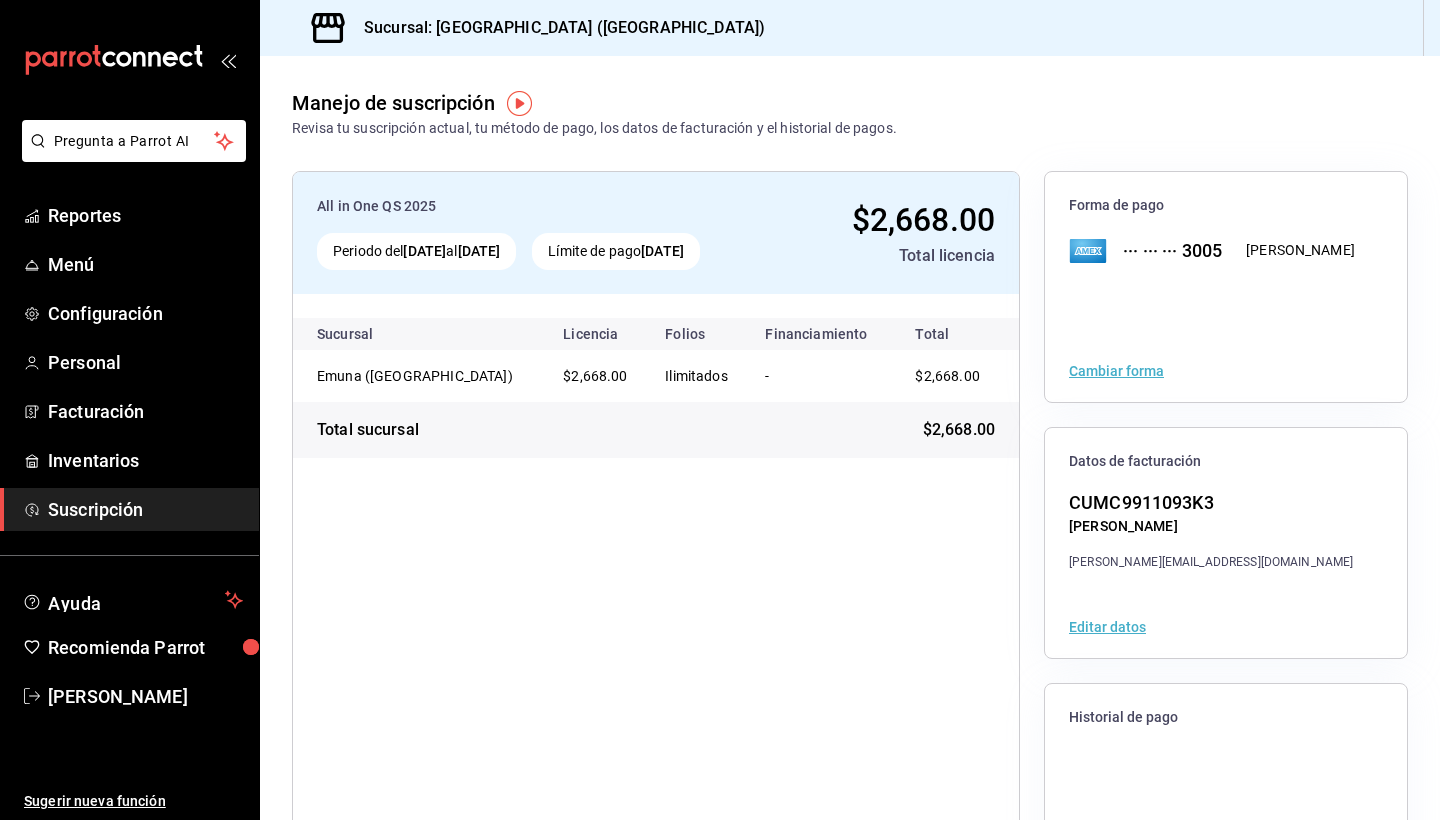 scroll, scrollTop: 0, scrollLeft: 0, axis: both 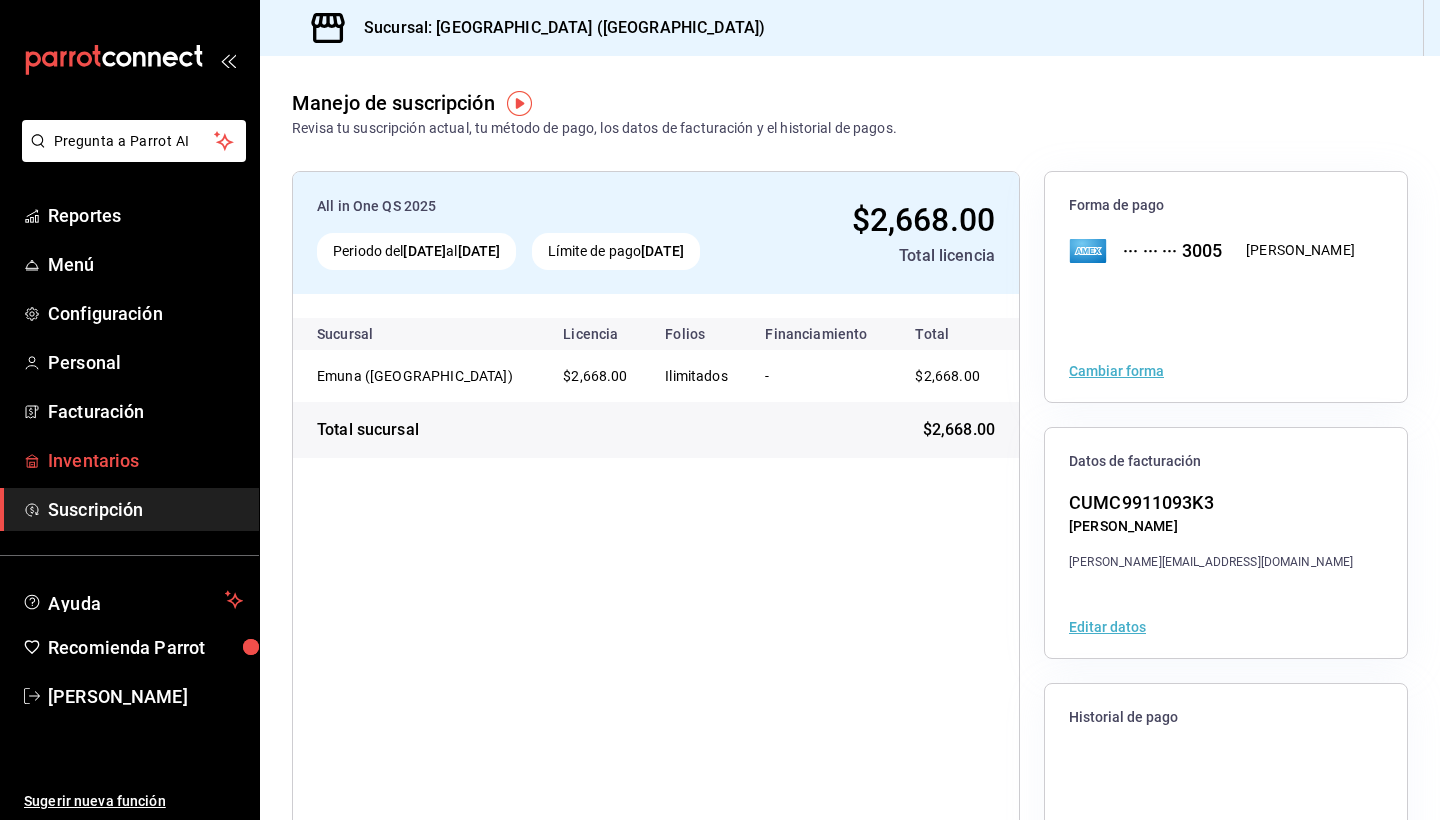 click on "Inventarios" at bounding box center (145, 460) 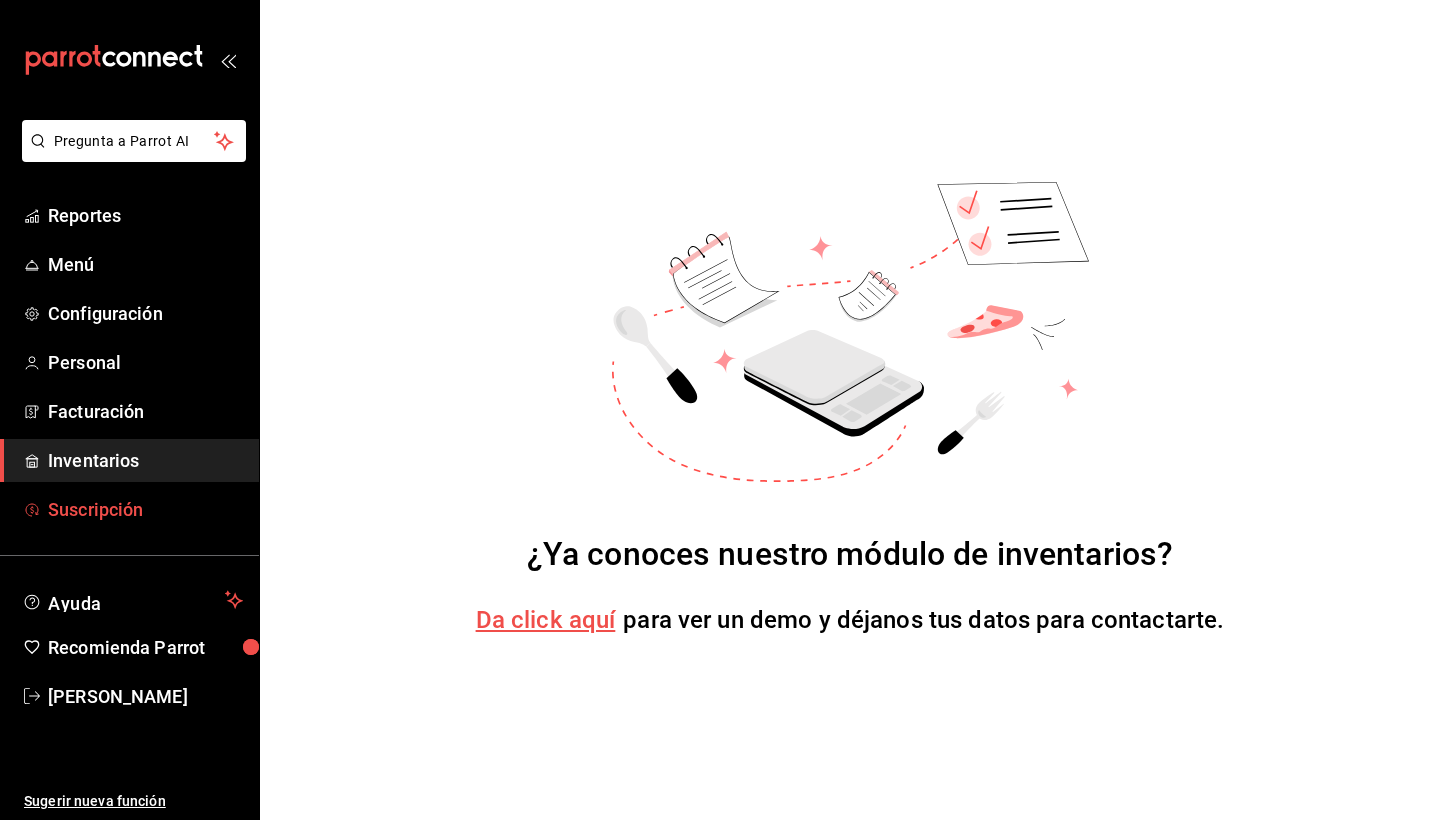 click on "Suscripción" at bounding box center (145, 509) 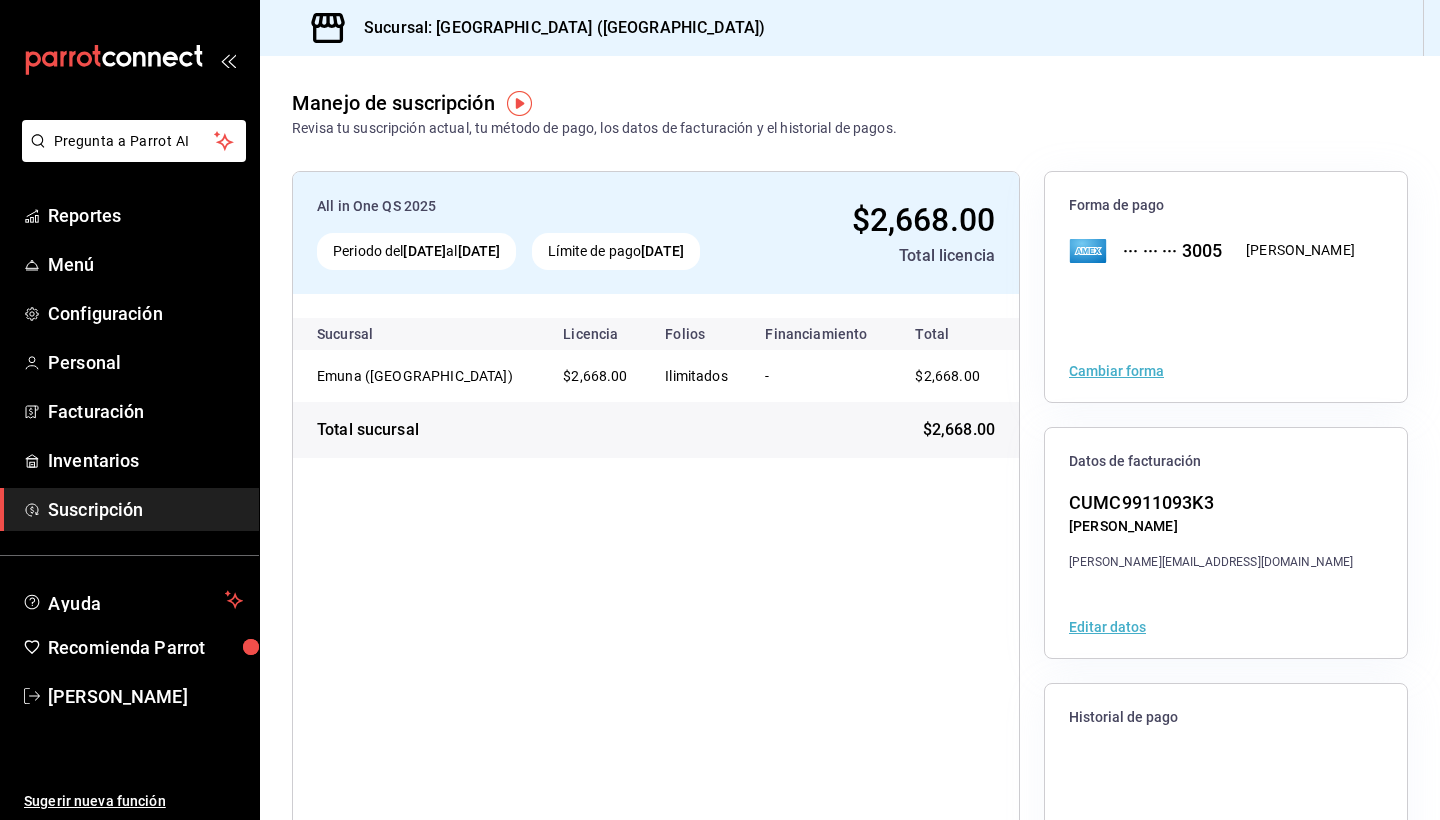 click on "Ilimitados" at bounding box center [699, 376] 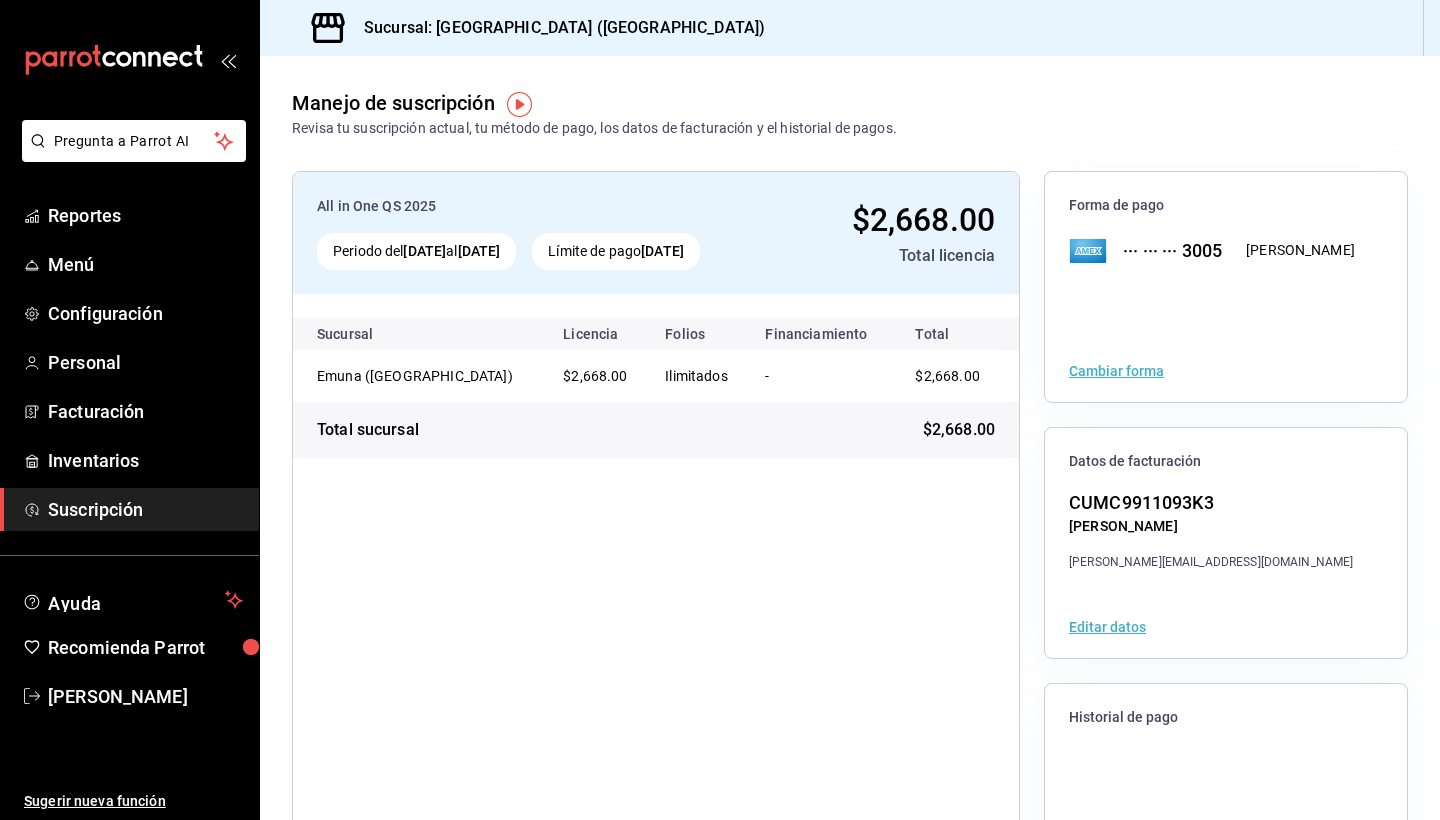 scroll, scrollTop: 0, scrollLeft: 0, axis: both 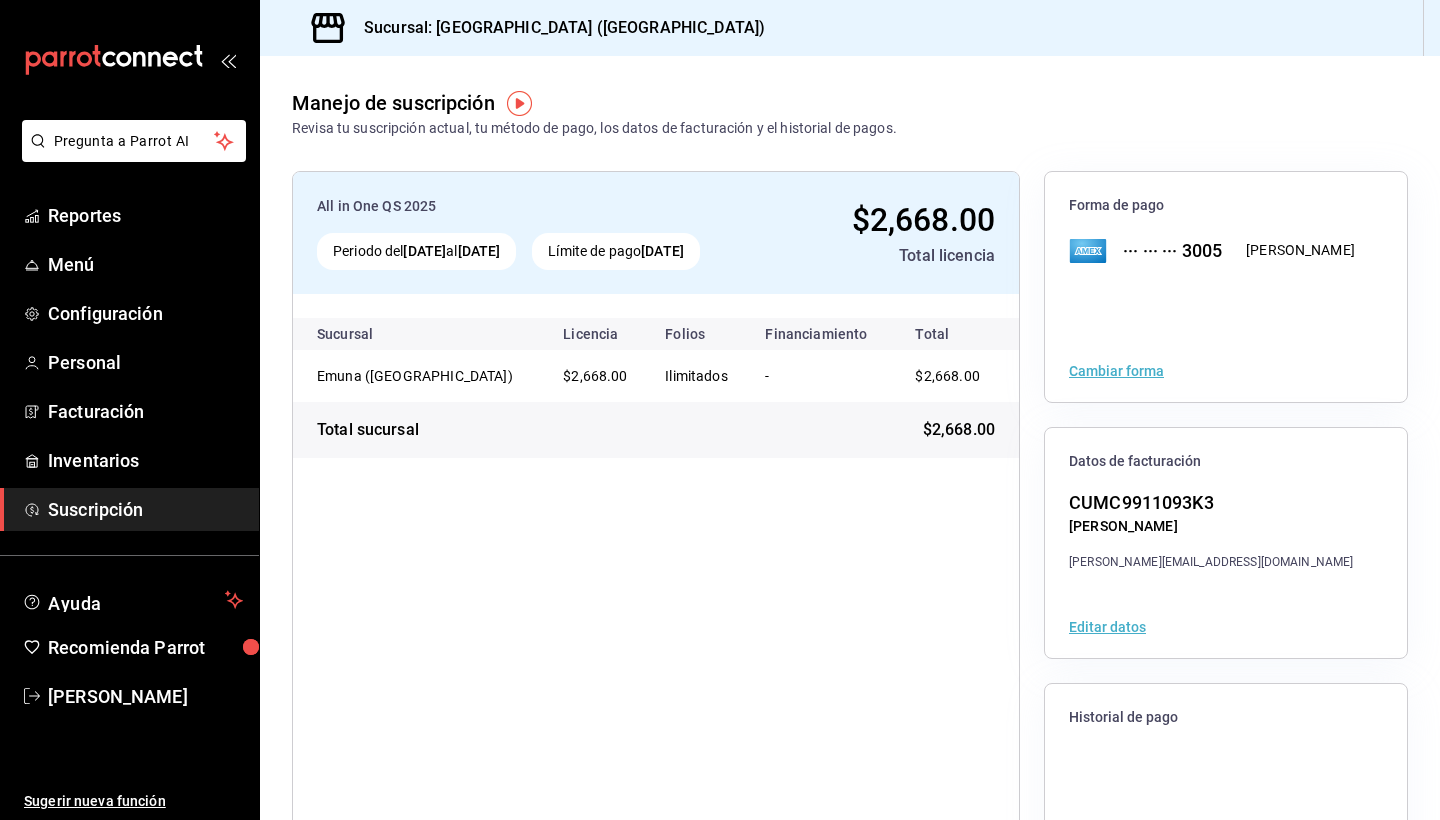 click on "··· ··· ··· 3005" at bounding box center [1164, 250] 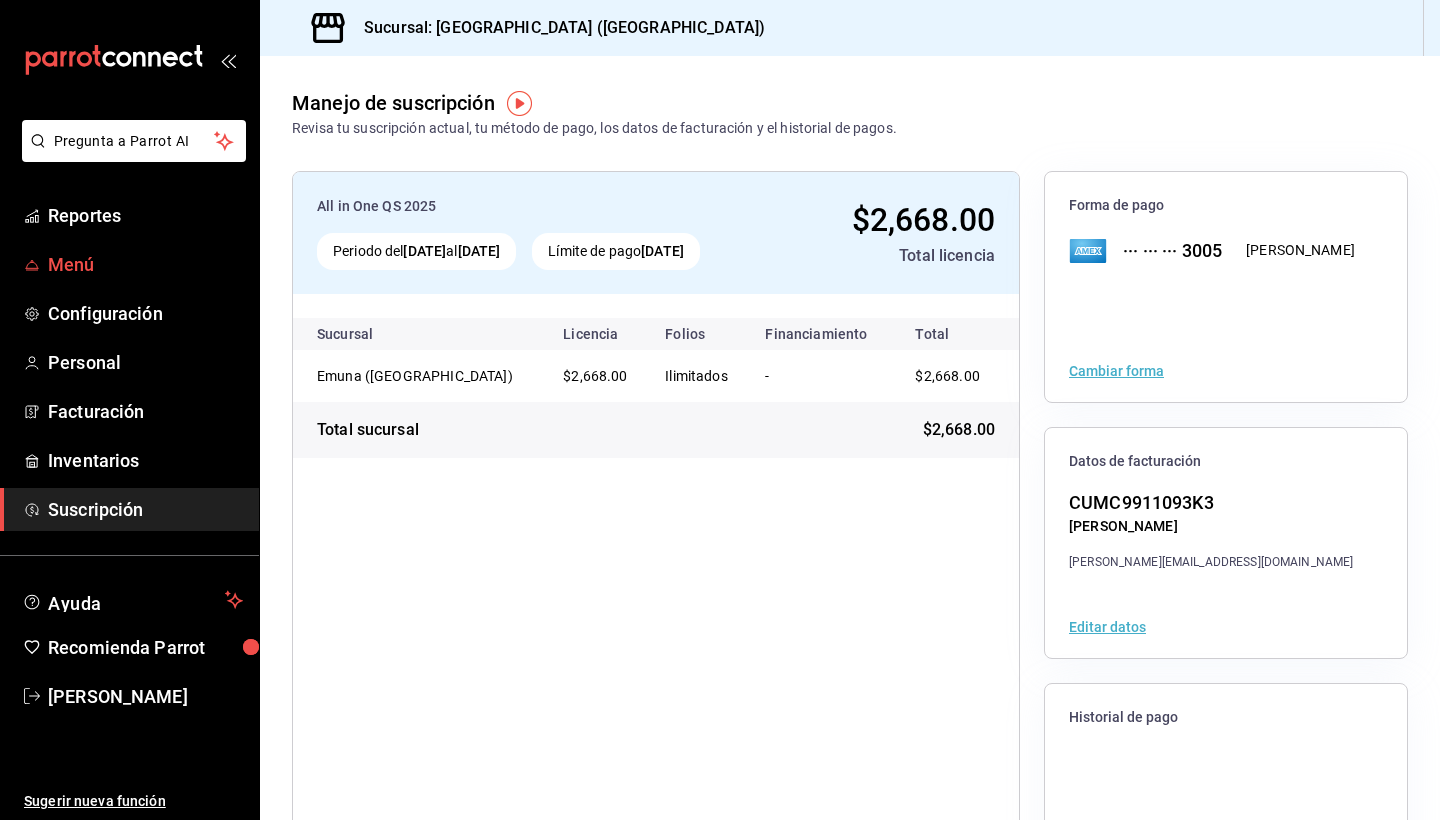 click on "Menú" at bounding box center (145, 264) 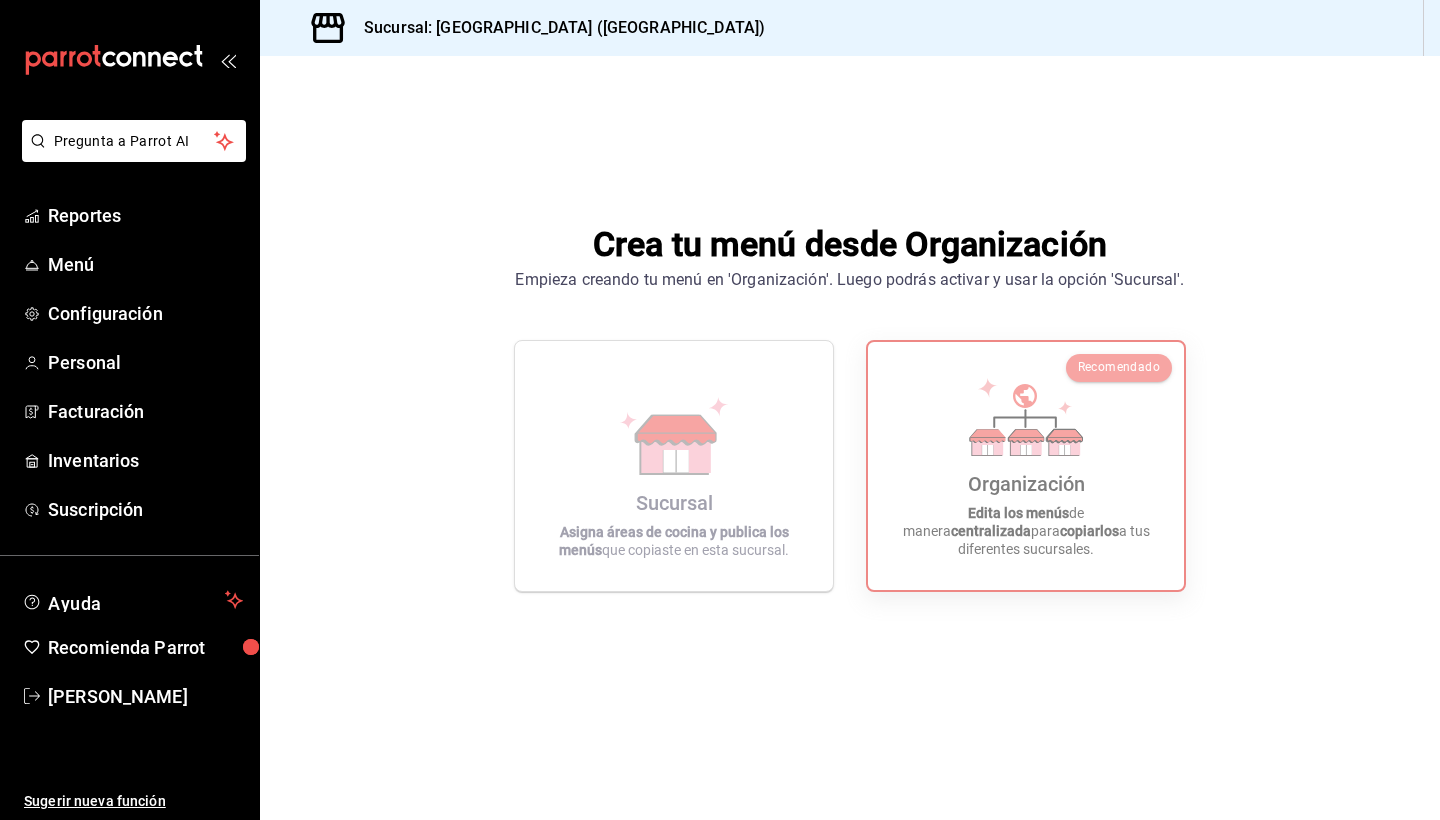 click on "Sucursal: [GEOGRAPHIC_DATA] ([GEOGRAPHIC_DATA])" at bounding box center [850, 28] 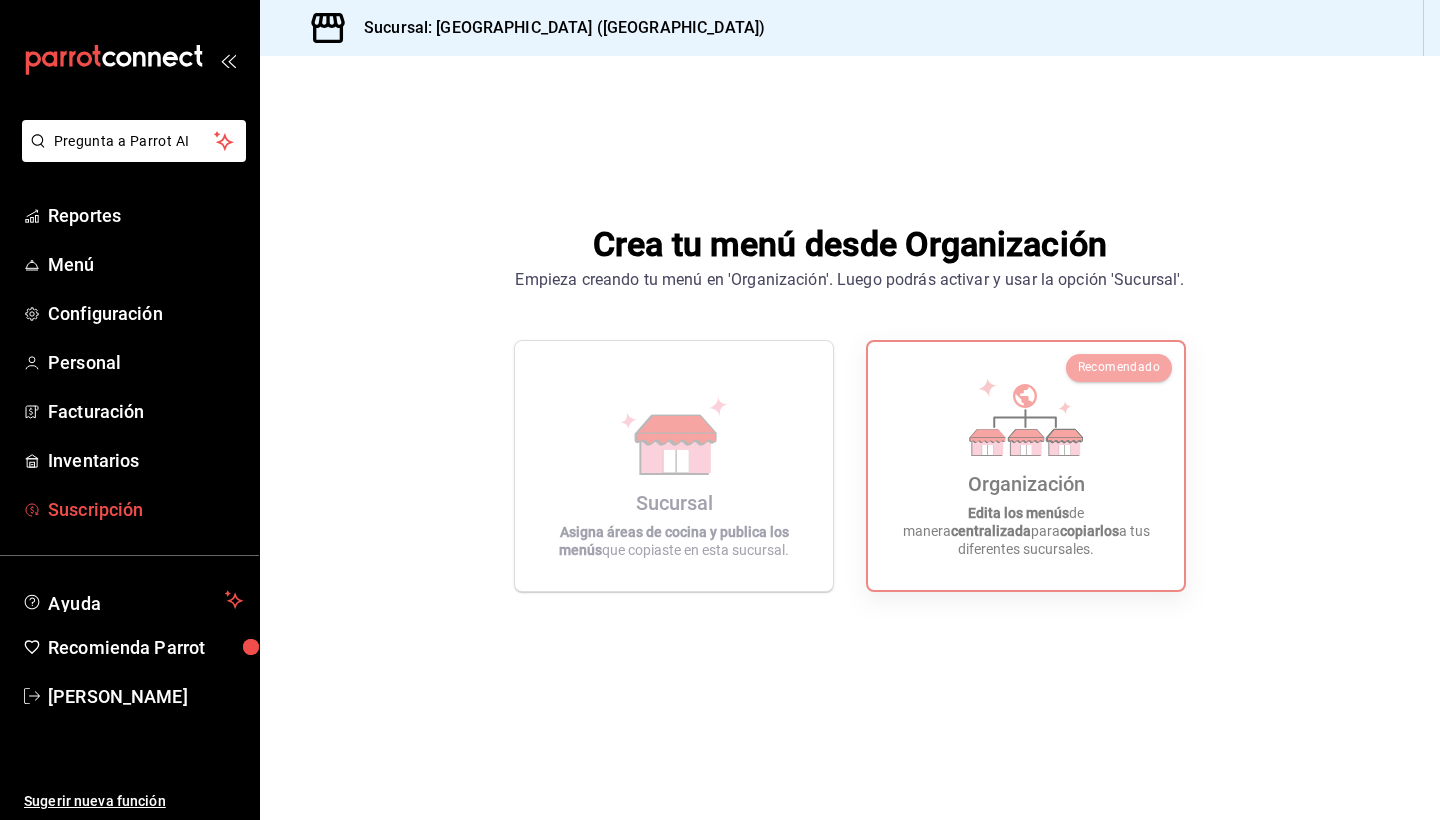 click on "Suscripción" at bounding box center (145, 509) 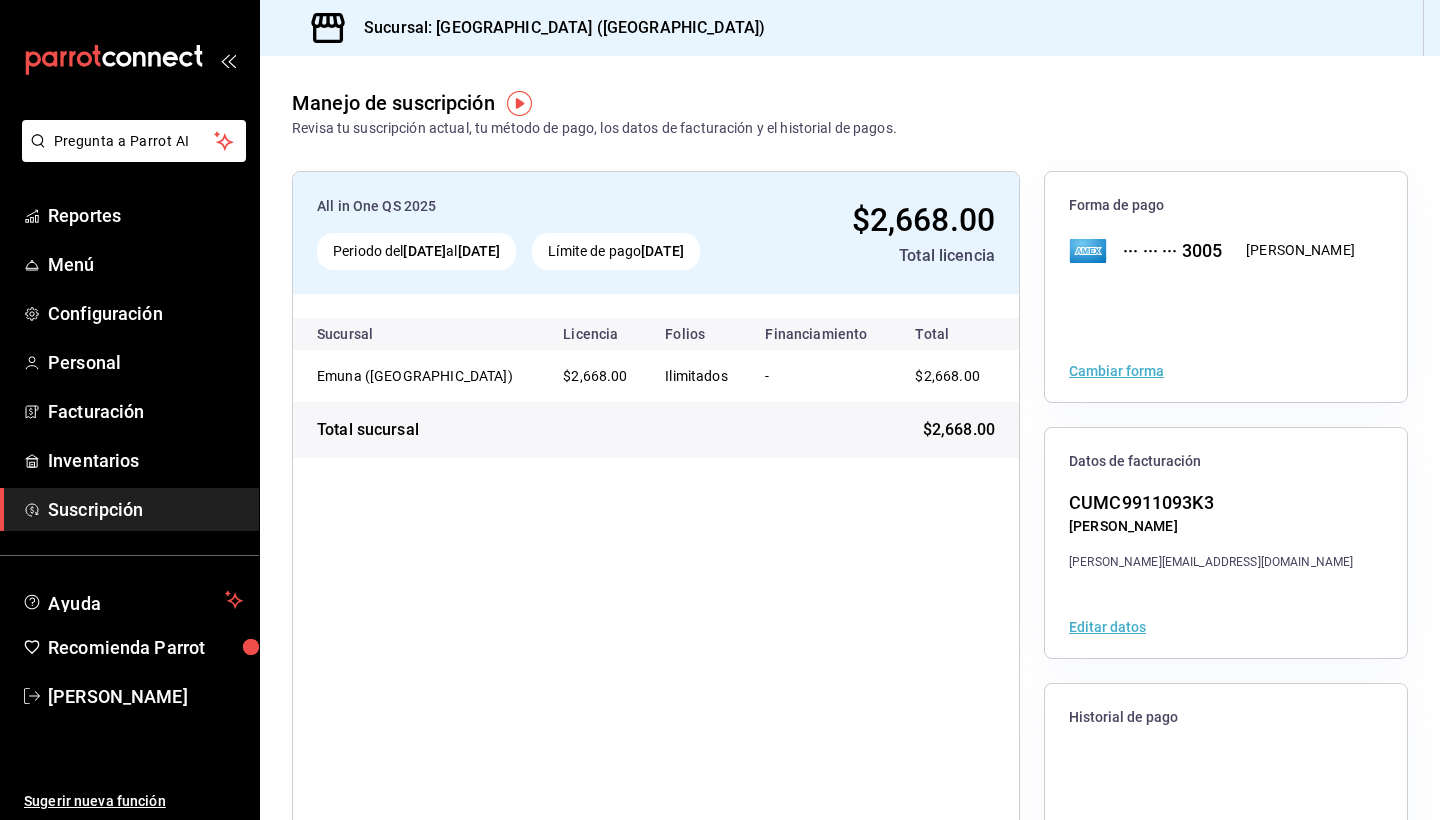 click 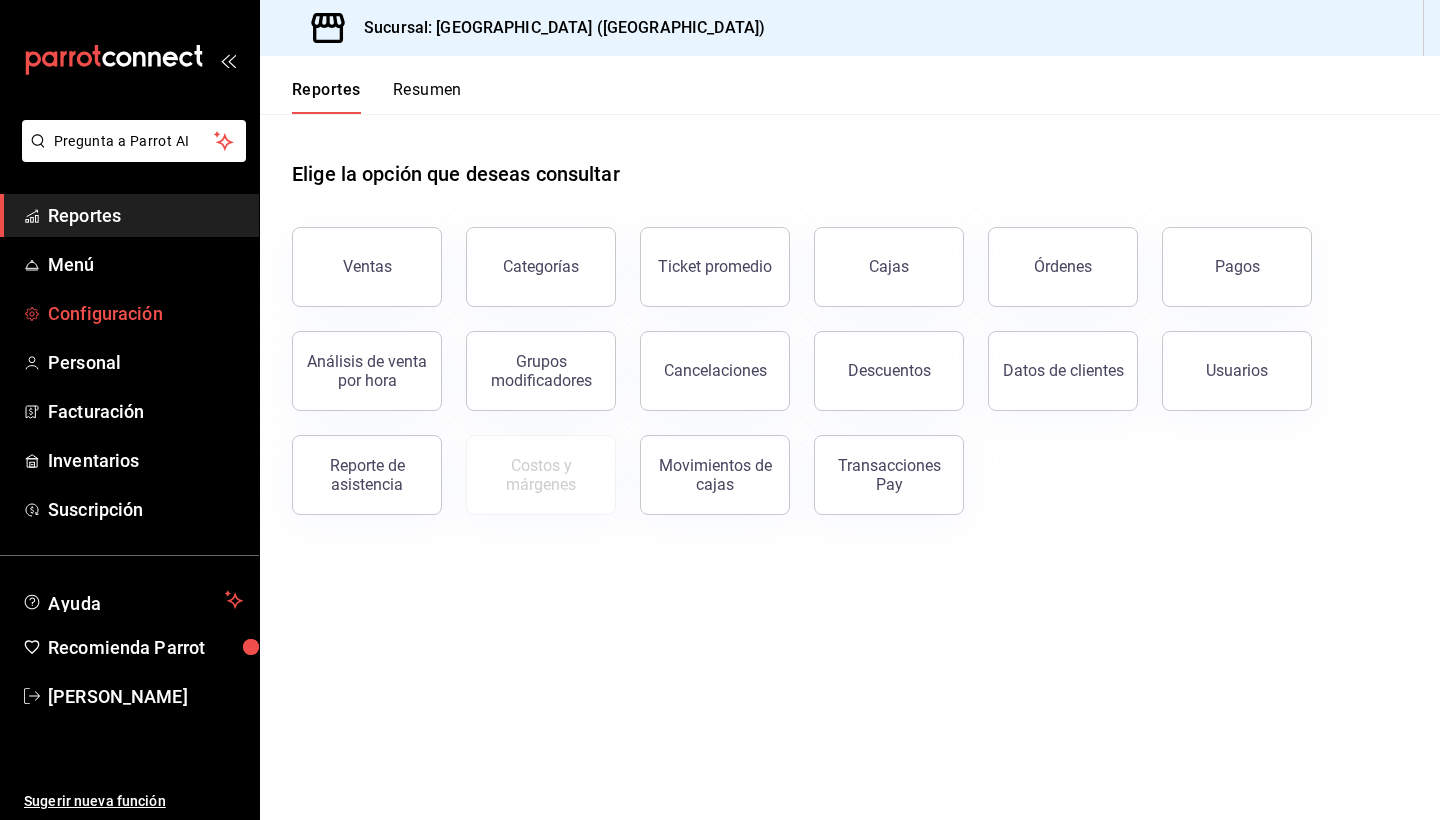 click on "Configuración" at bounding box center (145, 313) 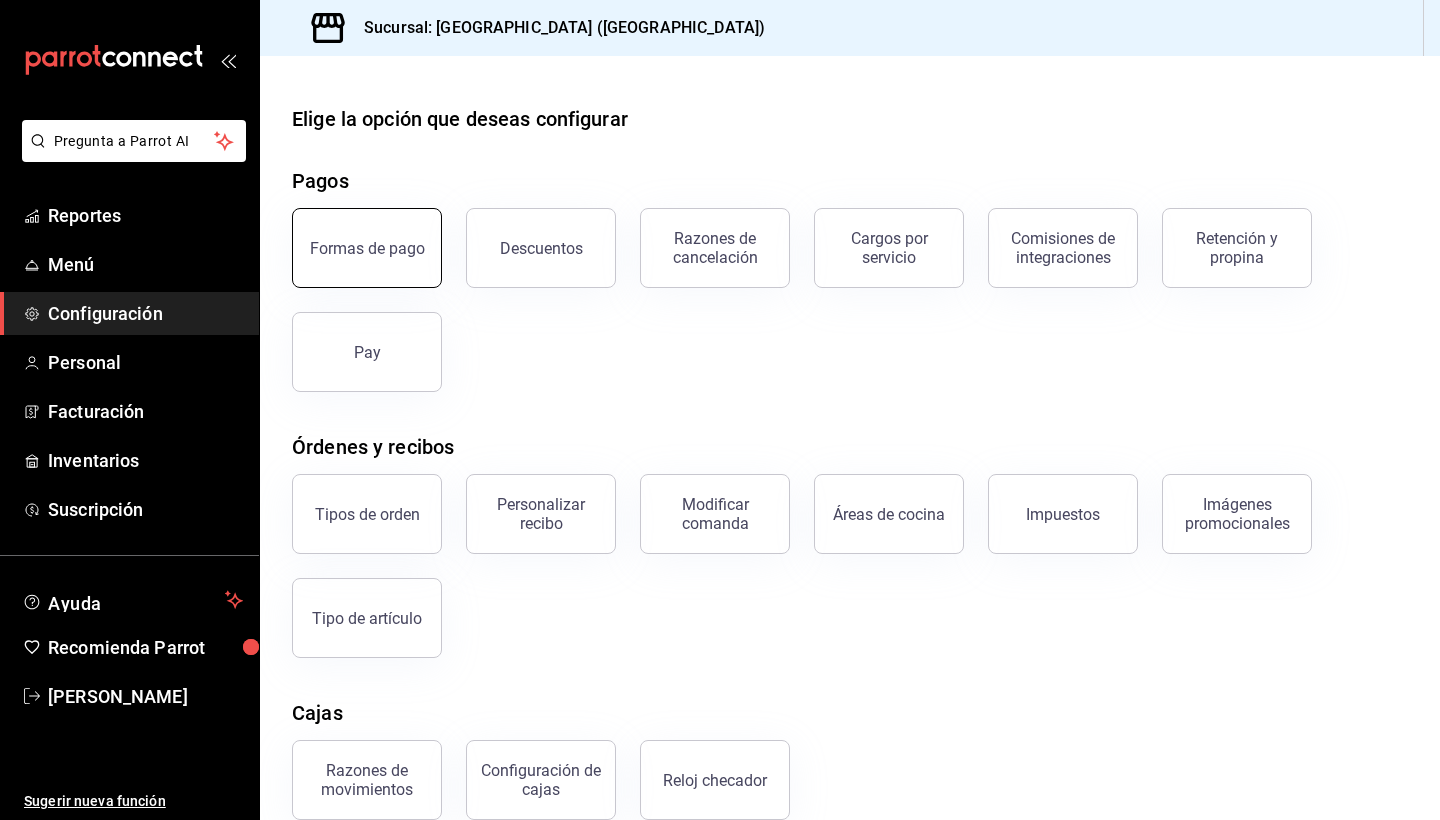 click on "Formas de pago" at bounding box center [367, 248] 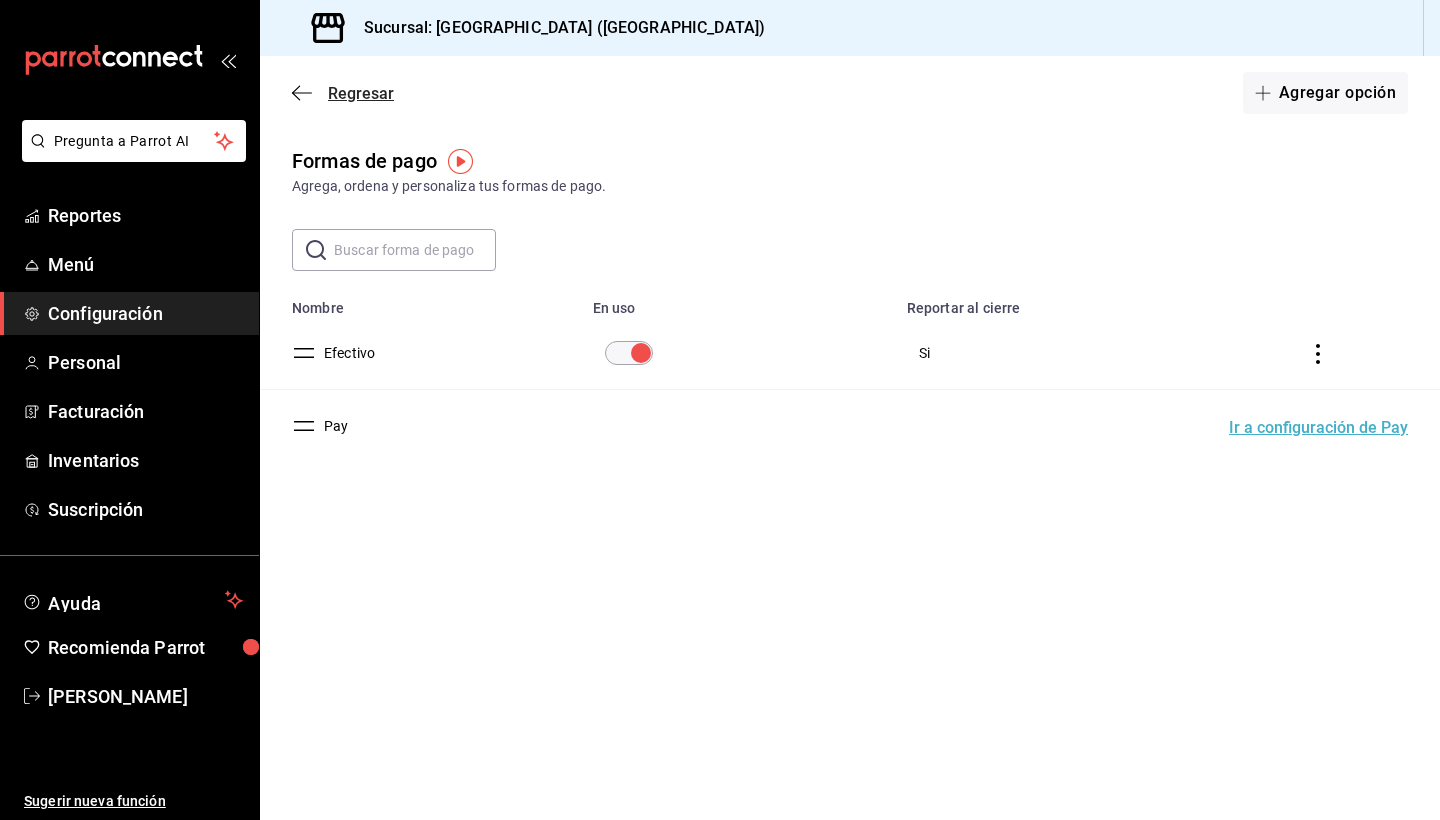 click 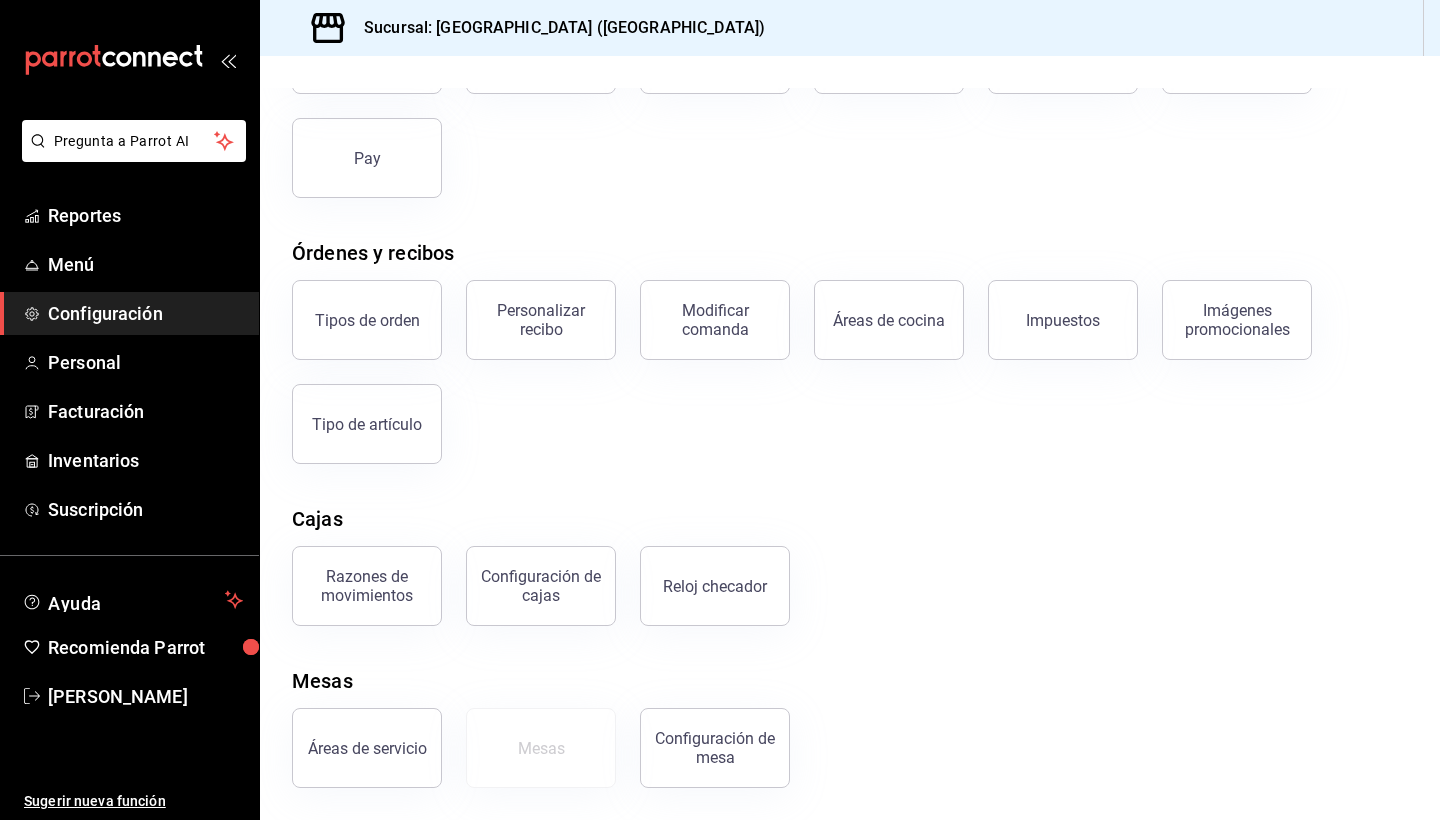scroll, scrollTop: 196, scrollLeft: 0, axis: vertical 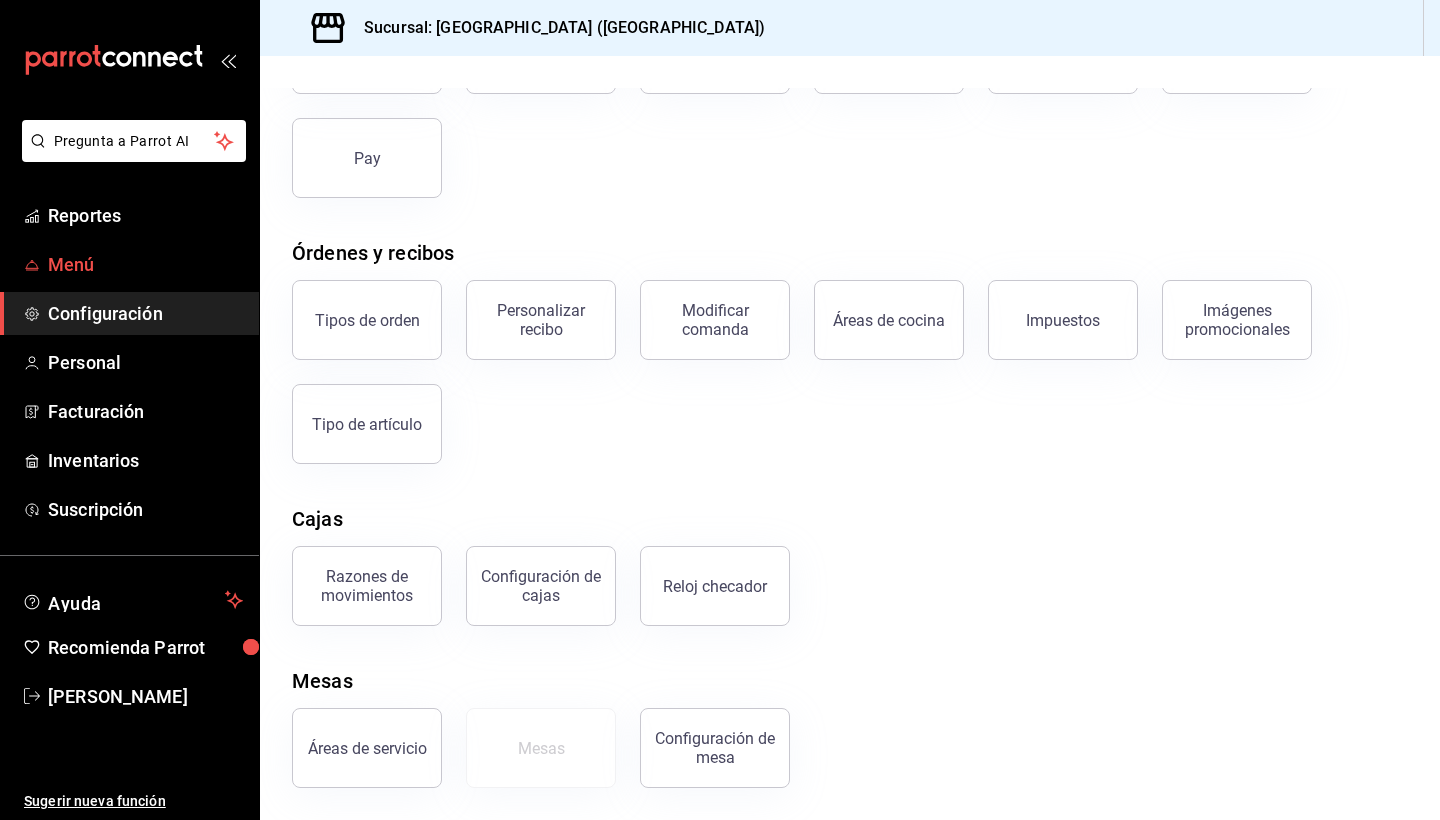 click on "Menú" at bounding box center (129, 264) 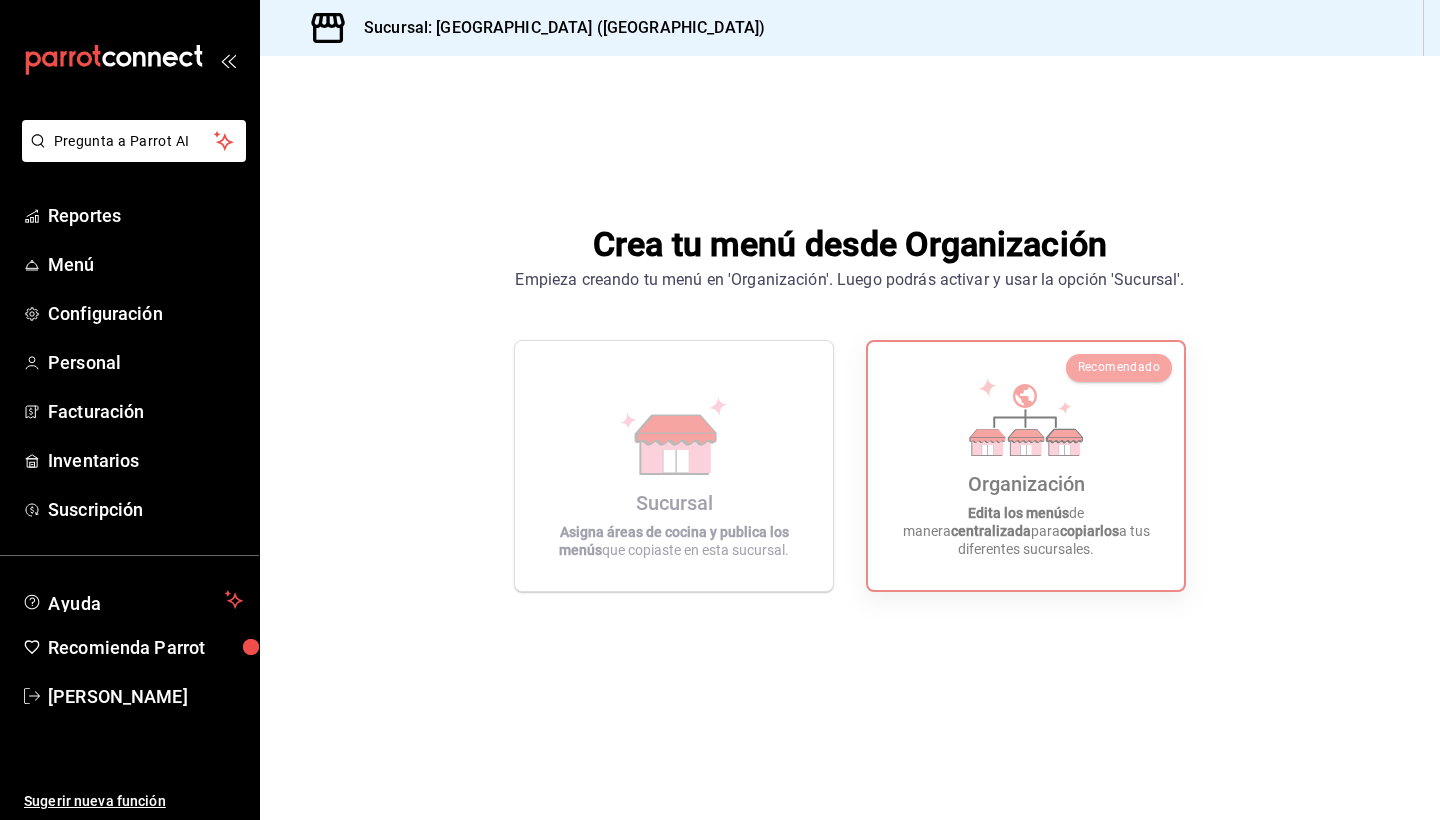 click 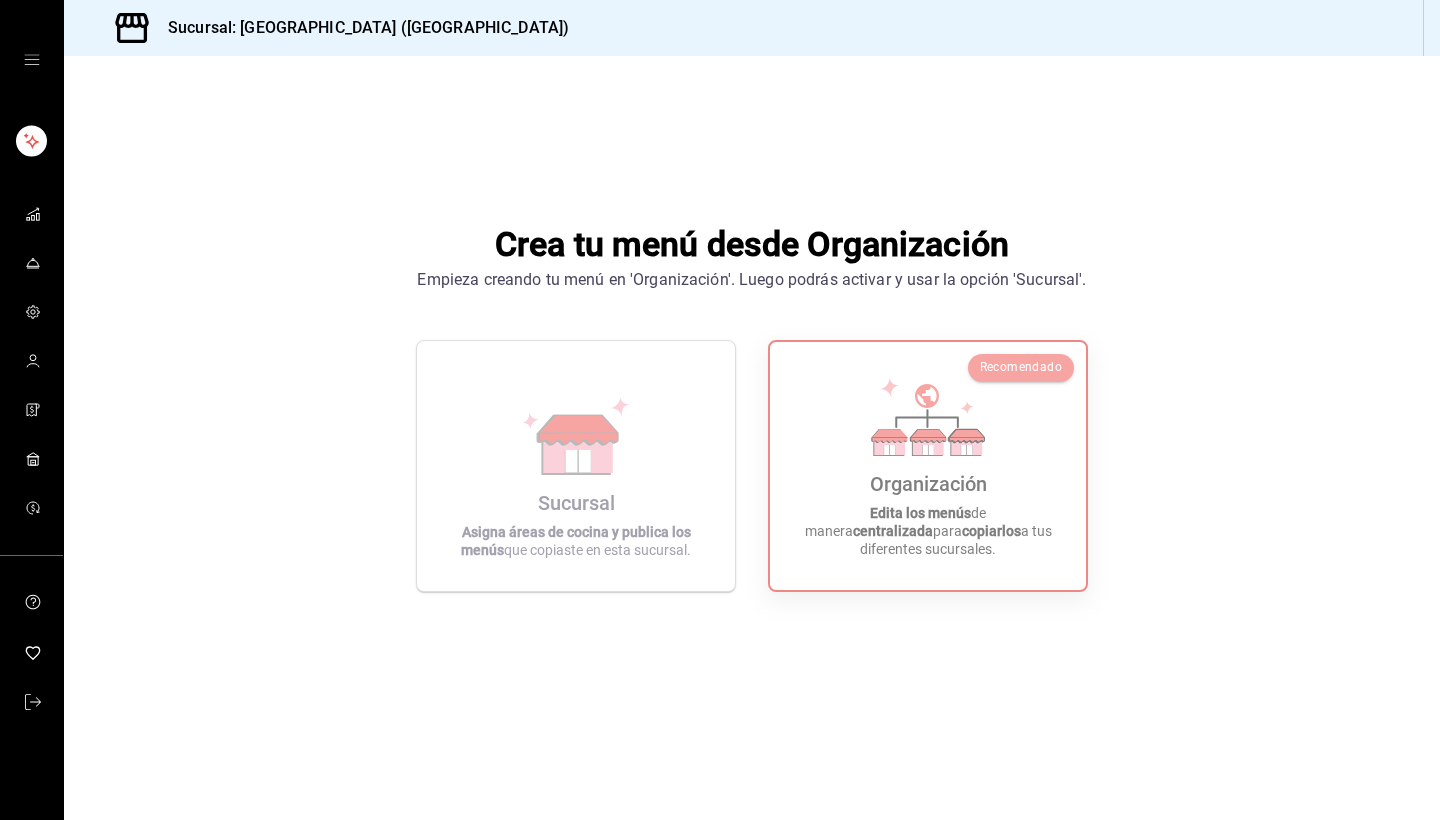 click 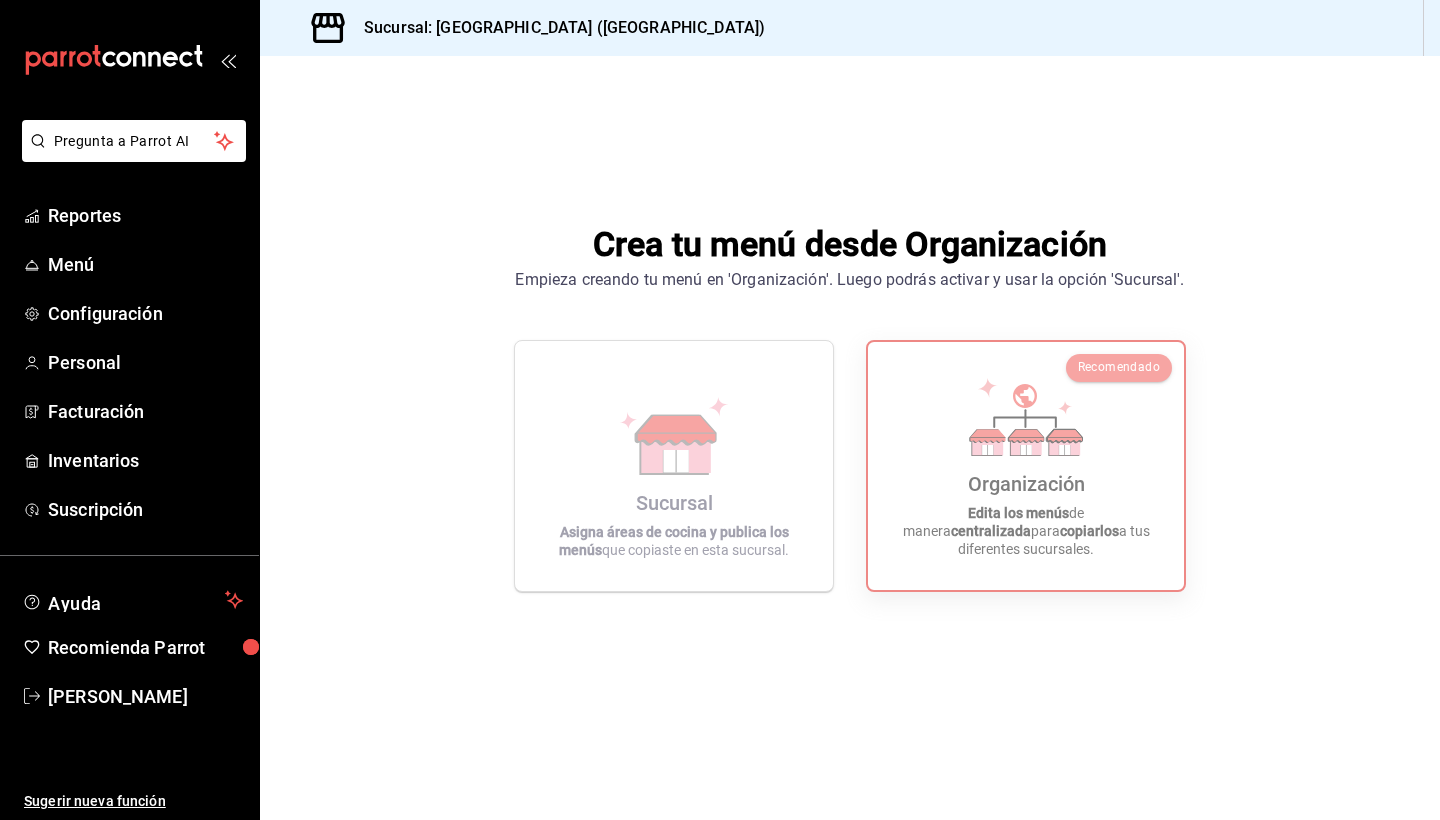 click 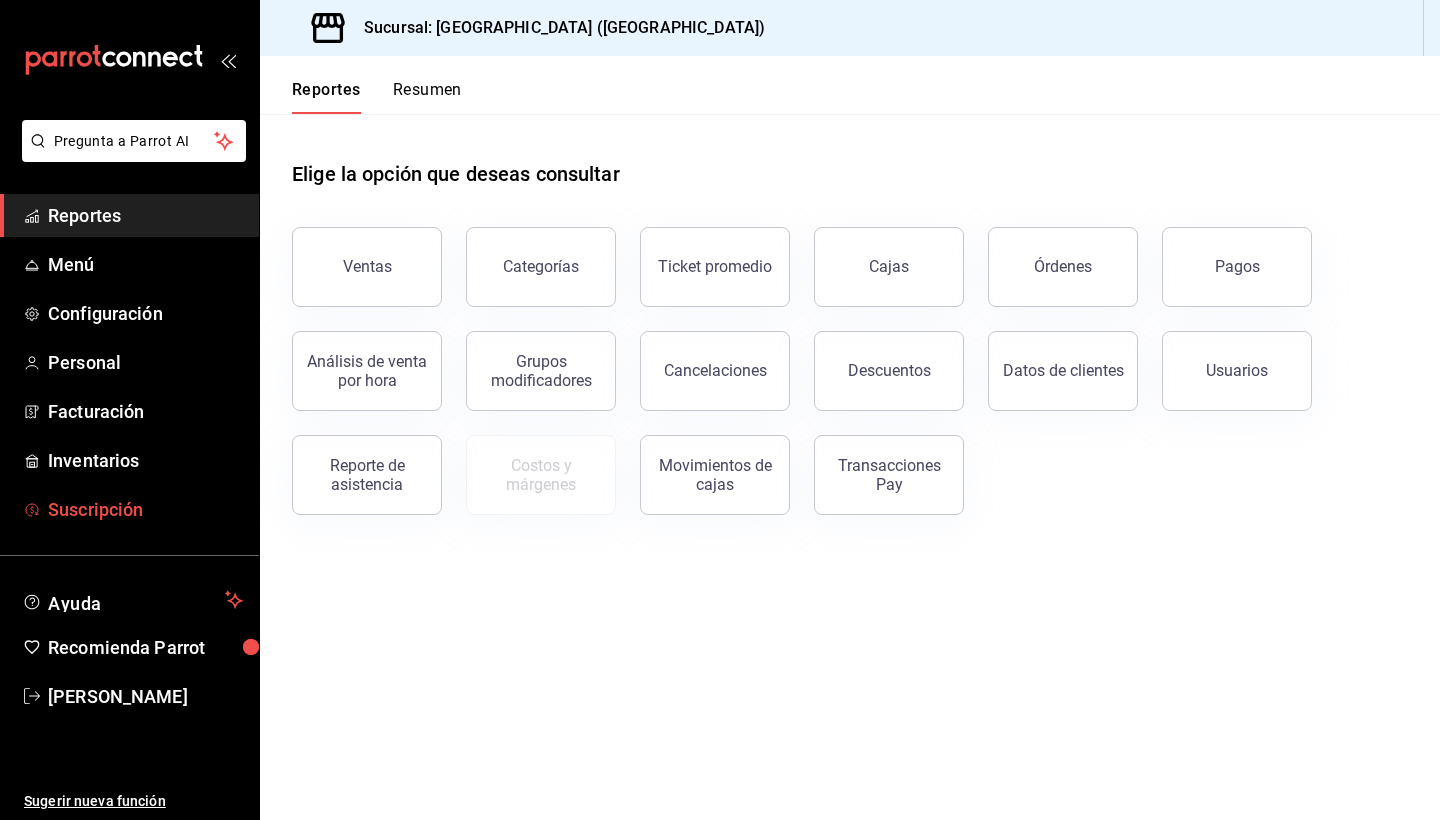 click on "Suscripción" at bounding box center [145, 509] 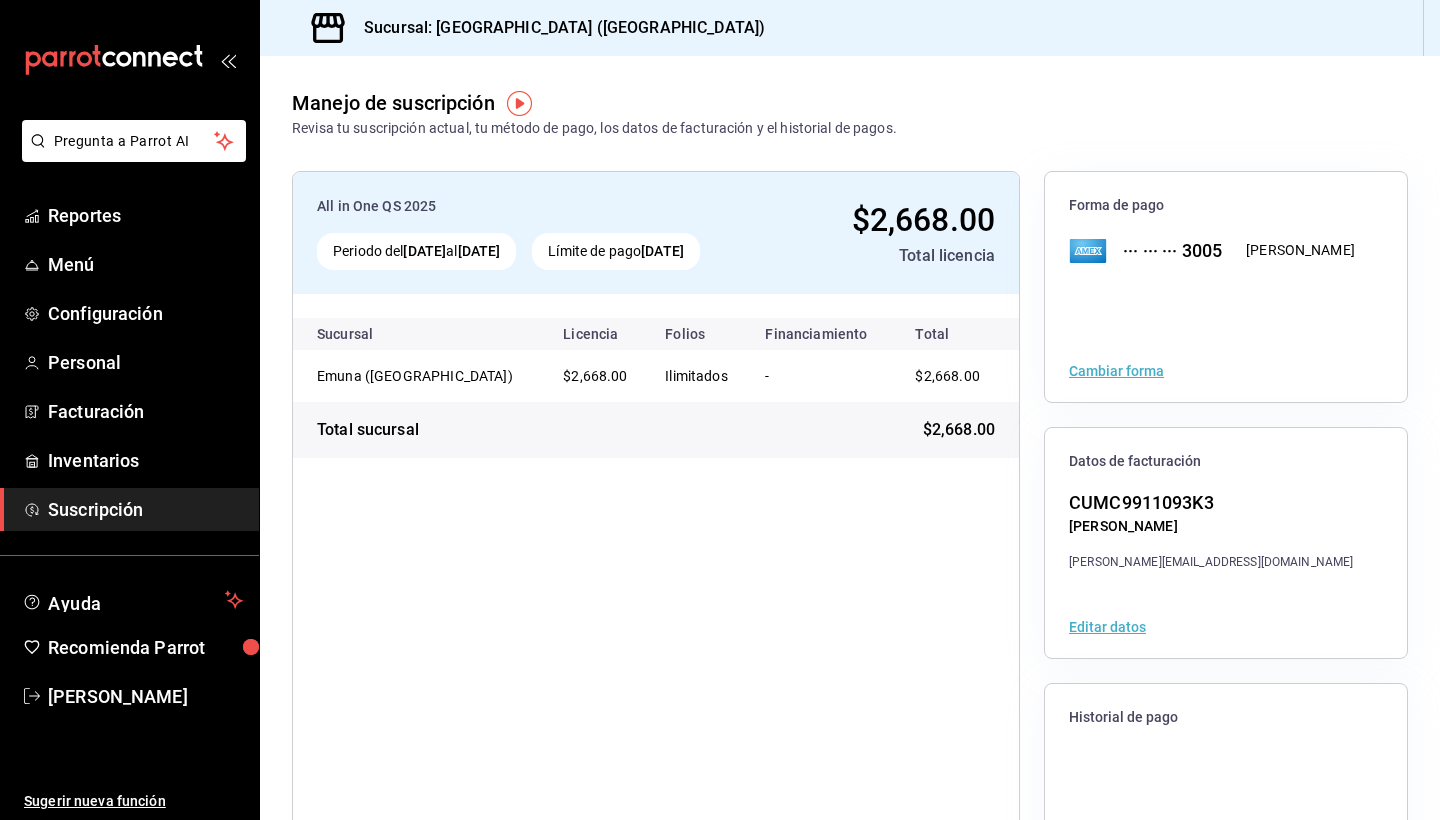click on "All in One QS 2025 Periodo del  26 jun 2025  al  10 jul 2025 Límite de pago  10 jul 2025 $2,668.00 Total licencia Sucursal Licencia Folios Financiamiento Total Emuna (puebla) $2,668.00 Ilimitados - $2,668.00 Total sucursal $2,668.00" at bounding box center (656, 543) 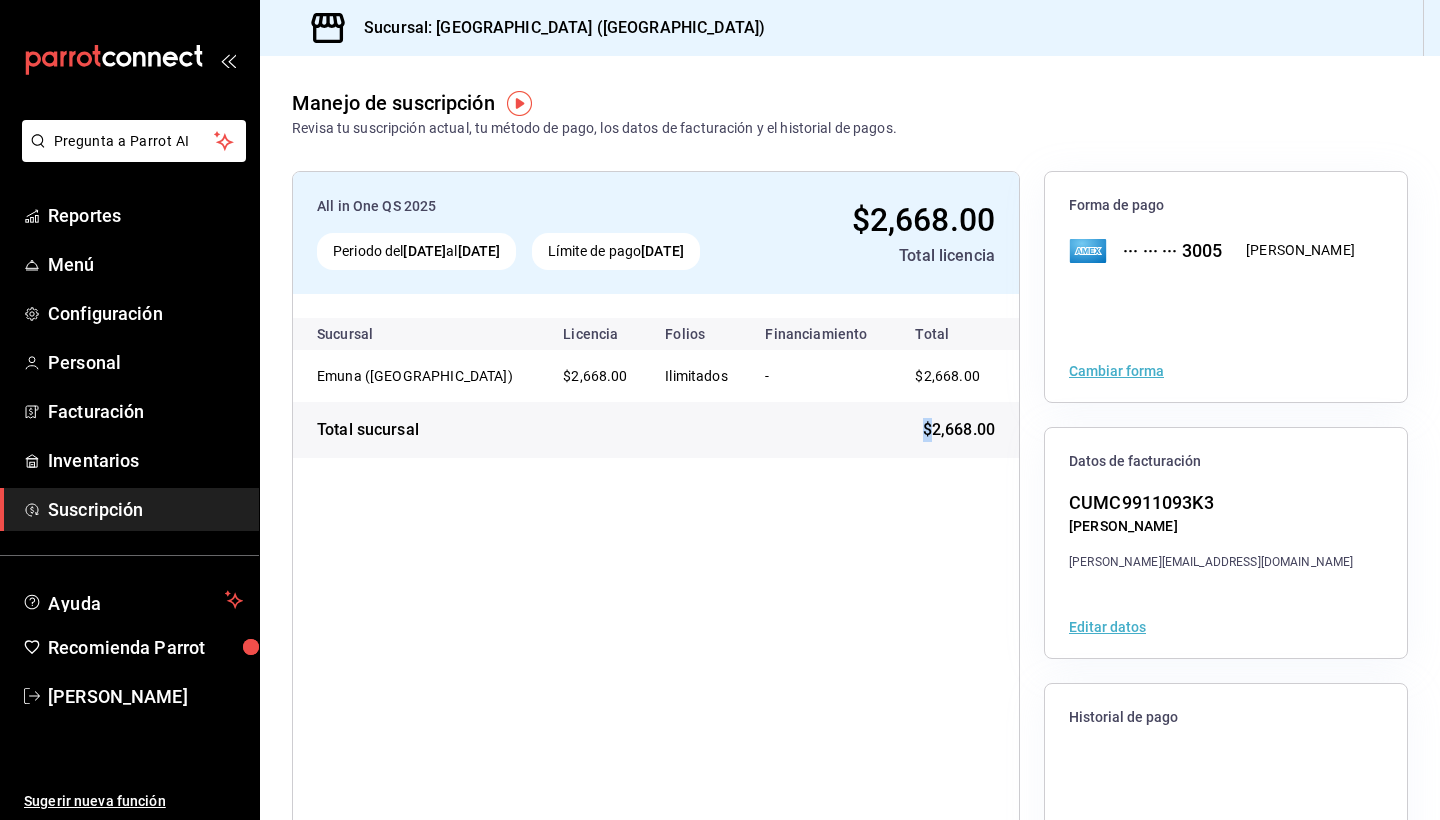 click on "Total sucursal $2,668.00" at bounding box center [656, 430] 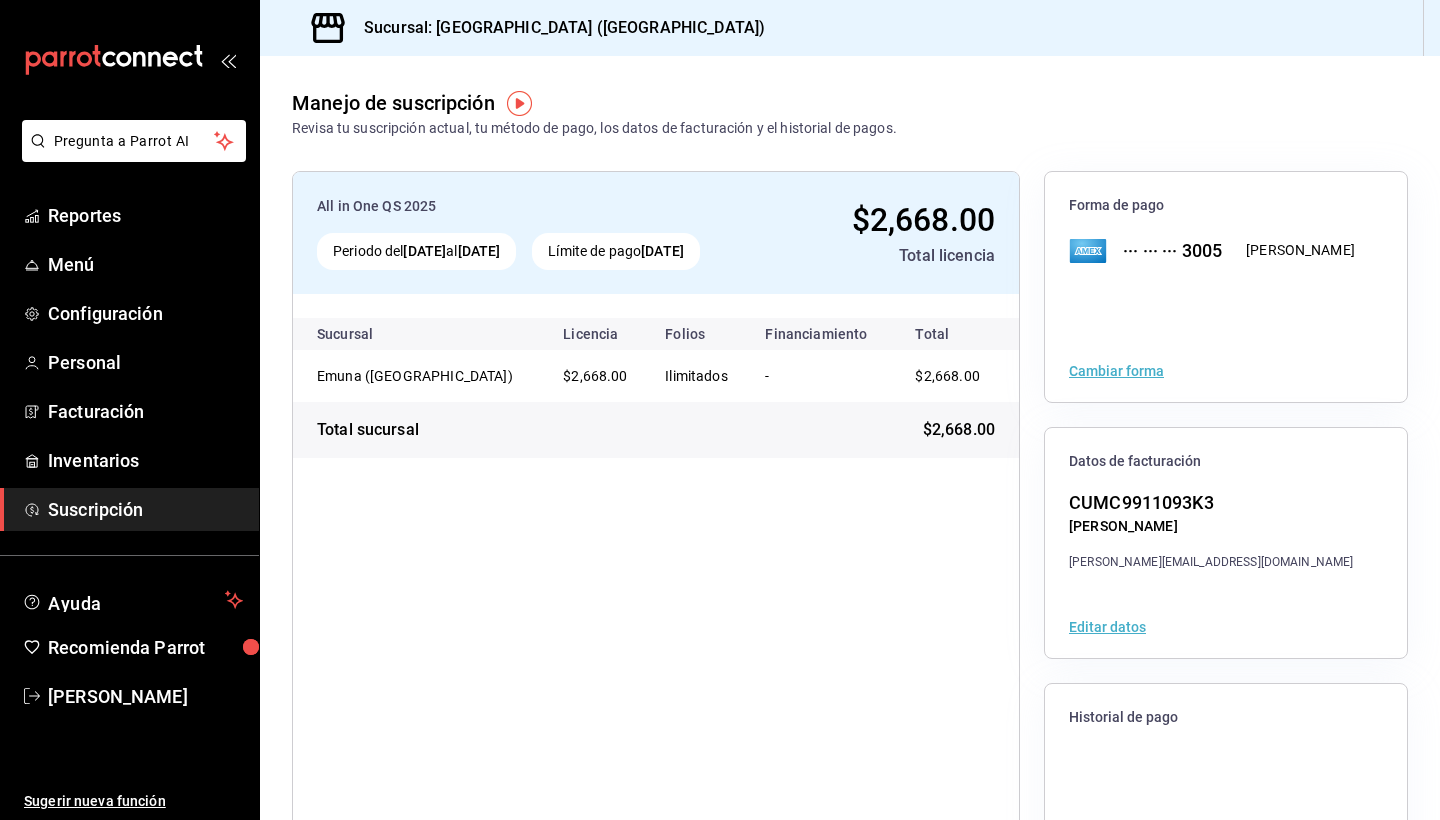 click on "$2,668.00" at bounding box center (955, 376) 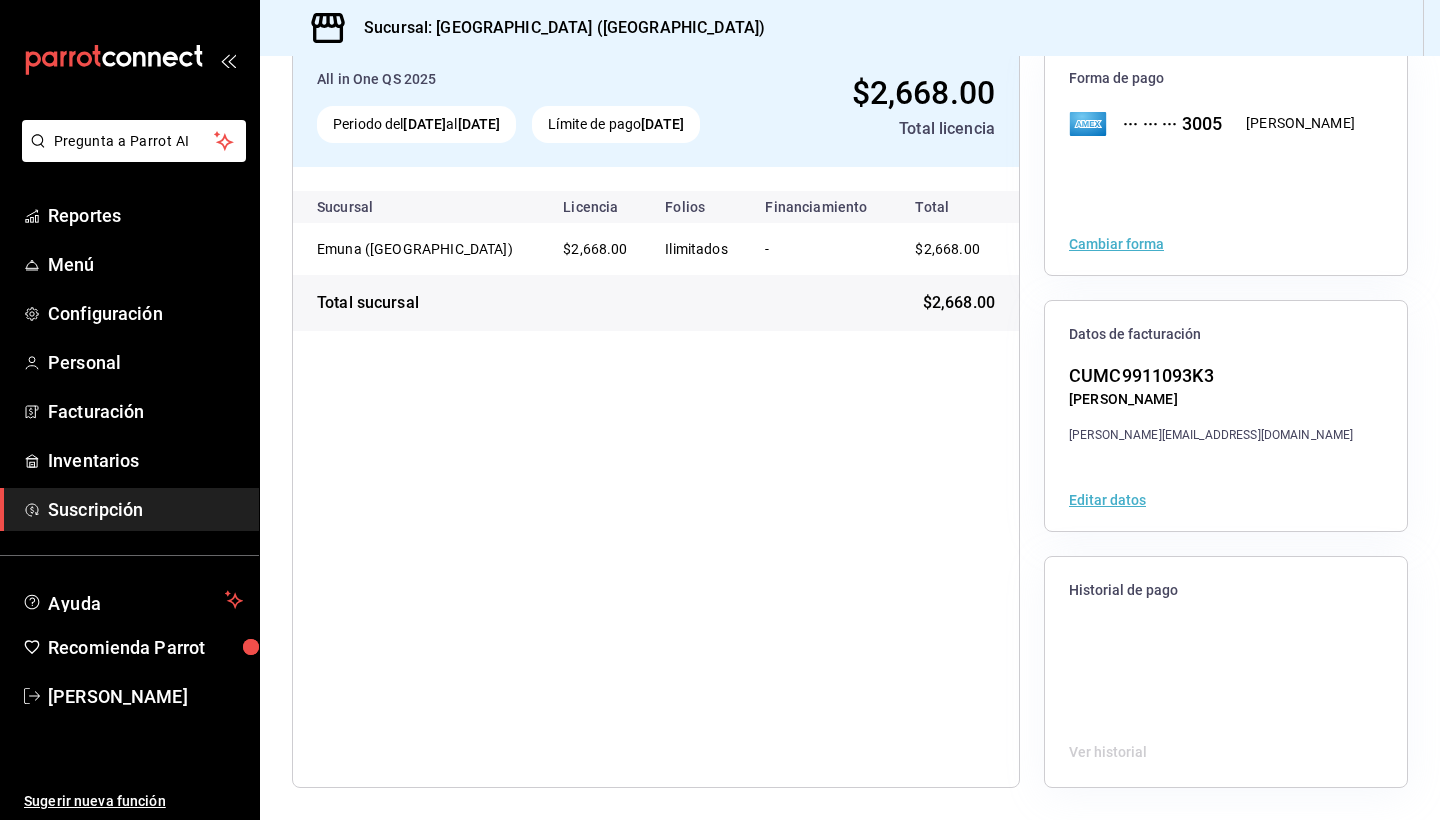scroll, scrollTop: 128, scrollLeft: 0, axis: vertical 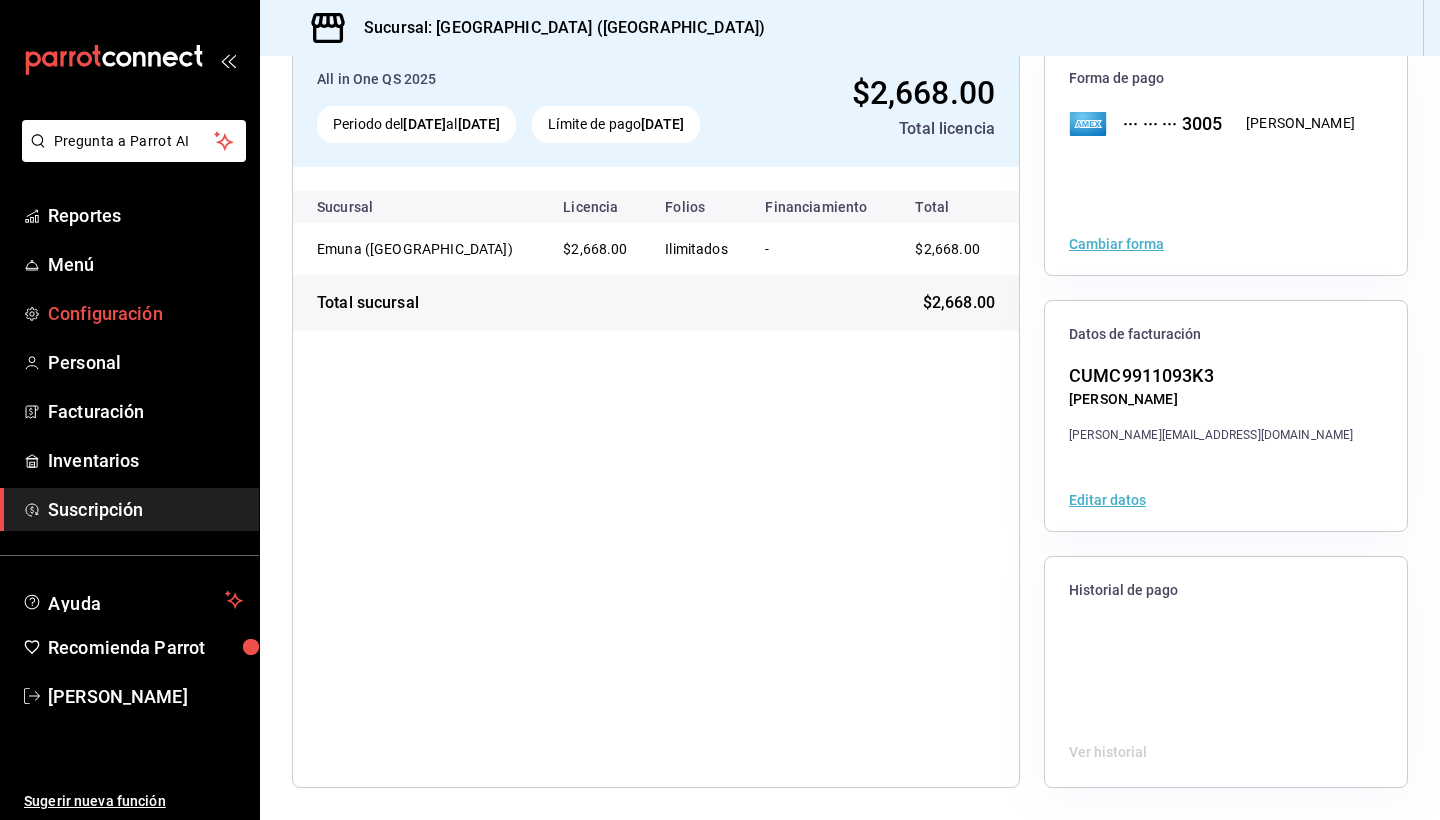 click on "Configuración" at bounding box center (145, 313) 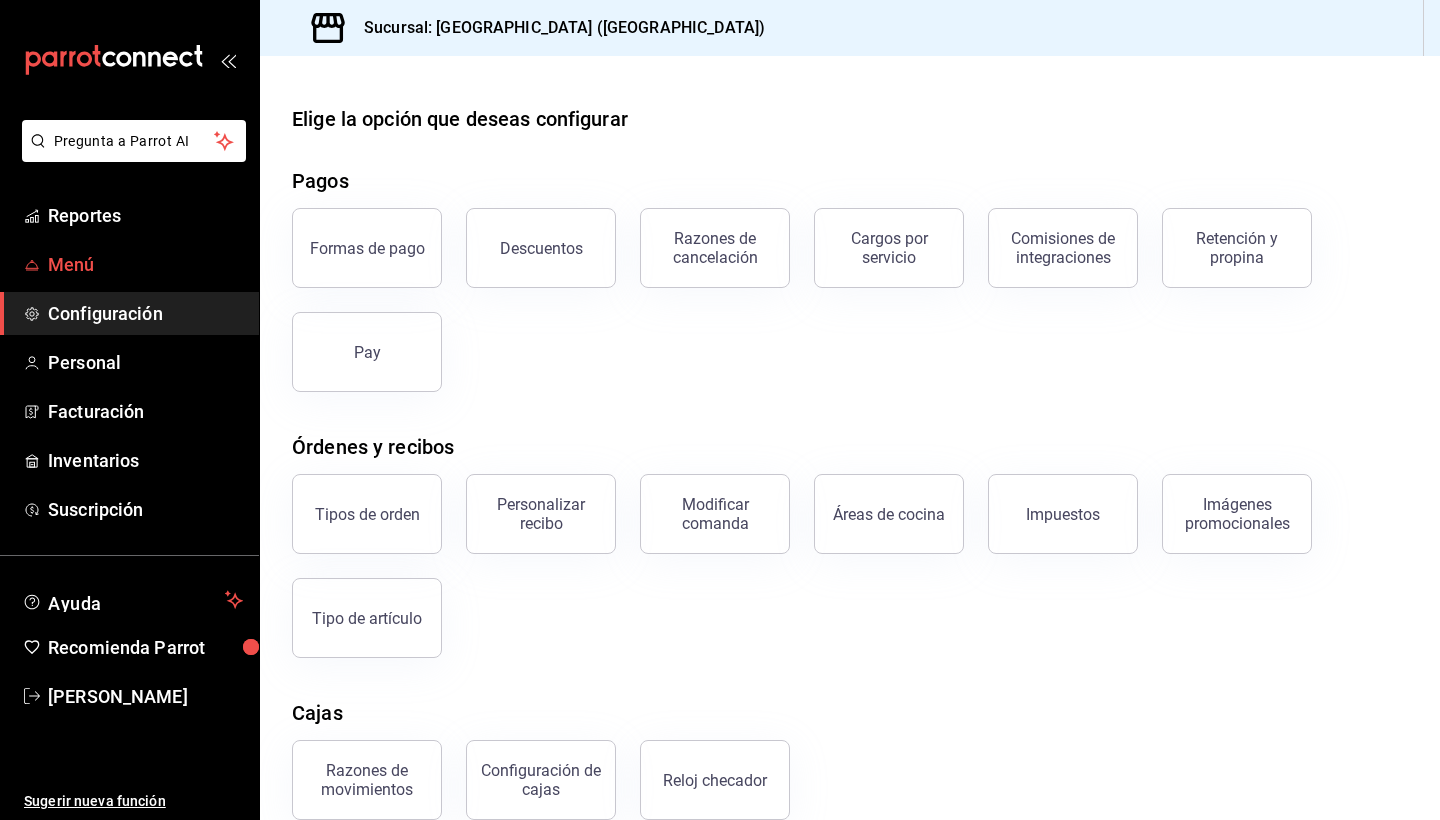 click on "Menú" at bounding box center (145, 264) 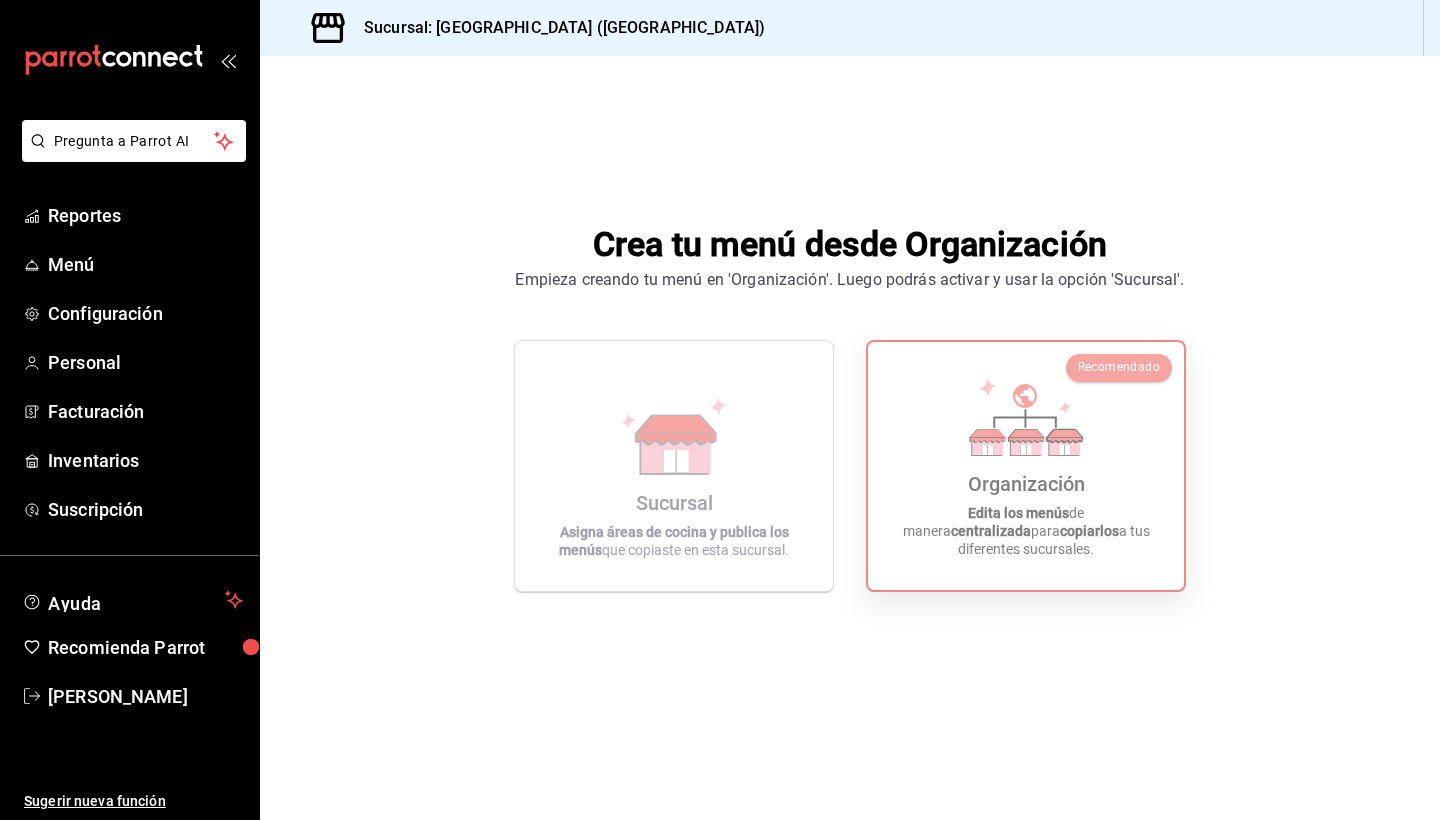 click on "Recomendado" at bounding box center [1119, 367] 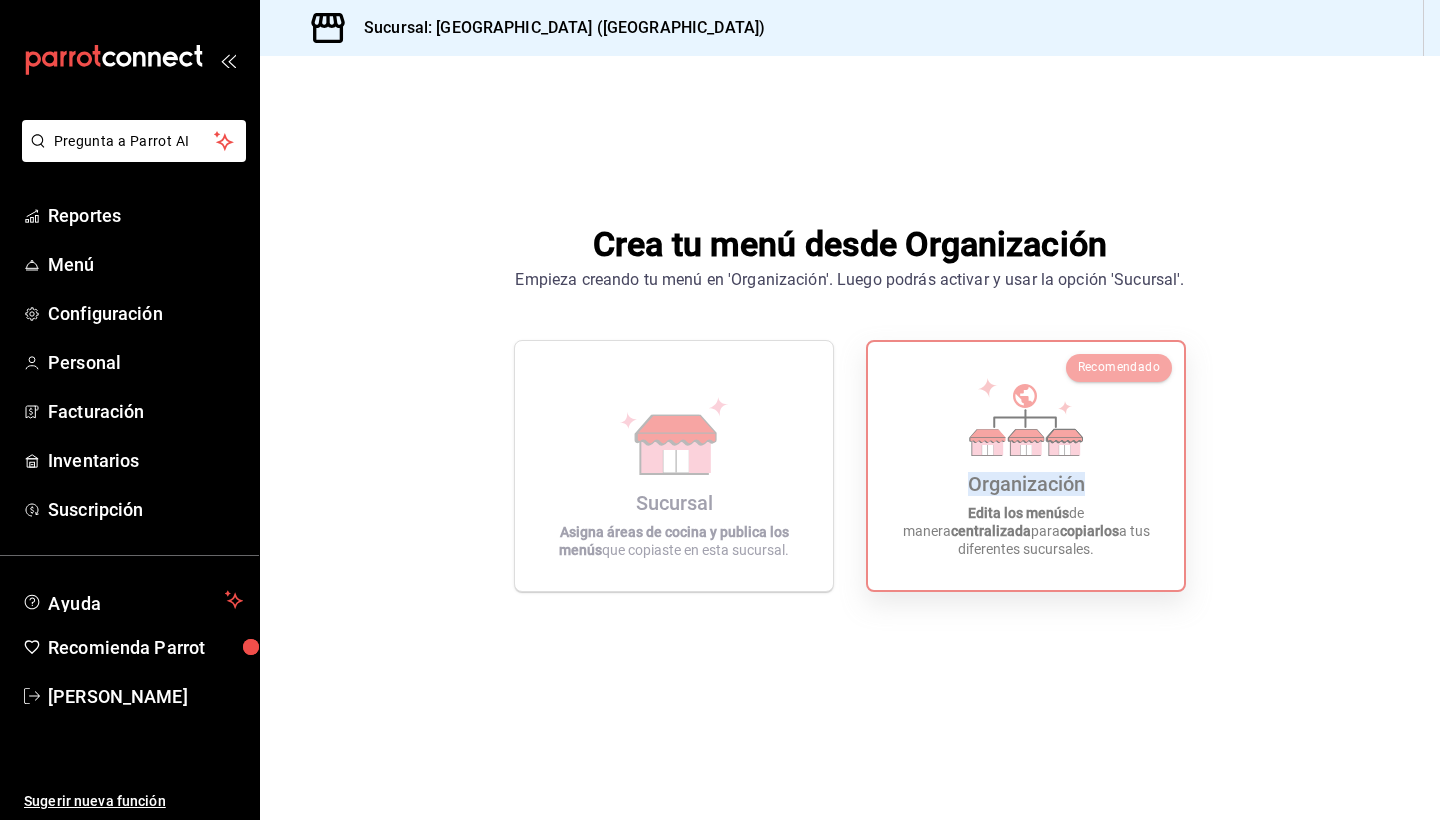 click 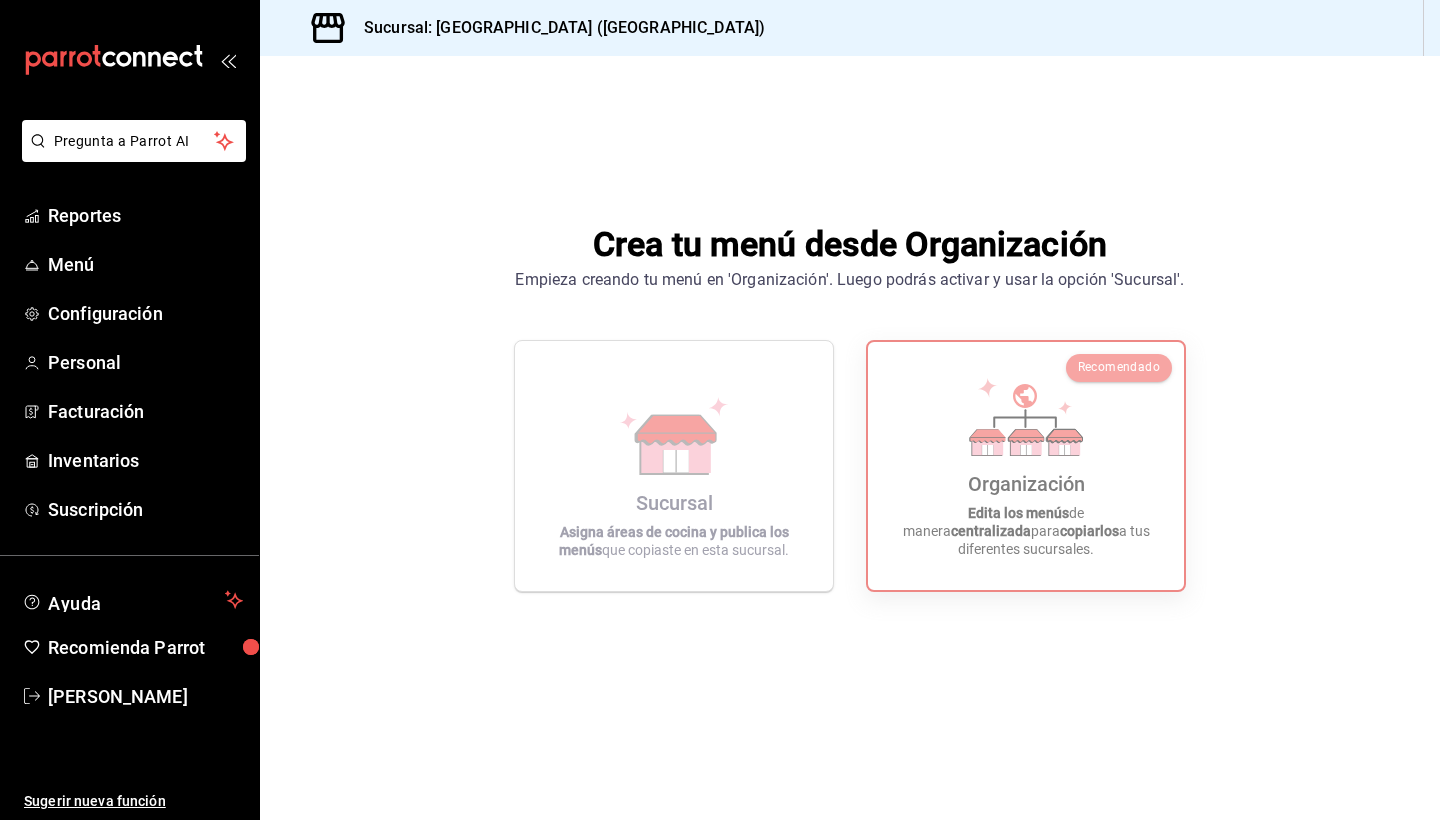click on "Sucursal: [GEOGRAPHIC_DATA] ([GEOGRAPHIC_DATA])" at bounding box center [850, 28] 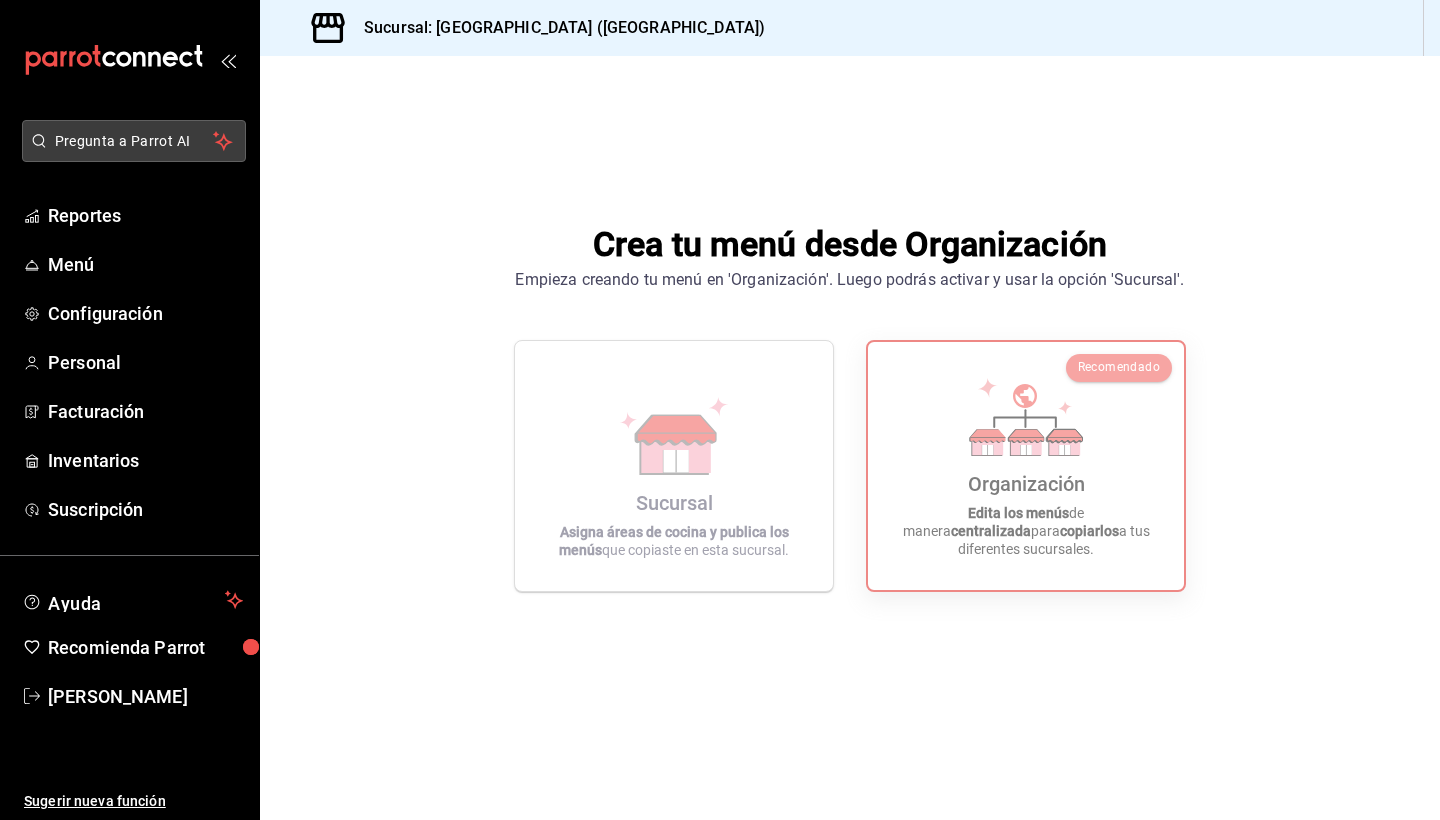 click on "Pregunta a Parrot AI" at bounding box center (134, 141) 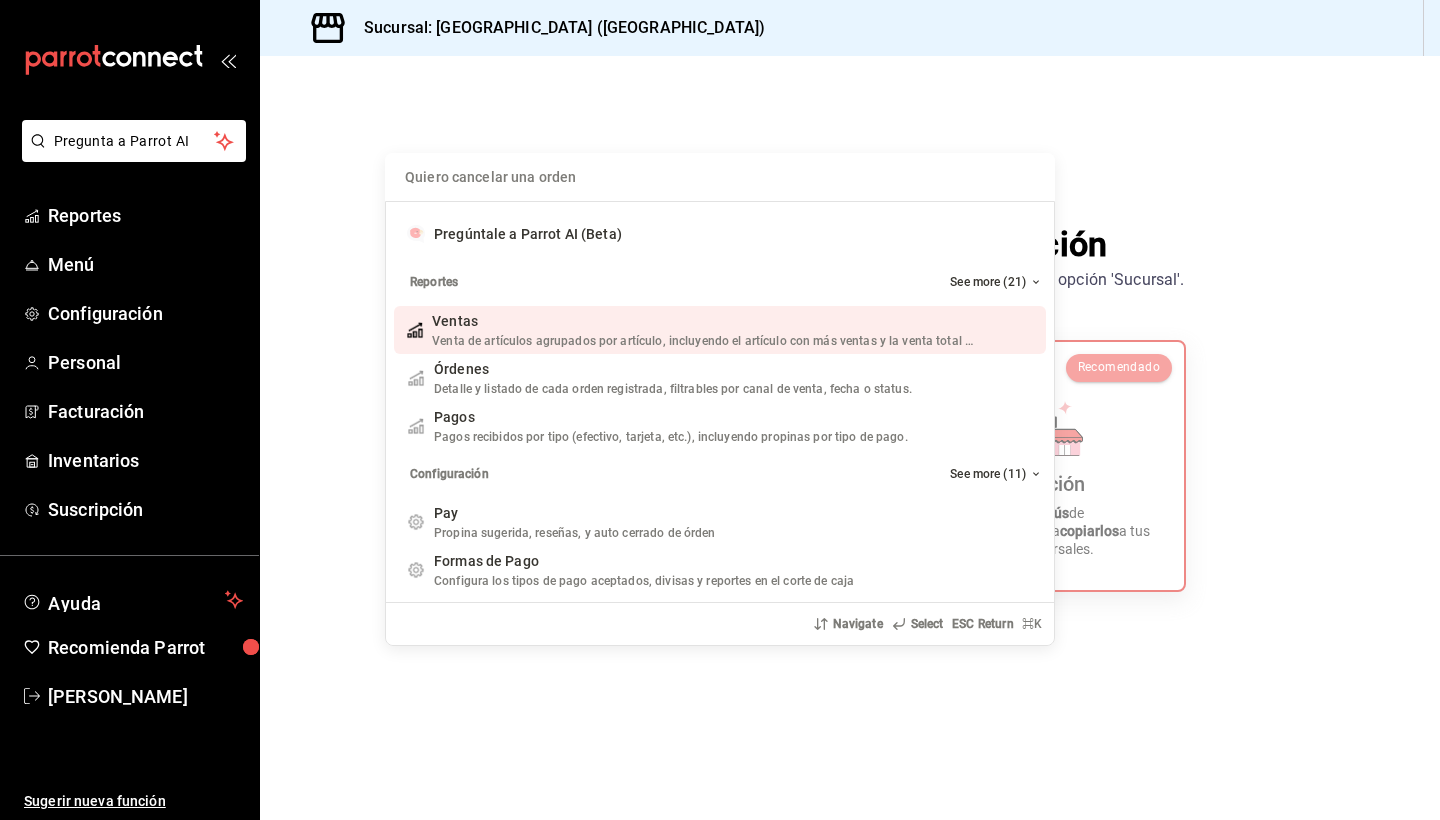 click on "Quiero cancelar una orden Pregúntale a Parrot AI (Beta) Reportes See more (21) Ventas Venta de artículos agrupados por artículo, incluyendo el artículo con más ventas y la venta total por periodo. Add shortcut Órdenes Detalle y listado de cada orden registrada, filtrables por canal de venta, fecha o status. Add shortcut Pagos Pagos recibidos por tipo (efectivo, tarjeta, etc.), incluyendo propinas por tipo de pago. Add shortcut Configuración See more (11) Pay Propina sugerida, reseñas, y auto cerrado de órden Add shortcut Formas de Pago Configura los tipos de pago aceptados, divisas y reportes en el corte de caja Add shortcut Descuentos Configura los descuentos aplicables a órdenes o artículos en el restaurante. Add shortcut Personal Roles Administra los roles de permisos disponibles en tu restaurante Add shortcut Usuarios Administra los usuarios, sus accesos y permisos así como notificaciones. Add shortcut Referidos Referidos Refiérenos a través de WhatsApp y recibe 1 mes gratis de suscripción" at bounding box center [720, 410] 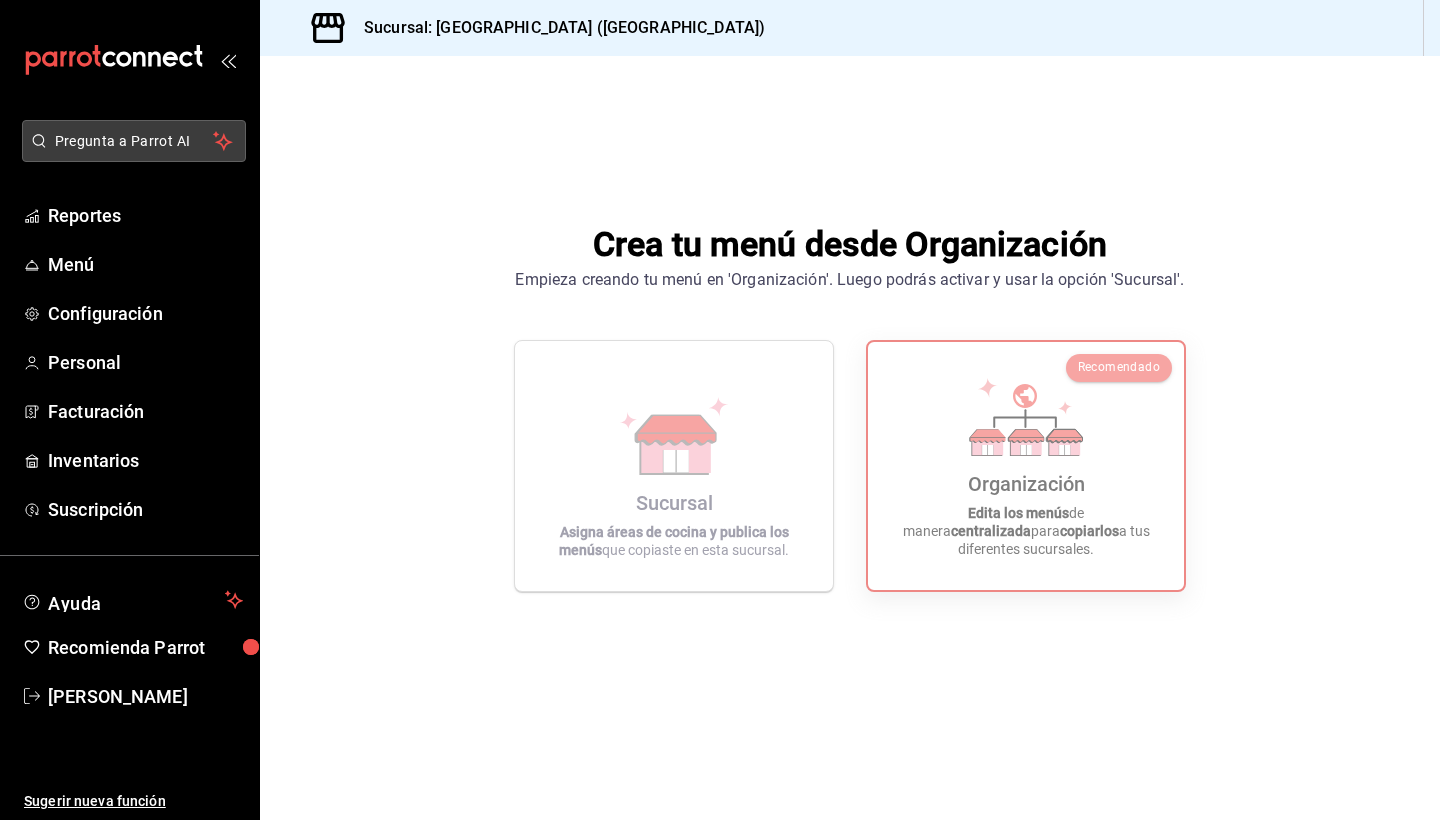 click on "Pregunta a Parrot AI" at bounding box center (134, 141) 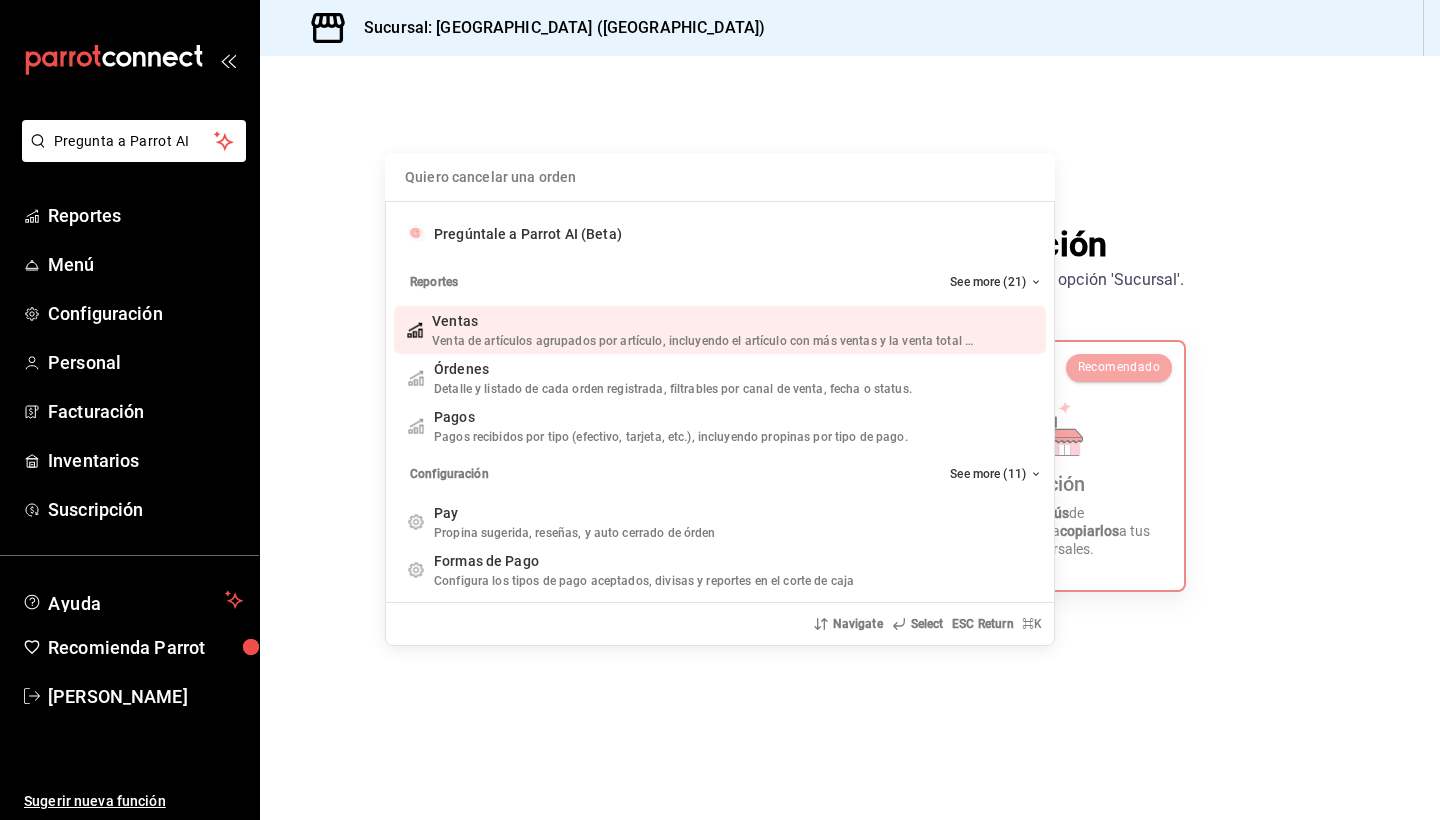 click on "Quiero cancelar una orden Pregúntale a Parrot AI (Beta) Reportes See more (21) Ventas Venta de artículos agrupados por artículo, incluyendo el artículo con más ventas y la venta total por periodo. Add shortcut Órdenes Detalle y listado de cada orden registrada, filtrables por canal de venta, fecha o status. Add shortcut Pagos Pagos recibidos por tipo (efectivo, tarjeta, etc.), incluyendo propinas por tipo de pago. Add shortcut Configuración See more (11) Pay Propina sugerida, reseñas, y auto cerrado de órden Add shortcut Formas de Pago Configura los tipos de pago aceptados, divisas y reportes en el corte de caja Add shortcut Descuentos Configura los descuentos aplicables a órdenes o artículos en el restaurante. Add shortcut Personal Roles Administra los roles de permisos disponibles en tu restaurante Add shortcut Usuarios Administra los usuarios, sus accesos y permisos así como notificaciones. Add shortcut Referidos Referidos Refiérenos a través de WhatsApp y recibe 1 mes gratis de suscripción" at bounding box center (720, 410) 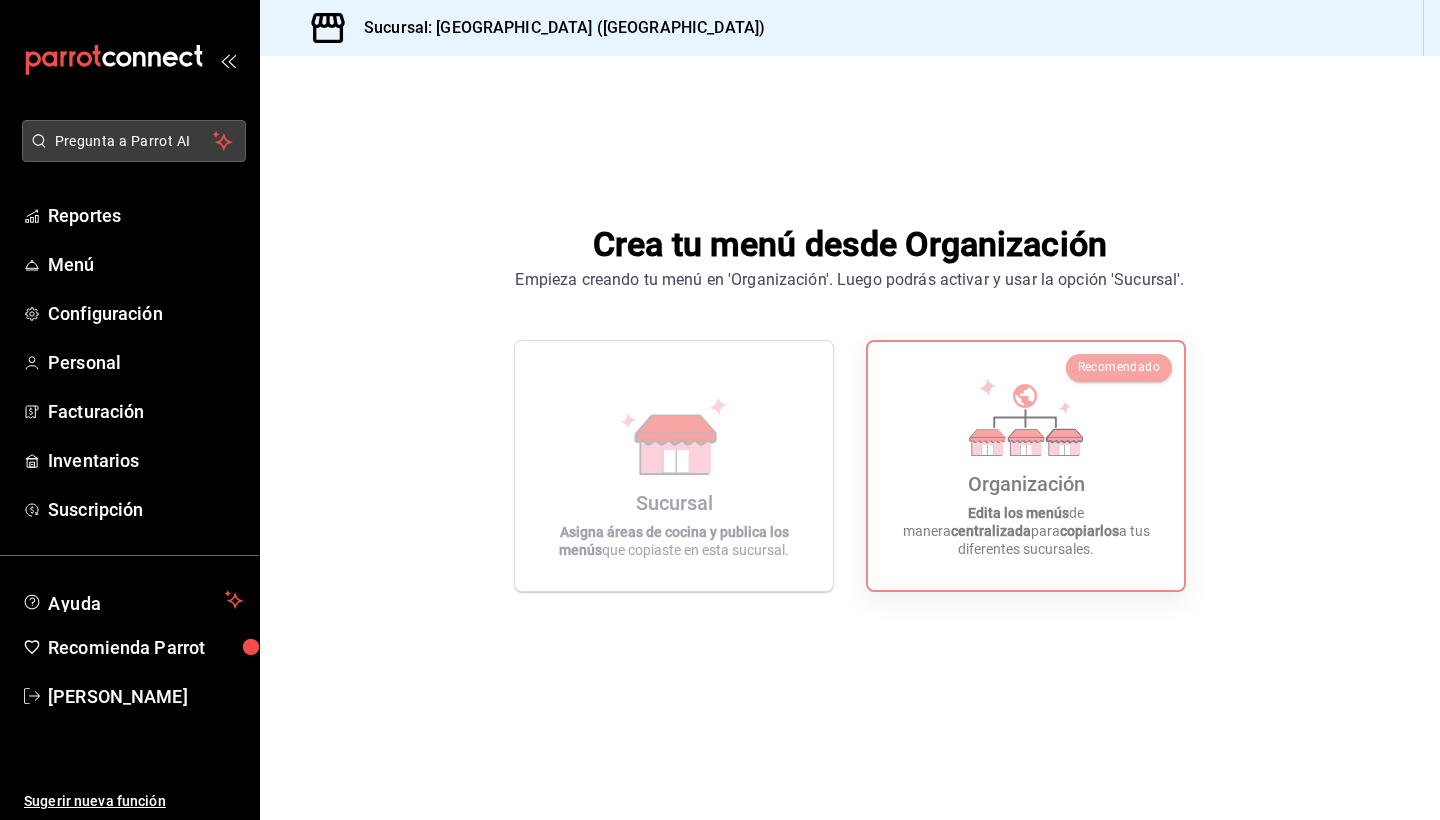 click on "Pregunta a Parrot AI" at bounding box center (134, 141) 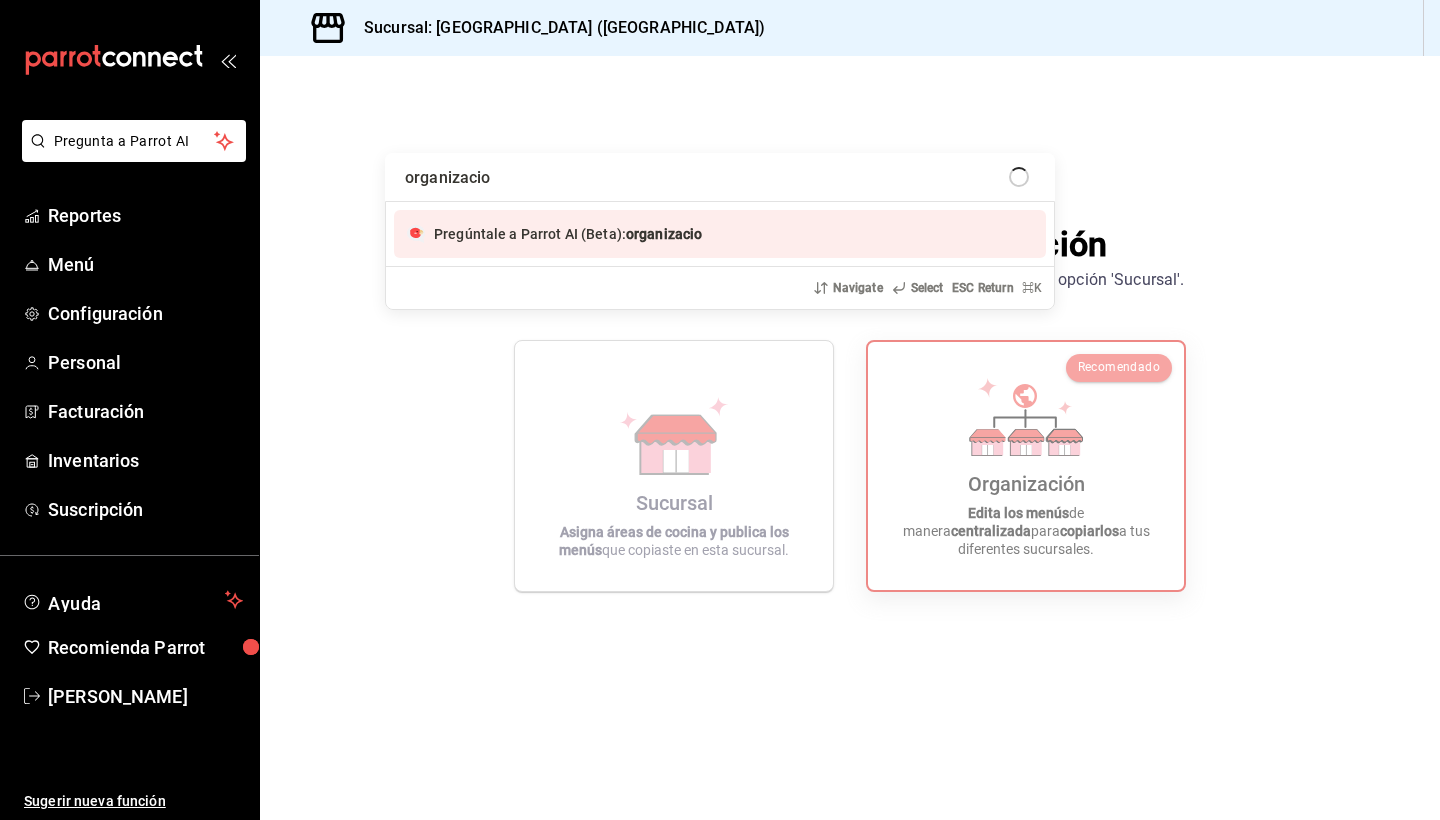 type on "organizacion" 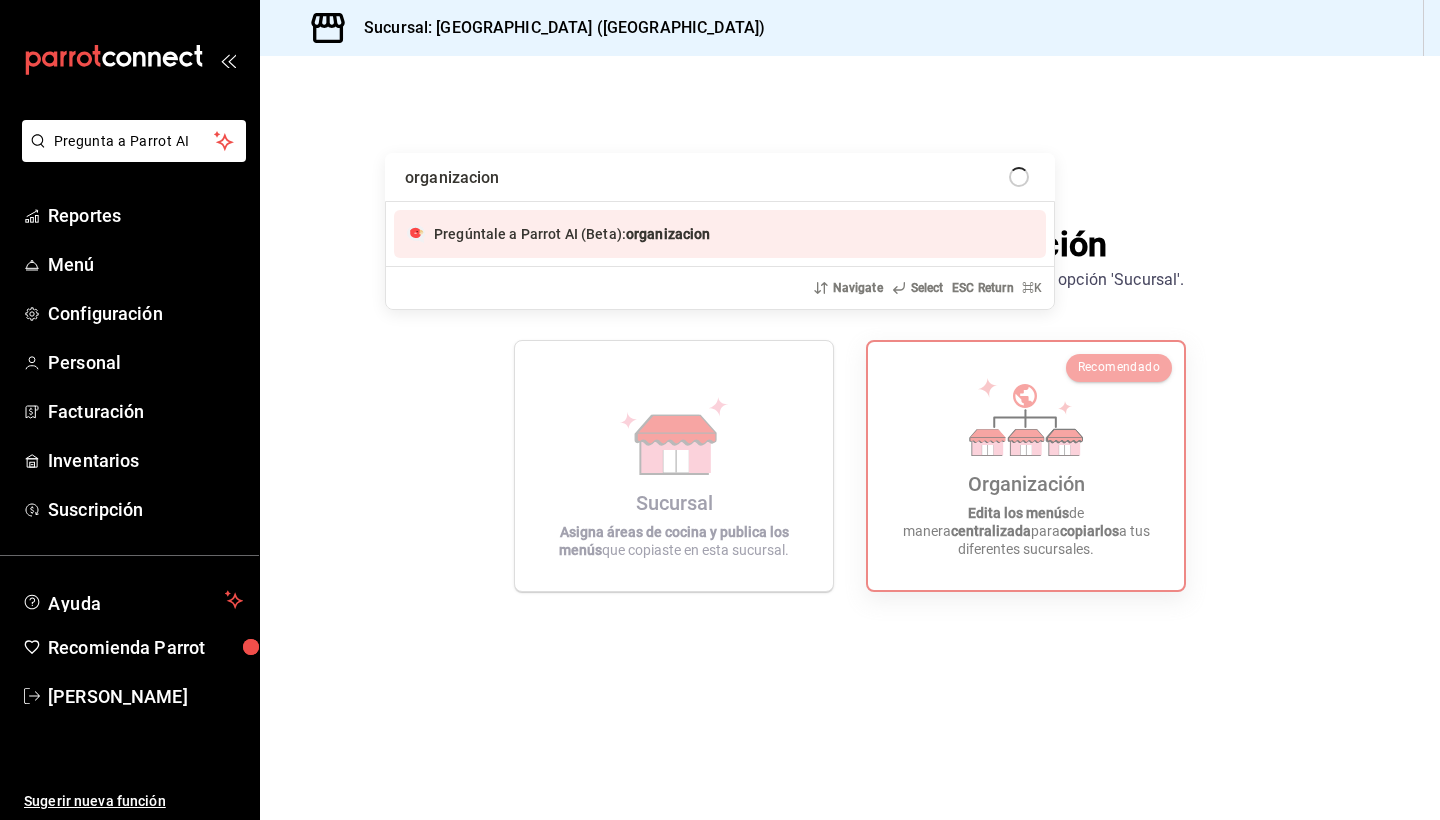type 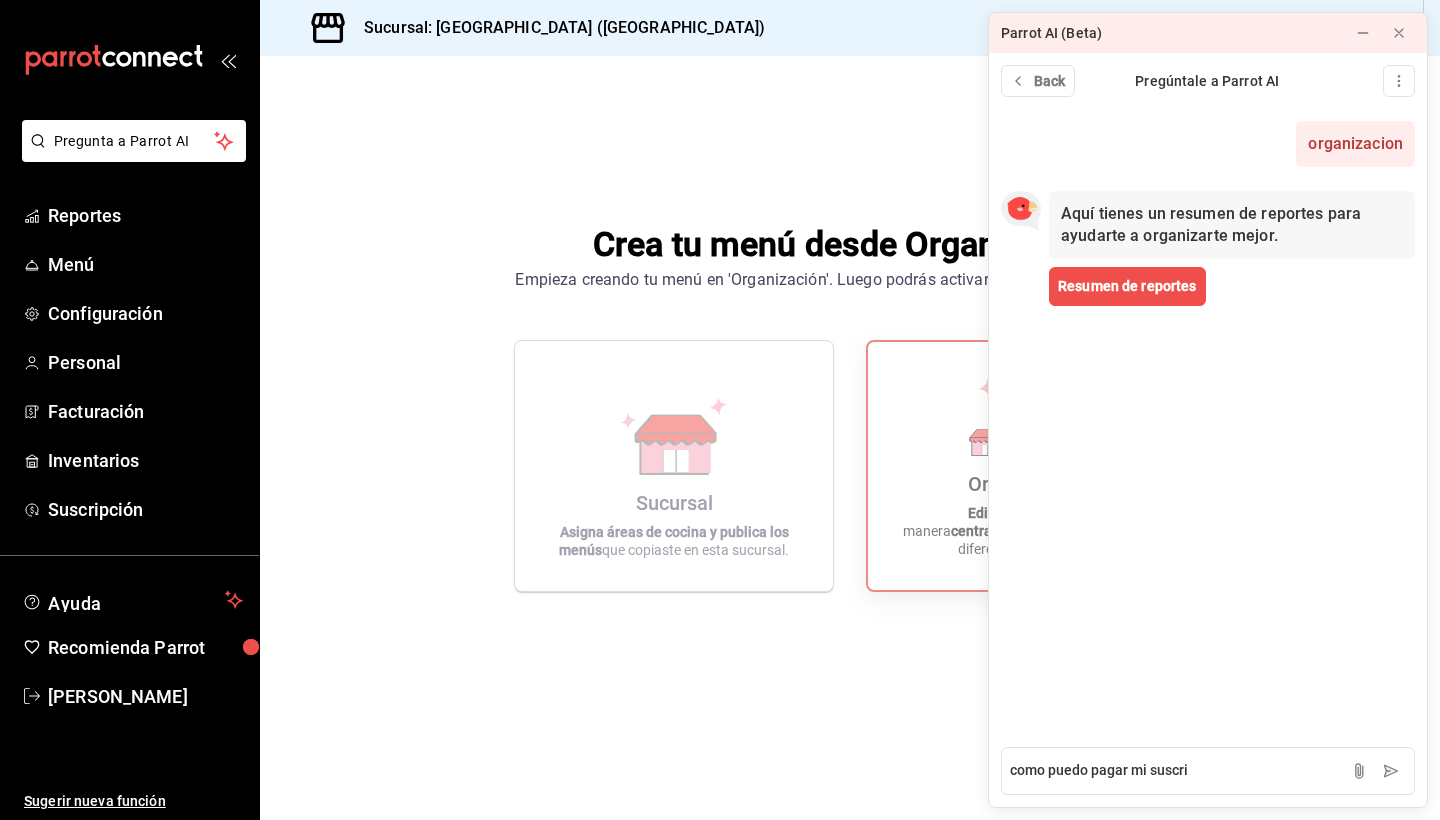 type on "como puedo pagar mi suscripción" 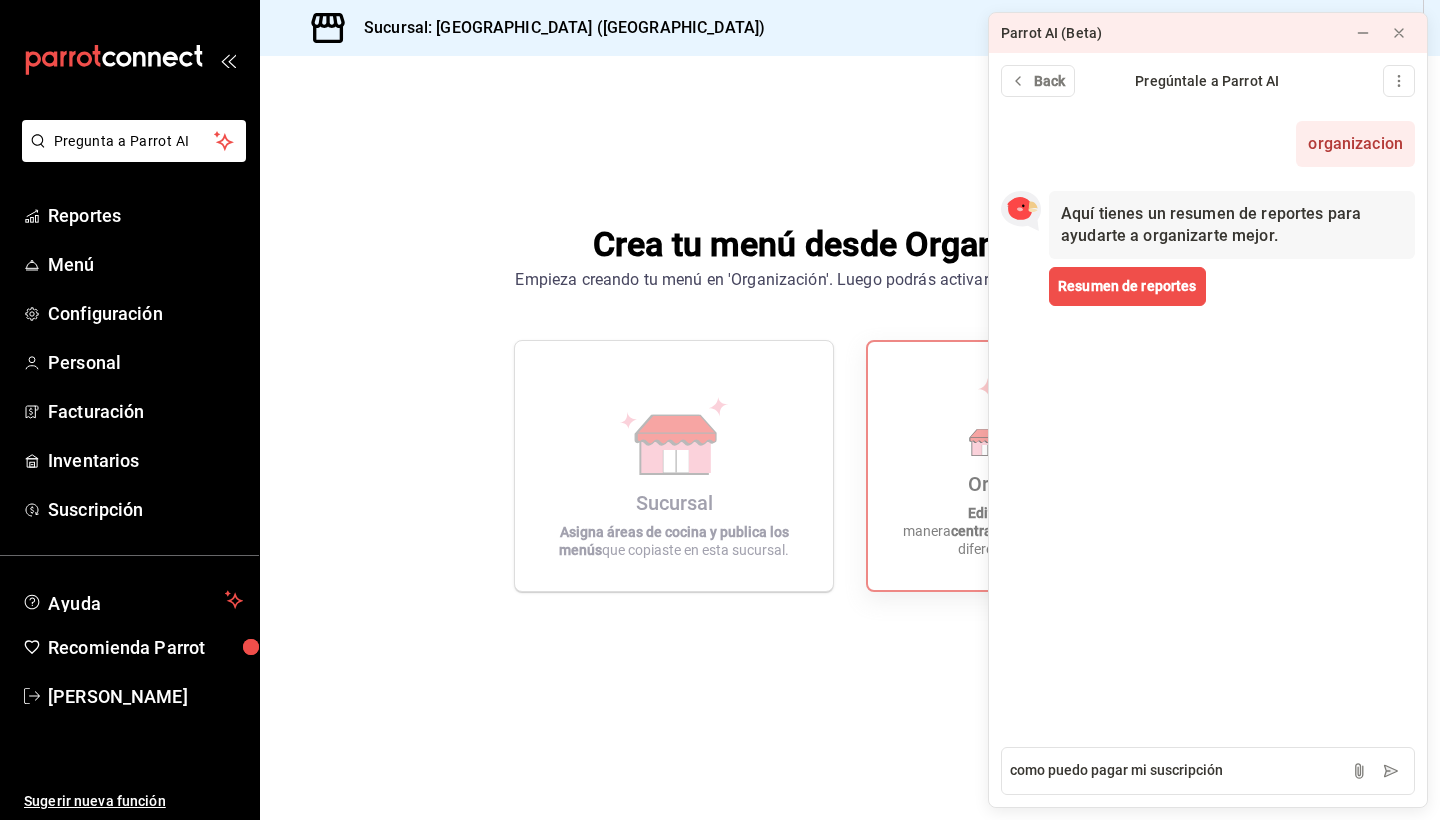 type 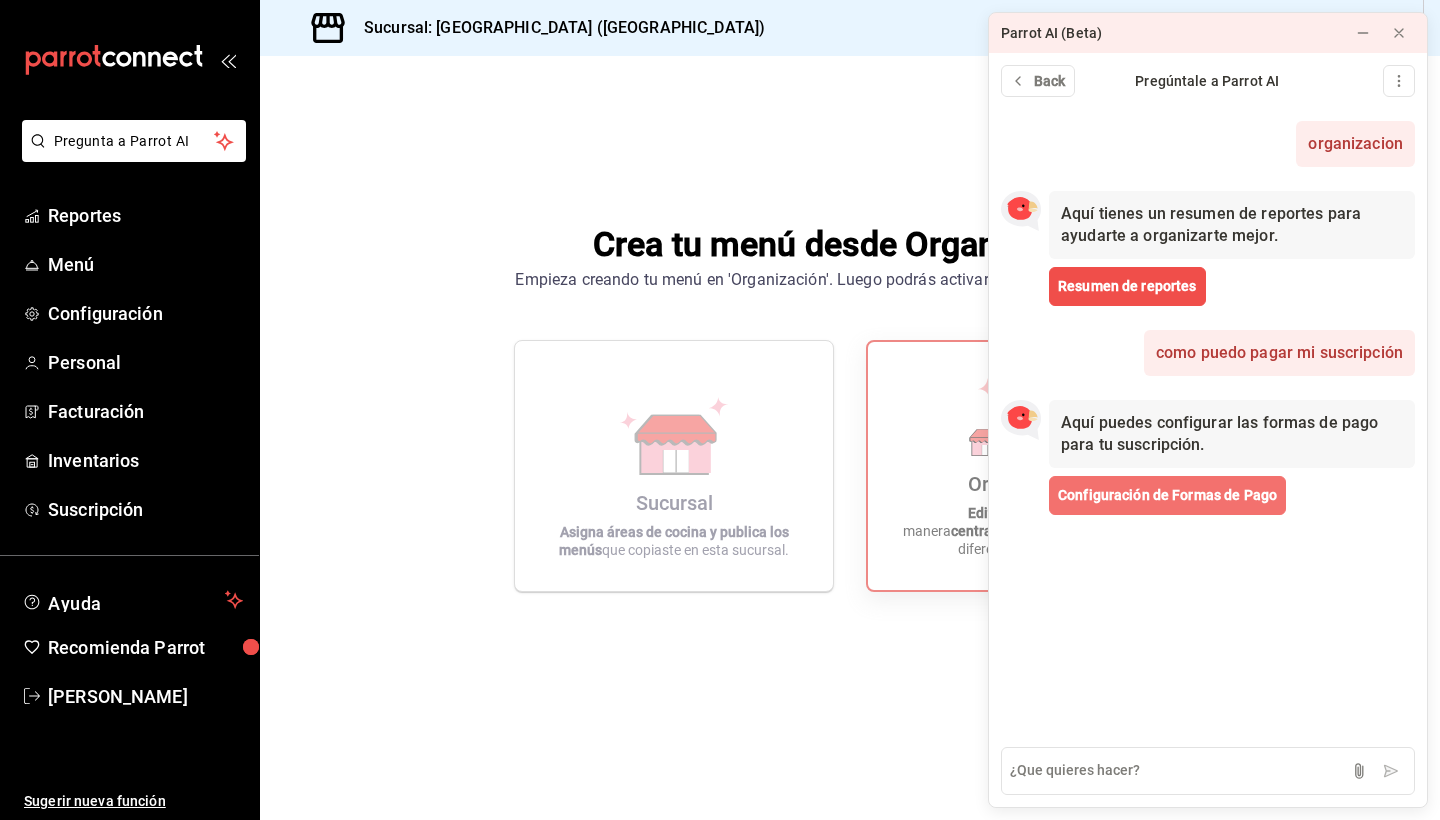 click on "Configuración de Formas de Pago" at bounding box center (1167, 495) 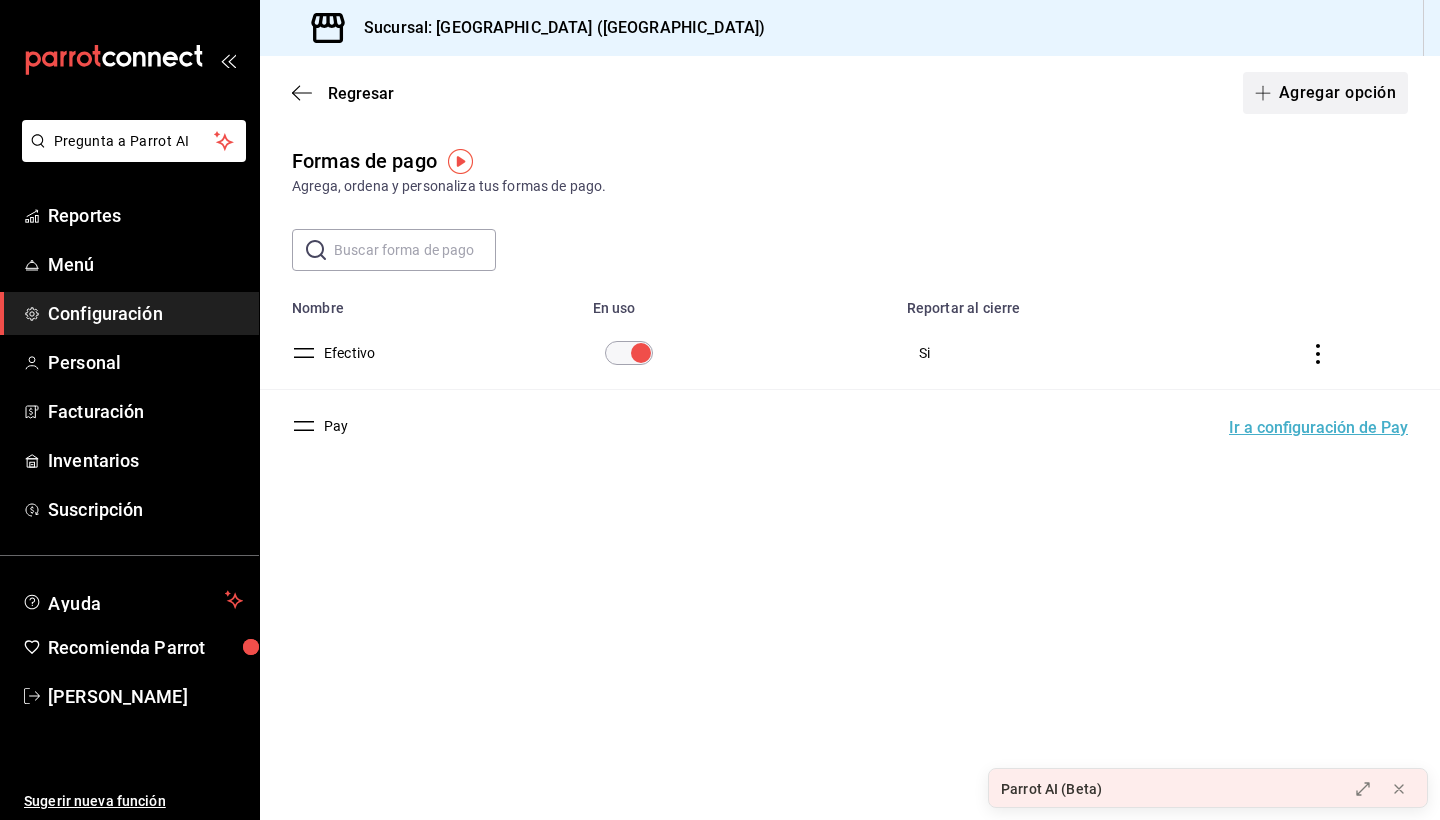 click on "Agregar opción" at bounding box center (1325, 93) 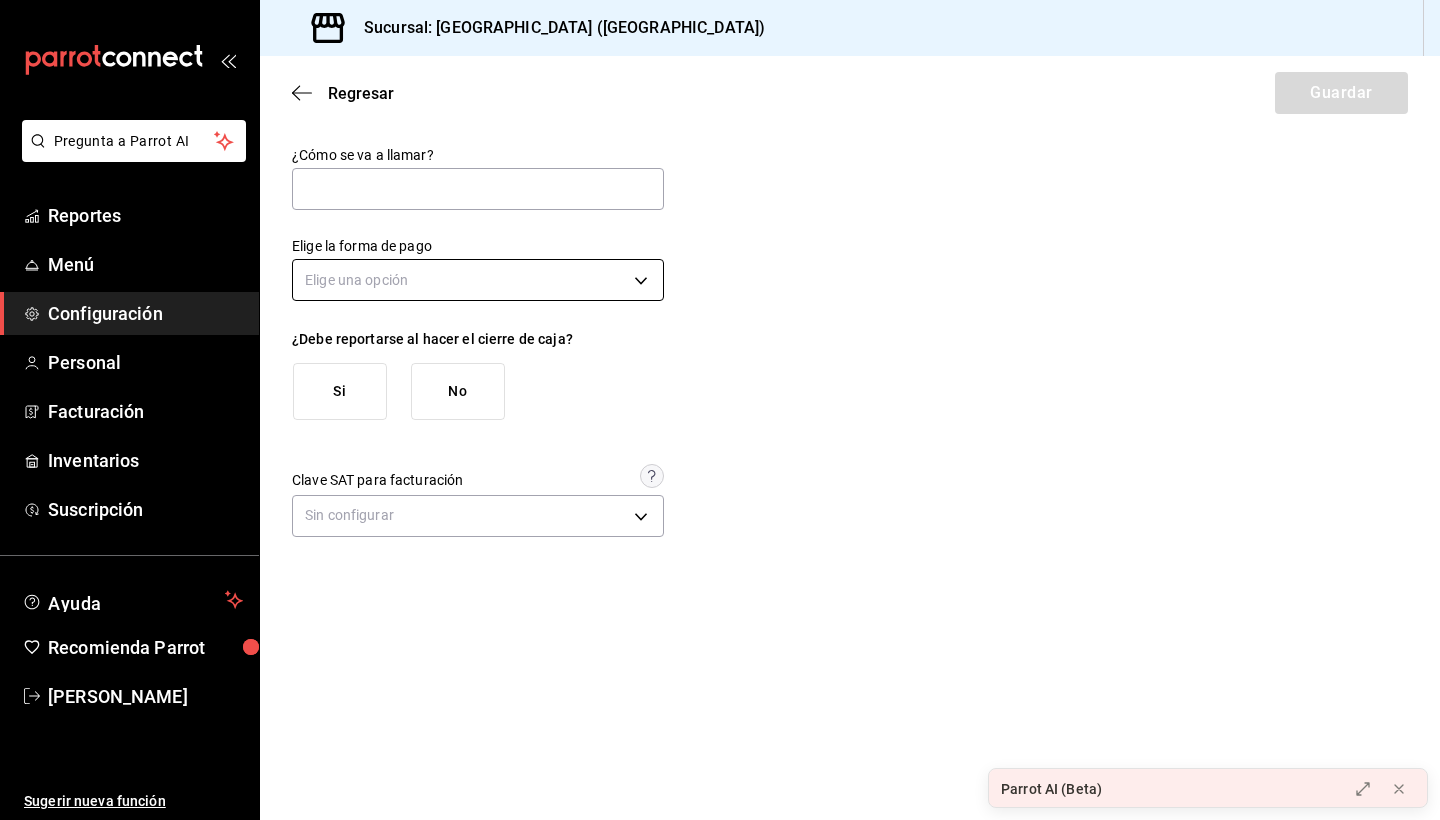 click on "Pregunta a Parrot AI Reportes   Menú   Configuración   Personal   Facturación   Inventarios   Suscripción   Ayuda Recomienda Parrot   Axel Cruz Montaño   Sugerir nueva función   Sucursal: Emuna (puebla) Regresar Guardar ¿Cómo se va a llamar? Elige la forma de pago Elige una opción ¿Debe reportarse al hacer el cierre de caja? Si No Clave SAT para facturación Sin configurar Ver video tutorial Ir a video GANA 1 MES GRATIS EN TU SUSCRIPCIÓN AQUÍ ¿Recuerdas cómo empezó tu restaurante?
Hoy puedes ayudar a un colega a tener el mismo cambio que tú viviste.
Recomienda Parrot directamente desde tu Portal Administrador.
Es fácil y rápido.
🎁 Por cada restaurante que se una, ganas 1 mes gratis. Parrot AI (Beta) Pregunta a Parrot AI Reportes   Menú   Configuración   Personal   Facturación   Inventarios   Suscripción   Ayuda Recomienda Parrot   Axel Cruz Montaño   Sugerir nueva función   Visitar centro de ayuda (81) 2046 6363 soporte@parrotsoftware.io Visitar centro de ayuda (81) 2046 6363" at bounding box center (720, 410) 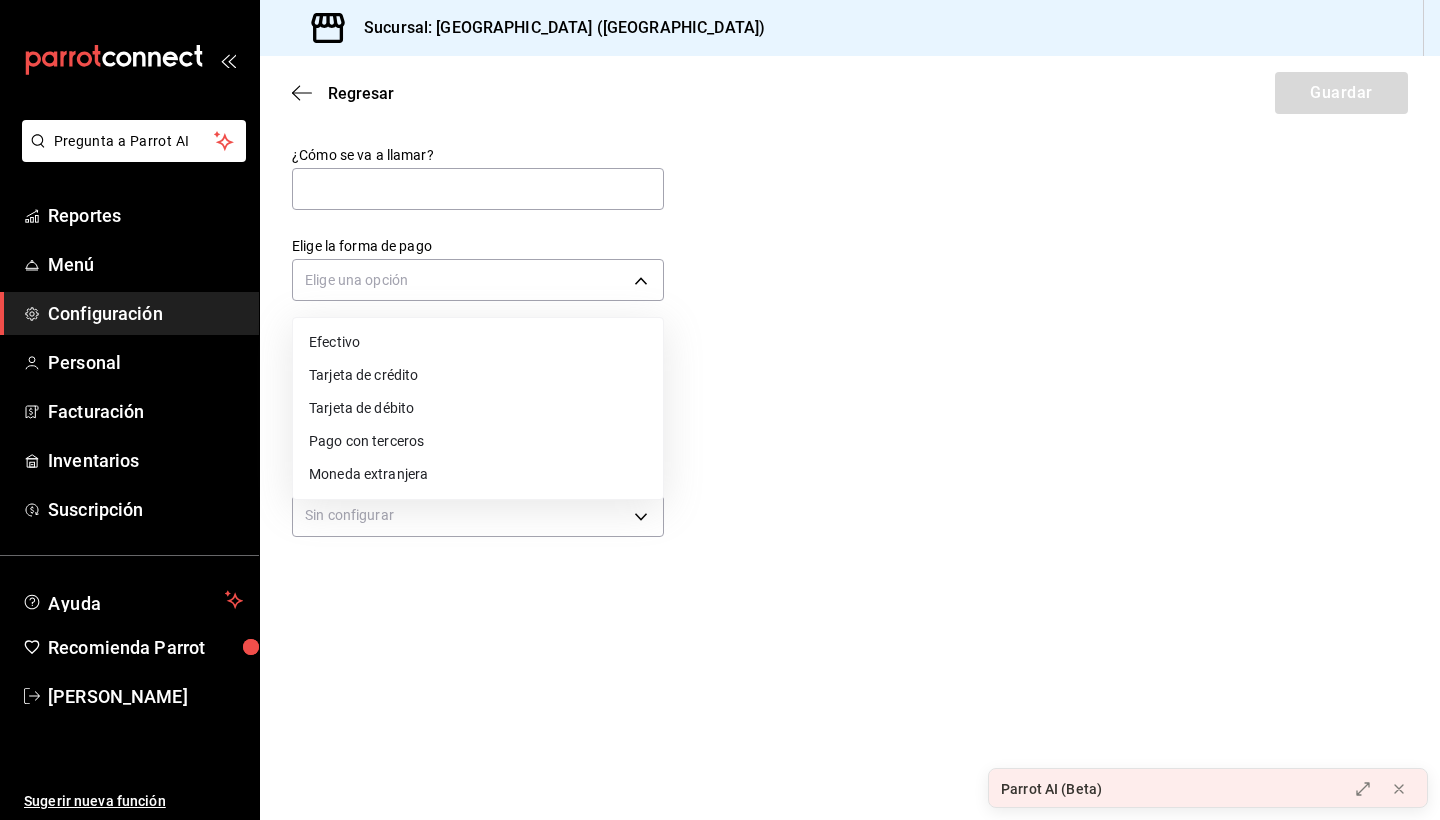 click on "Tarjeta de crédito" at bounding box center (478, 375) 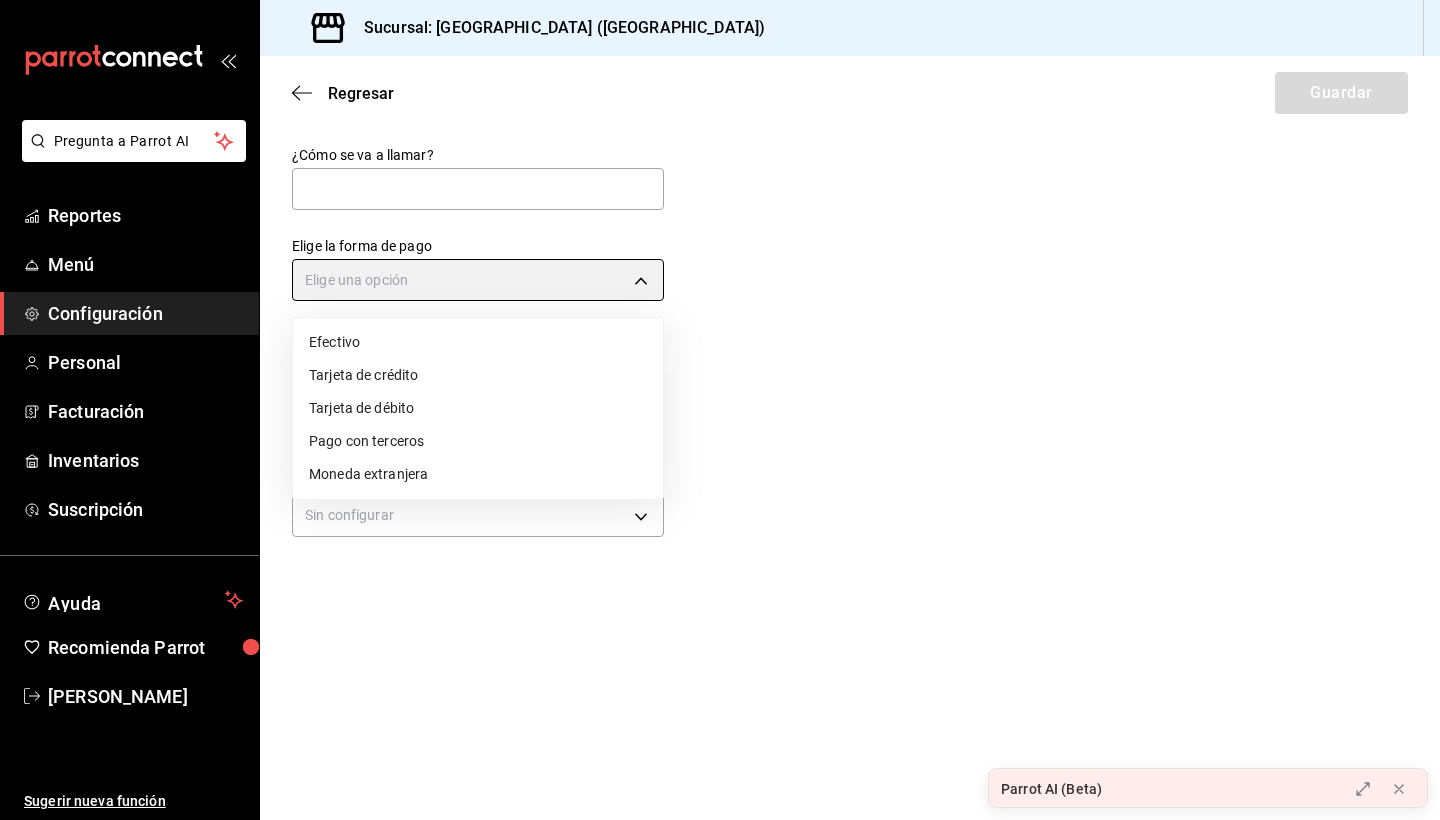 type on "CREDIT_CARD" 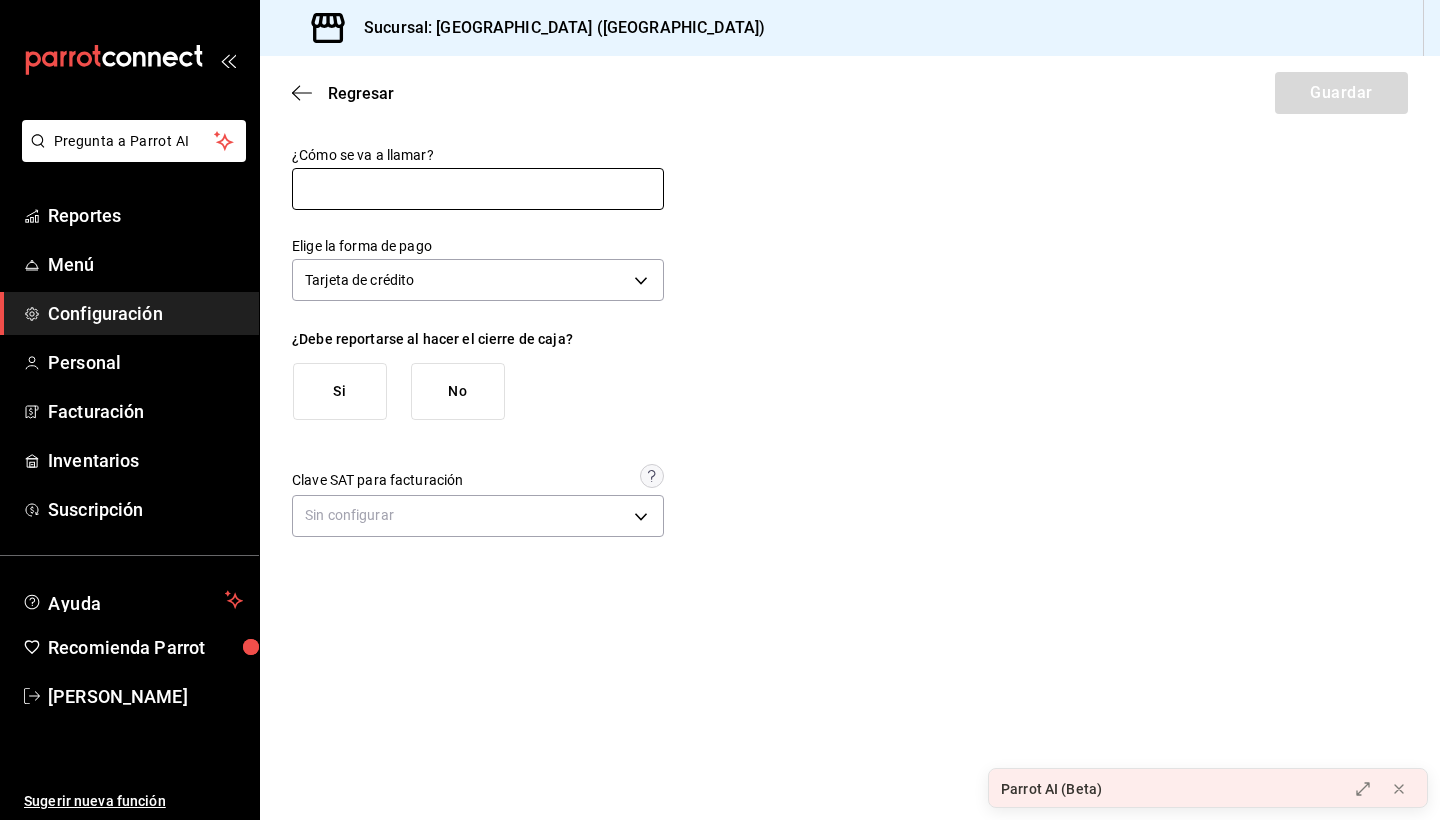 click at bounding box center (478, 189) 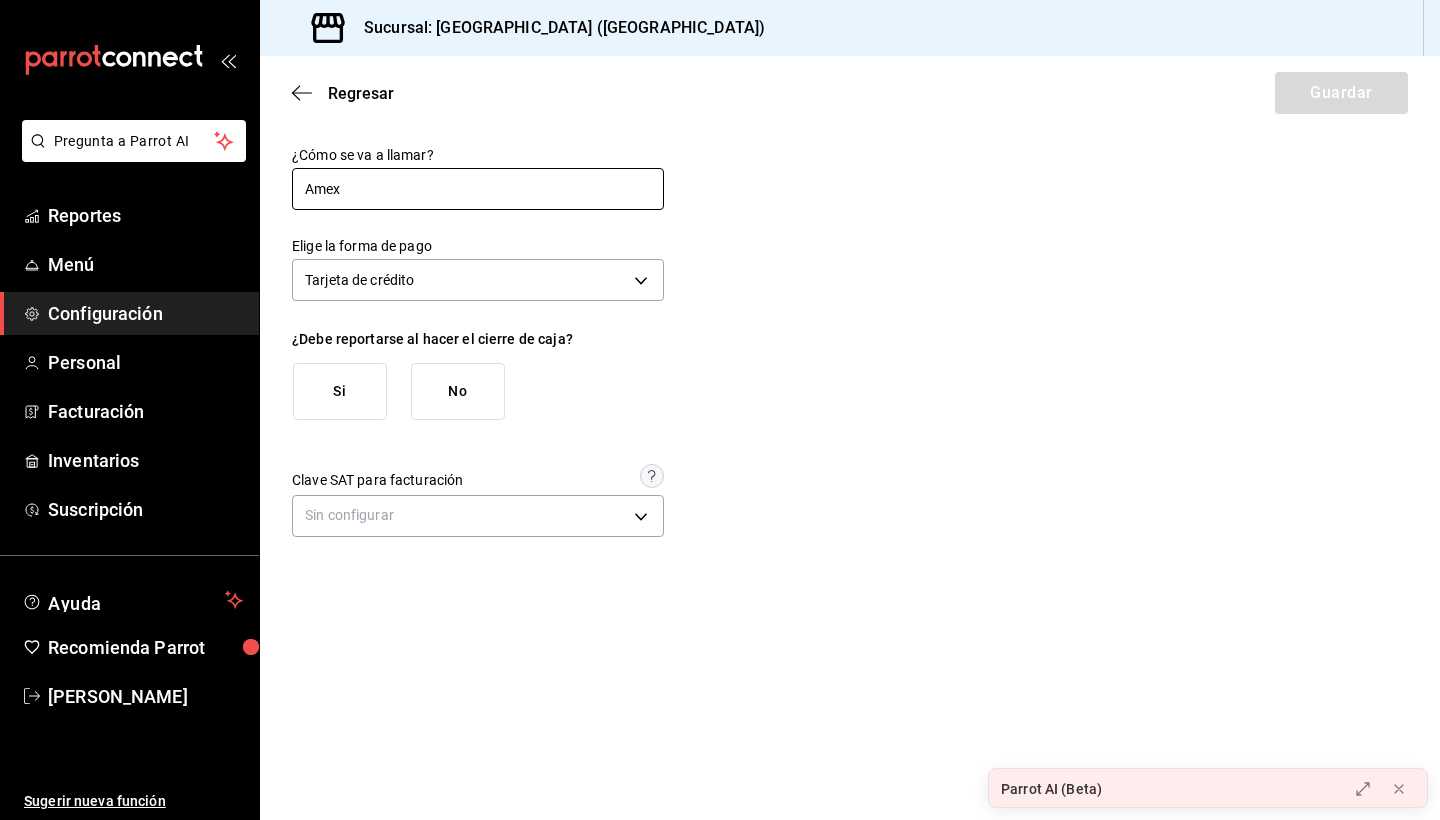 type on "Amex" 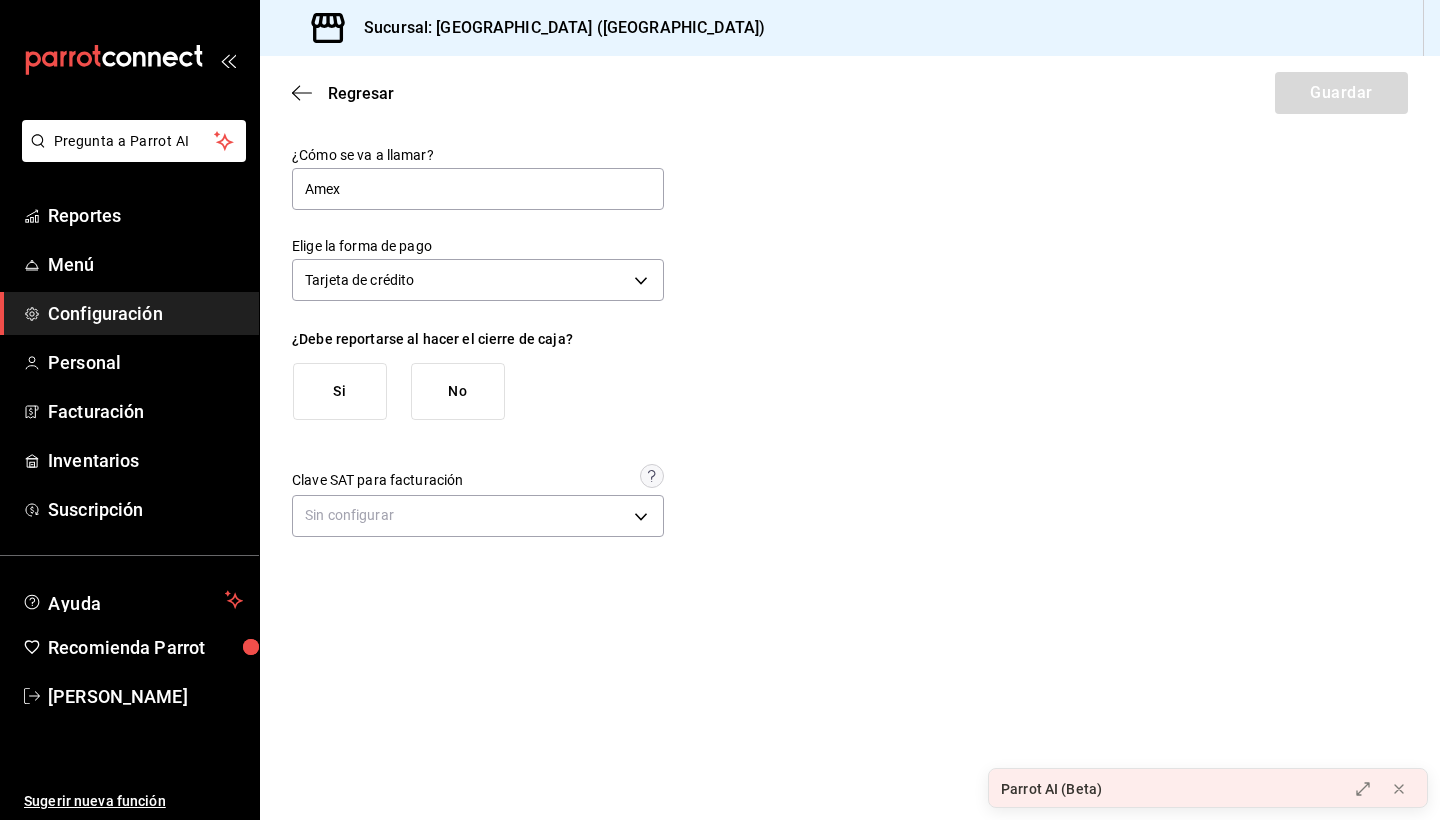 click on "No" at bounding box center [458, 391] 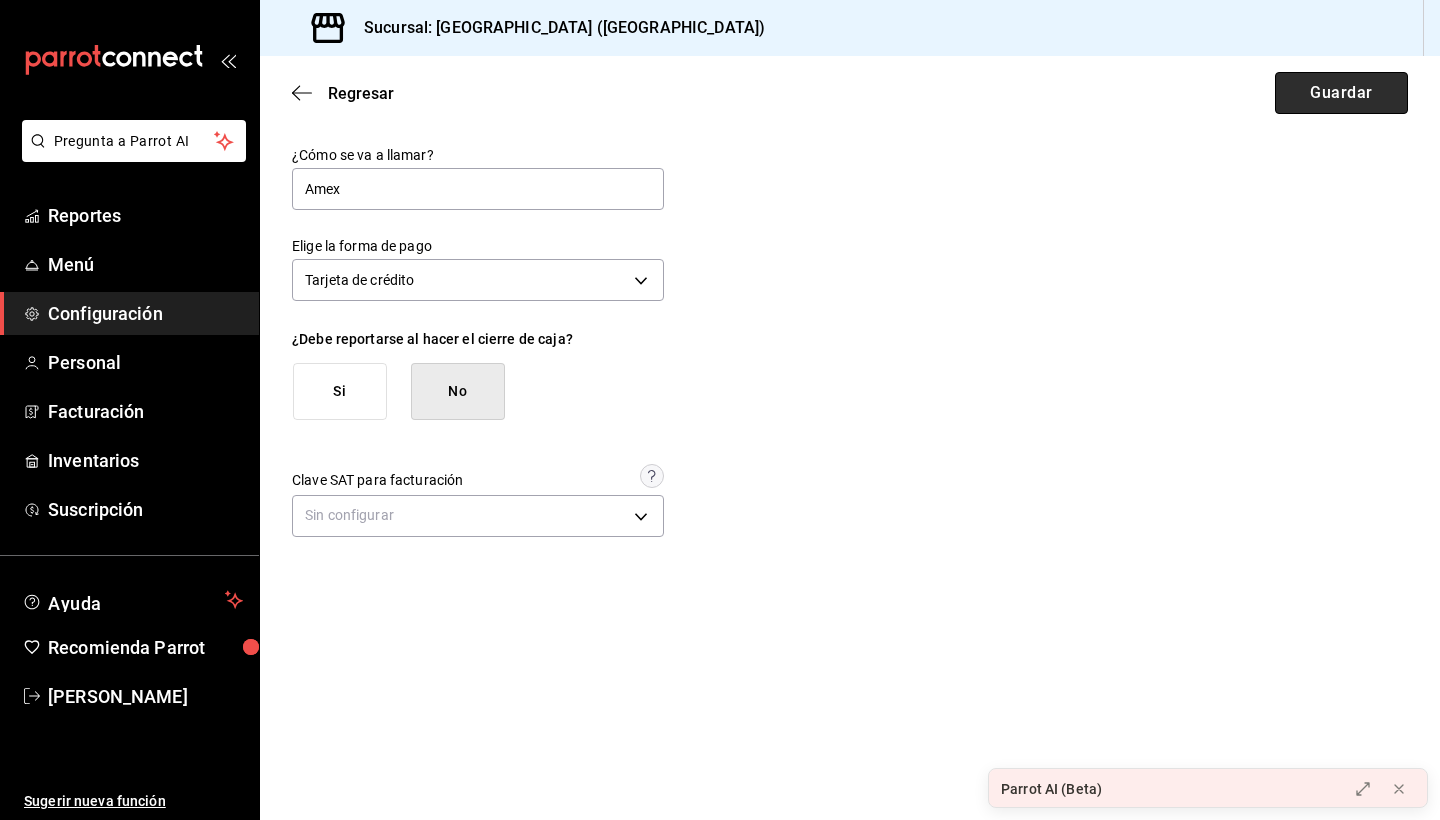 click on "Guardar" at bounding box center [1341, 93] 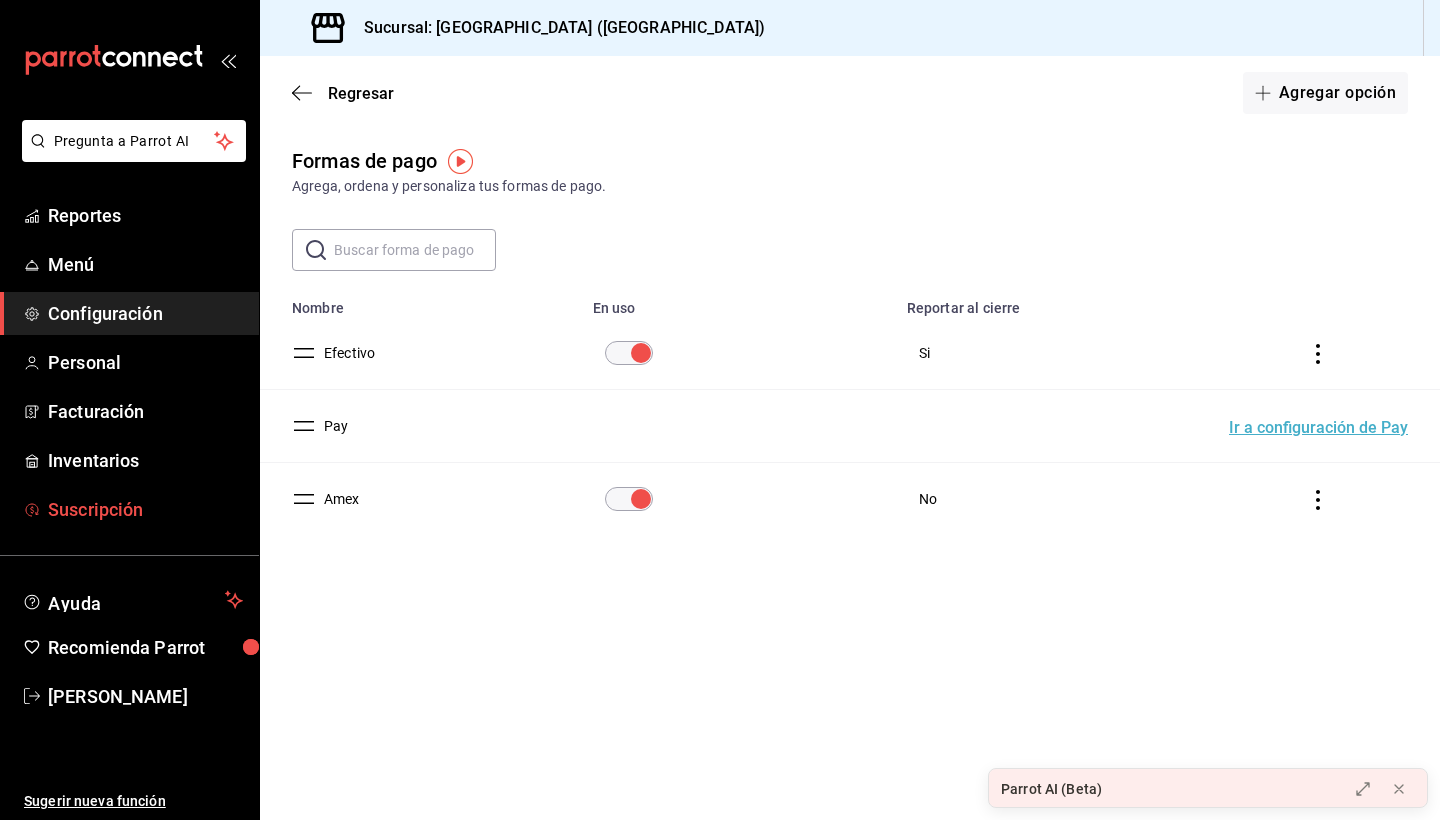click on "Suscripción" at bounding box center [145, 509] 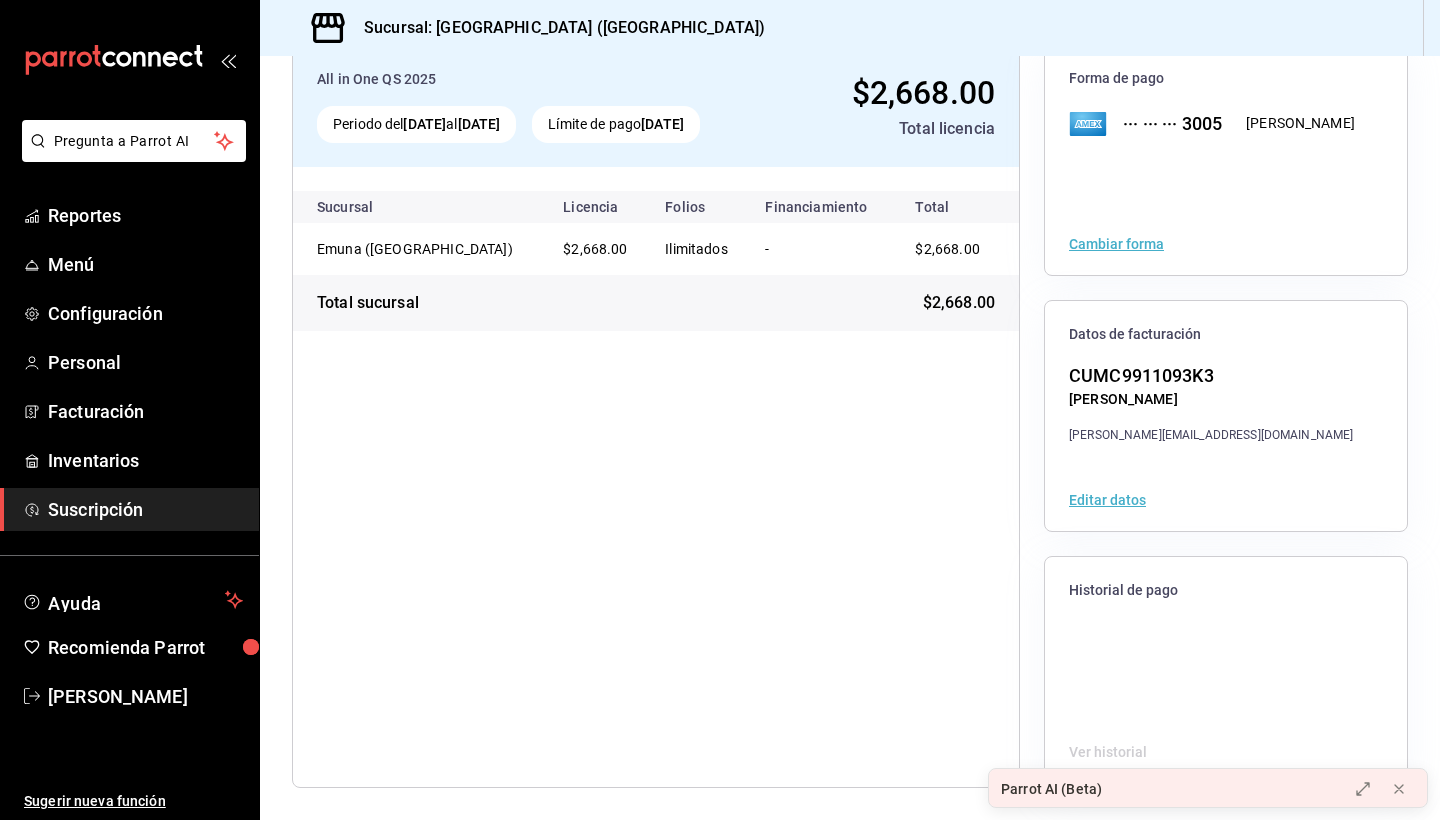 scroll, scrollTop: 127, scrollLeft: 0, axis: vertical 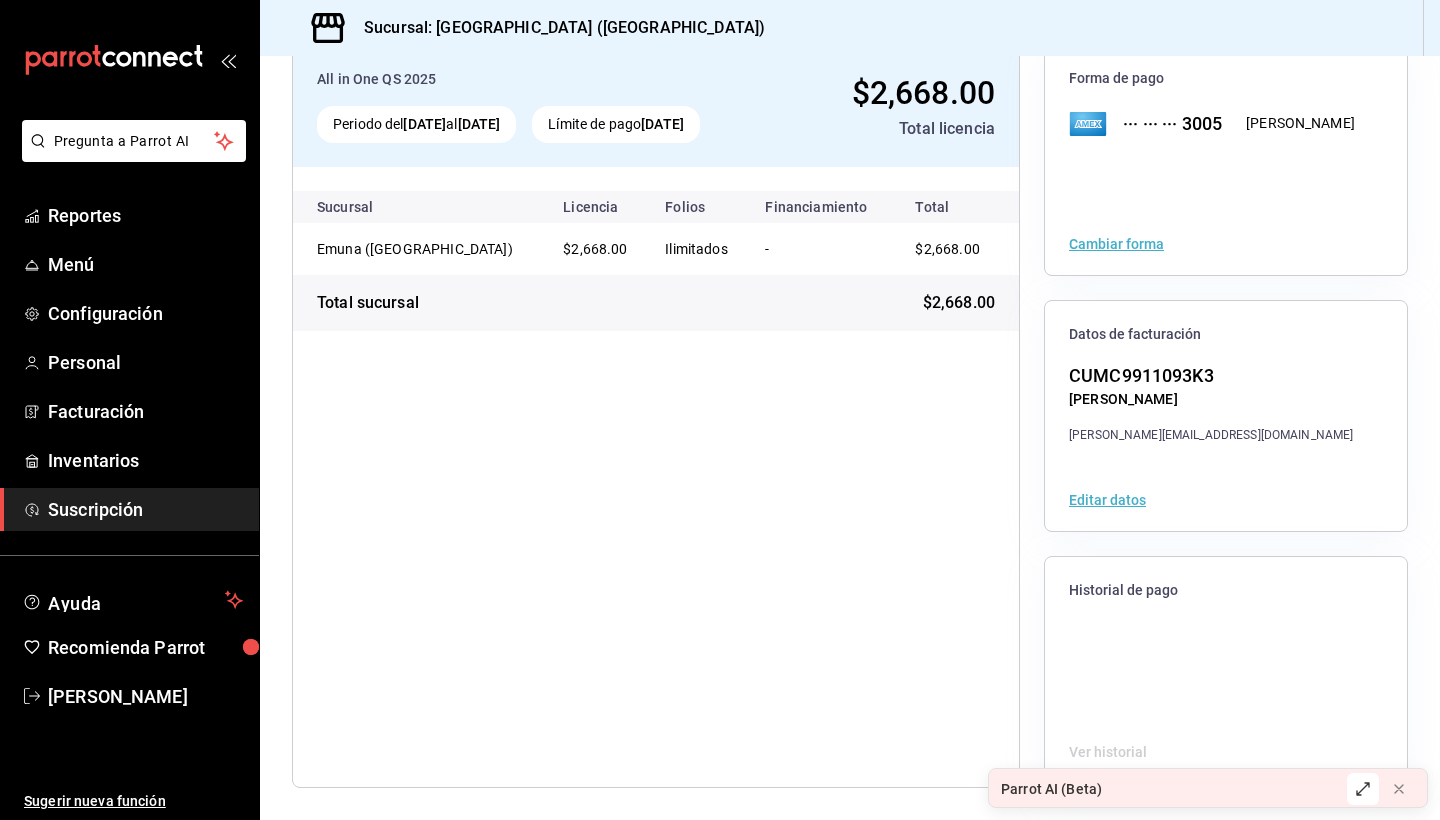 click 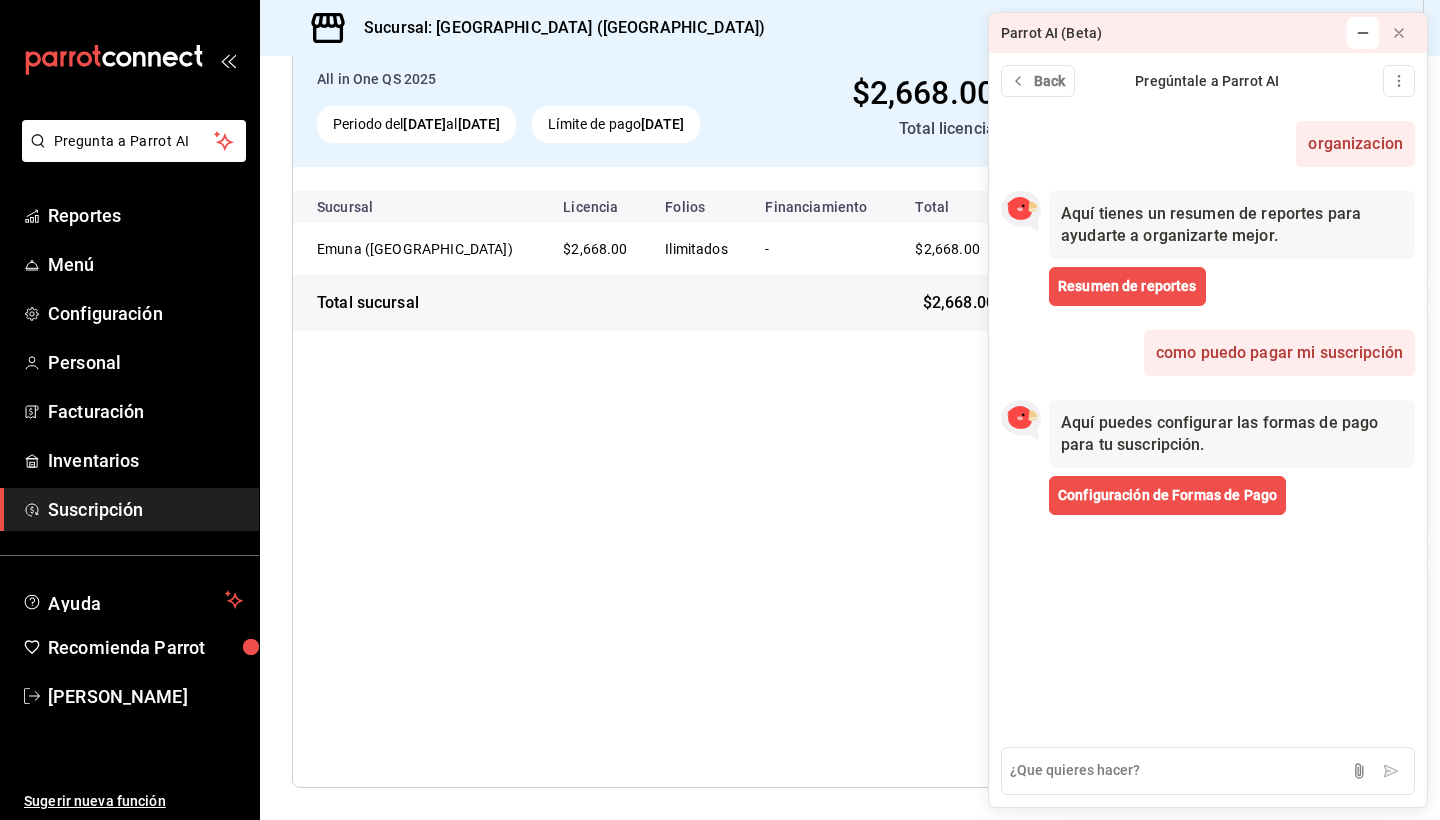 click on "Parrot AI (Beta)" at bounding box center (1162, 33) 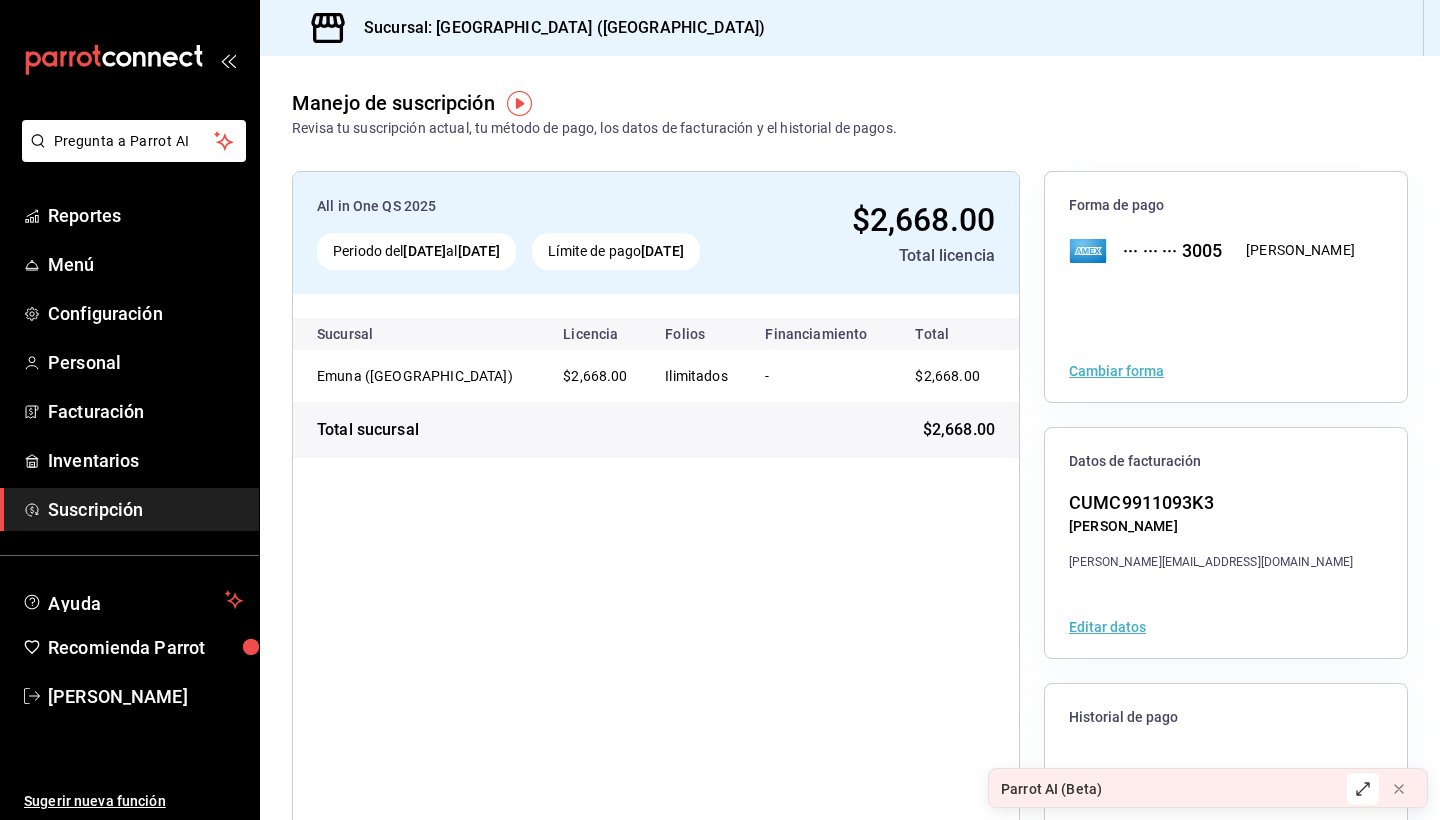 scroll, scrollTop: 0, scrollLeft: 0, axis: both 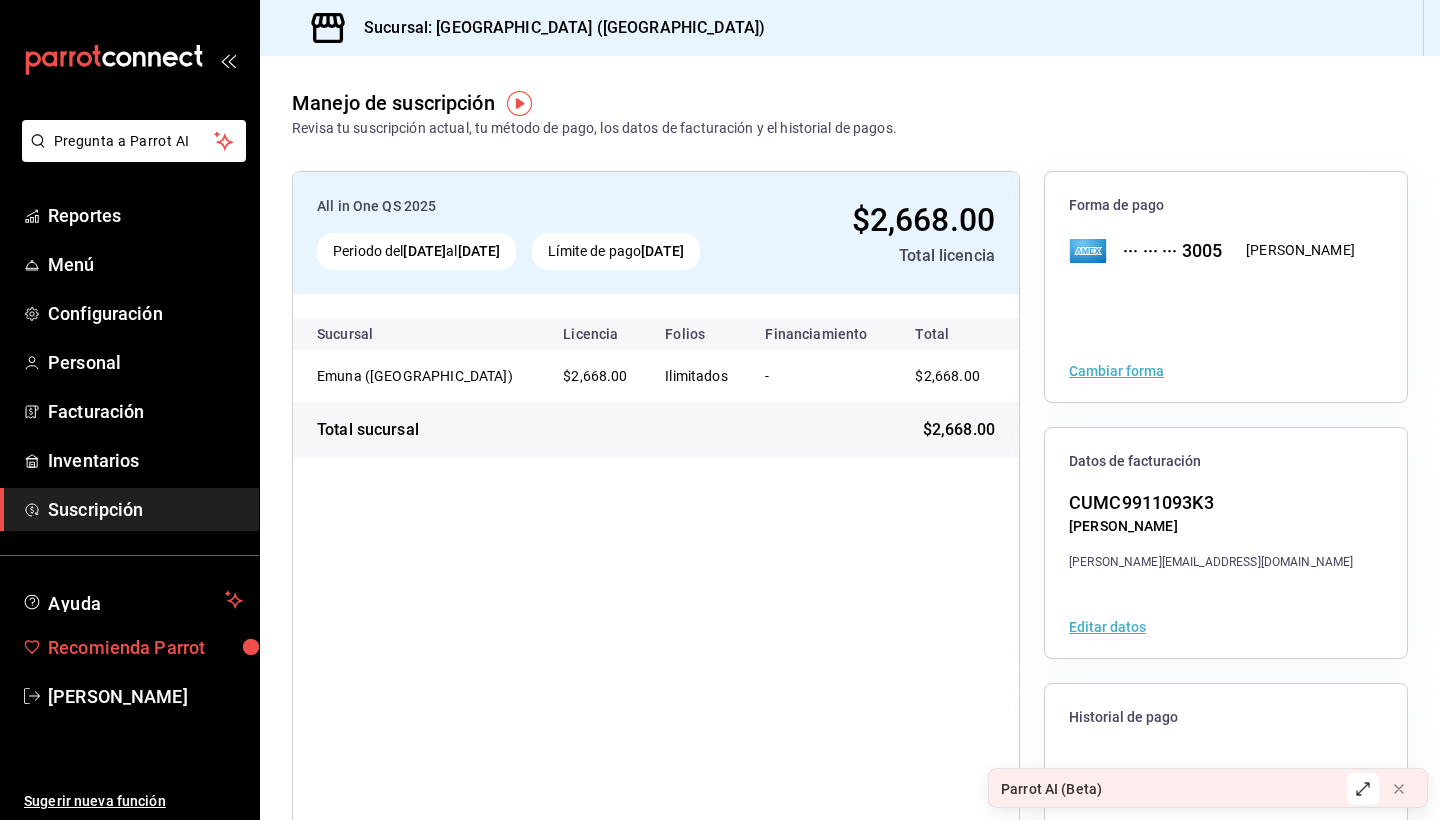 click on "Recomienda Parrot" at bounding box center (145, 647) 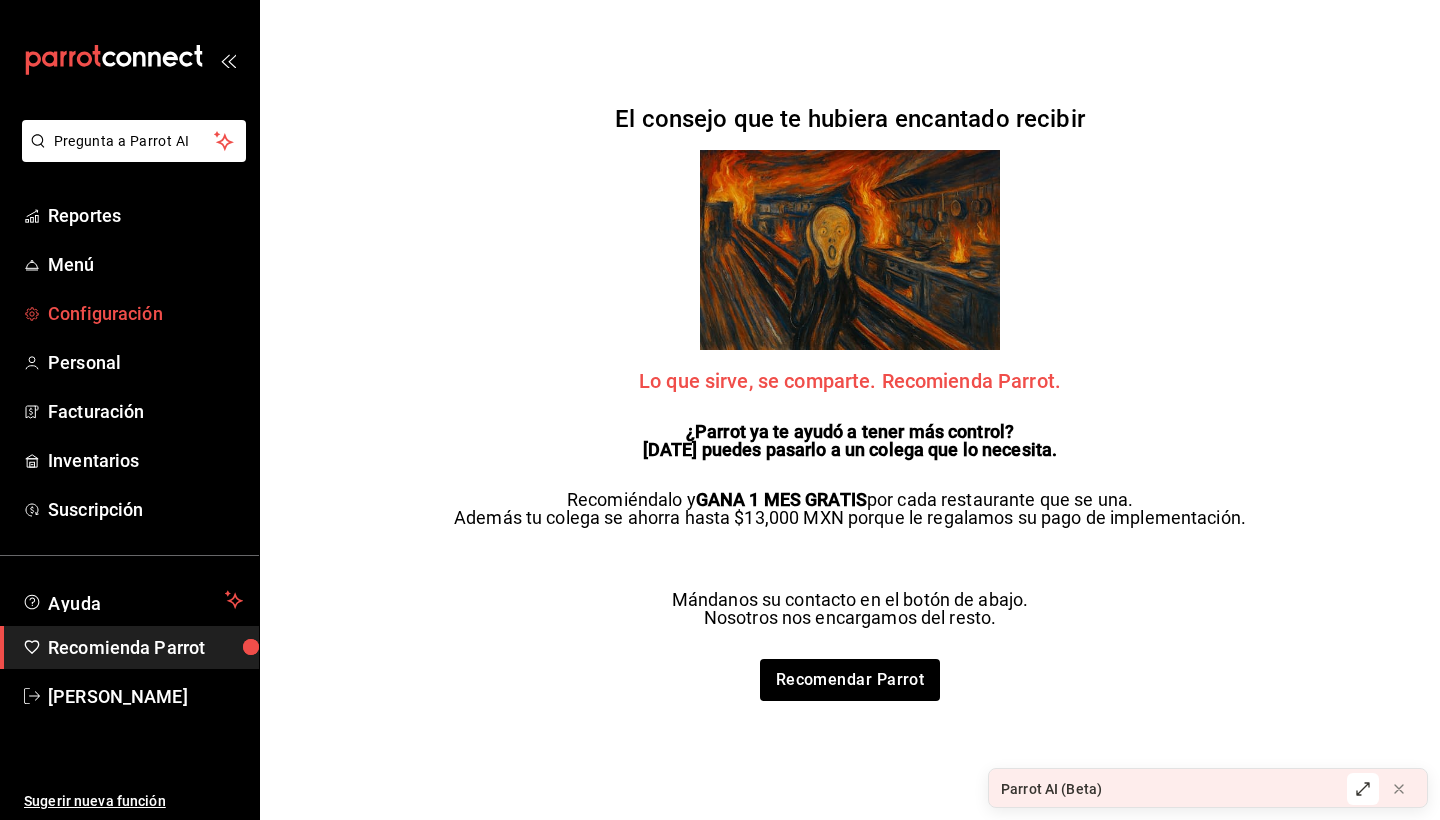 click on "Configuración" at bounding box center [145, 313] 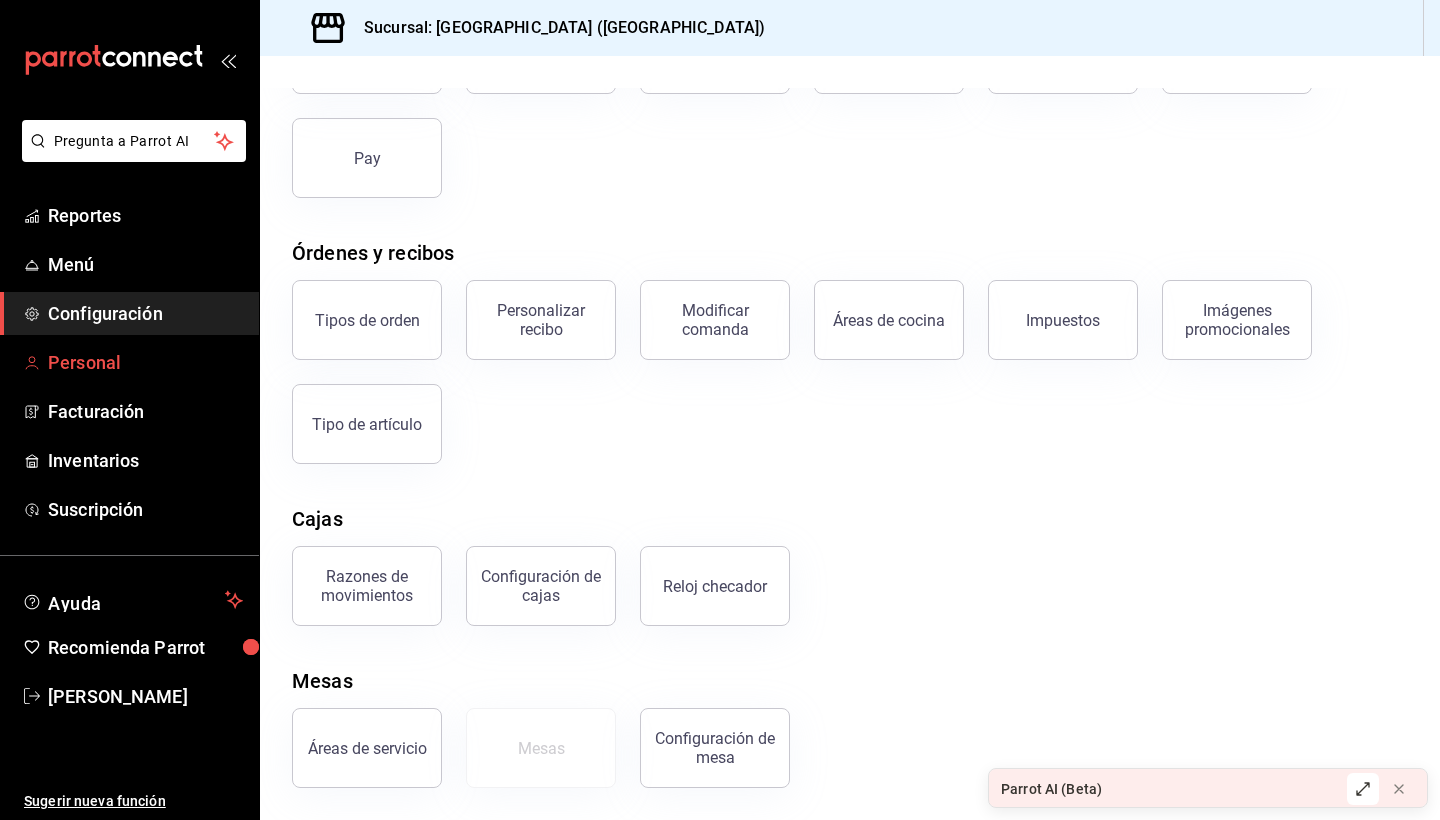 scroll, scrollTop: 194, scrollLeft: 0, axis: vertical 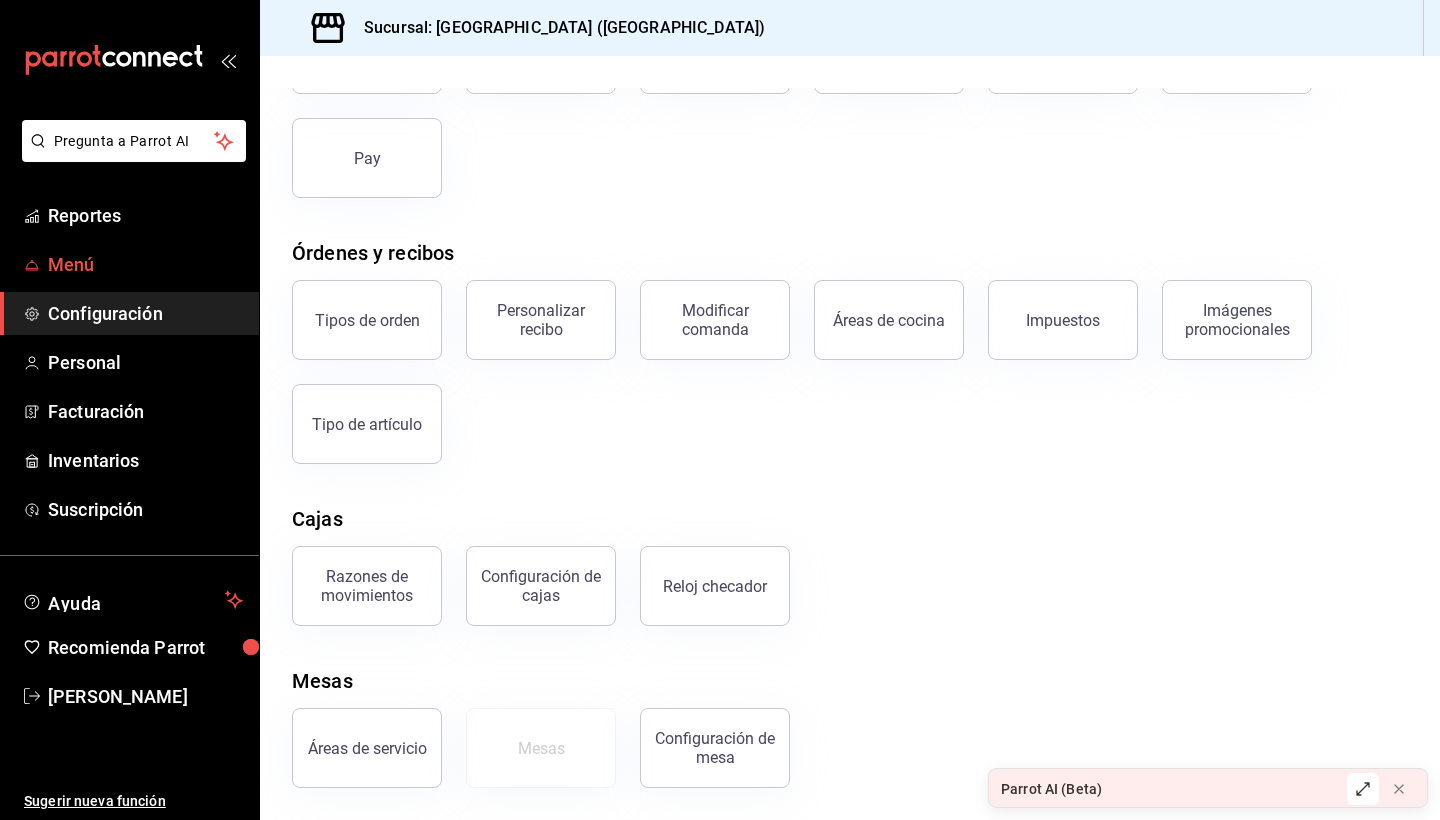 click on "Menú" at bounding box center (145, 264) 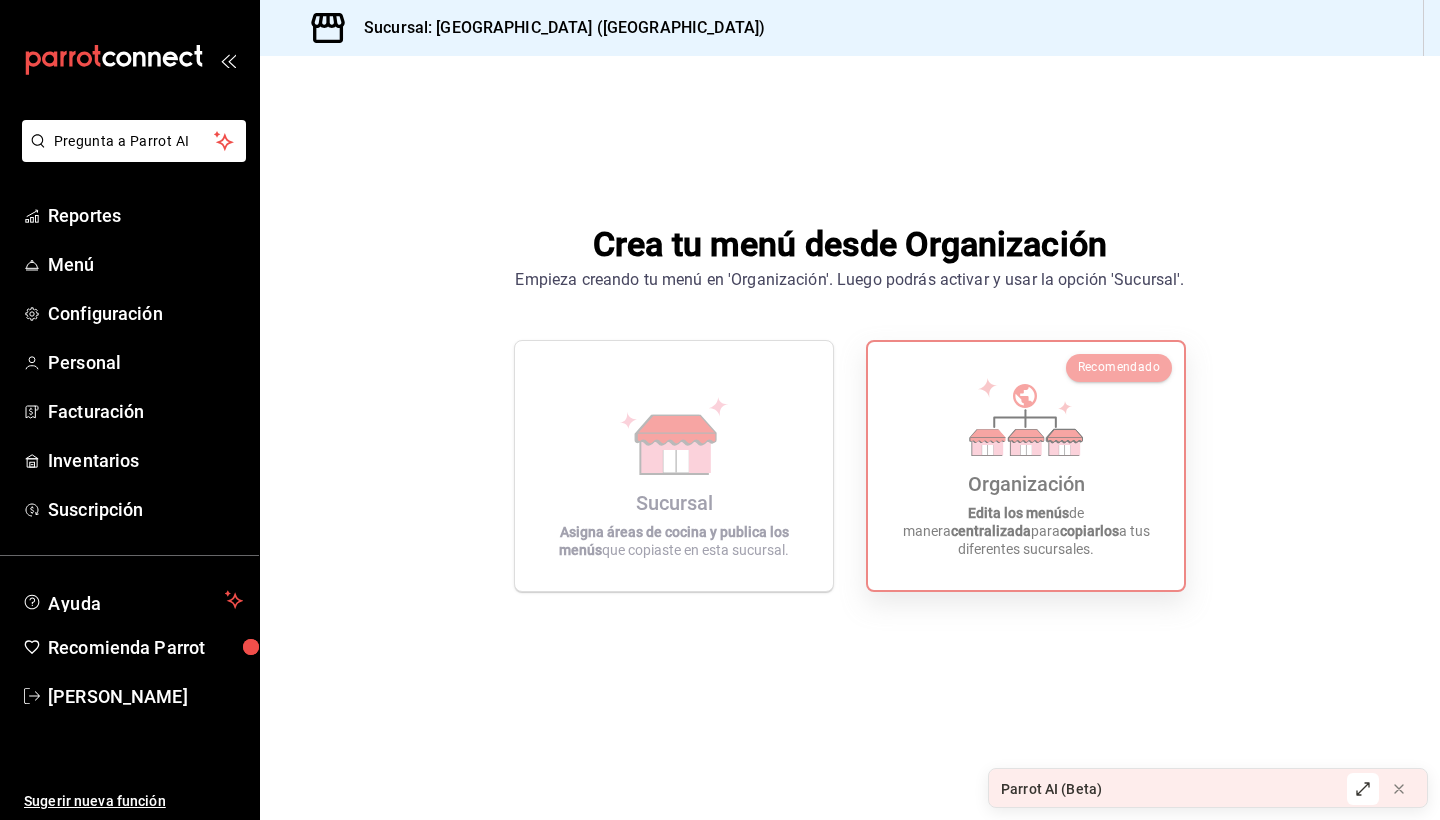 click on "Organización Edita los menús  de manera  centralizada  para  copiarlos  a tus diferentes sucursales." at bounding box center [1026, 466] 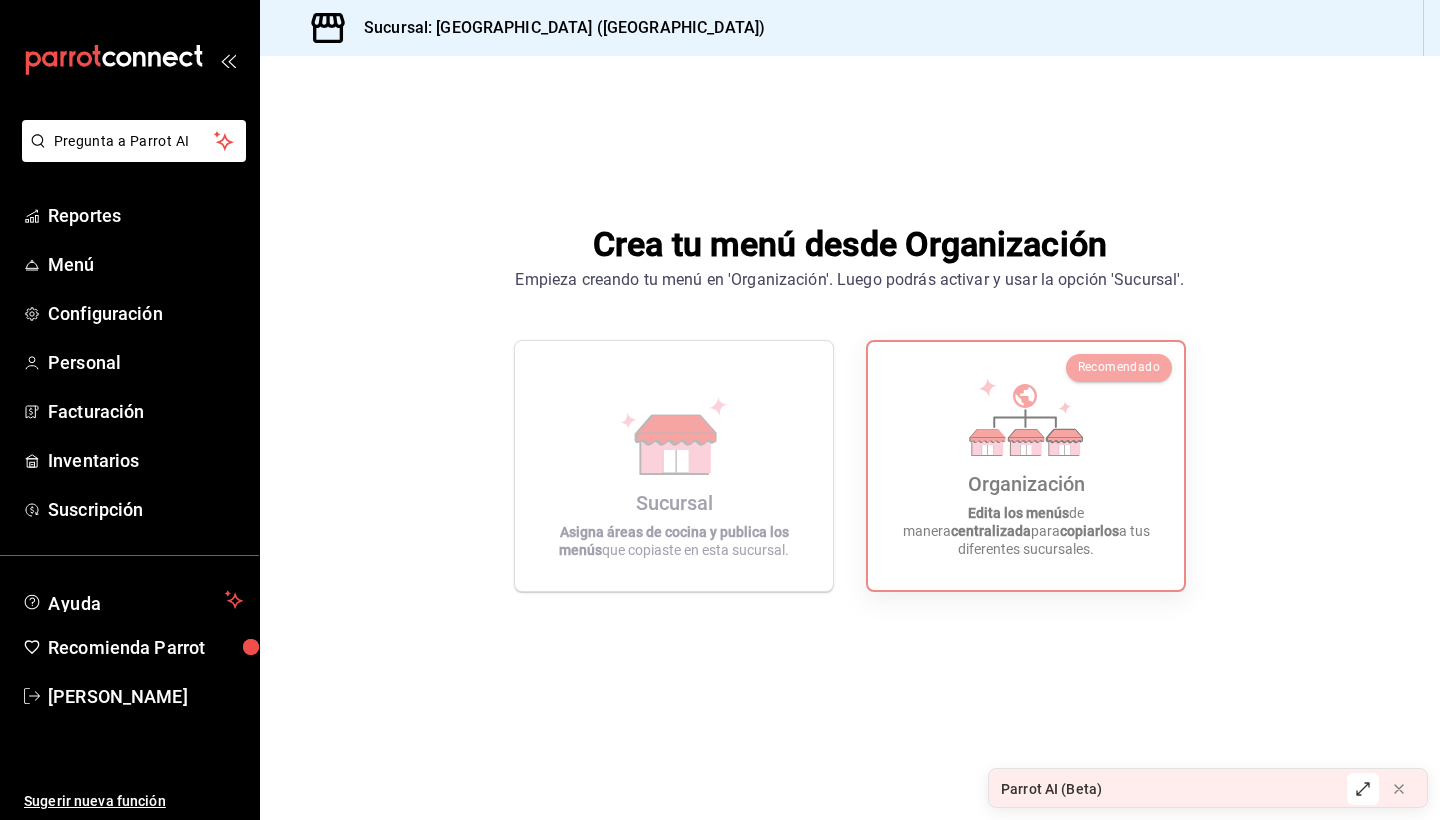 click on "Sucursal: [GEOGRAPHIC_DATA] ([GEOGRAPHIC_DATA])" at bounding box center [556, 28] 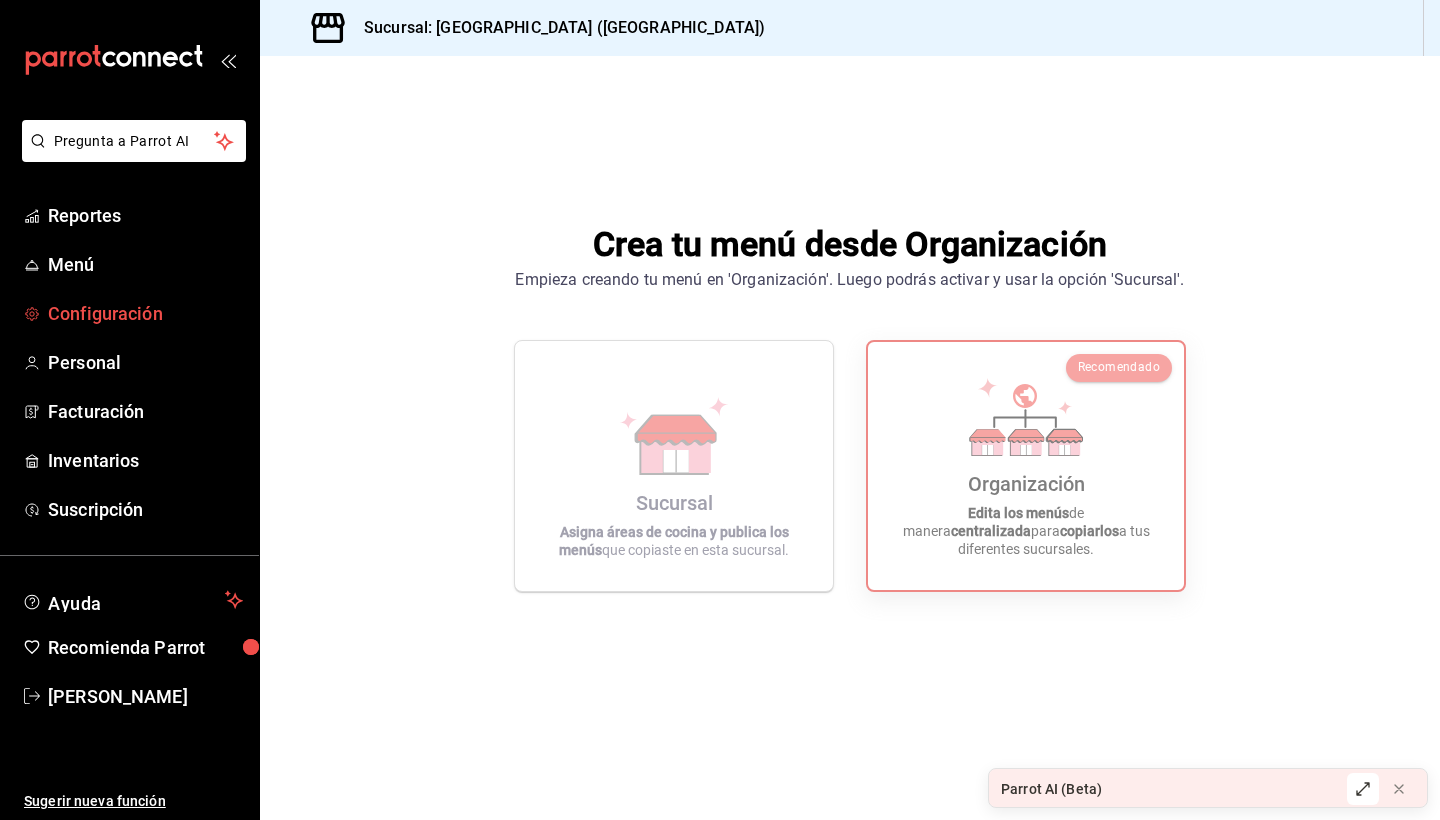 click on "Configuración" at bounding box center [145, 313] 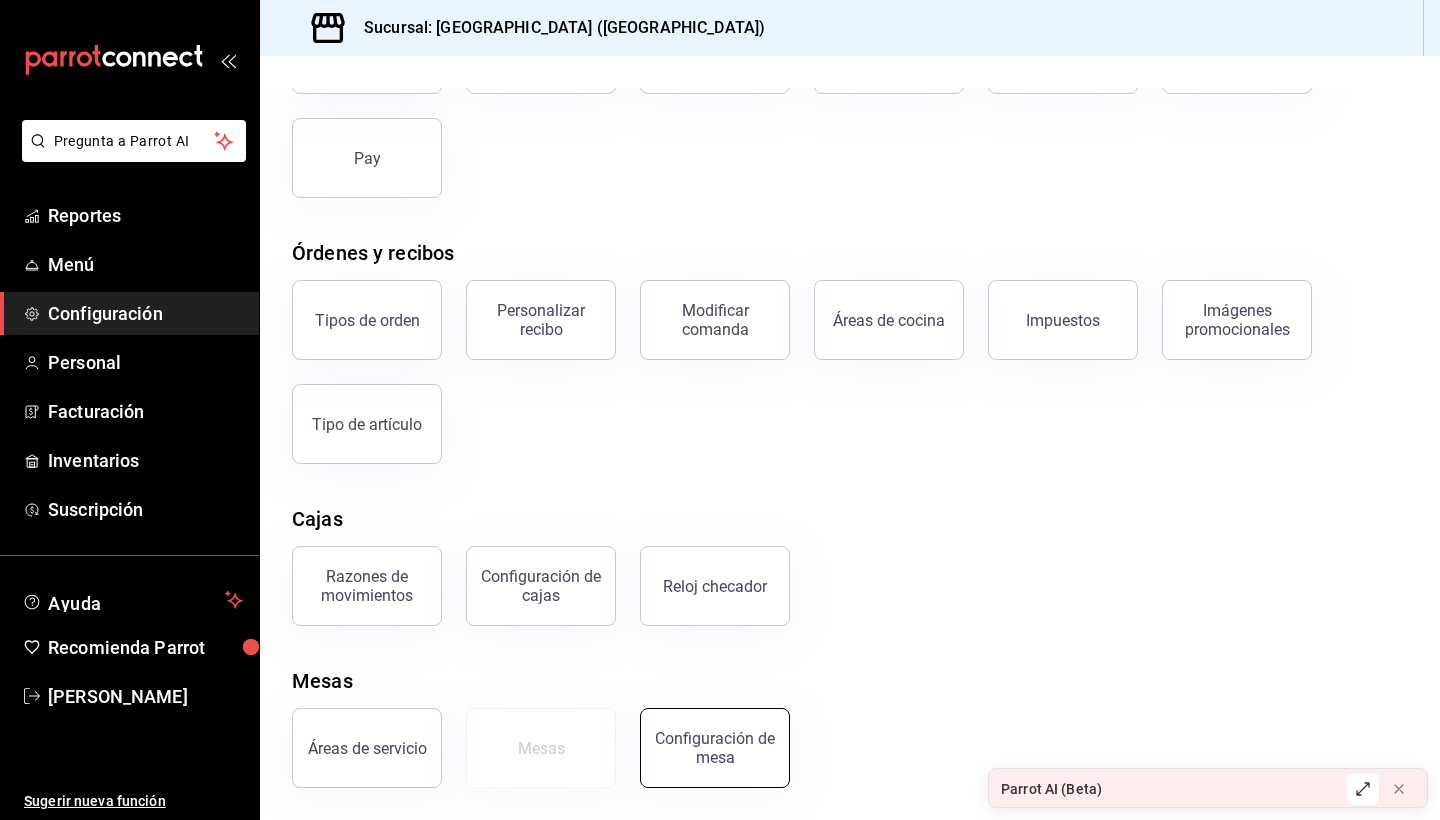 scroll, scrollTop: 194, scrollLeft: 0, axis: vertical 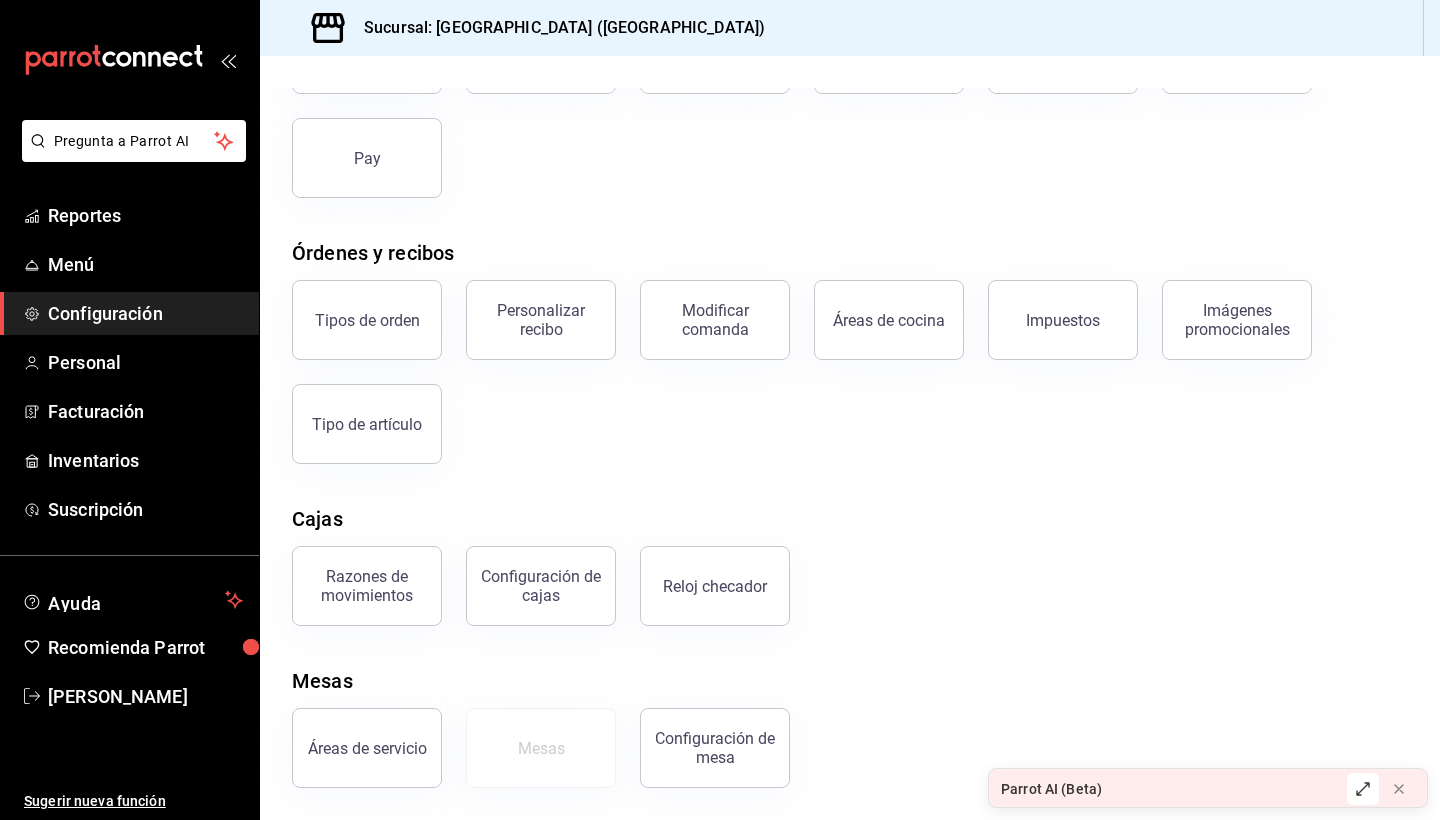 click on "Configuración de mesa" at bounding box center [715, 748] 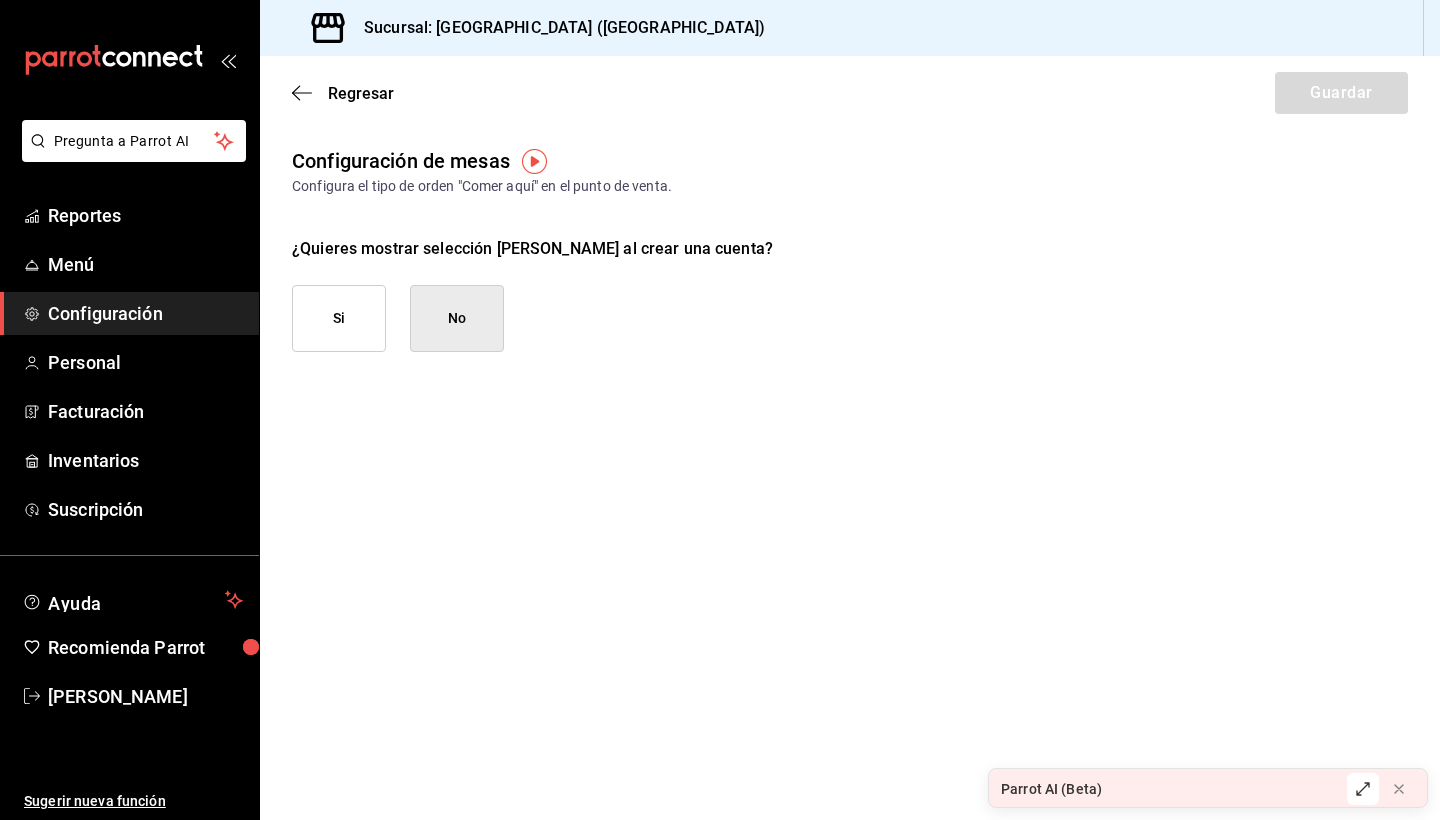 click on "Si" at bounding box center [339, 318] 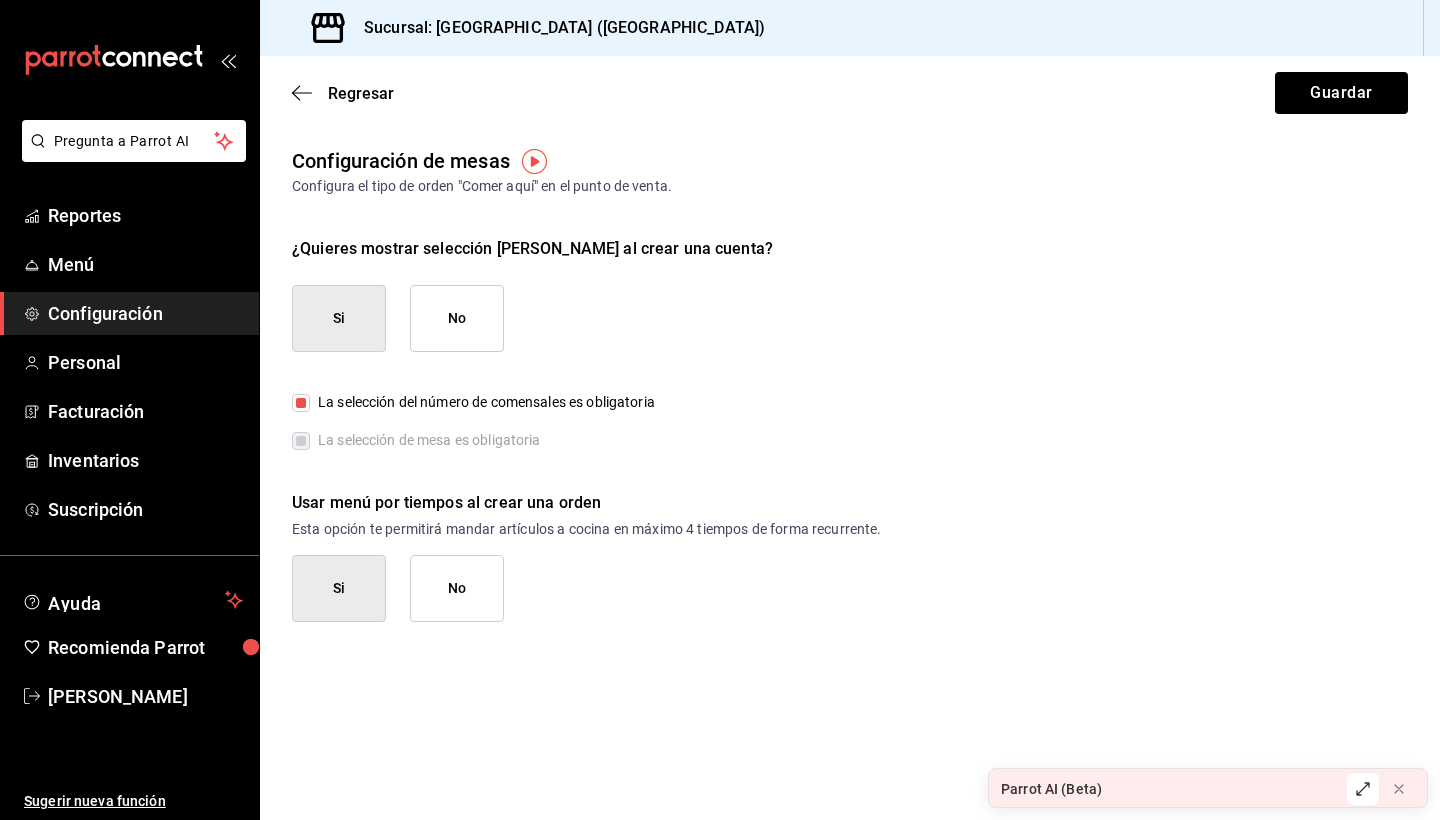 click on "La selección de mesa es obligatoria" at bounding box center [416, 440] 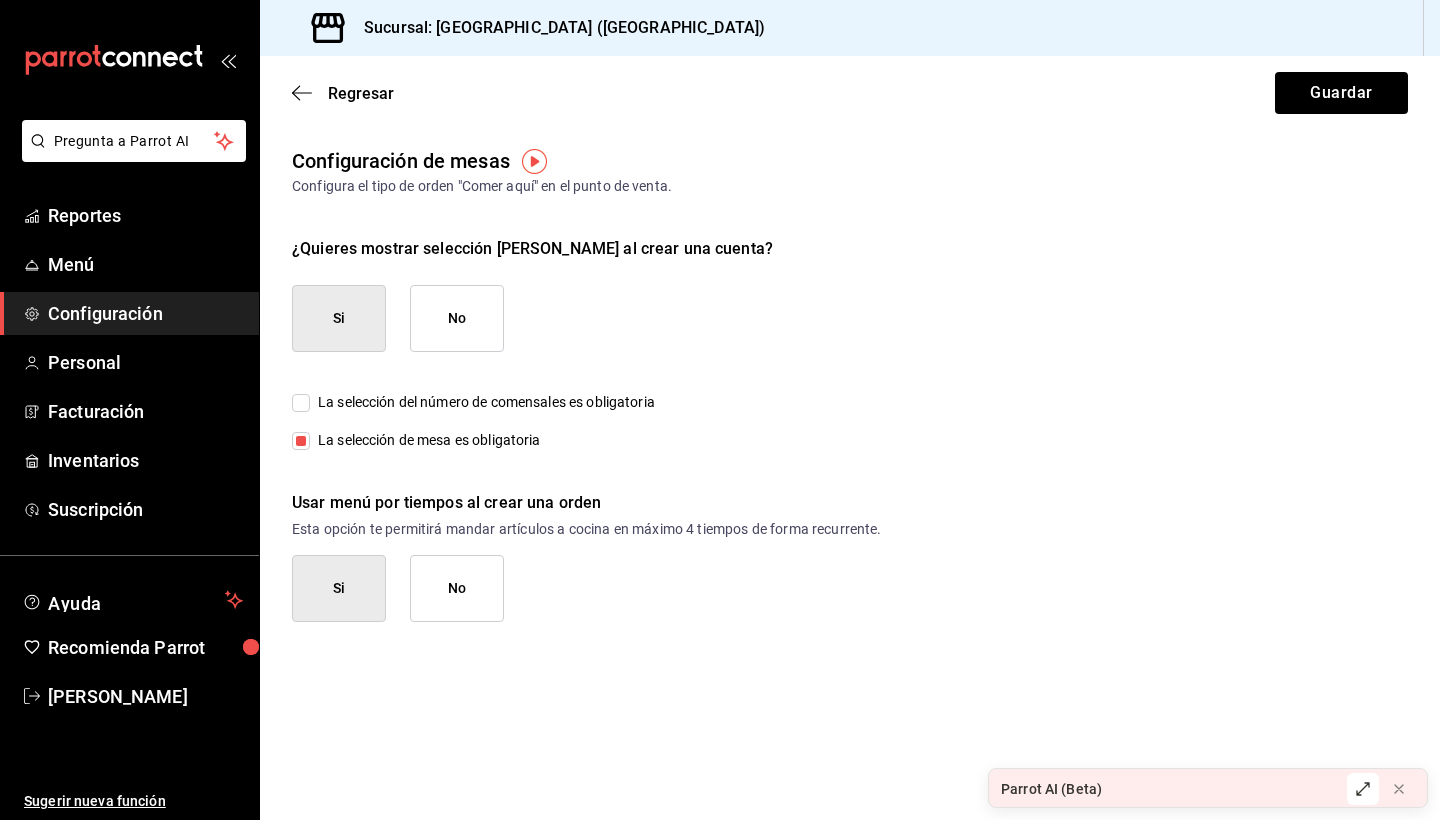 click on "Si" at bounding box center [339, 588] 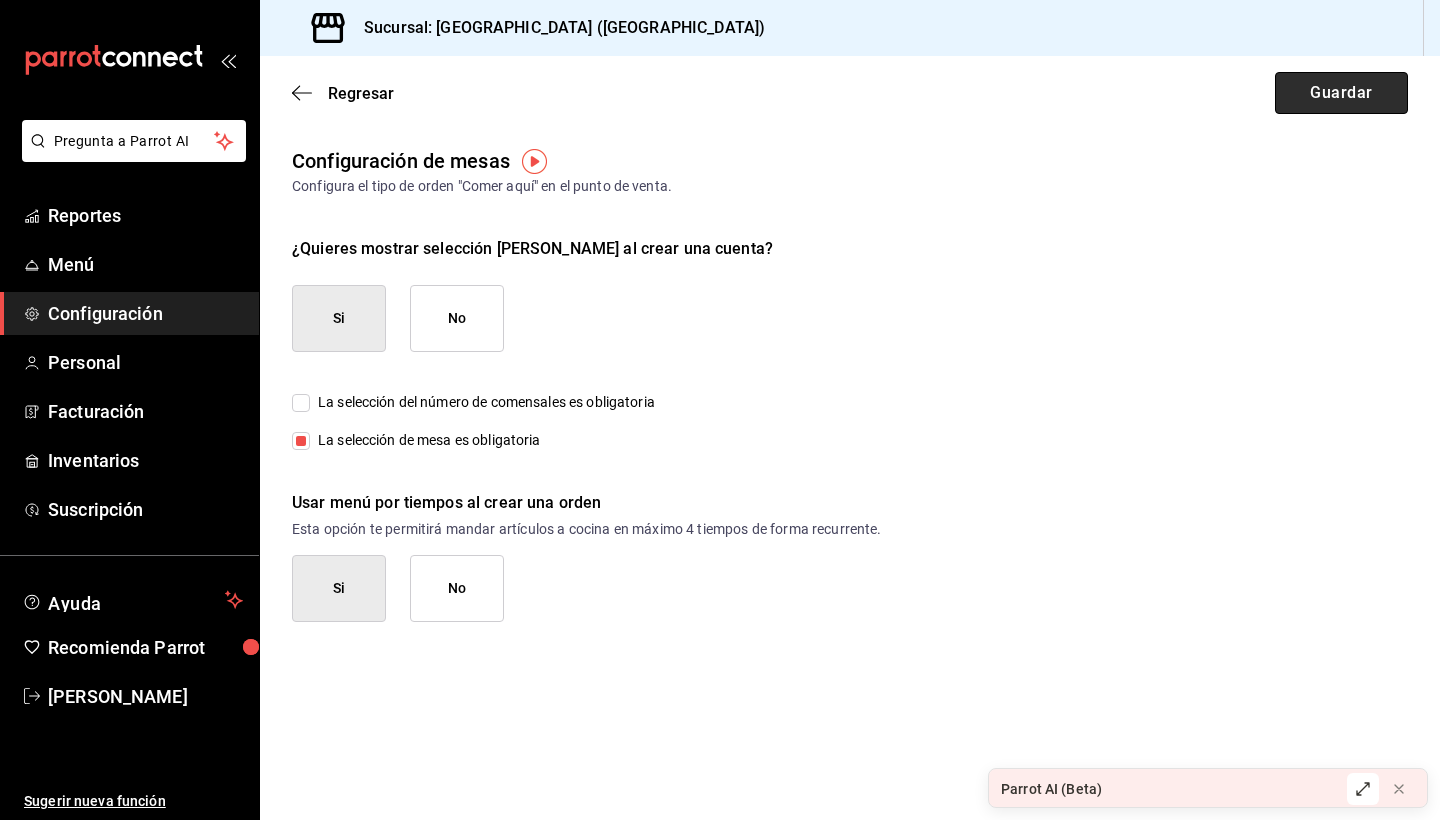 click on "Guardar" at bounding box center [1341, 93] 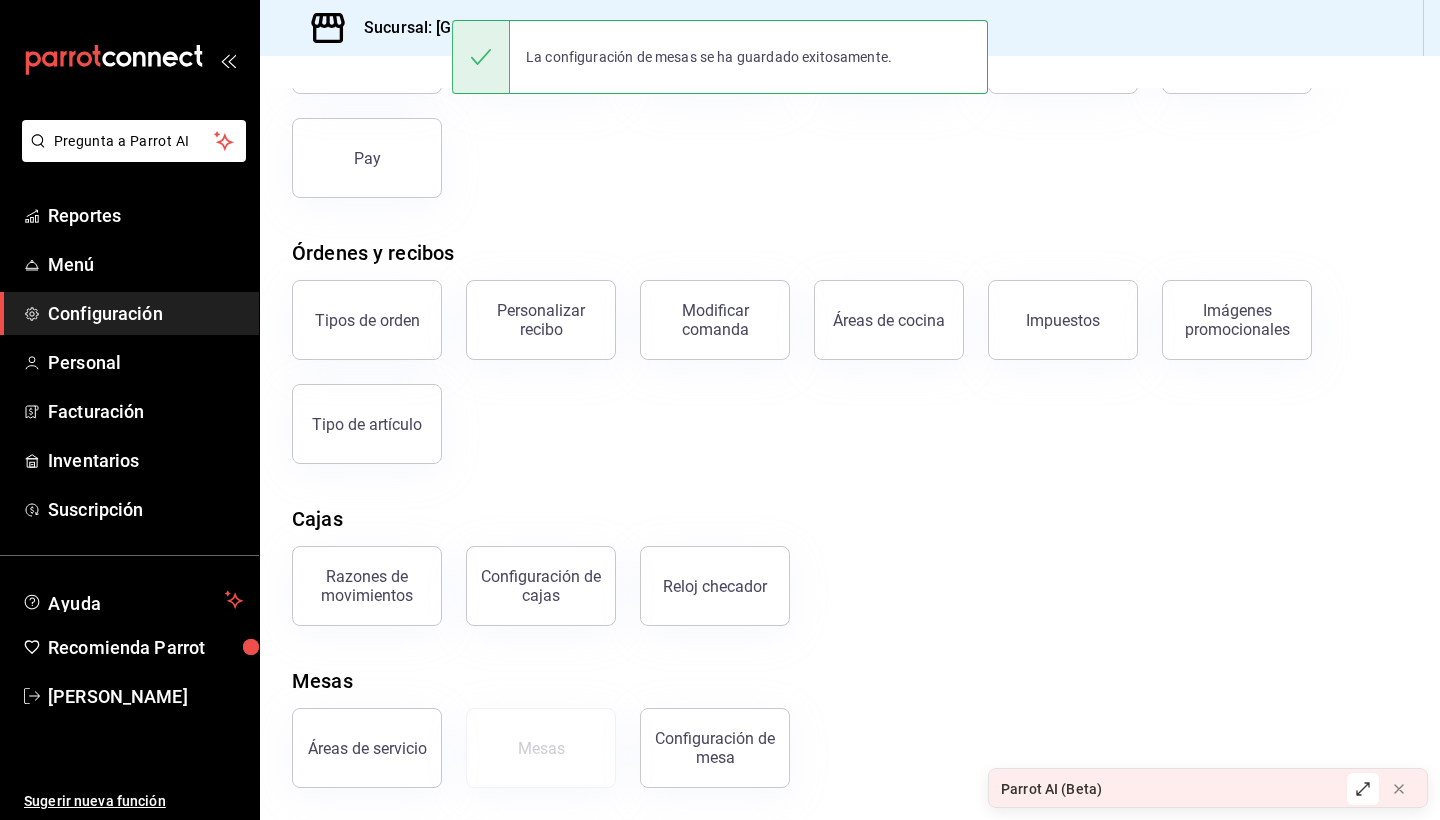 scroll, scrollTop: 194, scrollLeft: 0, axis: vertical 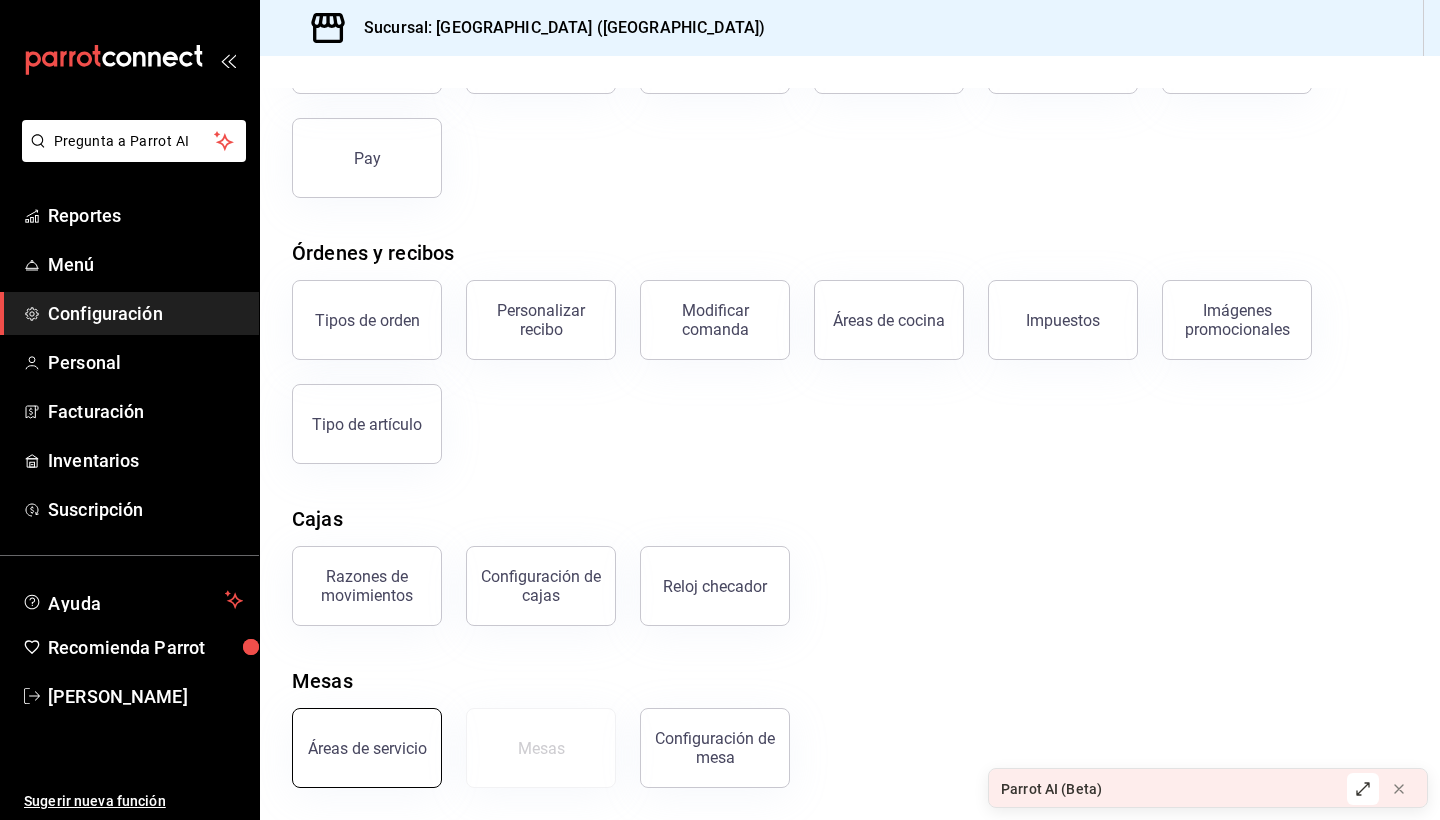 click on "Áreas de servicio" at bounding box center (367, 748) 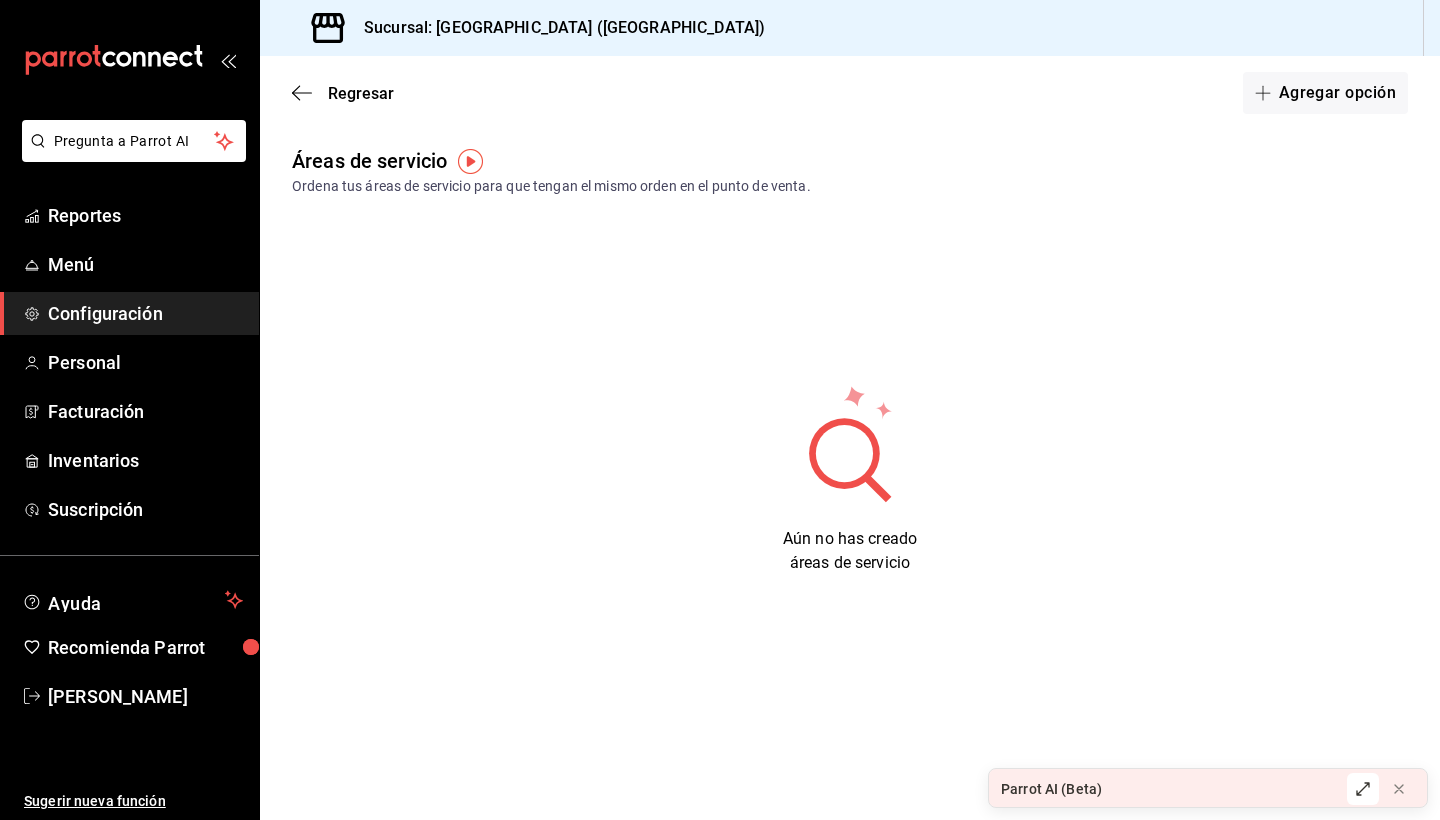 click at bounding box center (470, 161) 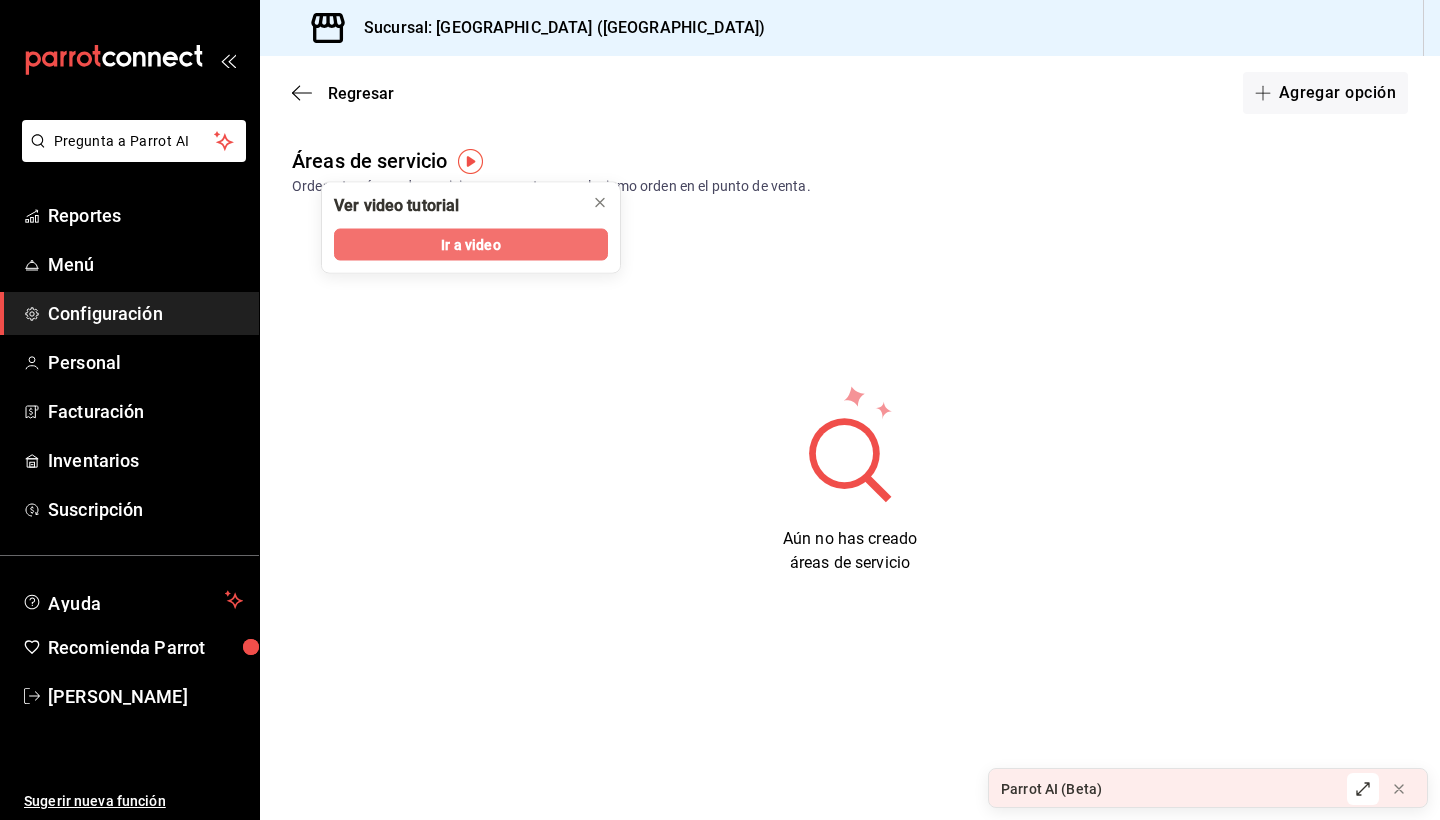 click on "Ir a video" at bounding box center (470, 244) 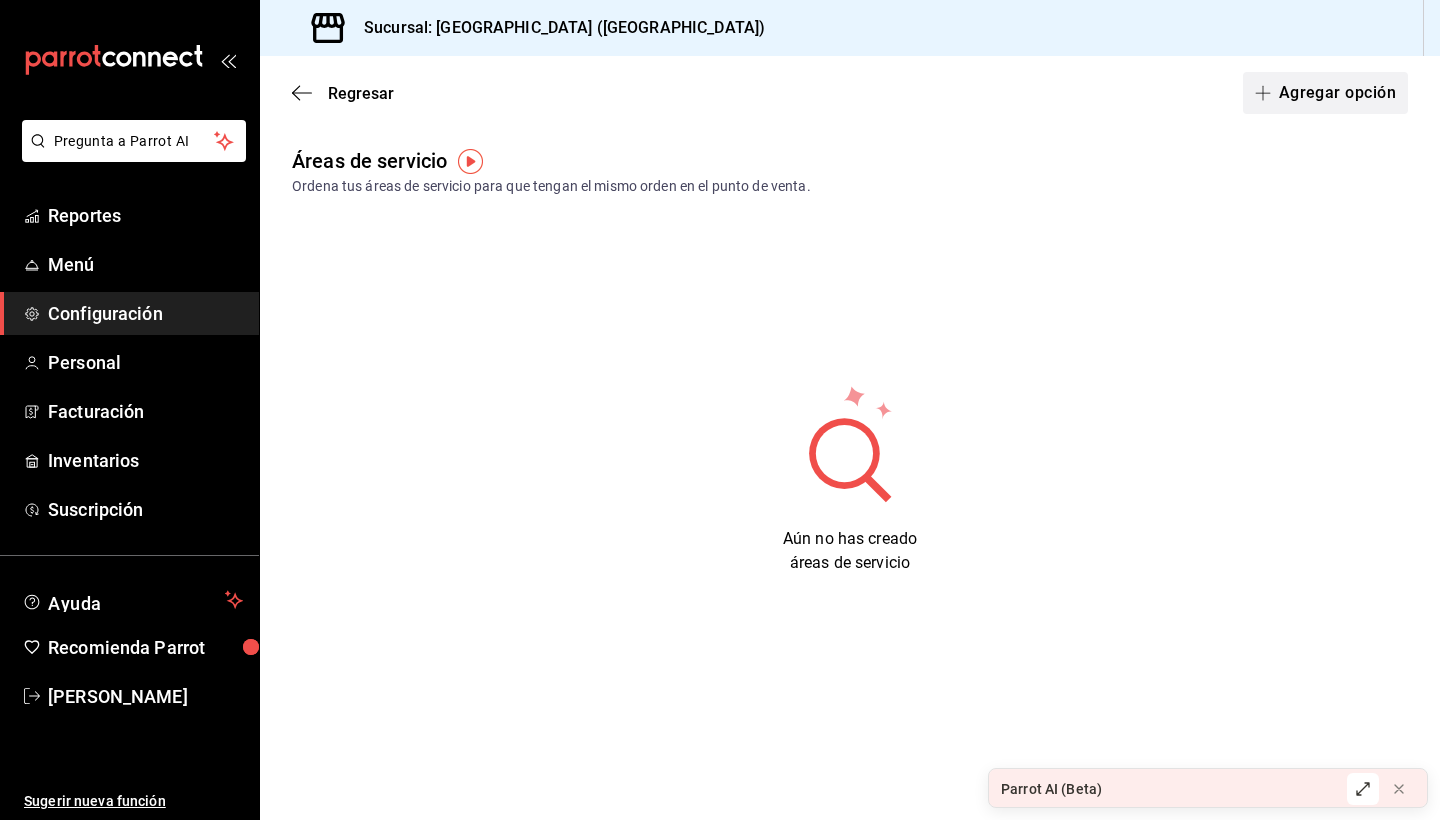 click on "Agregar opción" at bounding box center [1325, 93] 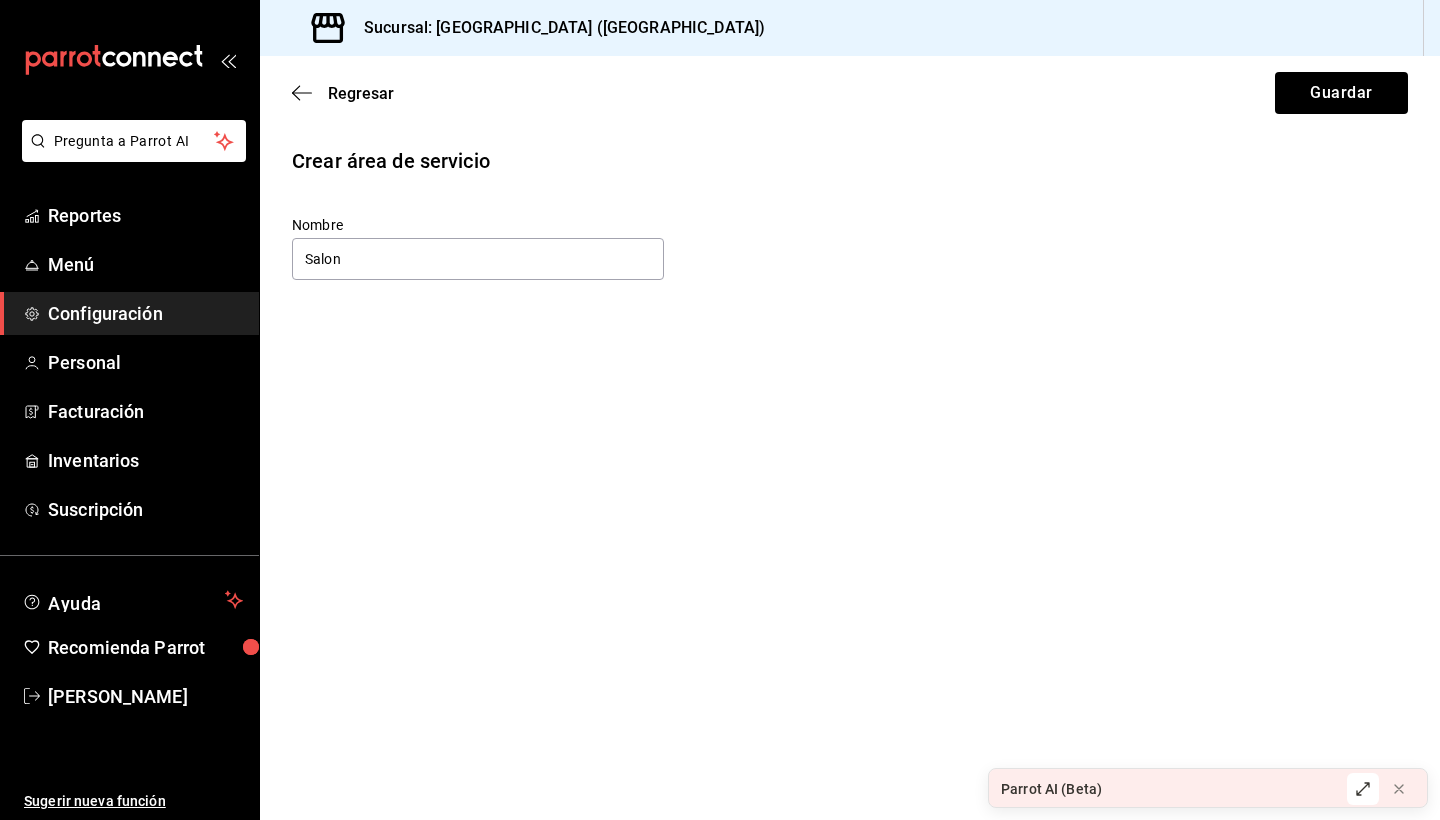 type on "Salon" 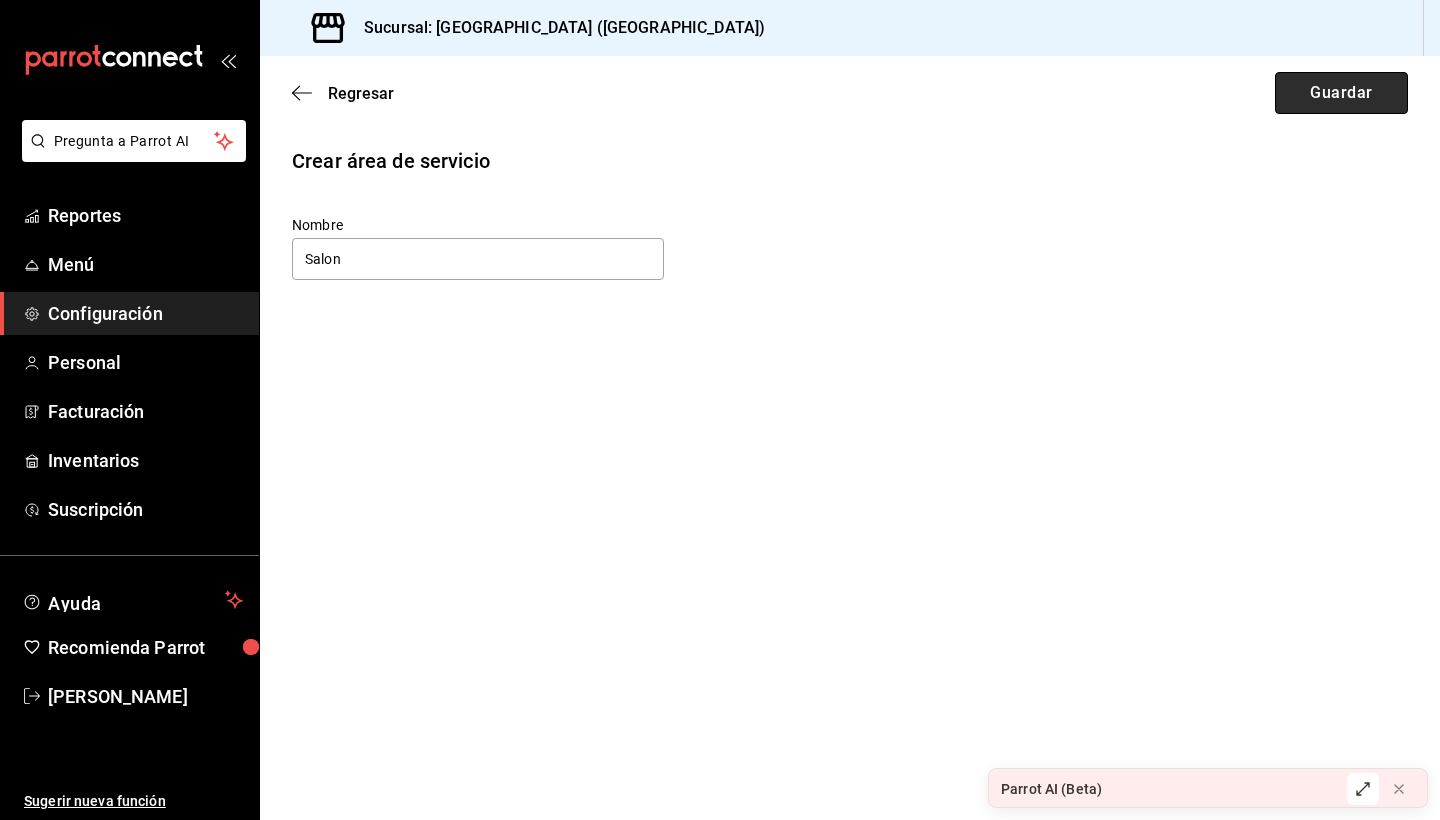 click on "Guardar" at bounding box center [1341, 93] 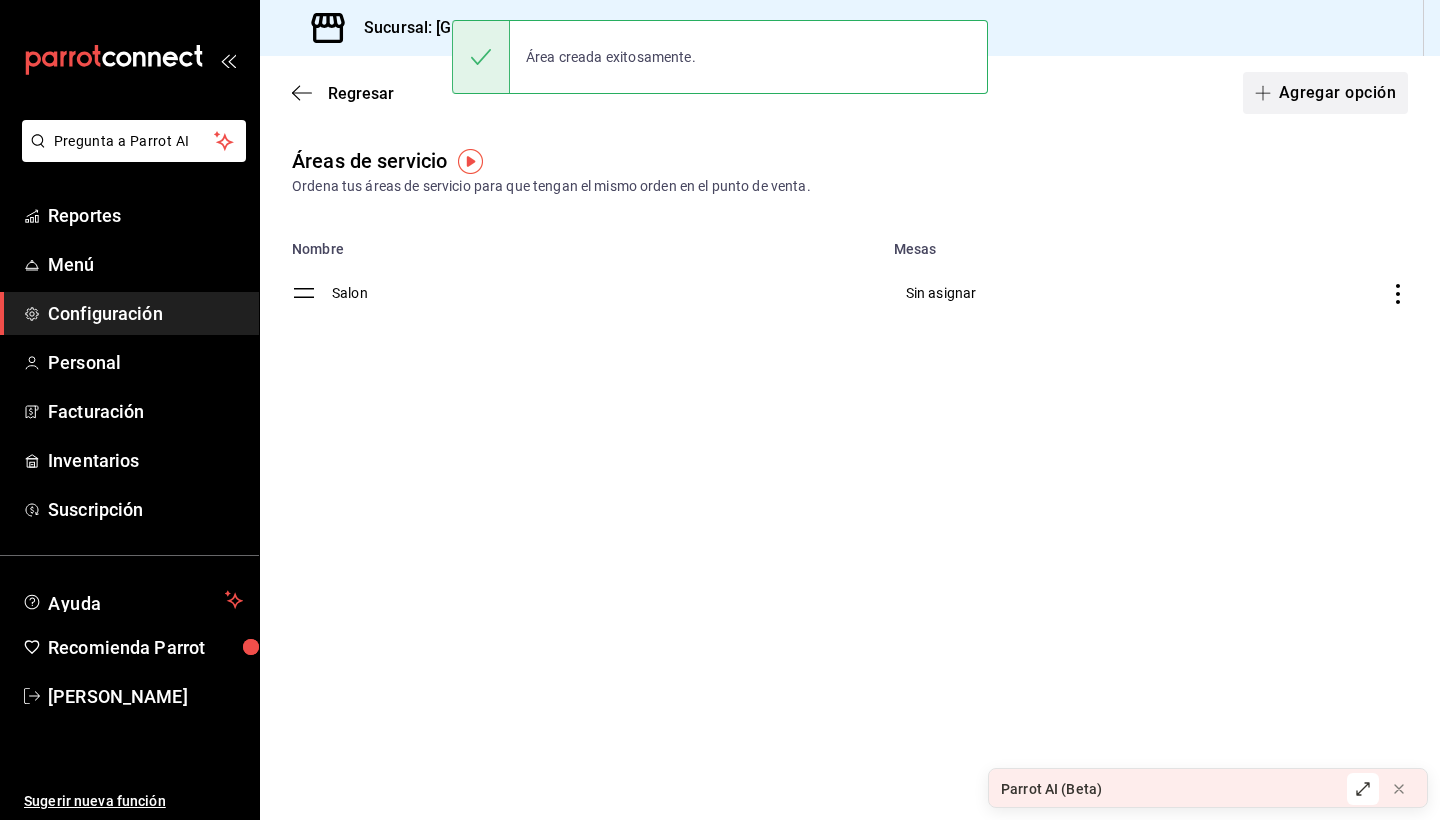 click on "Agregar opción" at bounding box center [1325, 93] 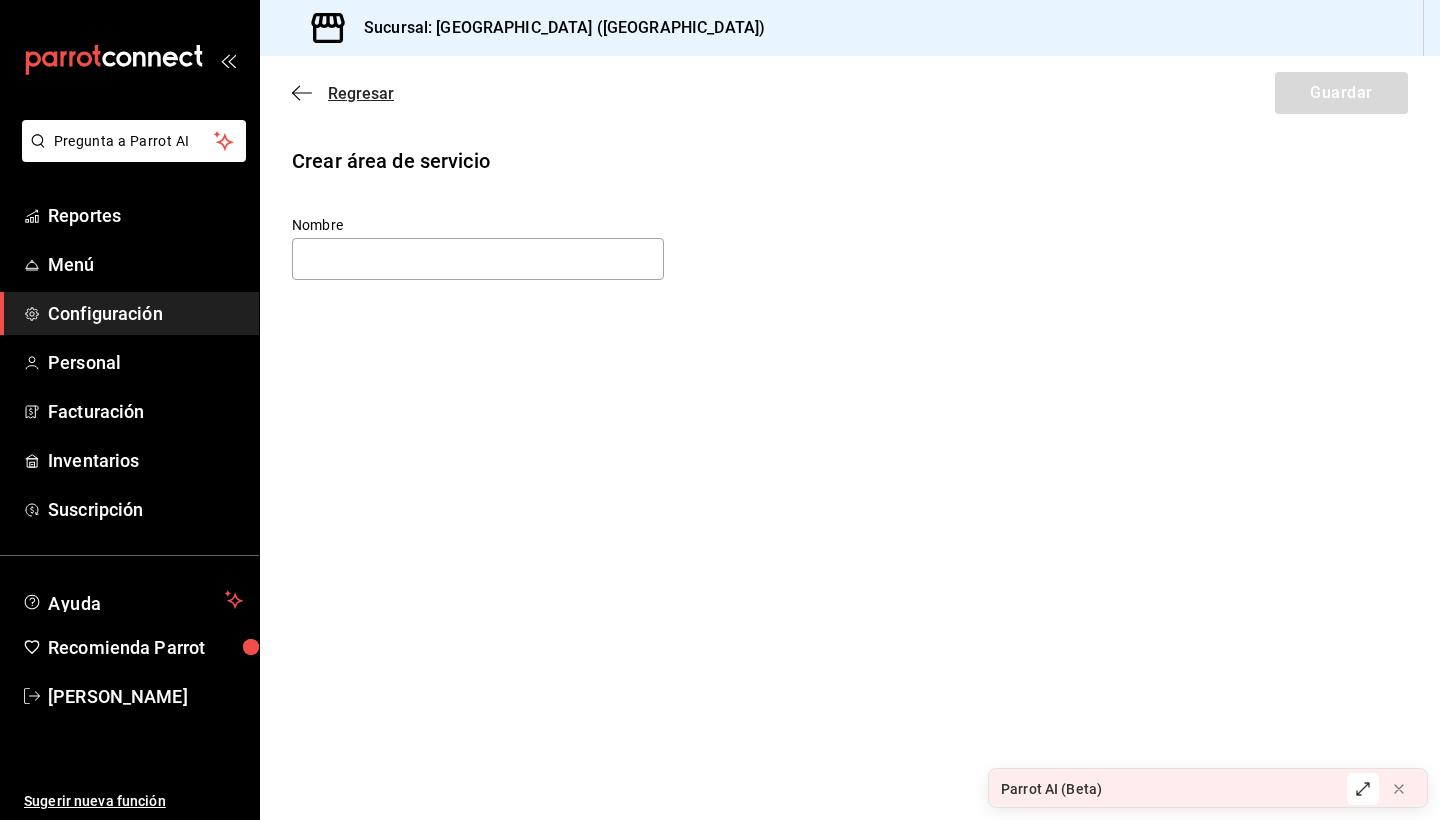click on "Regresar" at bounding box center [343, 93] 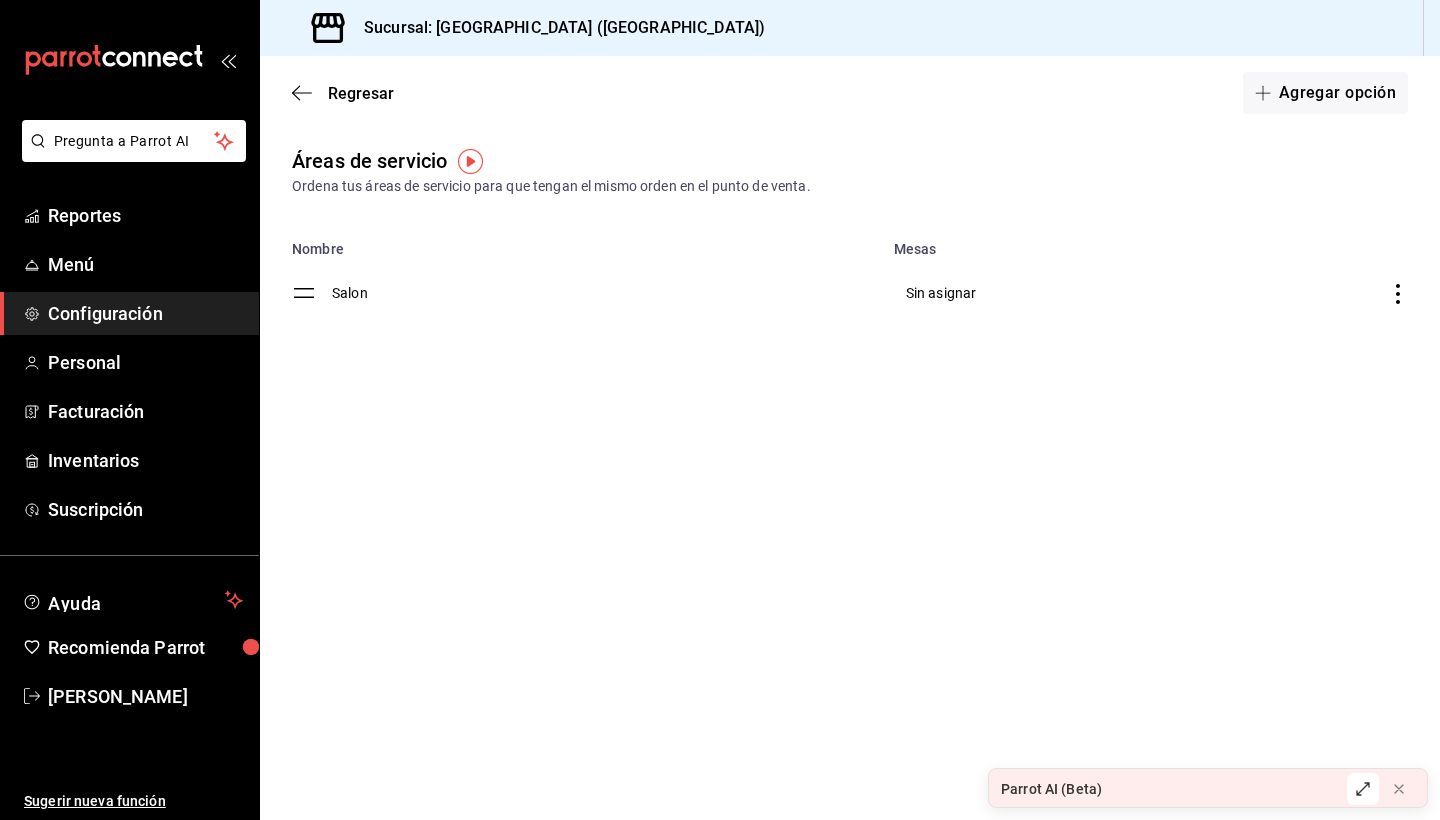 click 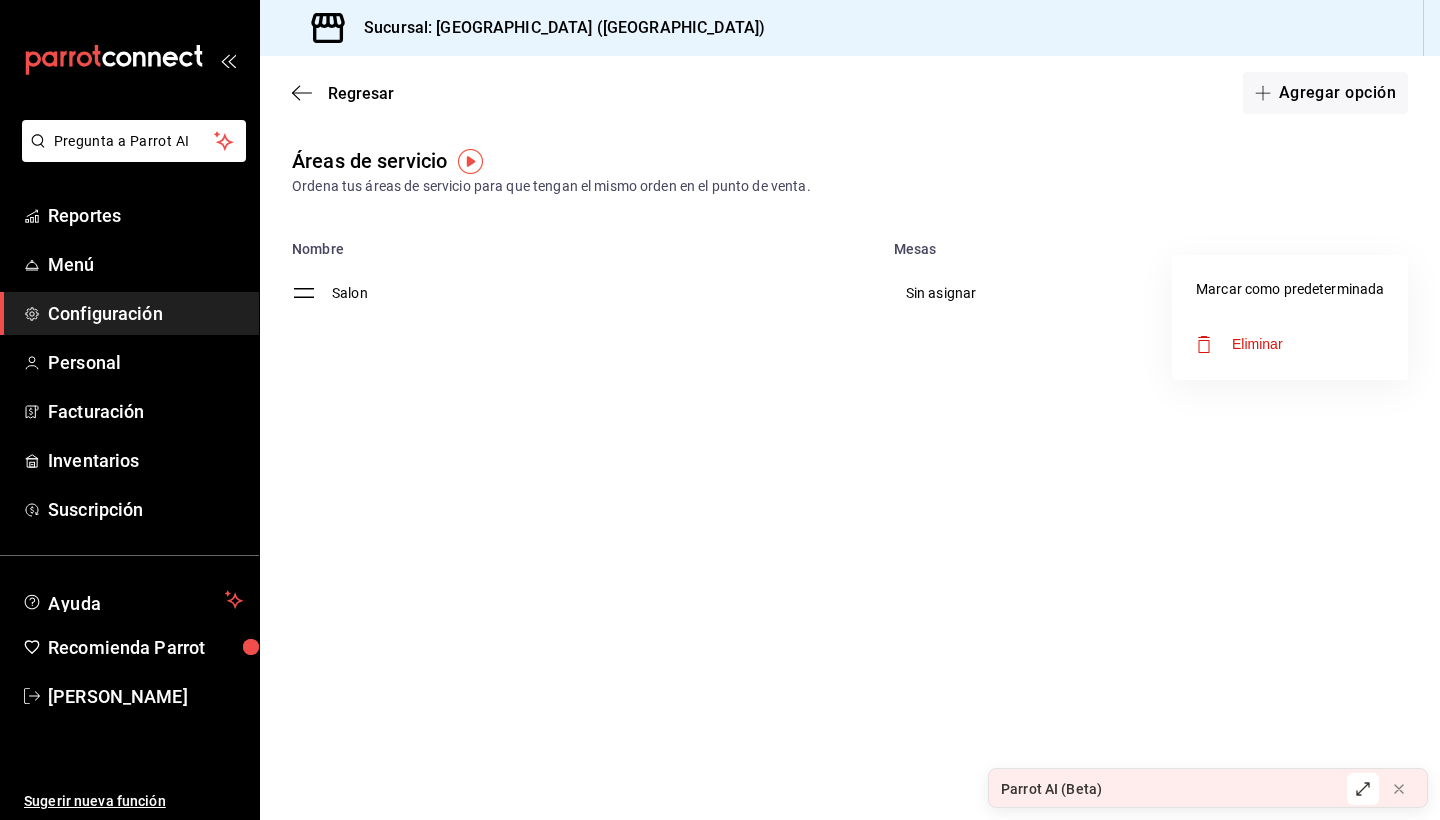click at bounding box center [720, 410] 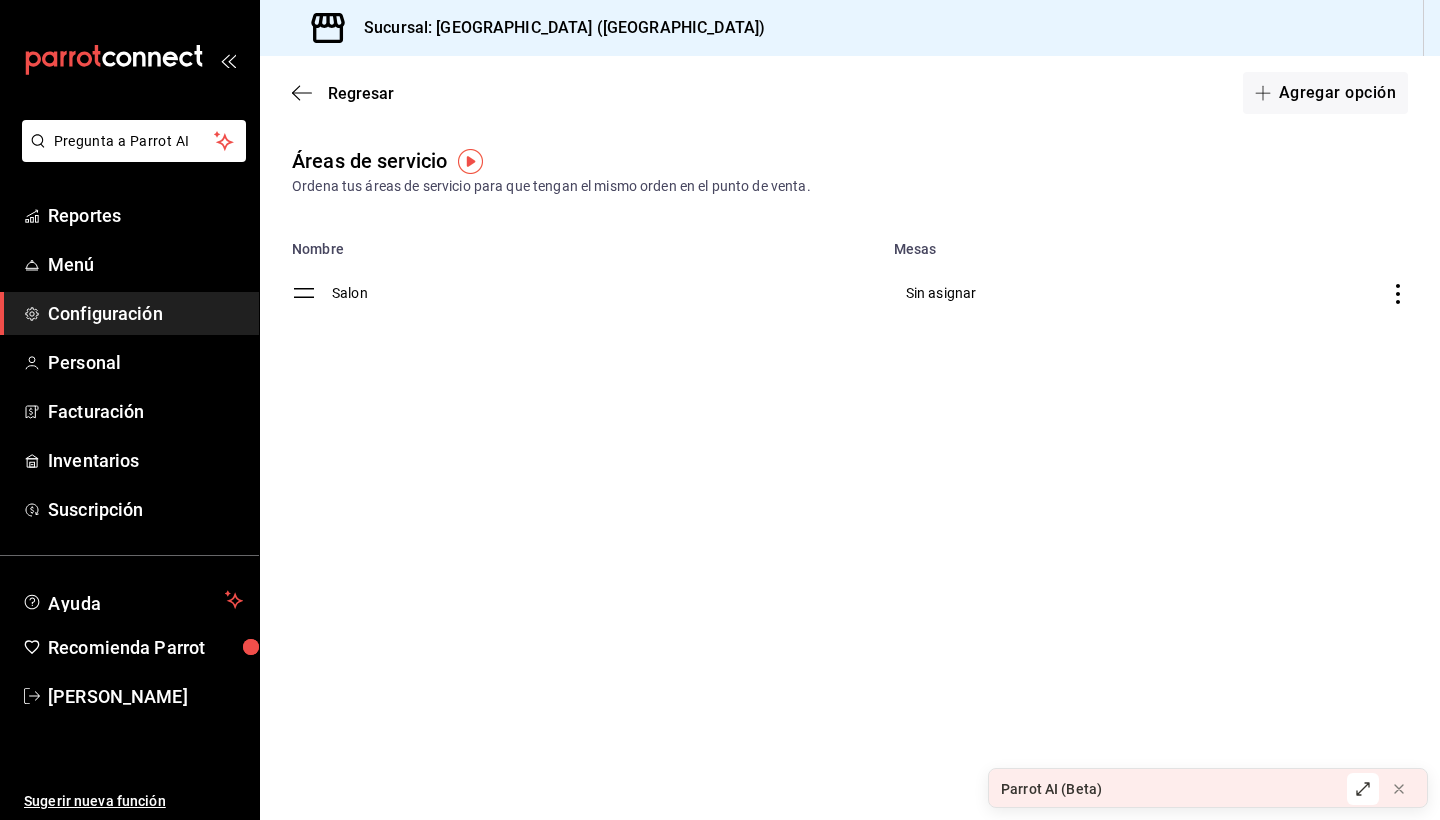 click on "Configuración" at bounding box center [145, 313] 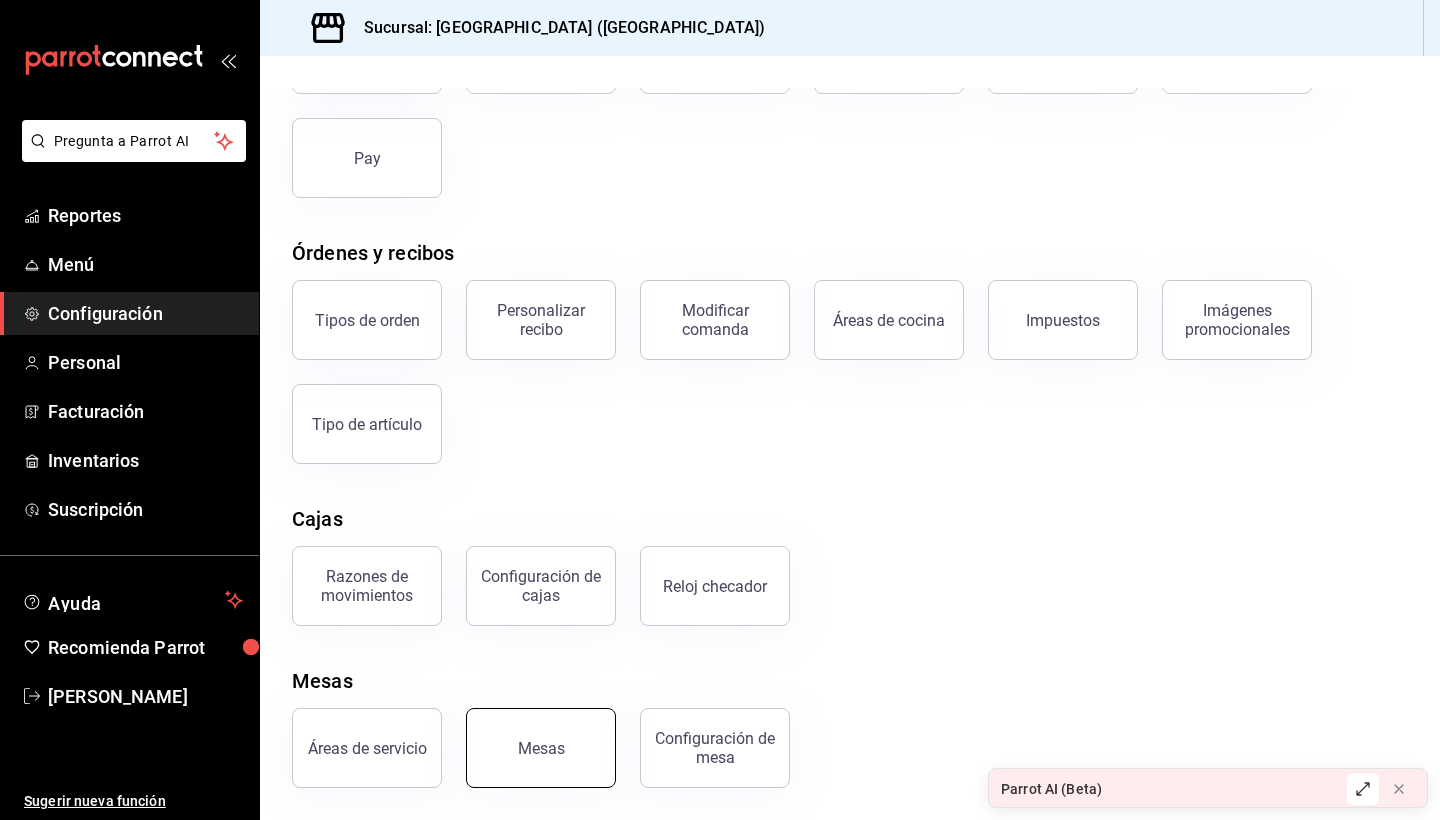 scroll, scrollTop: 194, scrollLeft: 0, axis: vertical 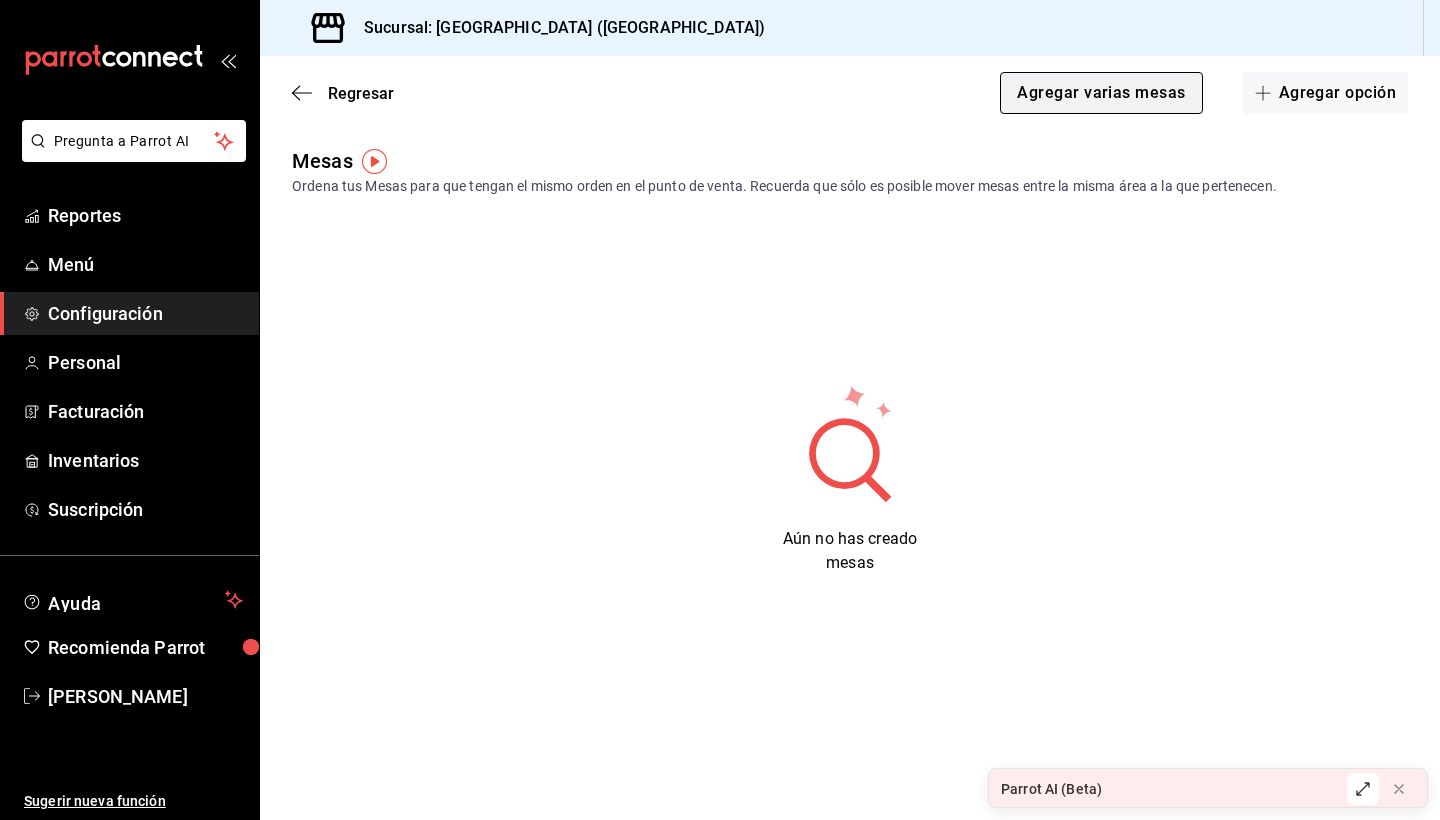 click on "Agregar varias mesas" at bounding box center (1101, 93) 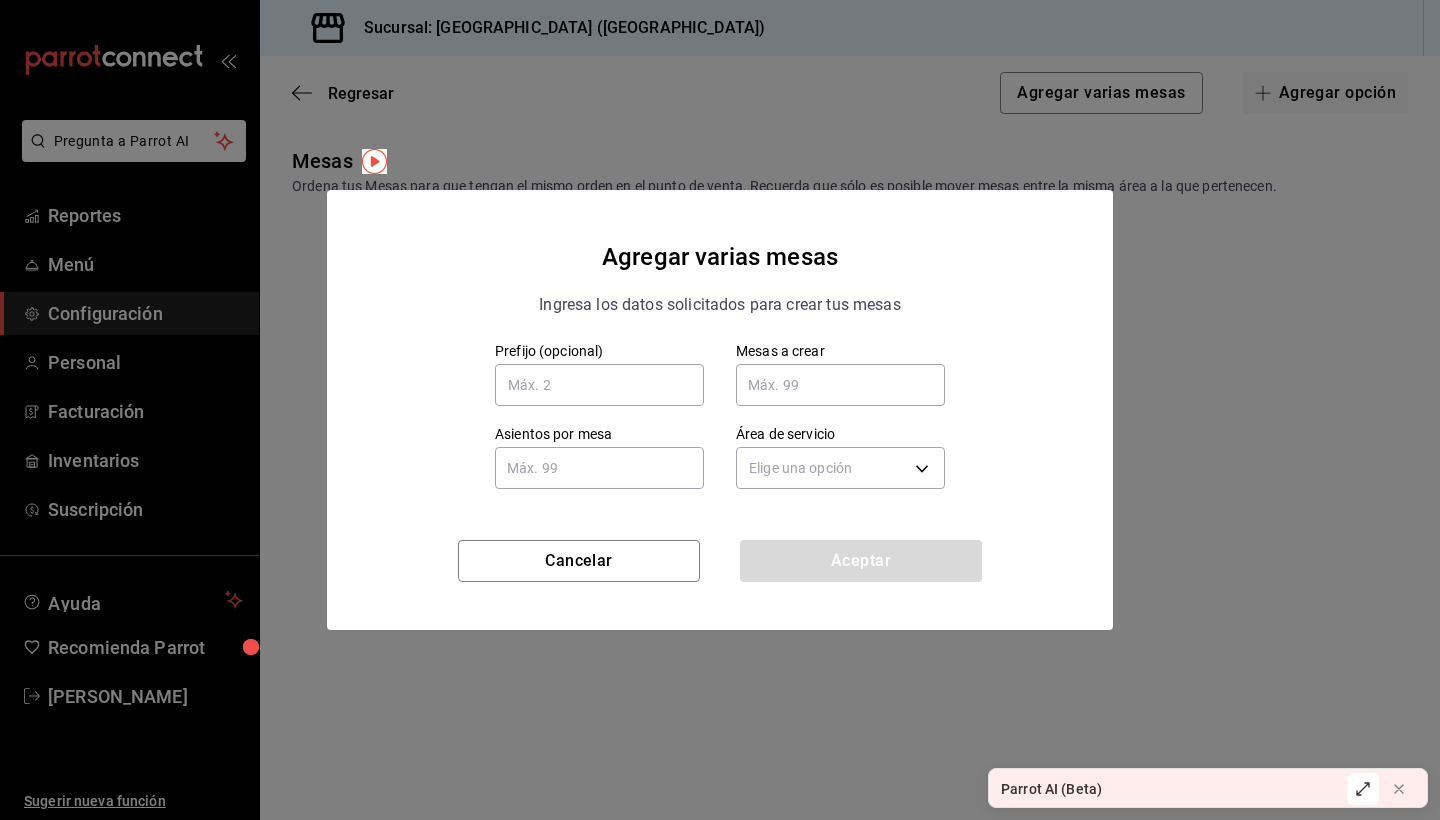 click on "Agregar varias mesas Ingresa los datos solicitados para crear tus mesas Prefijo (opcional) Mesas a crear Mesas a crear Asientos por mesa Asientos por mesa Área de servicio Elige una opción Cancelar Aceptar" at bounding box center (720, 410) 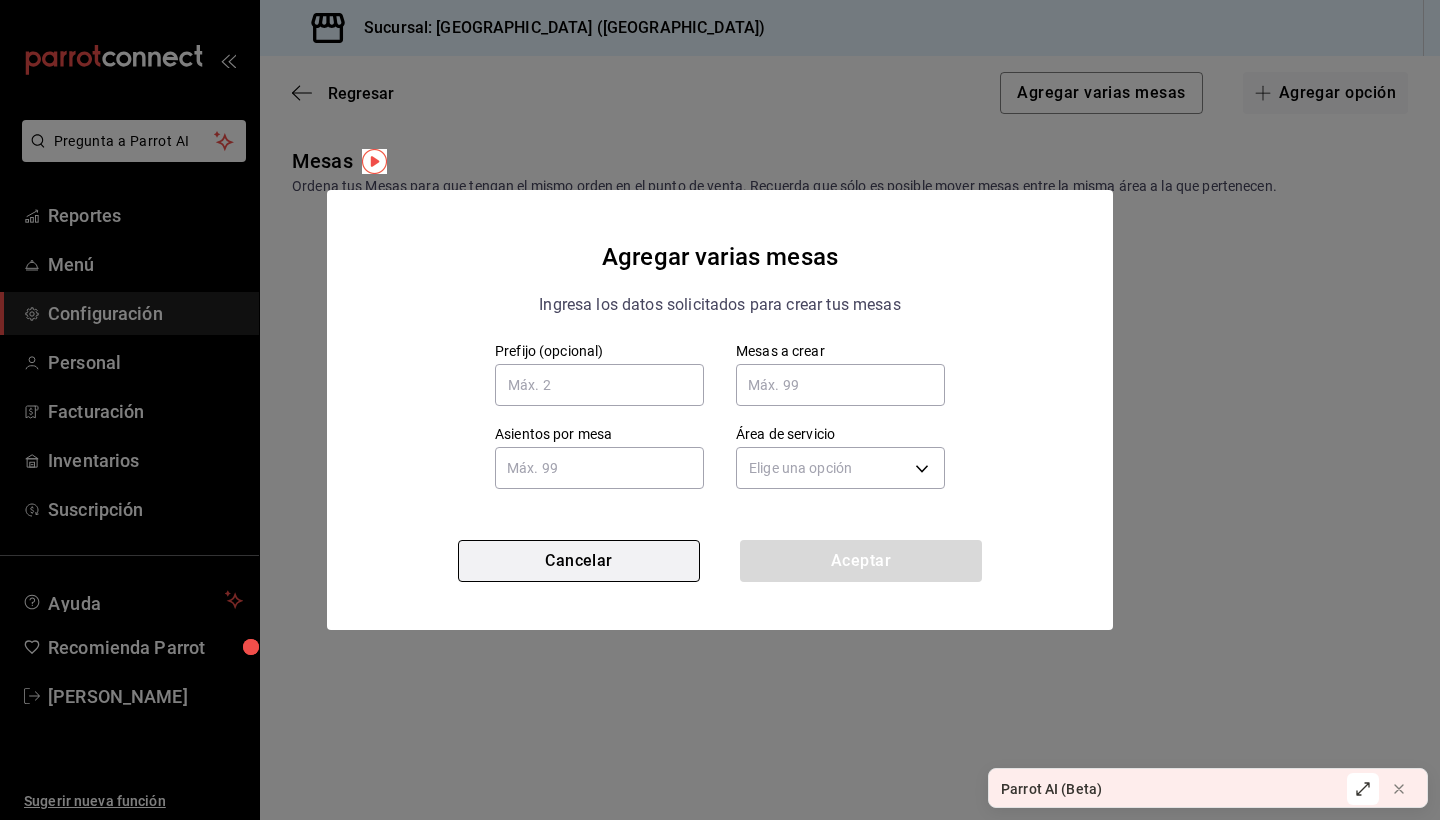 click on "Cancelar" at bounding box center [579, 561] 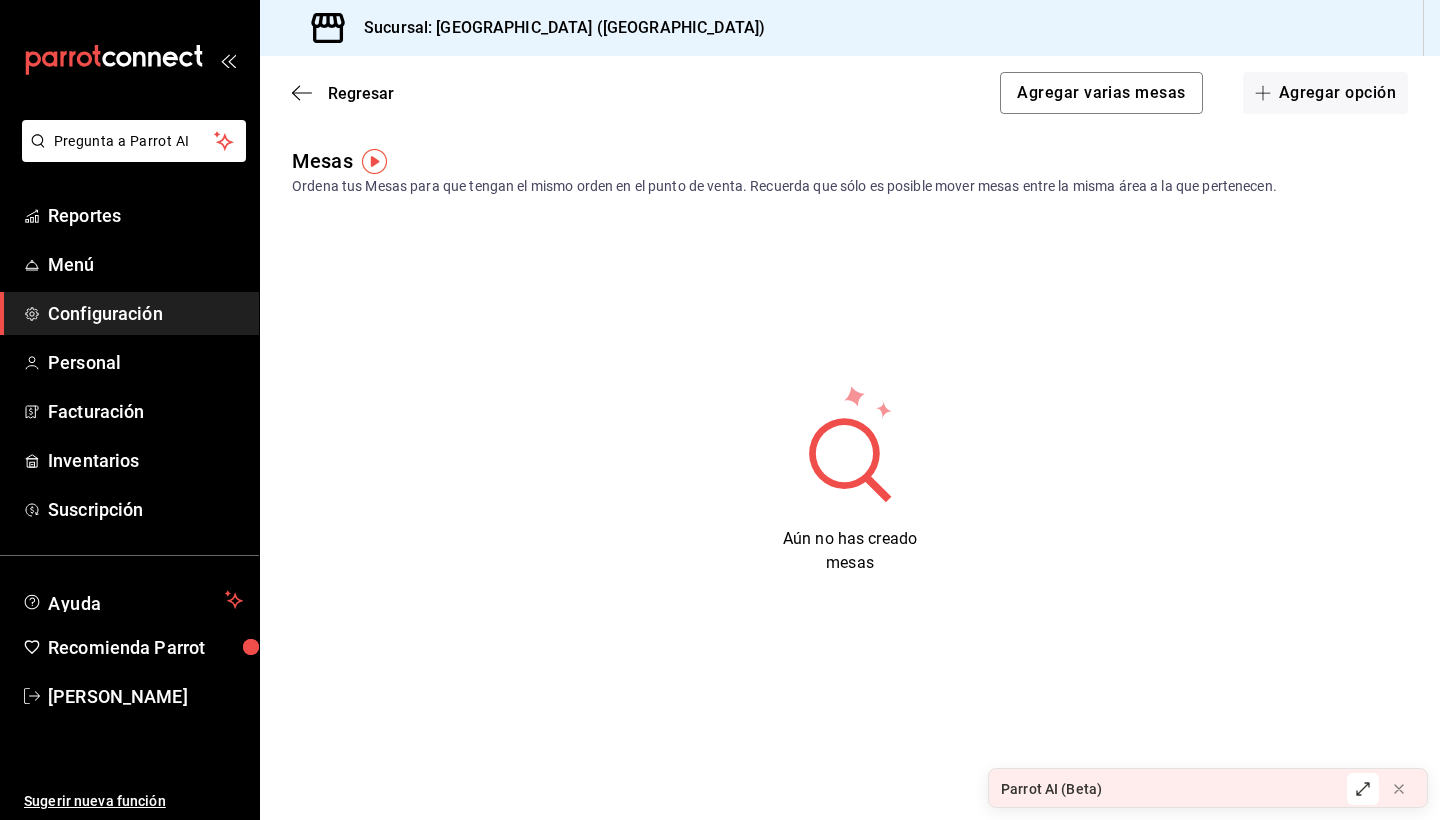 click at bounding box center (374, 161) 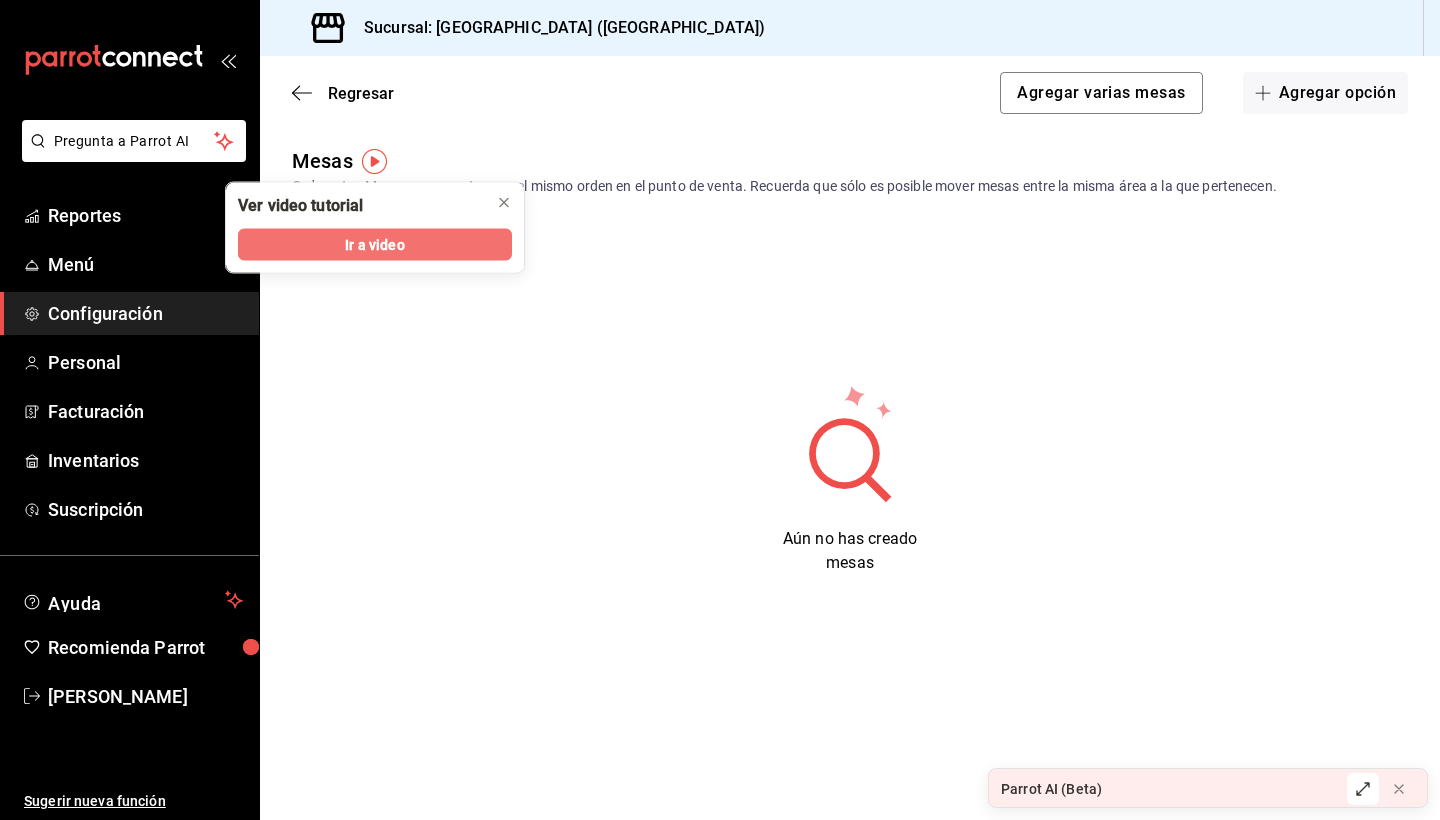 click on "Ir a video" at bounding box center (375, 245) 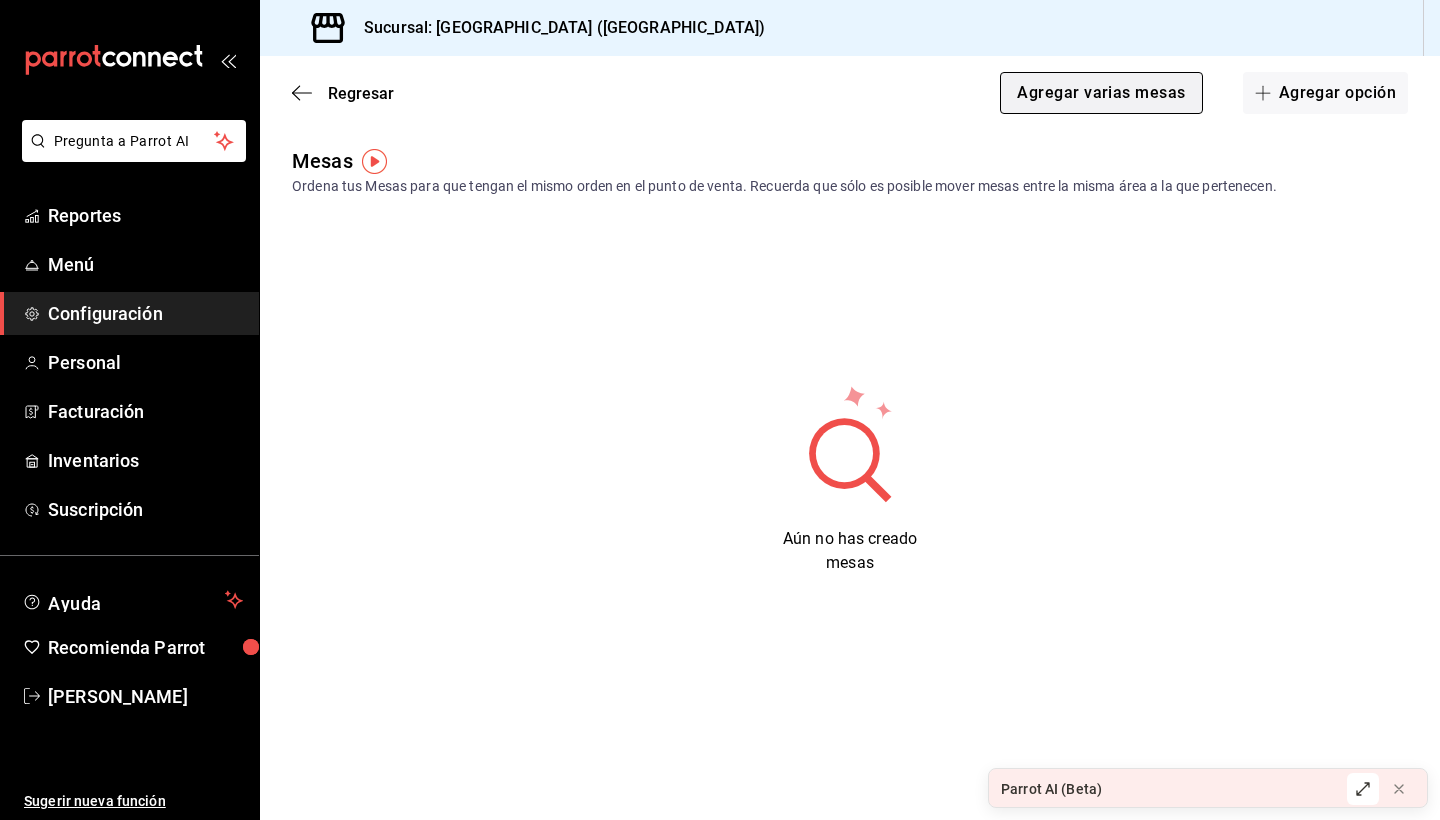 click on "Agregar varias mesas" at bounding box center [1101, 93] 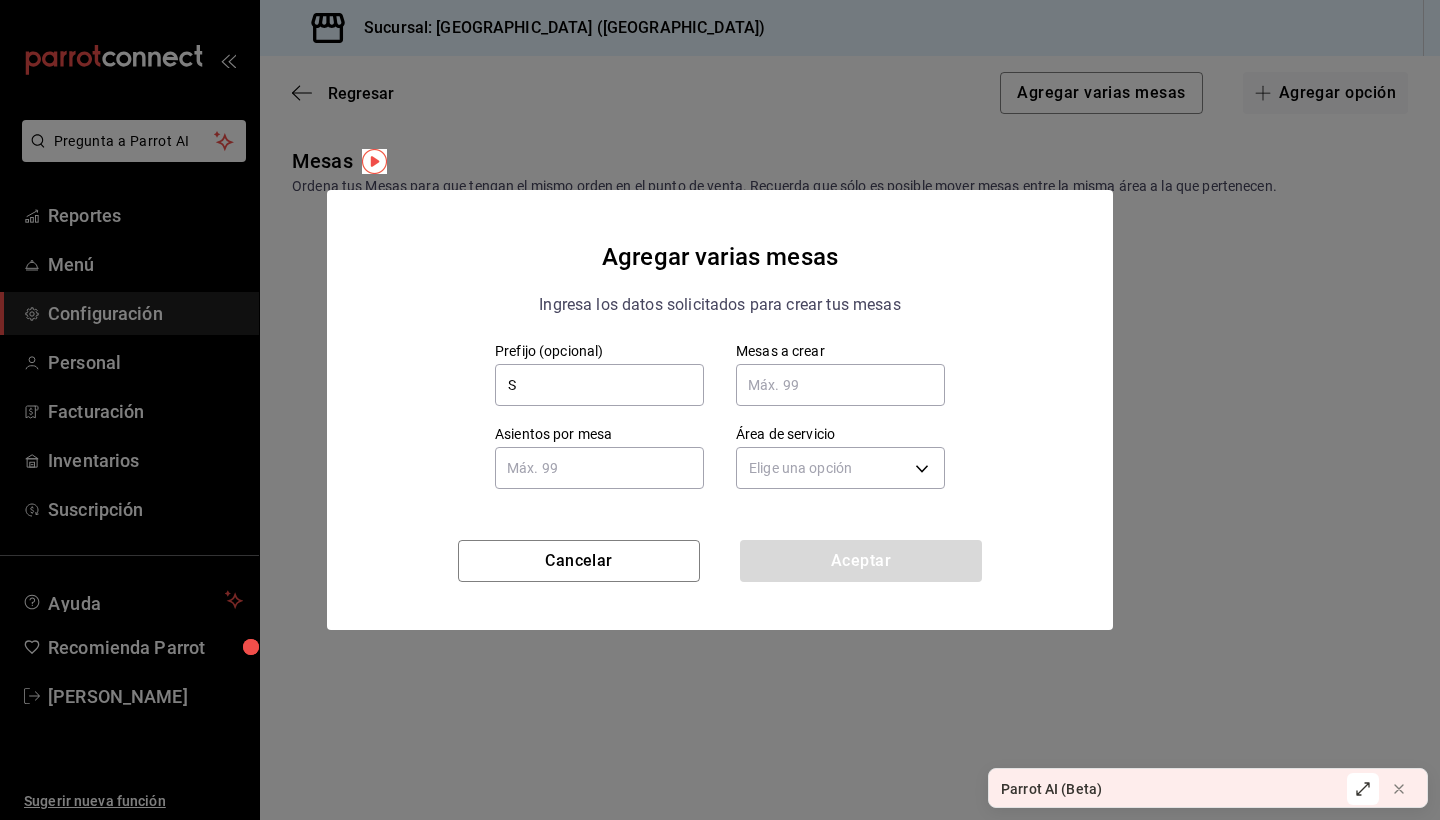 type on "S" 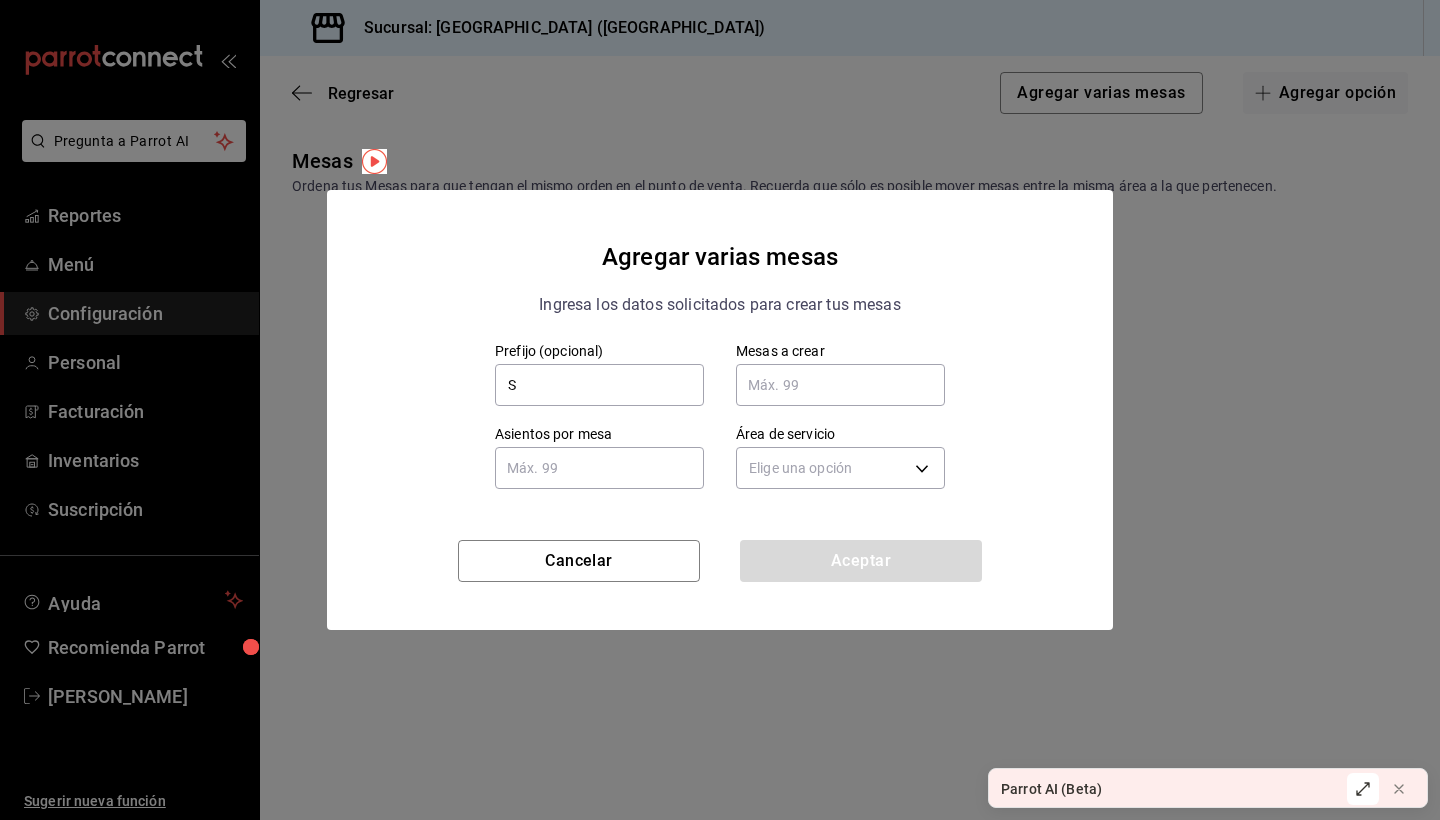 type on "8" 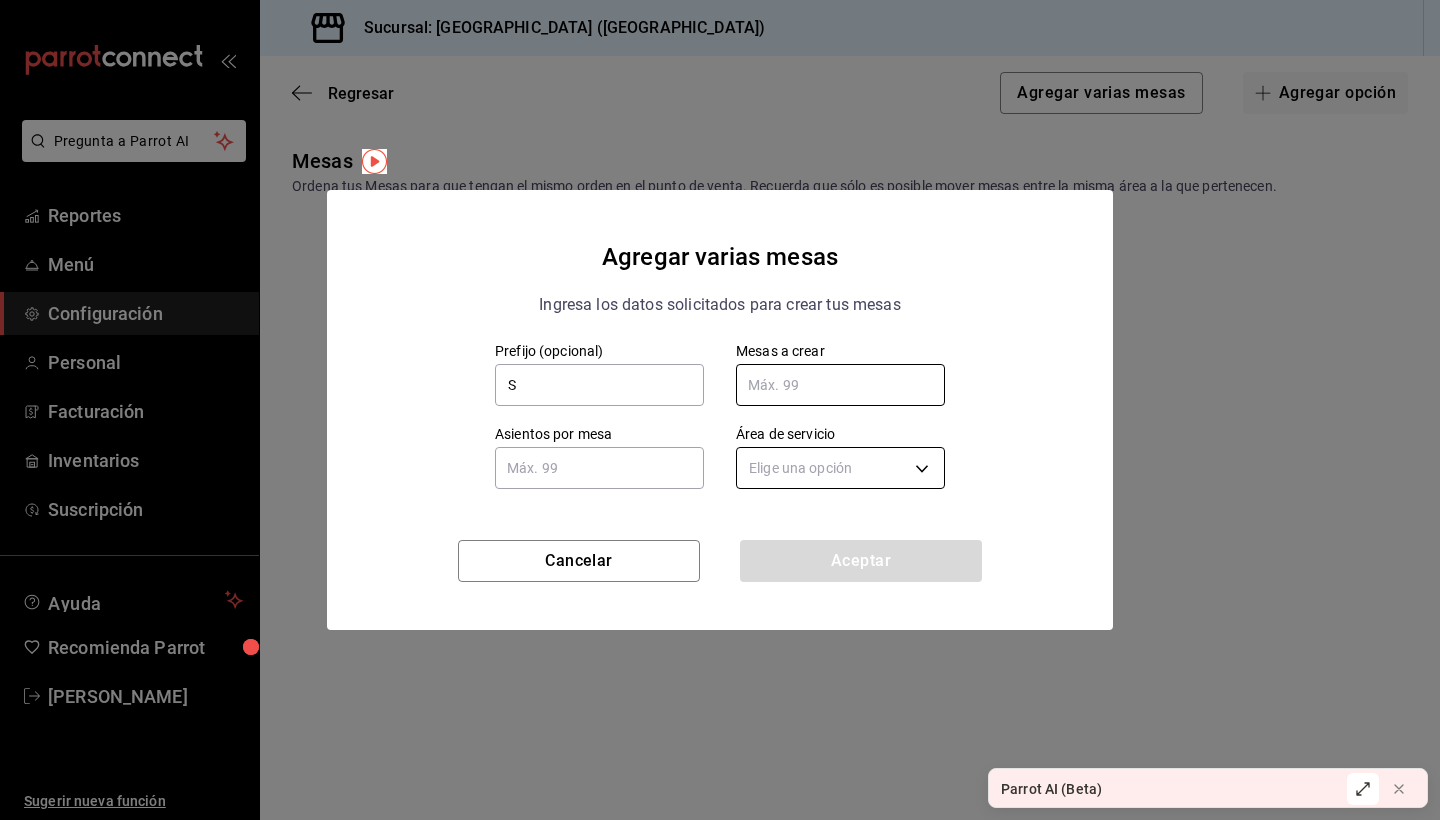 type on "6" 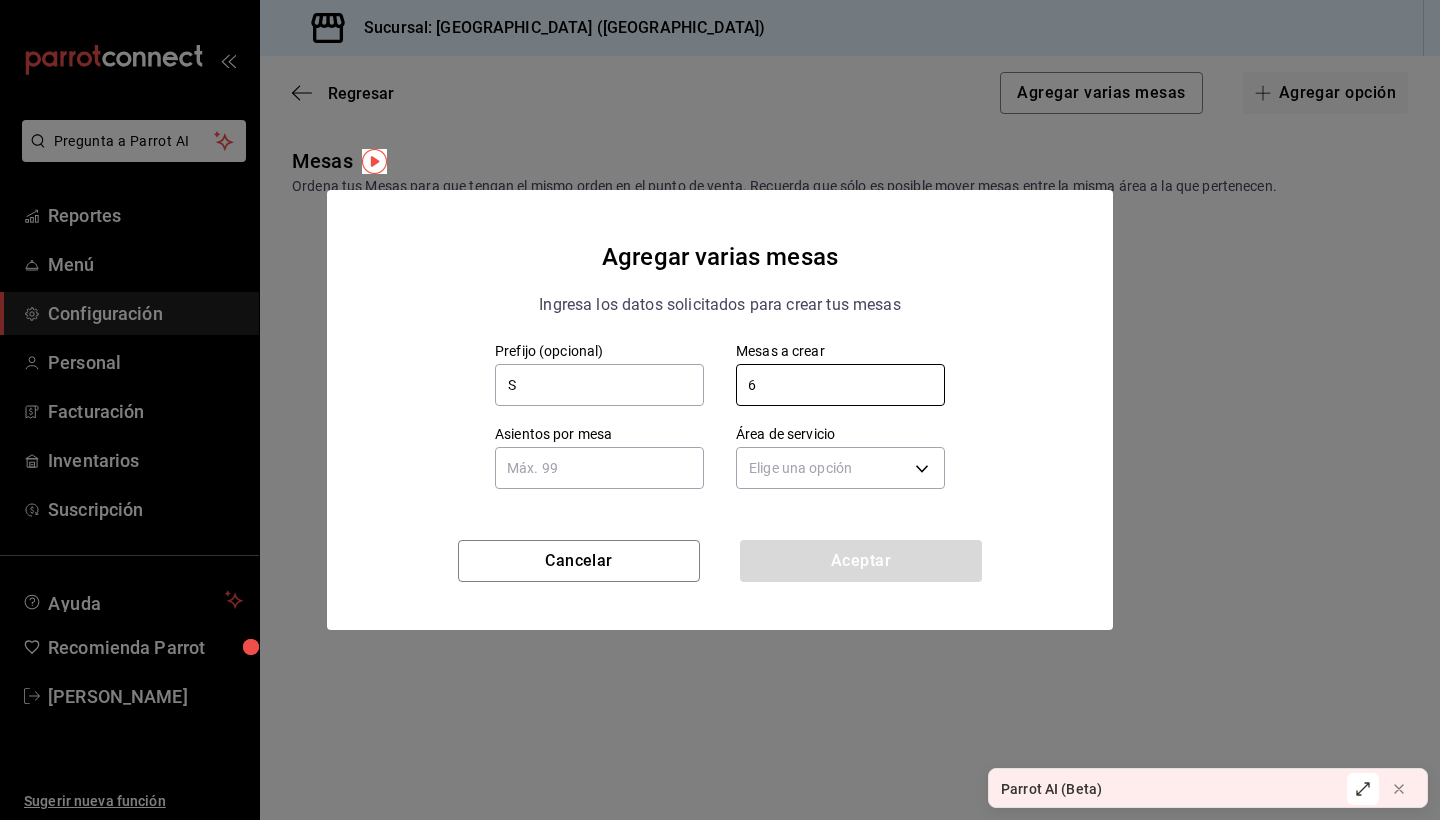 click at bounding box center [599, 468] 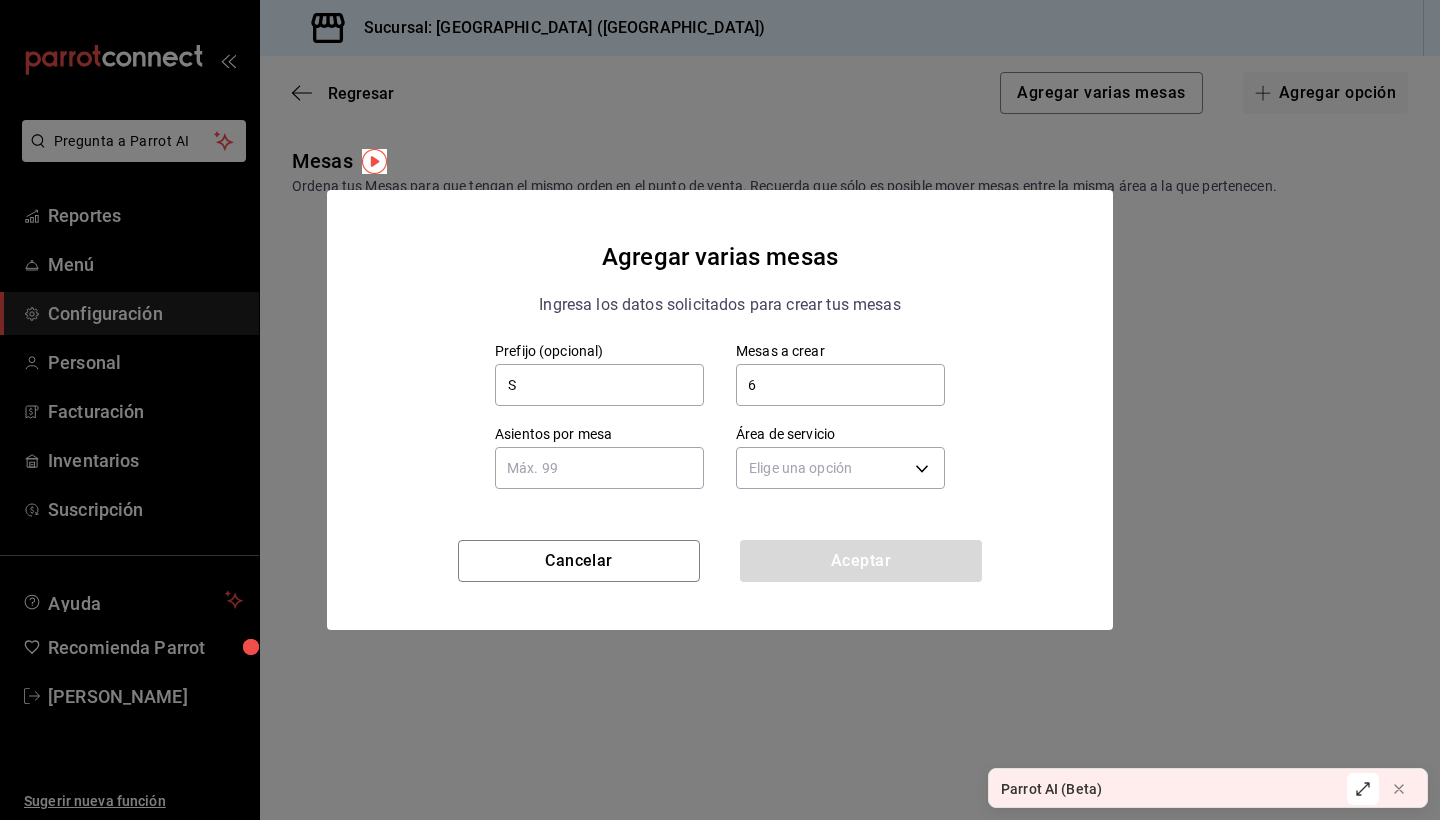 type on "4" 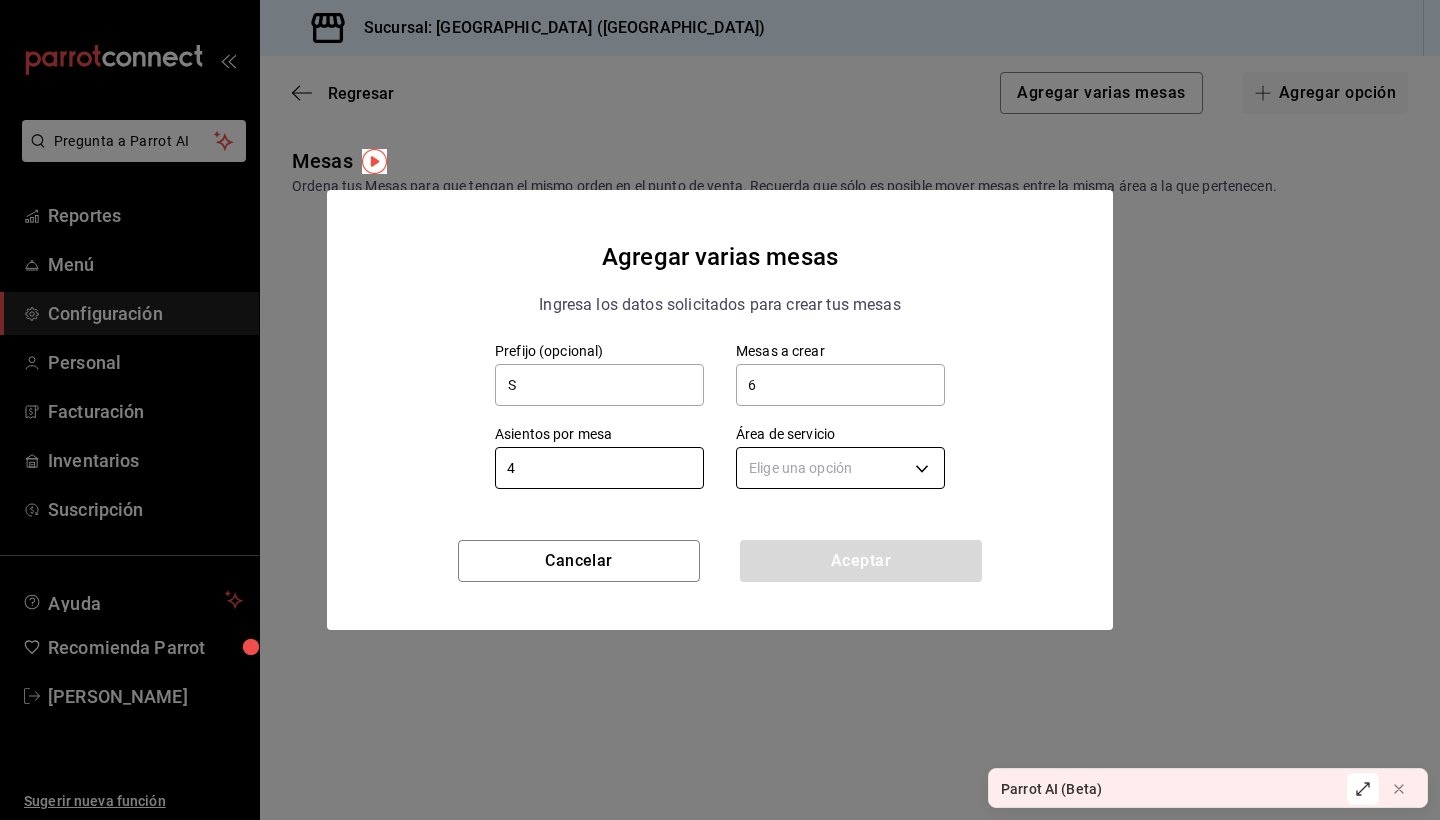 click on "Pregunta a Parrot AI Reportes   Menú   Configuración   Personal   Facturación   Inventarios   Suscripción   Ayuda Recomienda Parrot   Axel Cruz Montaño   Sugerir nueva función   Sucursal: Emuna (puebla) Regresar Agregar varias mesas Agregar opción Mesas Ordena tus Mesas para que tengan el mismo orden en el punto de venta.
Recuerda que sólo es posible mover mesas entre la misma área a la que pertenecen. Aún no has creado mesas GANA 1 MES GRATIS EN TU SUSCRIPCIÓN AQUÍ ¿Recuerdas cómo empezó tu restaurante?
Hoy puedes ayudar a un colega a tener el mismo cambio que tú viviste.
Recomienda Parrot directamente desde tu Portal Administrador.
Es fácil y rápido.
🎁 Por cada restaurante que se una, ganas 1 mes gratis. Ver video tutorial Ir a video Parrot AI (Beta) Pregunta a Parrot AI Reportes   Menú   Configuración   Personal   Facturación   Inventarios   Suscripción   Ayuda Recomienda Parrot   Axel Cruz Montaño   Sugerir nueva función   Visitar centro de ayuda (81) 2046 6363 (81) 2046 6363" at bounding box center (720, 410) 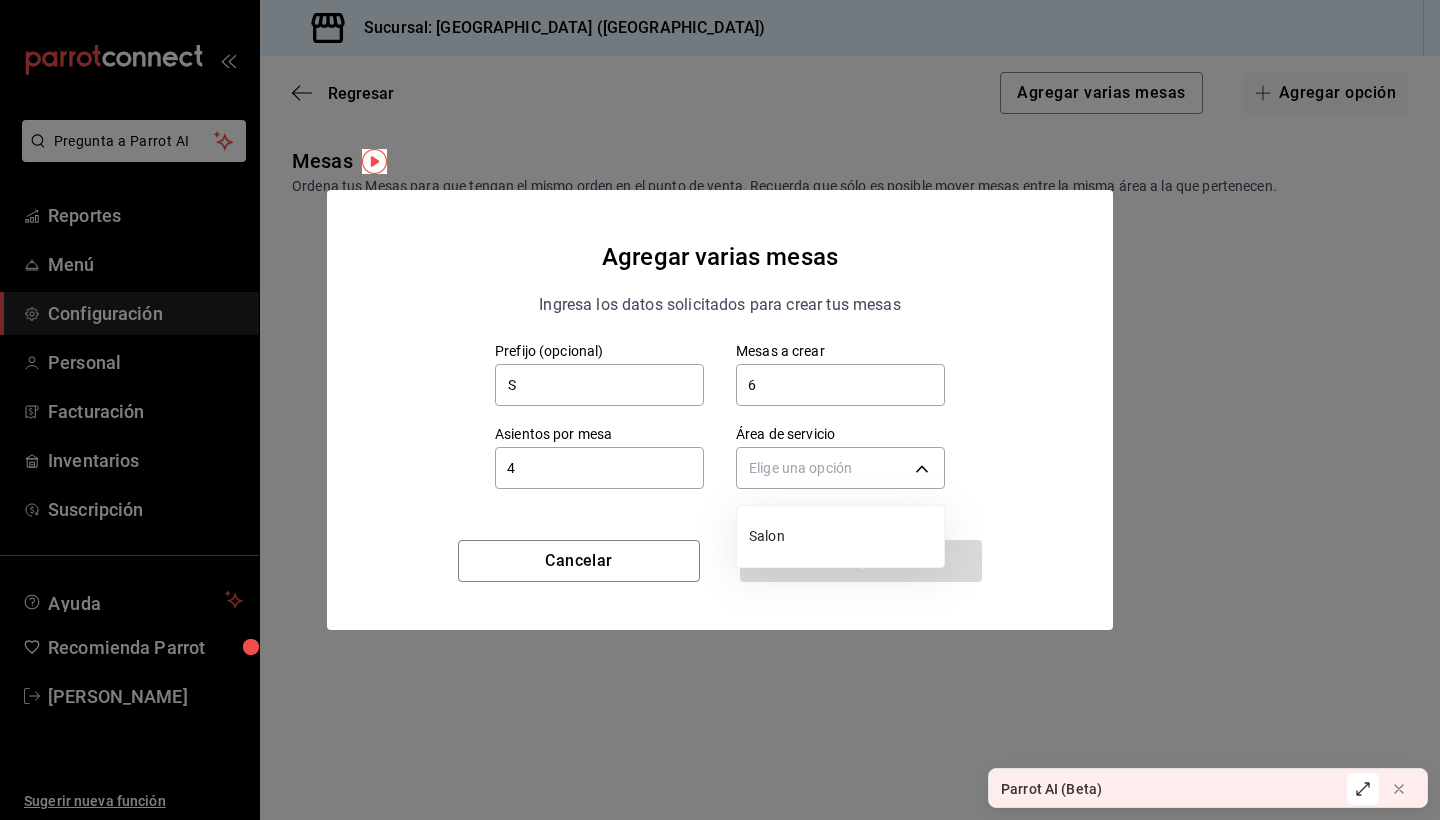 click on "Salon" at bounding box center [842, 536] 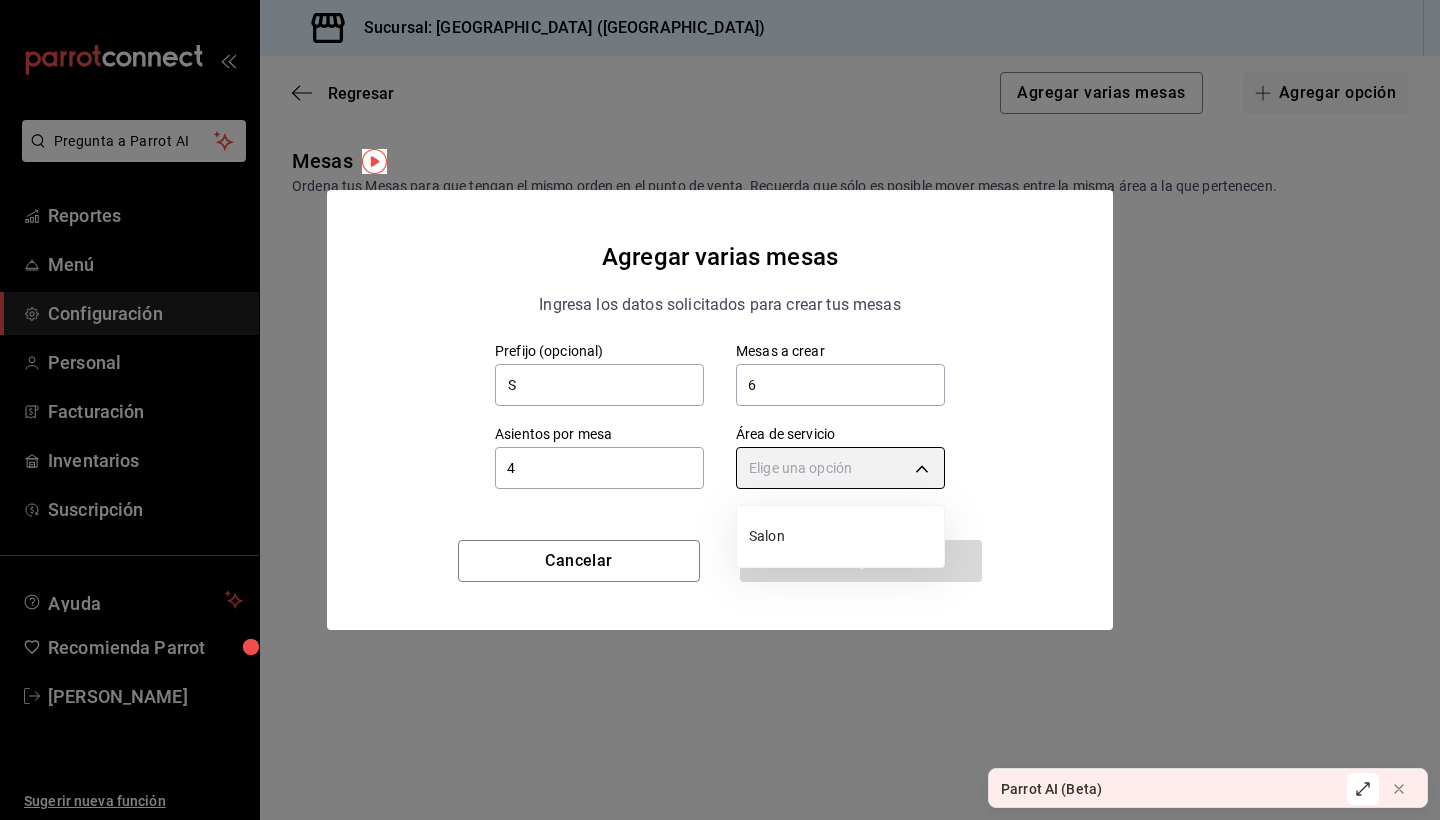 type on "6f4b88ab-d957-4a53-8855-a484c168f2f4" 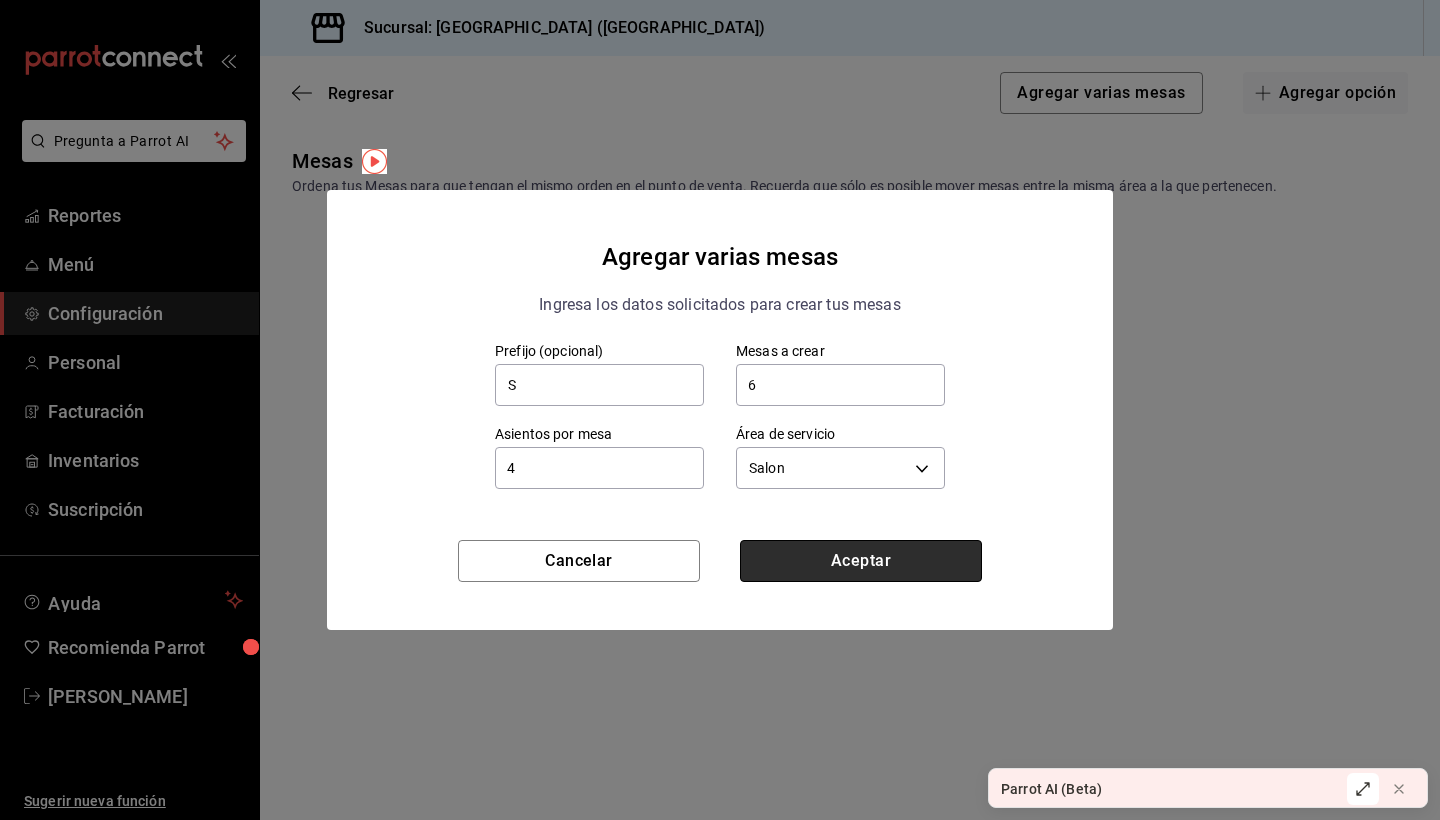 click on "Aceptar" at bounding box center (861, 561) 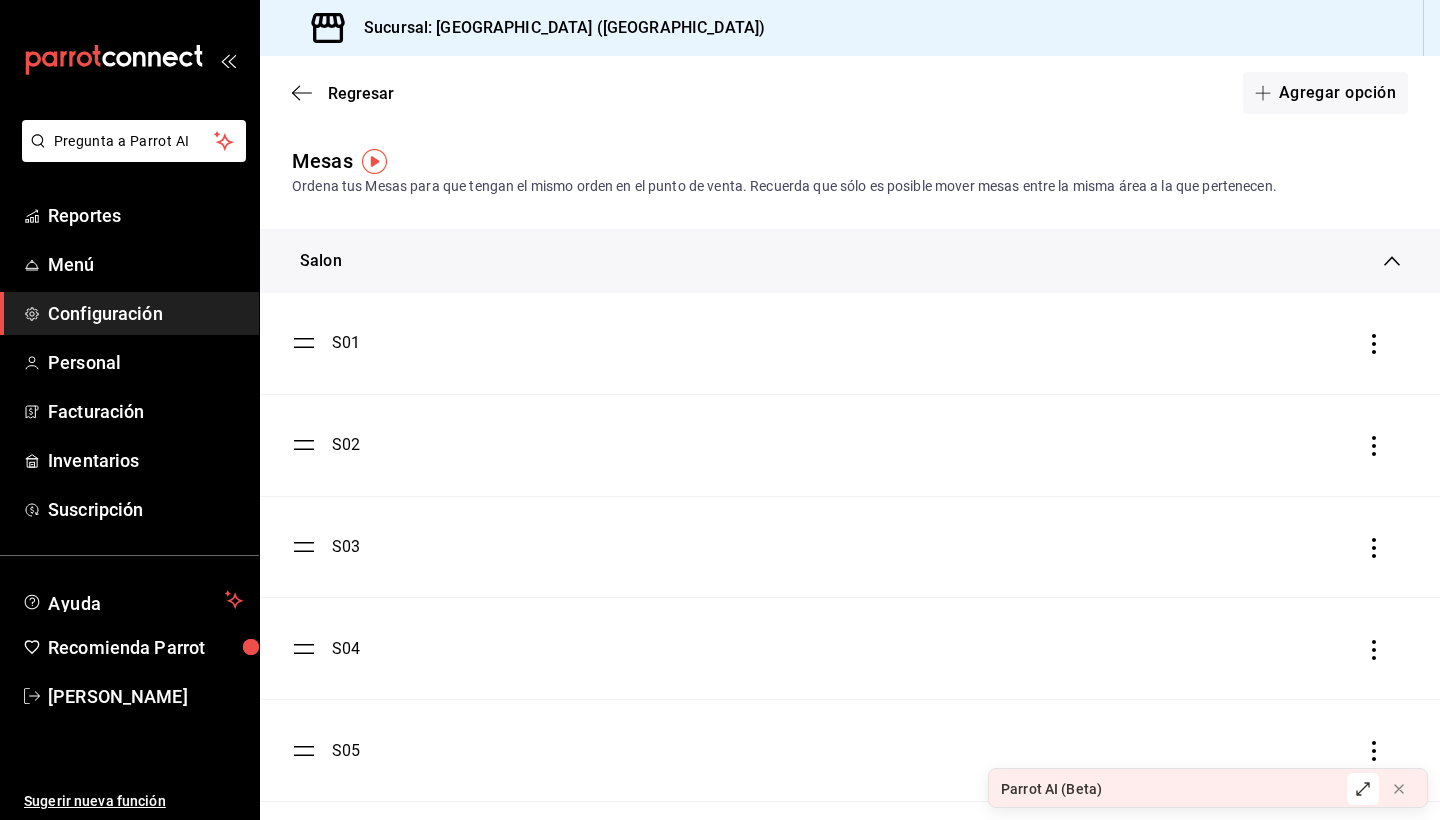 click on "Configuración" at bounding box center [145, 313] 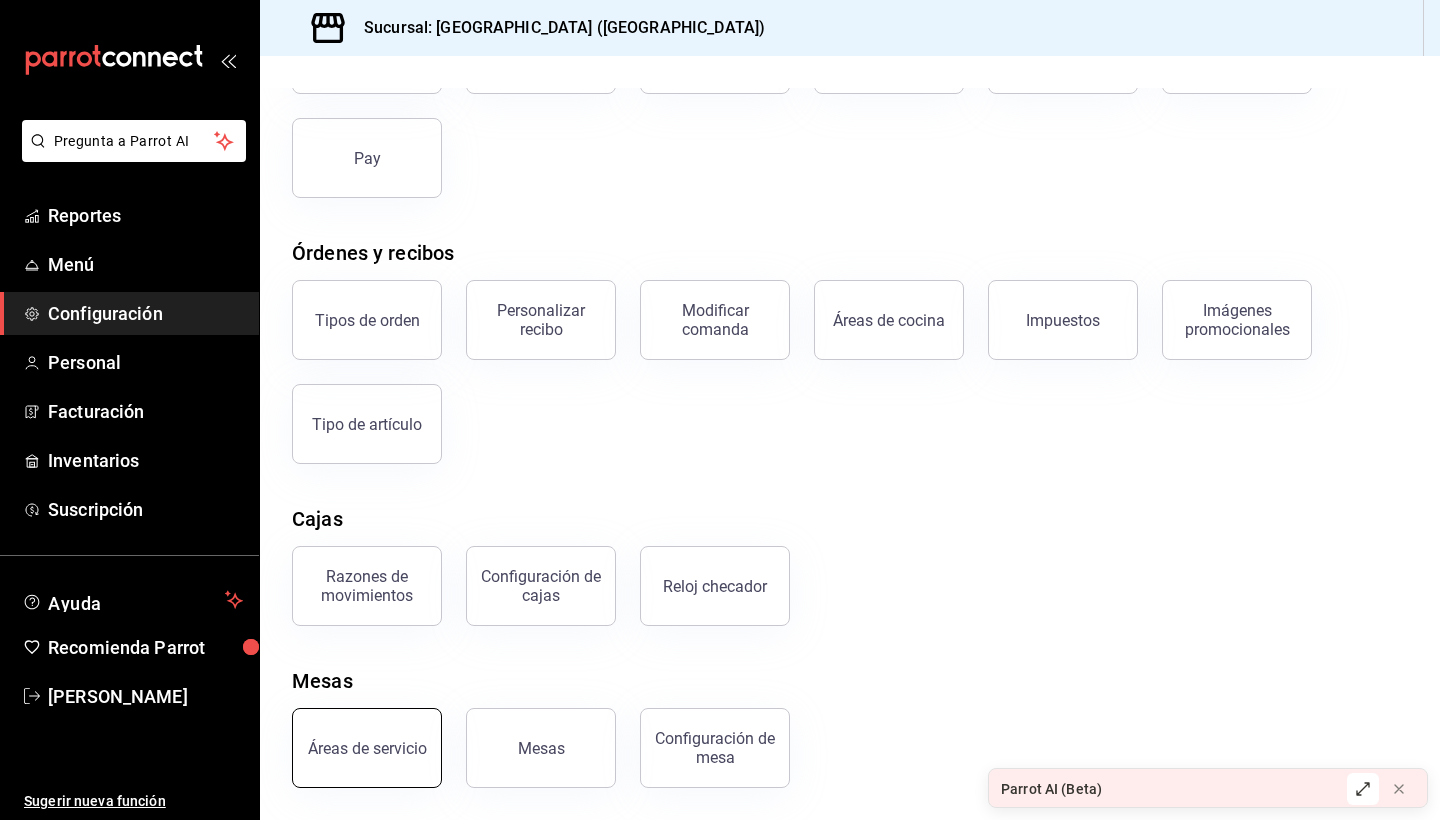 scroll, scrollTop: 194, scrollLeft: 0, axis: vertical 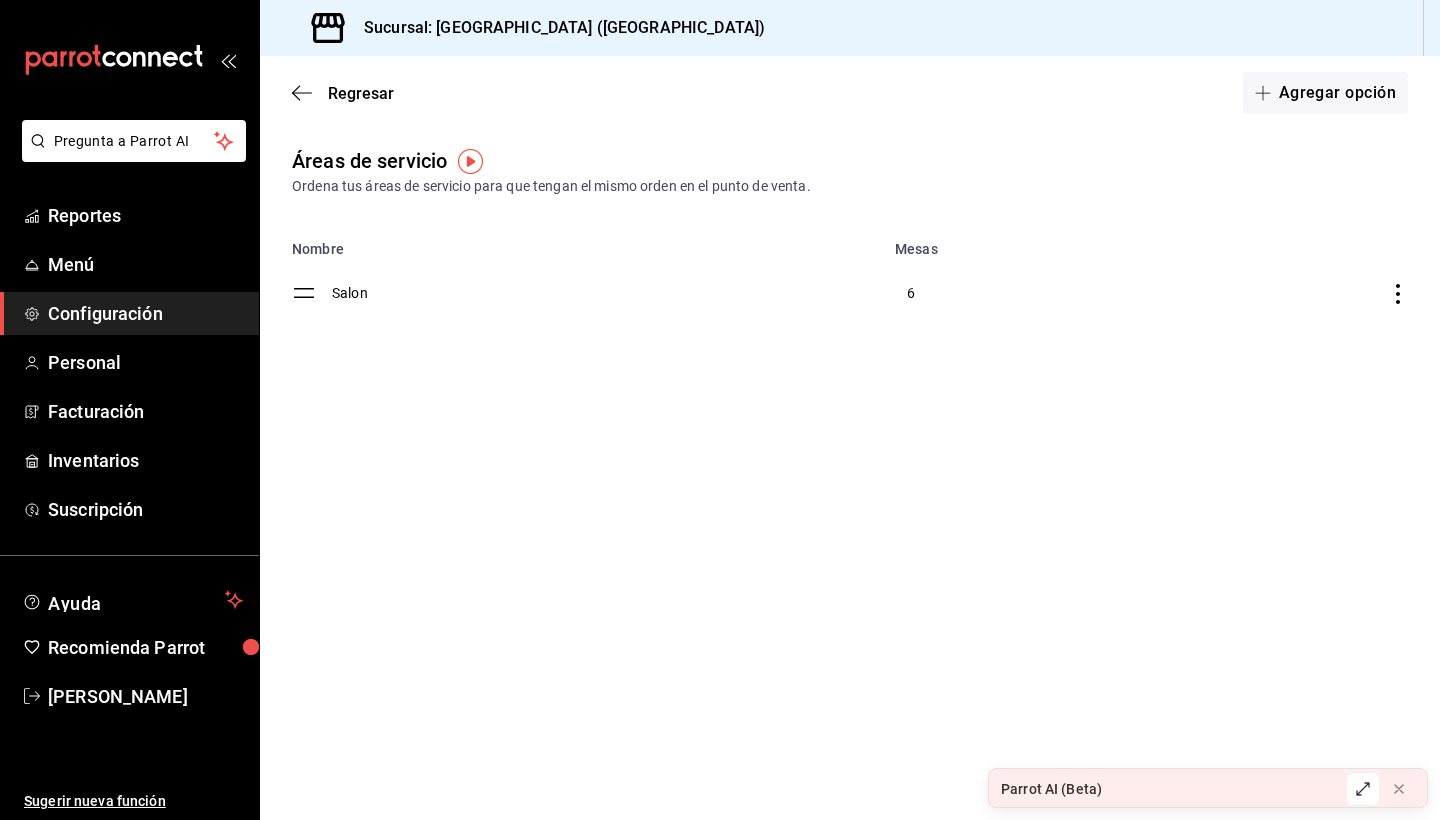 click 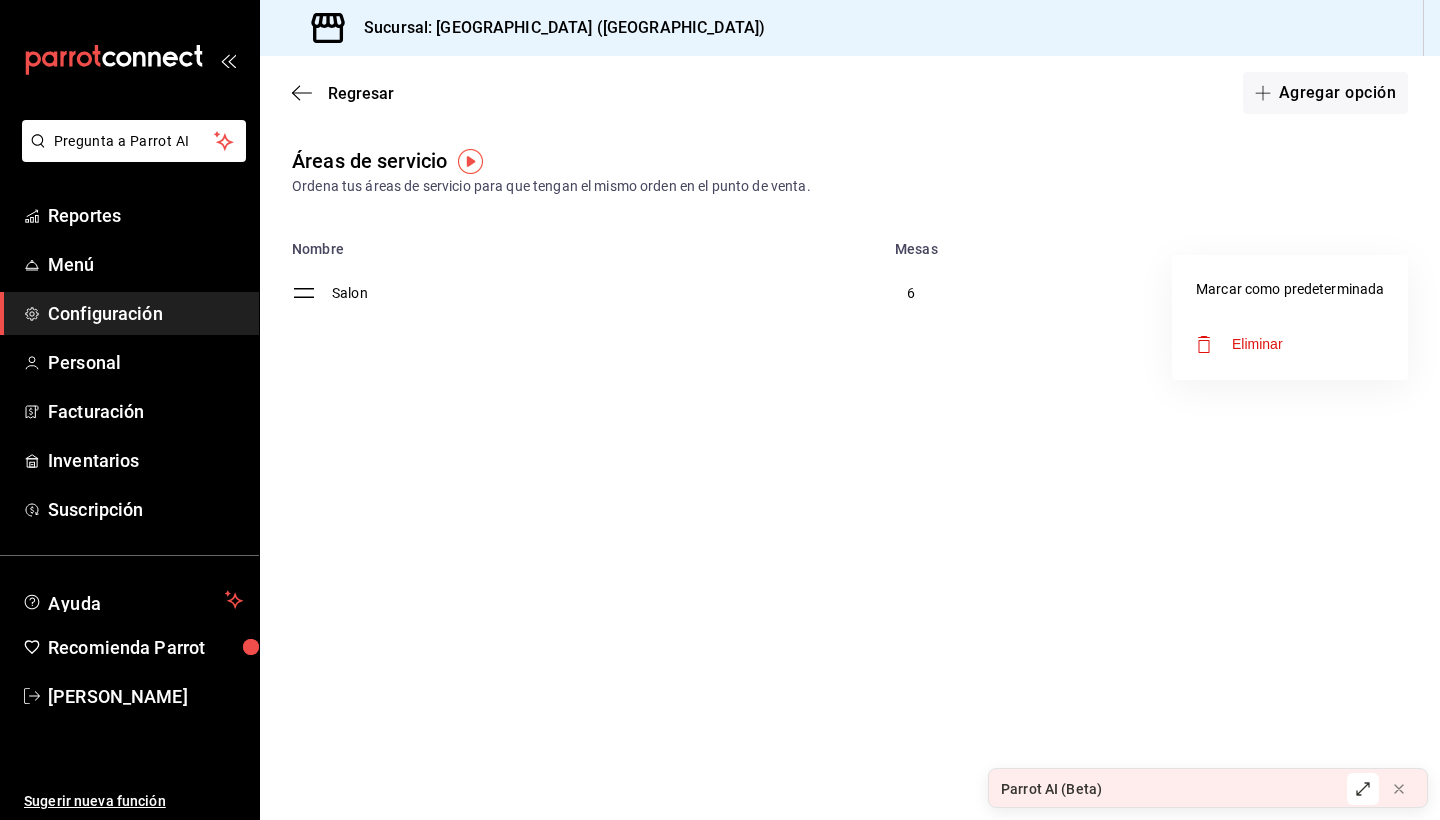 click at bounding box center [720, 410] 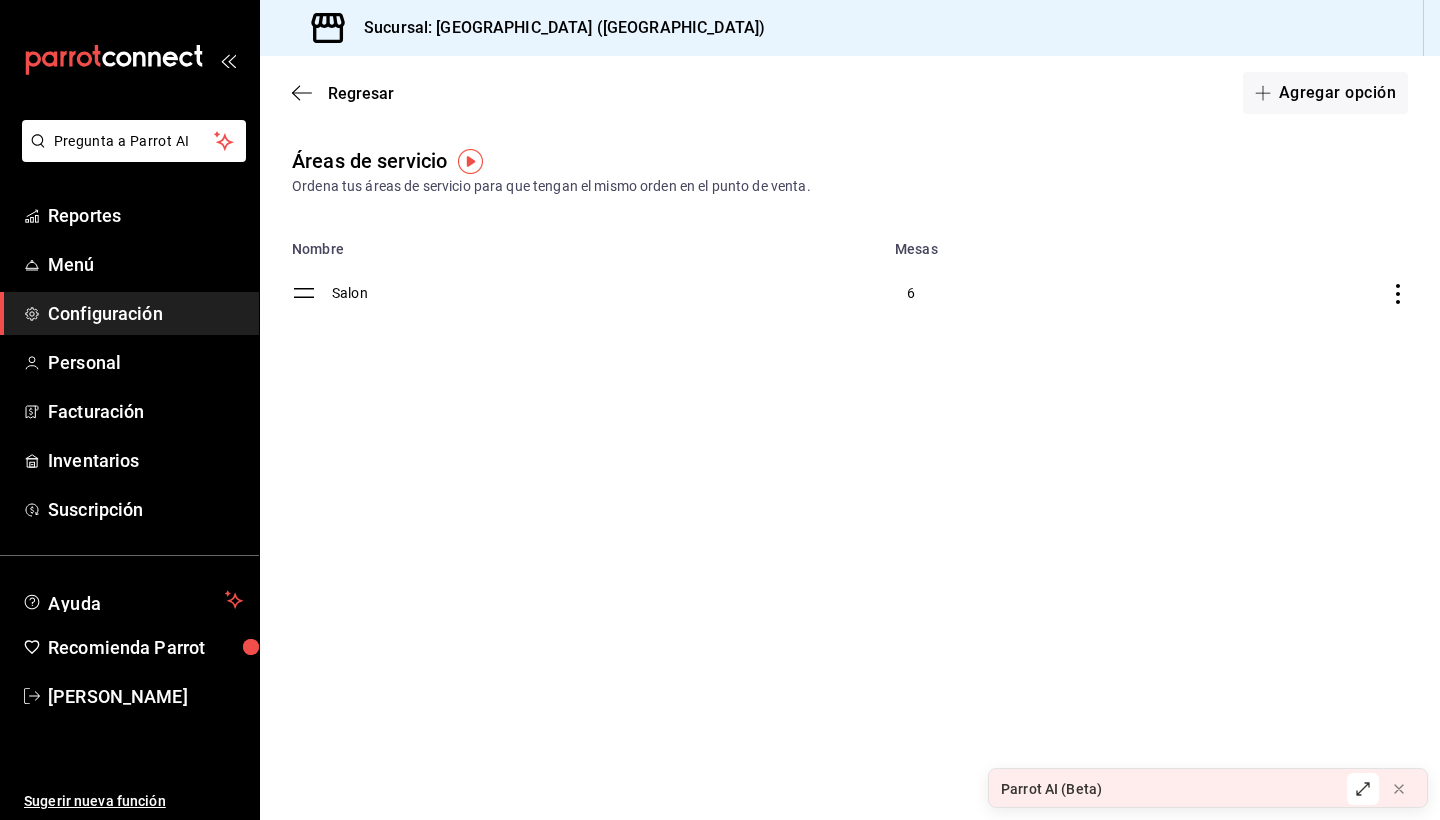 click on "Salon" at bounding box center [607, 293] 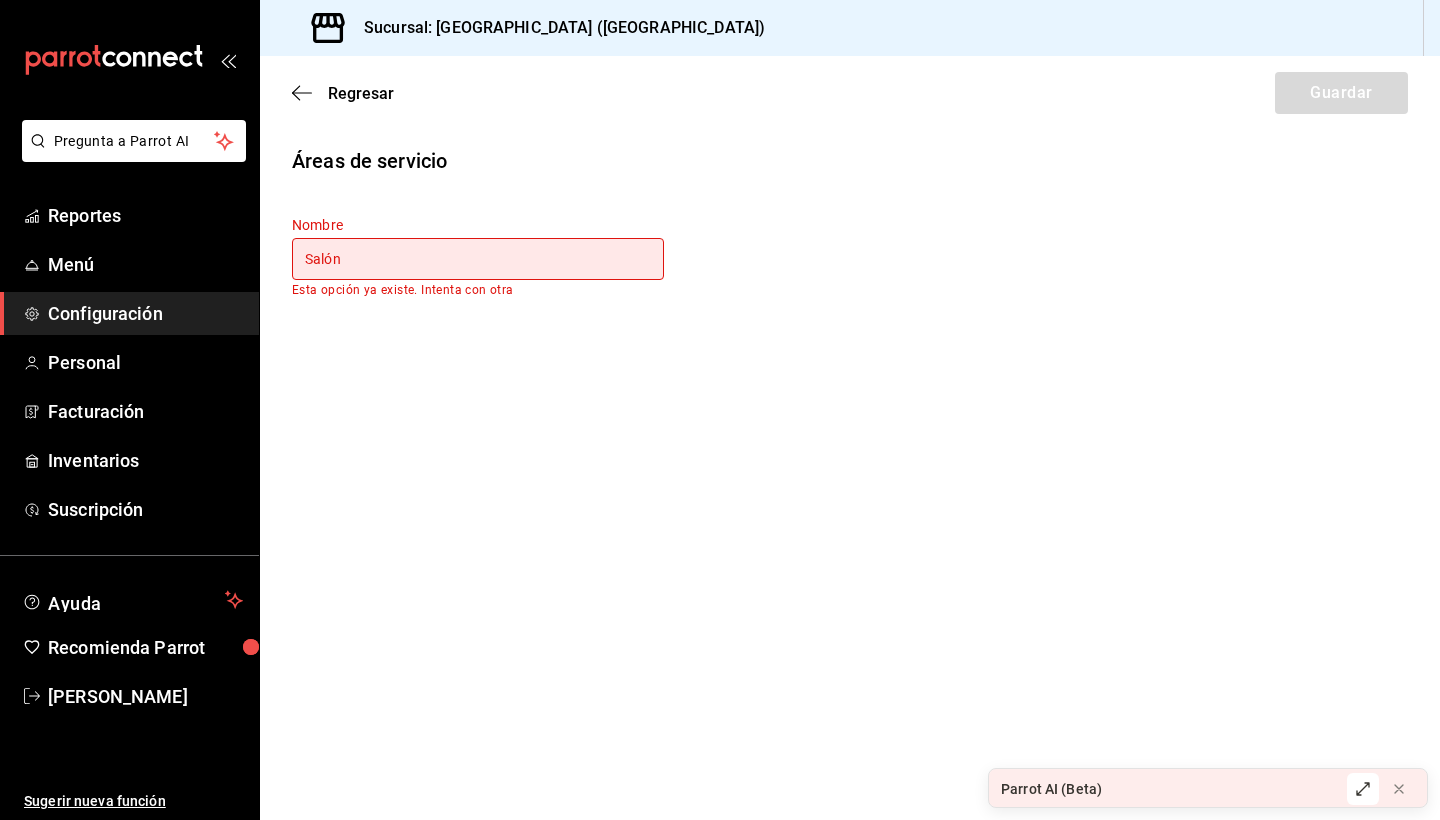 type on "Salón" 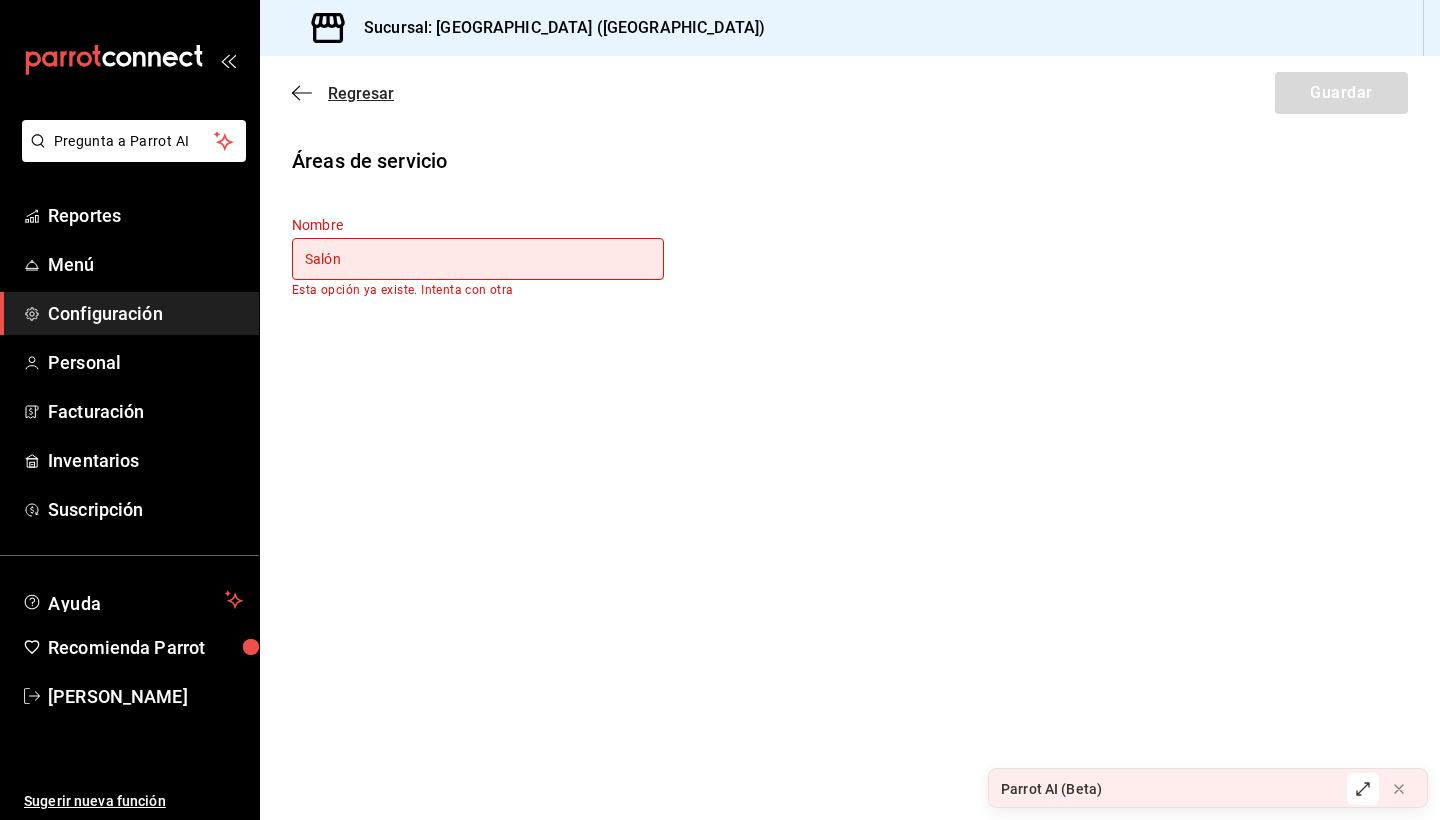 click 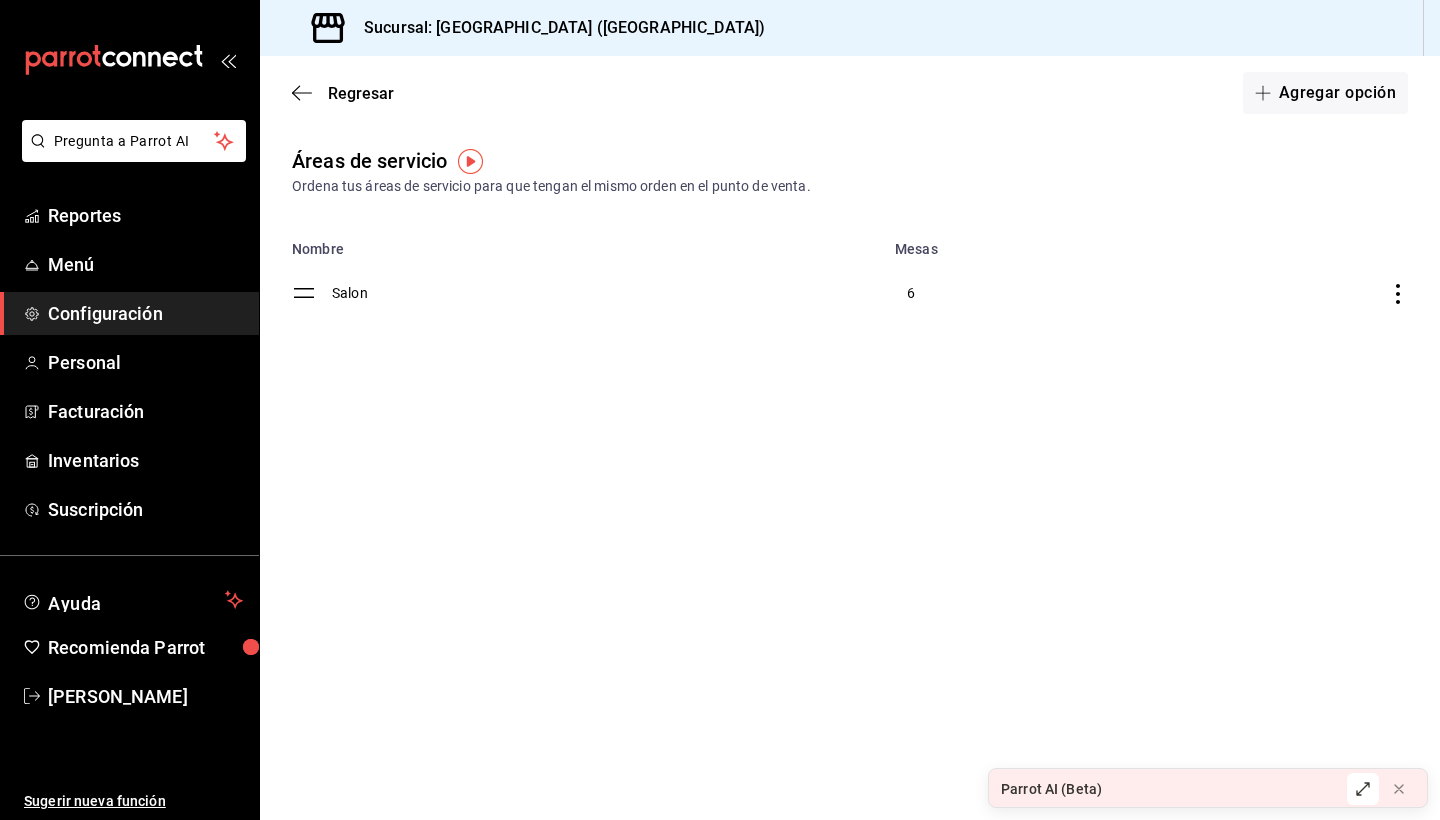 click on "Salon" at bounding box center (607, 293) 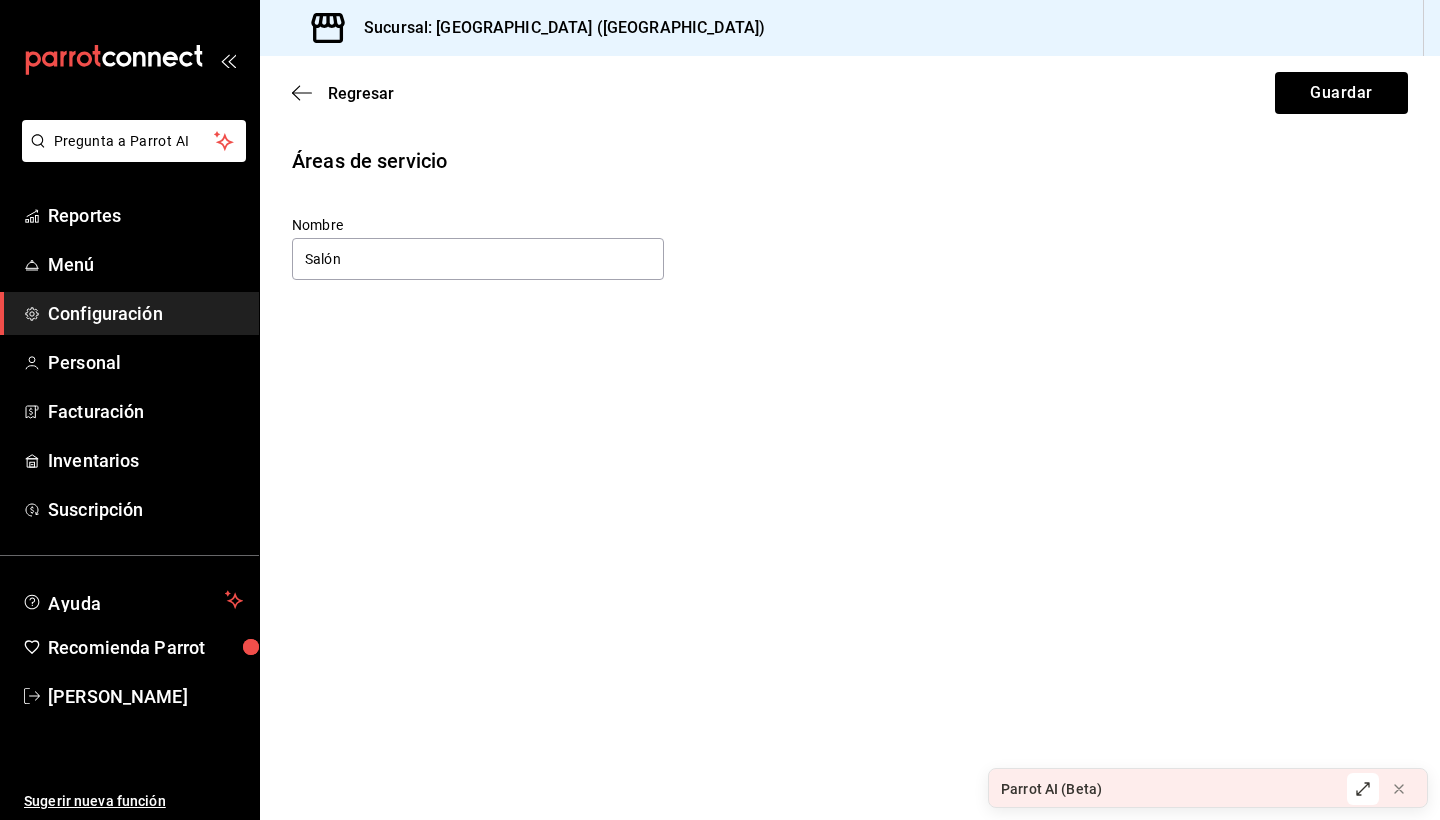 type on "Salón" 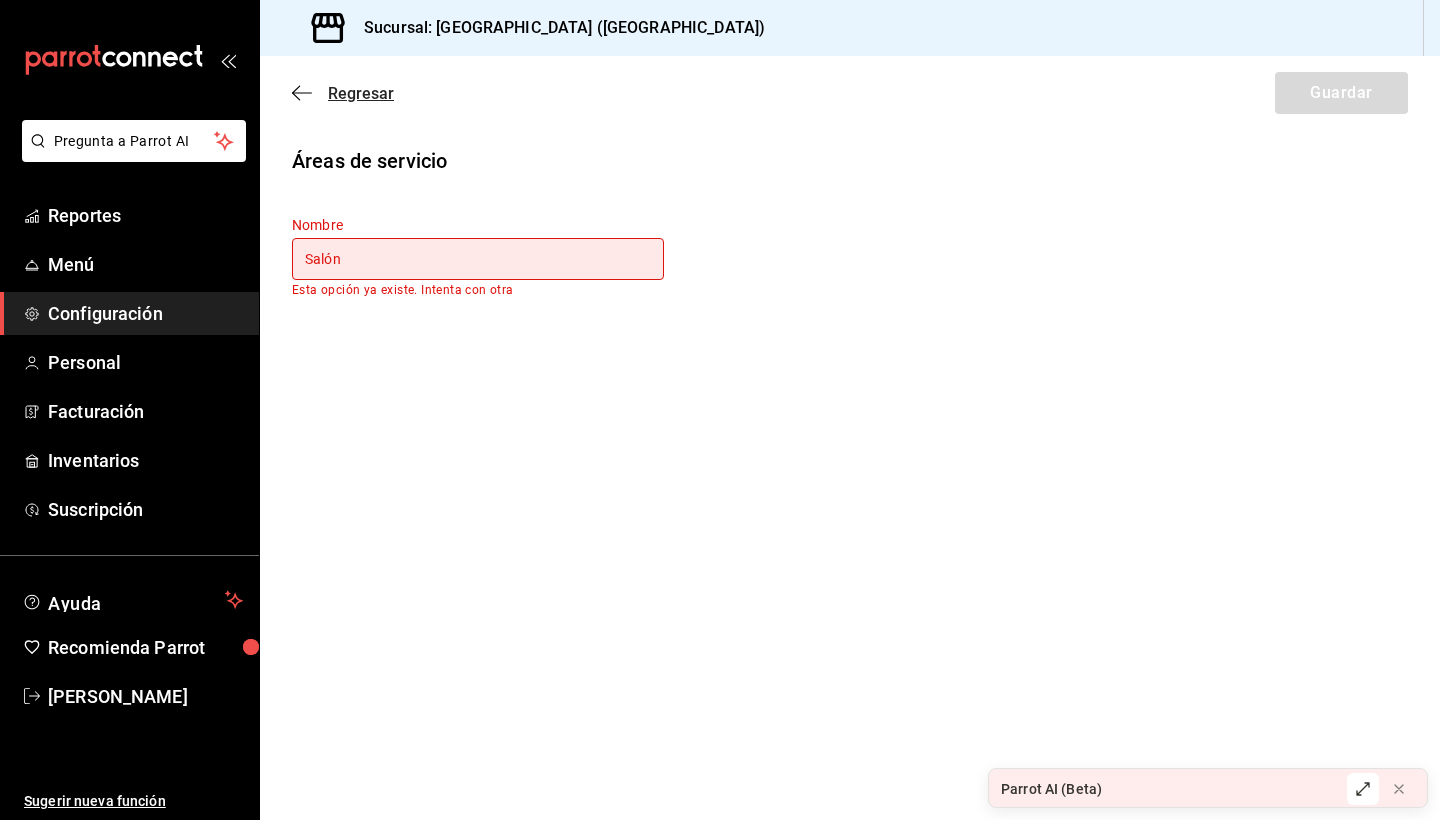 click 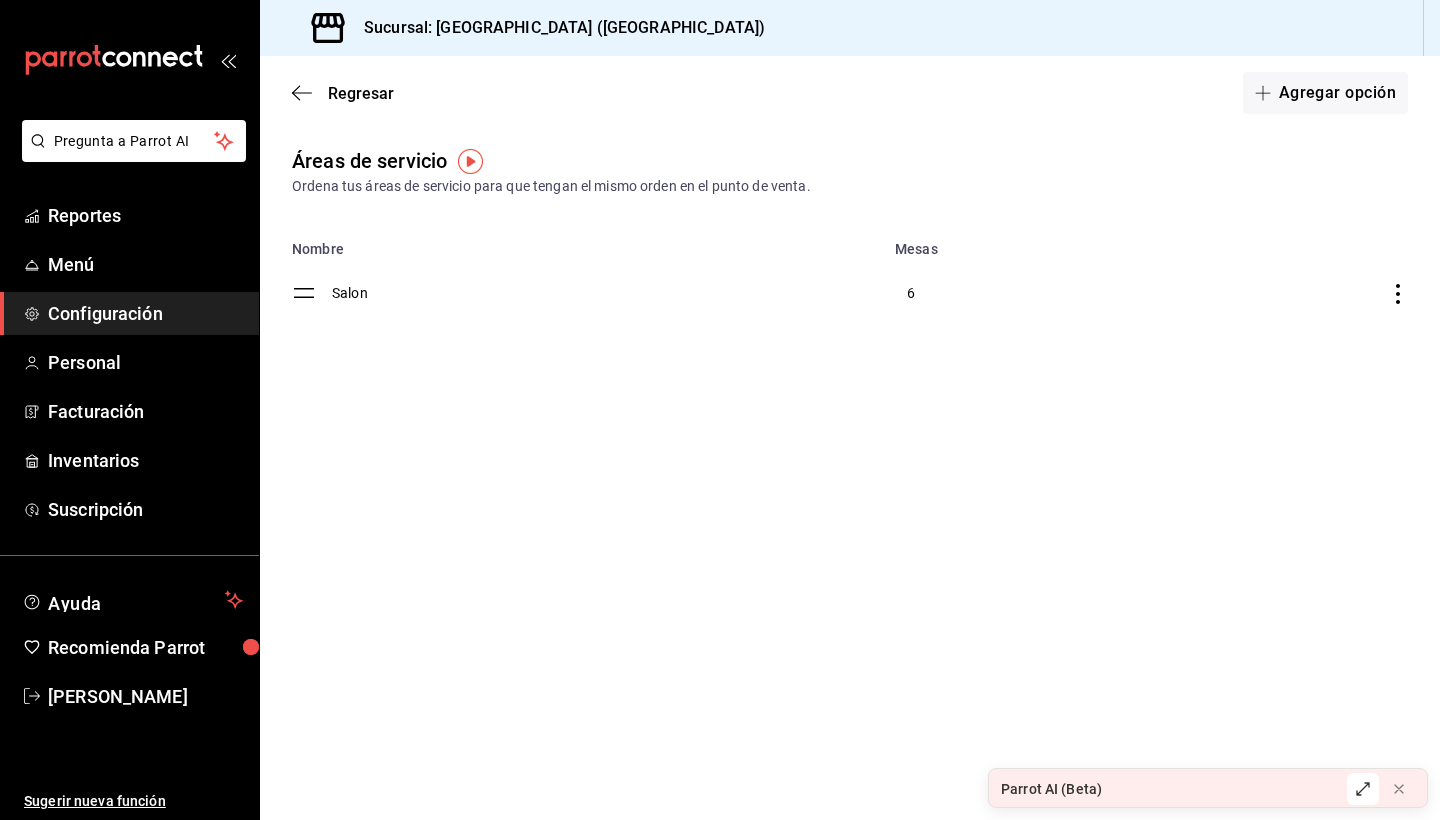 click 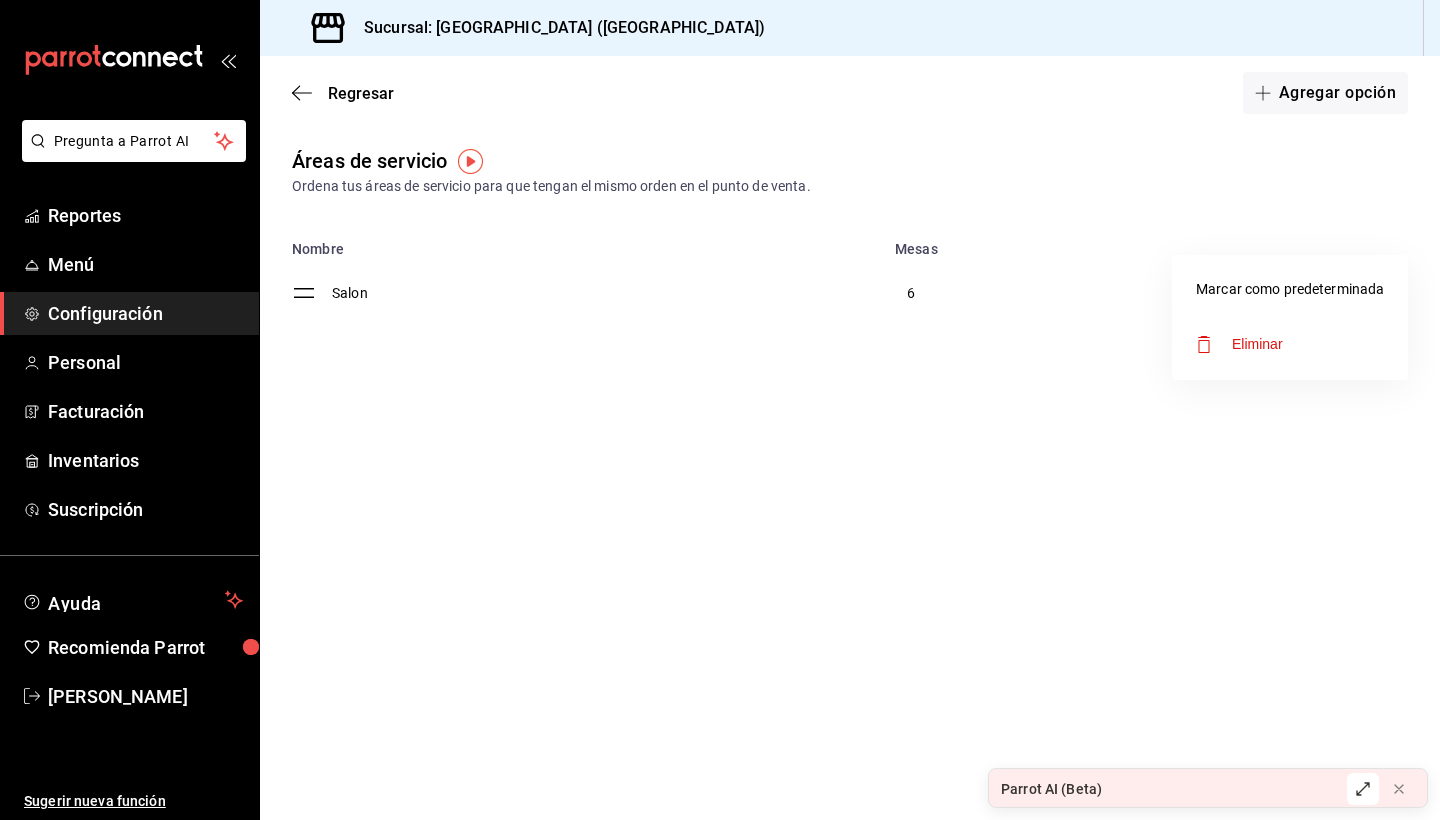 click on "Eliminar" at bounding box center (1257, 344) 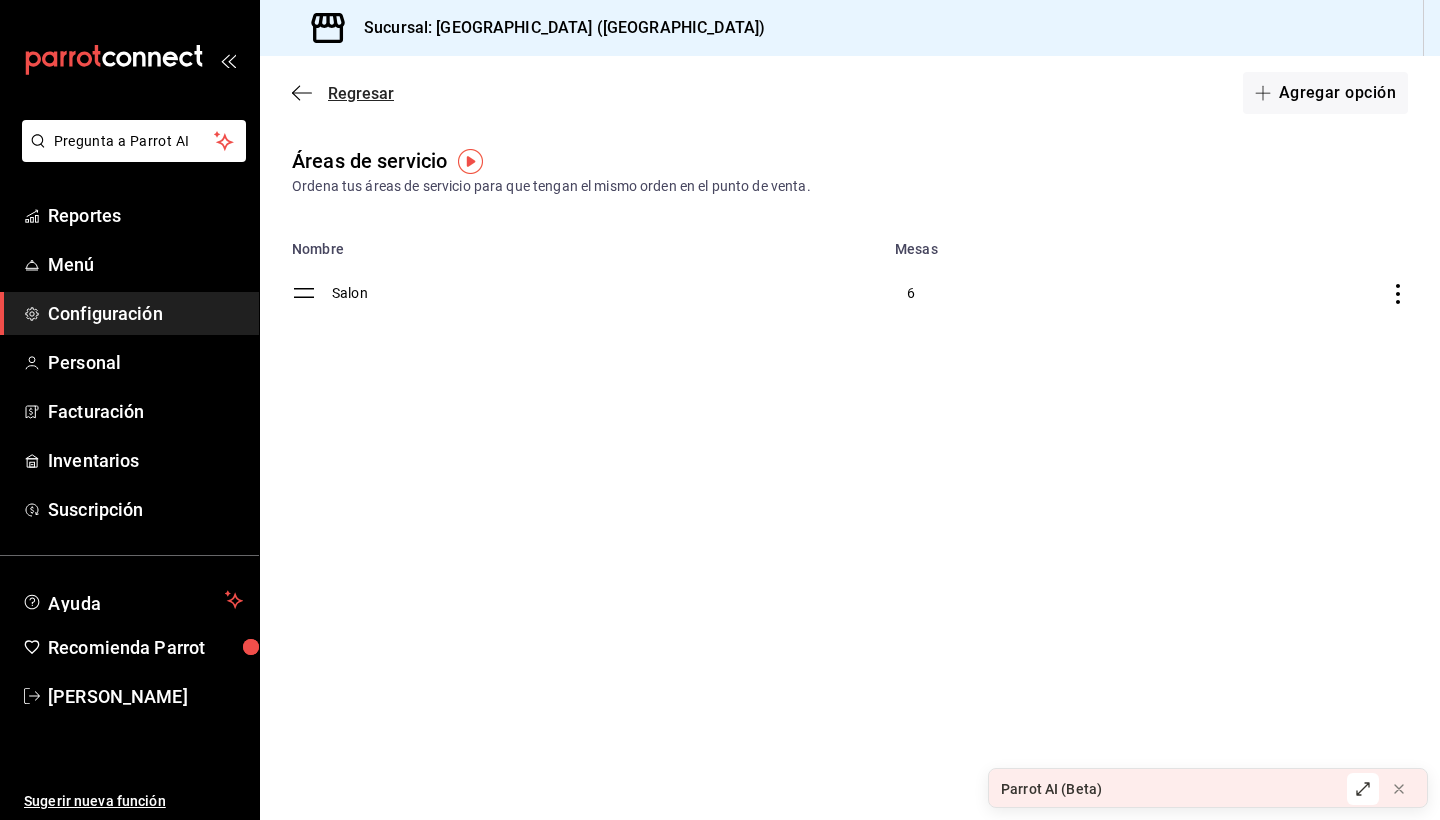 click 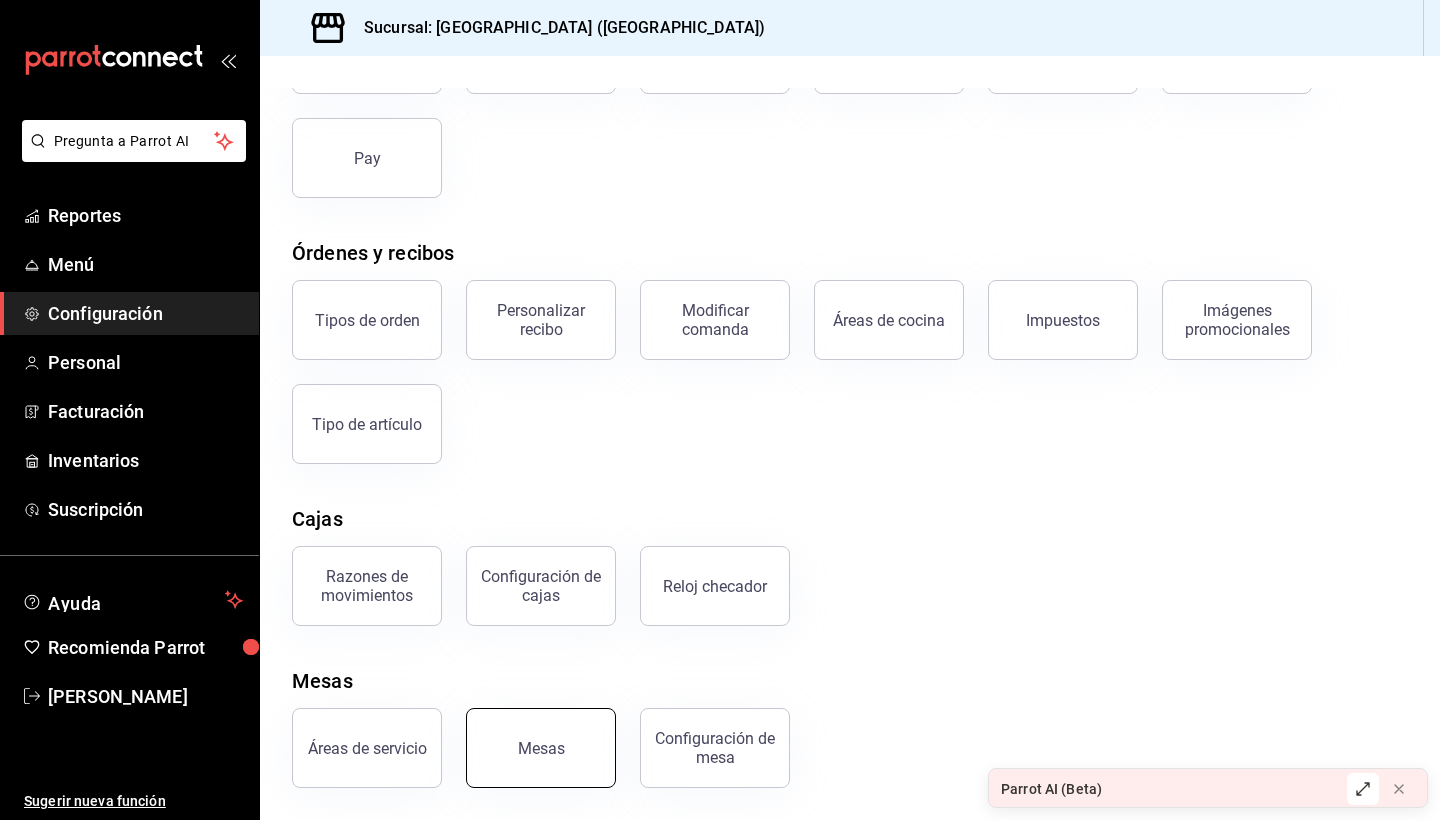 scroll, scrollTop: 194, scrollLeft: 0, axis: vertical 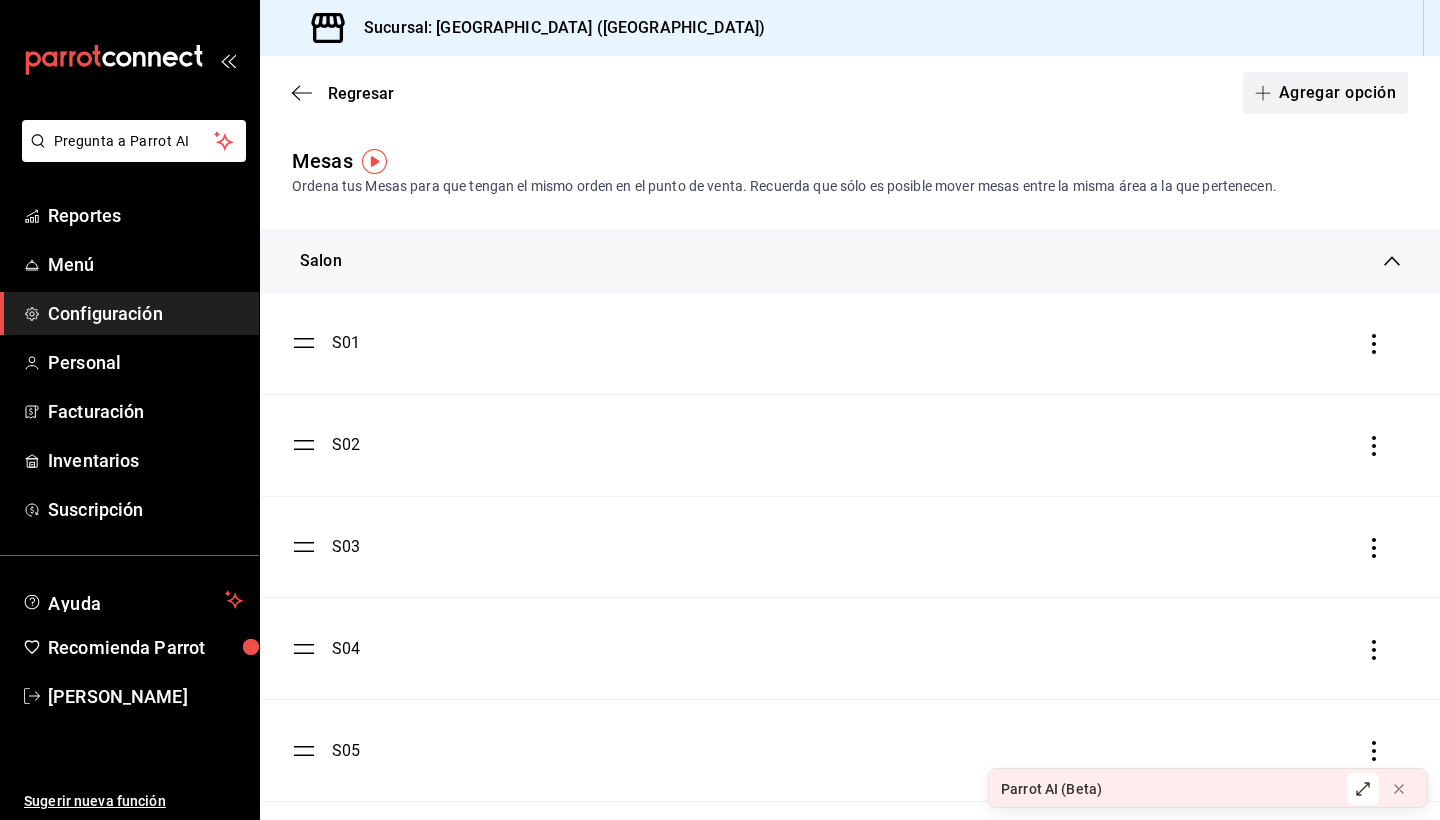 click on "Agregar opción" at bounding box center [1325, 93] 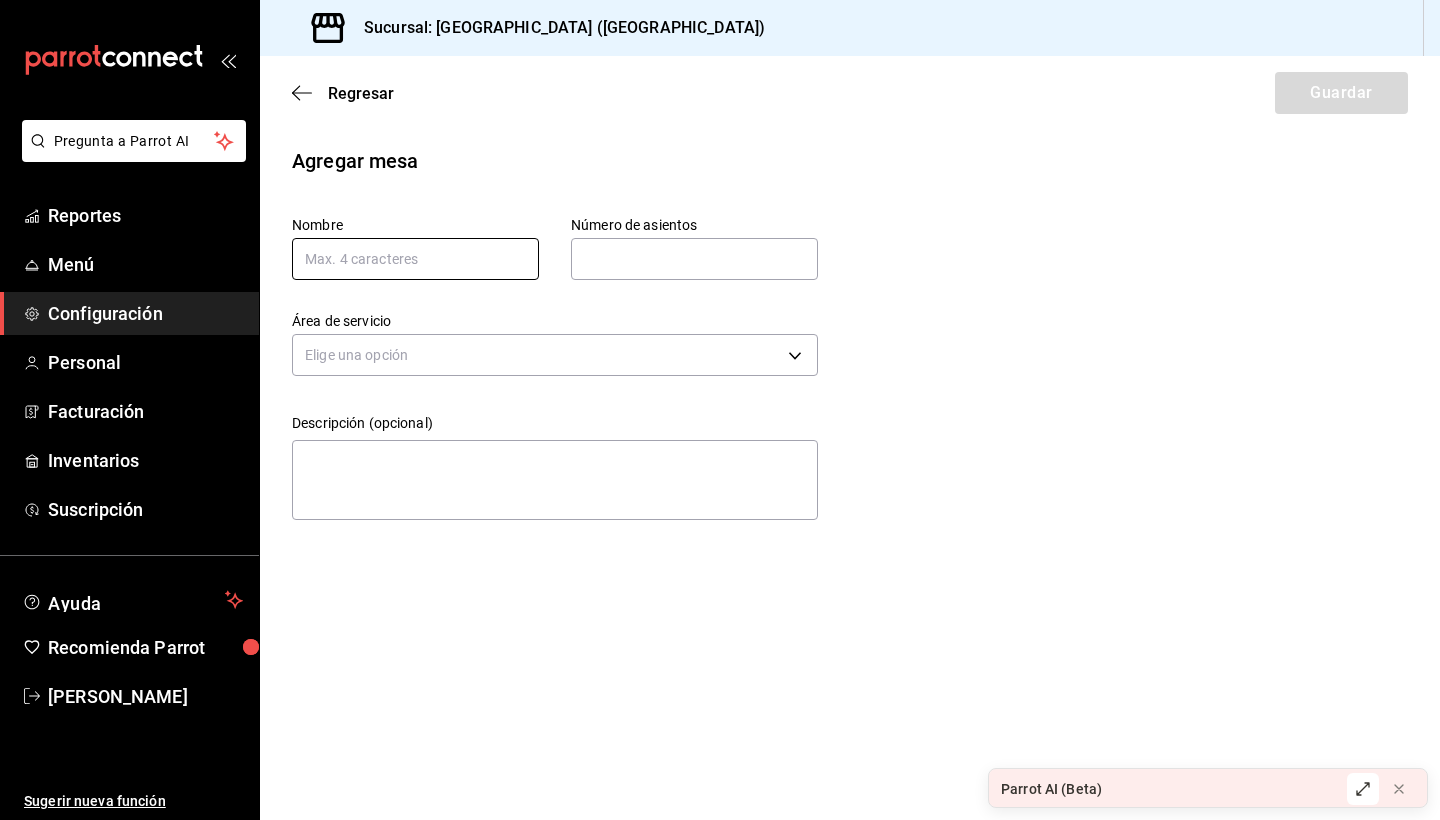 click at bounding box center (415, 259) 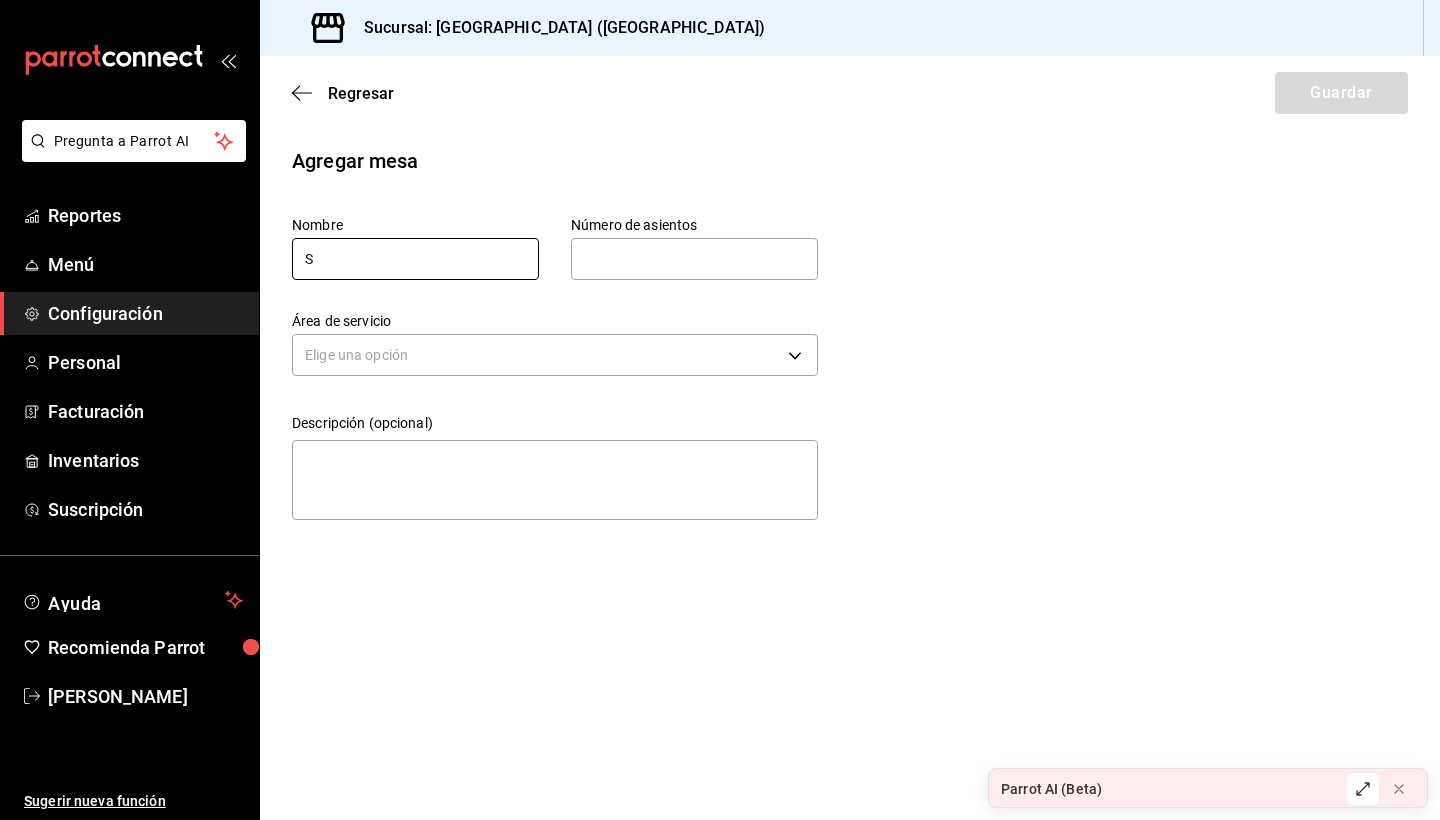 type on "S" 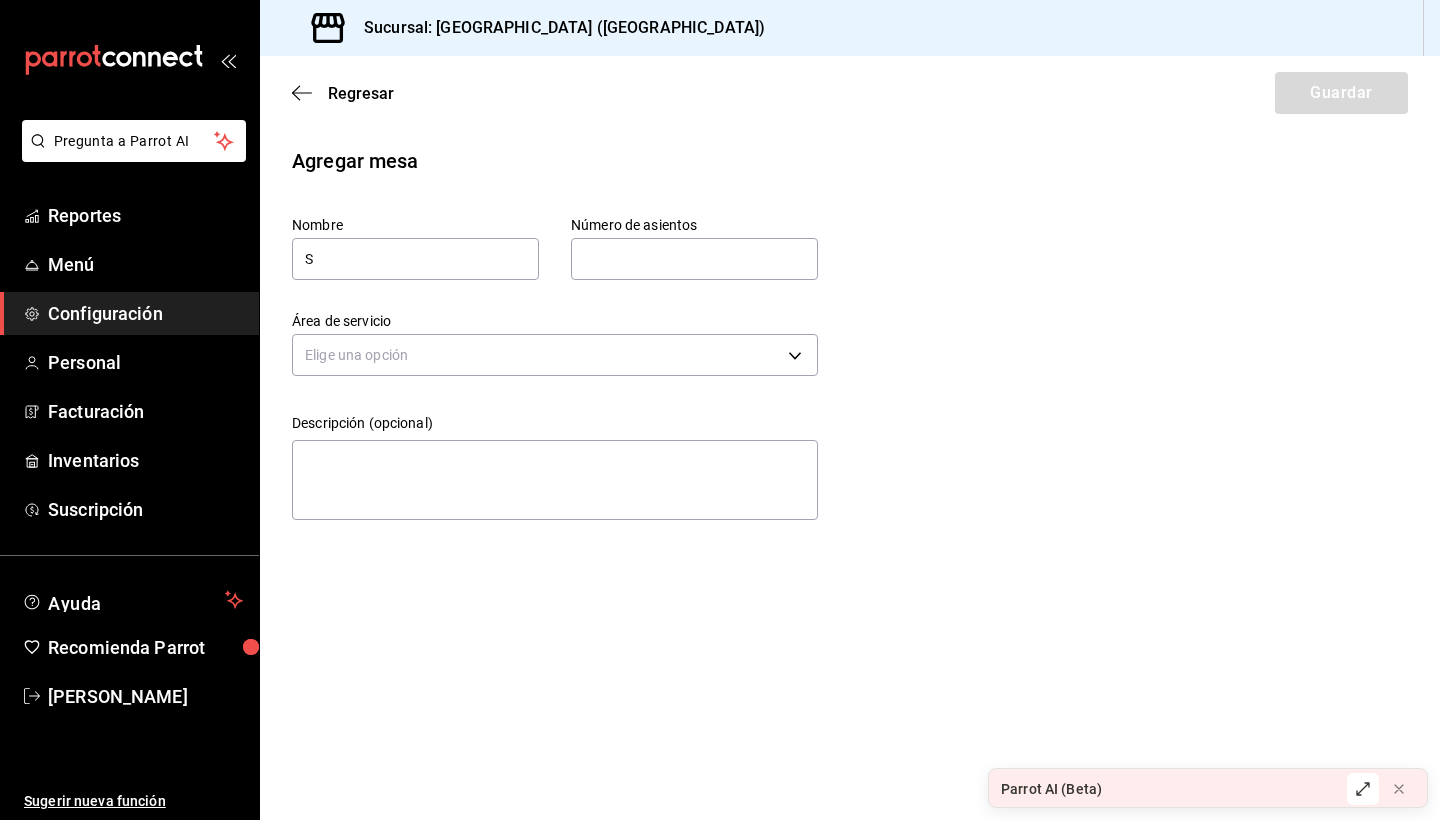 click at bounding box center [694, 259] 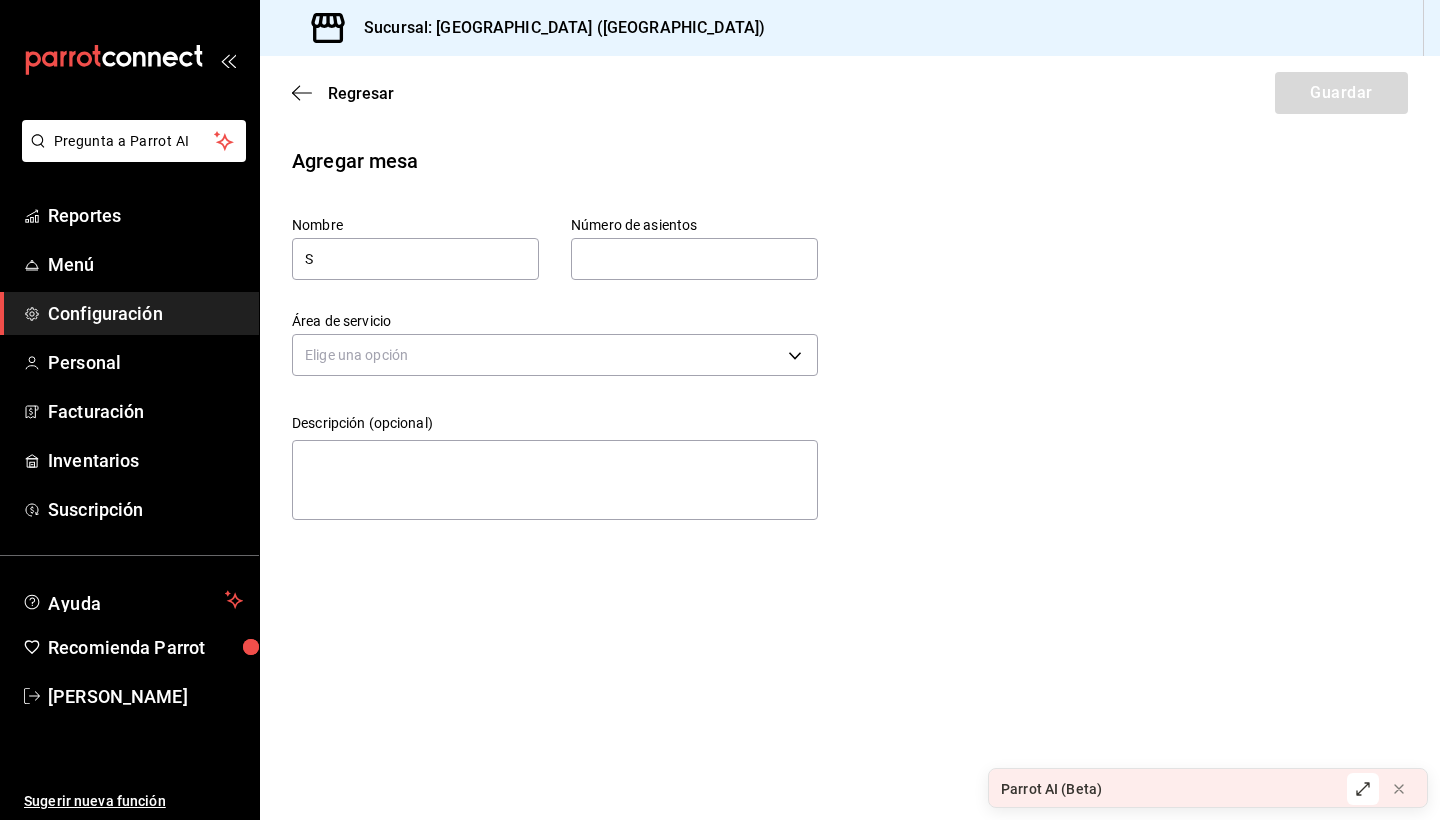 type on "2" 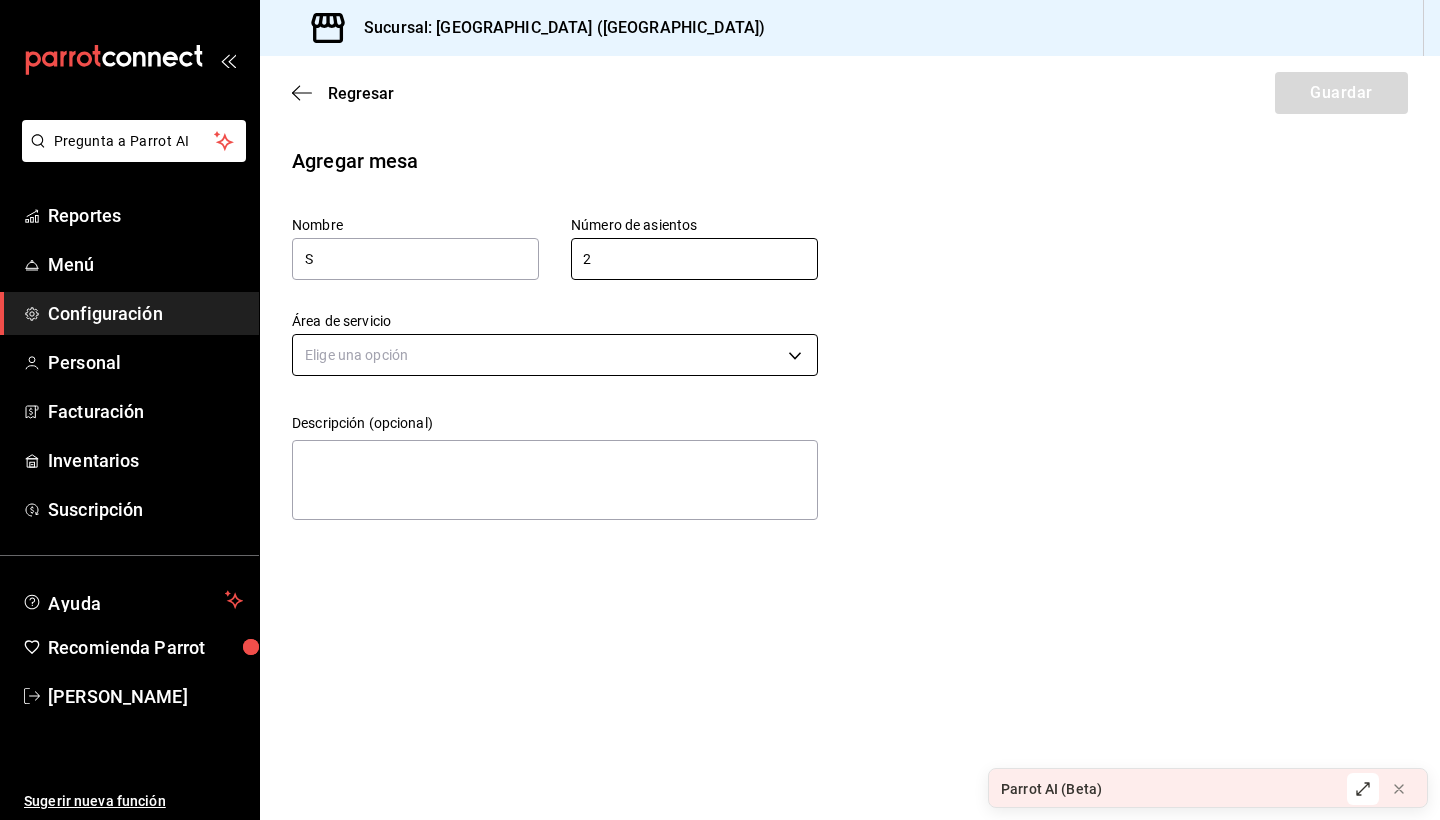 click on "Pregunta a Parrot AI Reportes   Menú   Configuración   Personal   Facturación   Inventarios   Suscripción   Ayuda Recomienda Parrot   Axel Cruz Montaño   Sugerir nueva función   Sucursal: Emuna (puebla) Regresar Guardar Agregar mesa Nombre S Número de asientos 2 Número de asientos Área de servicio Elige una opción Descripción (opcional) x GANA 1 MES GRATIS EN TU SUSCRIPCIÓN AQUÍ ¿Recuerdas cómo empezó tu restaurante?
Hoy puedes ayudar a un colega a tener el mismo cambio que tú viviste.
Recomienda Parrot directamente desde tu Portal Administrador.
Es fácil y rápido.
🎁 Por cada restaurante que se una, ganas 1 mes gratis. Ver video tutorial Ir a video Parrot AI (Beta) Pregunta a Parrot AI Reportes   Menú   Configuración   Personal   Facturación   Inventarios   Suscripción   Ayuda Recomienda Parrot   Axel Cruz Montaño   Sugerir nueva función   Visitar centro de ayuda (81) 2046 6363 soporte@parrotsoftware.io Visitar centro de ayuda (81) 2046 6363 soporte@parrotsoftware.io" at bounding box center [720, 410] 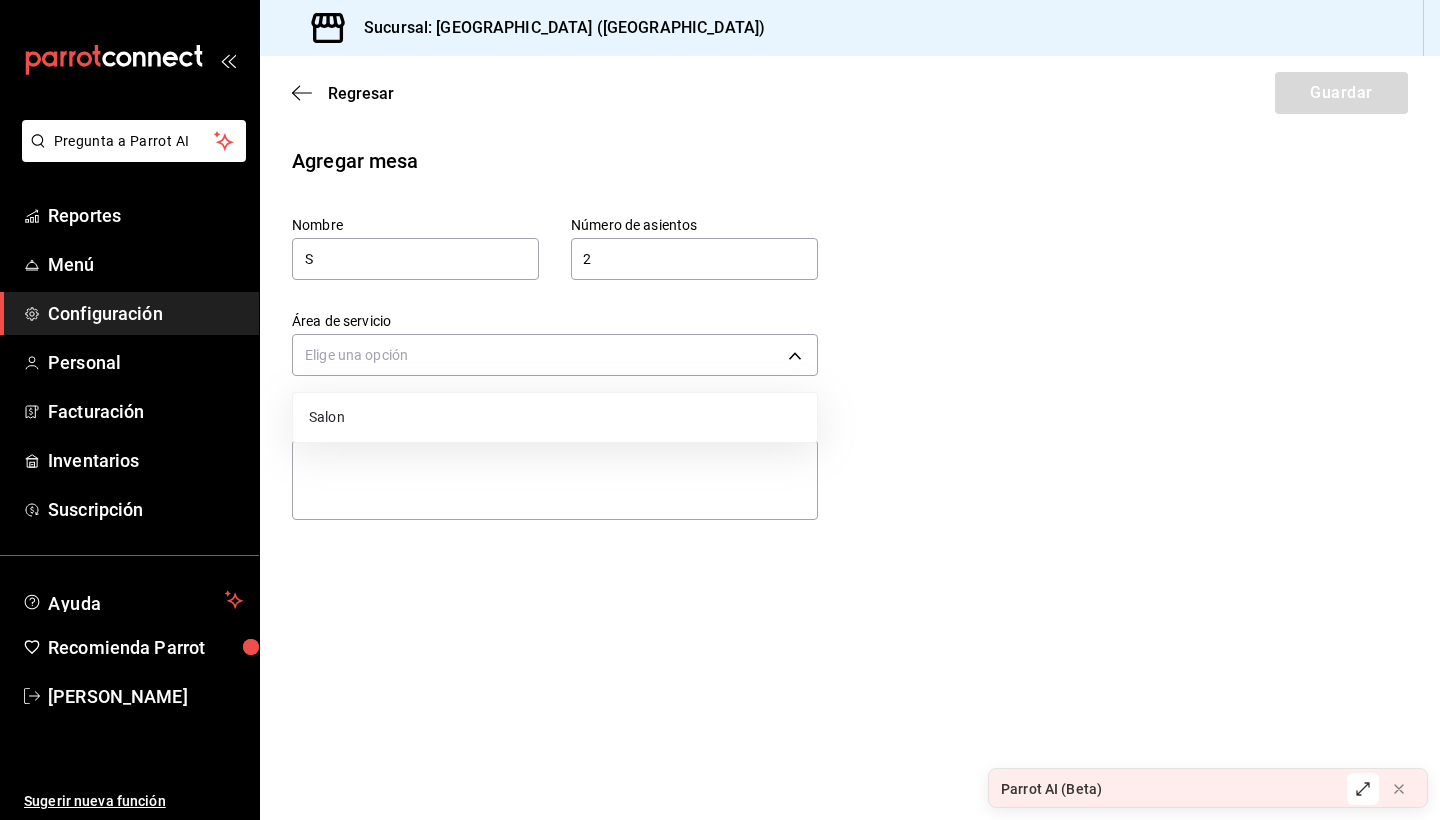 click on "Salon" at bounding box center (555, 417) 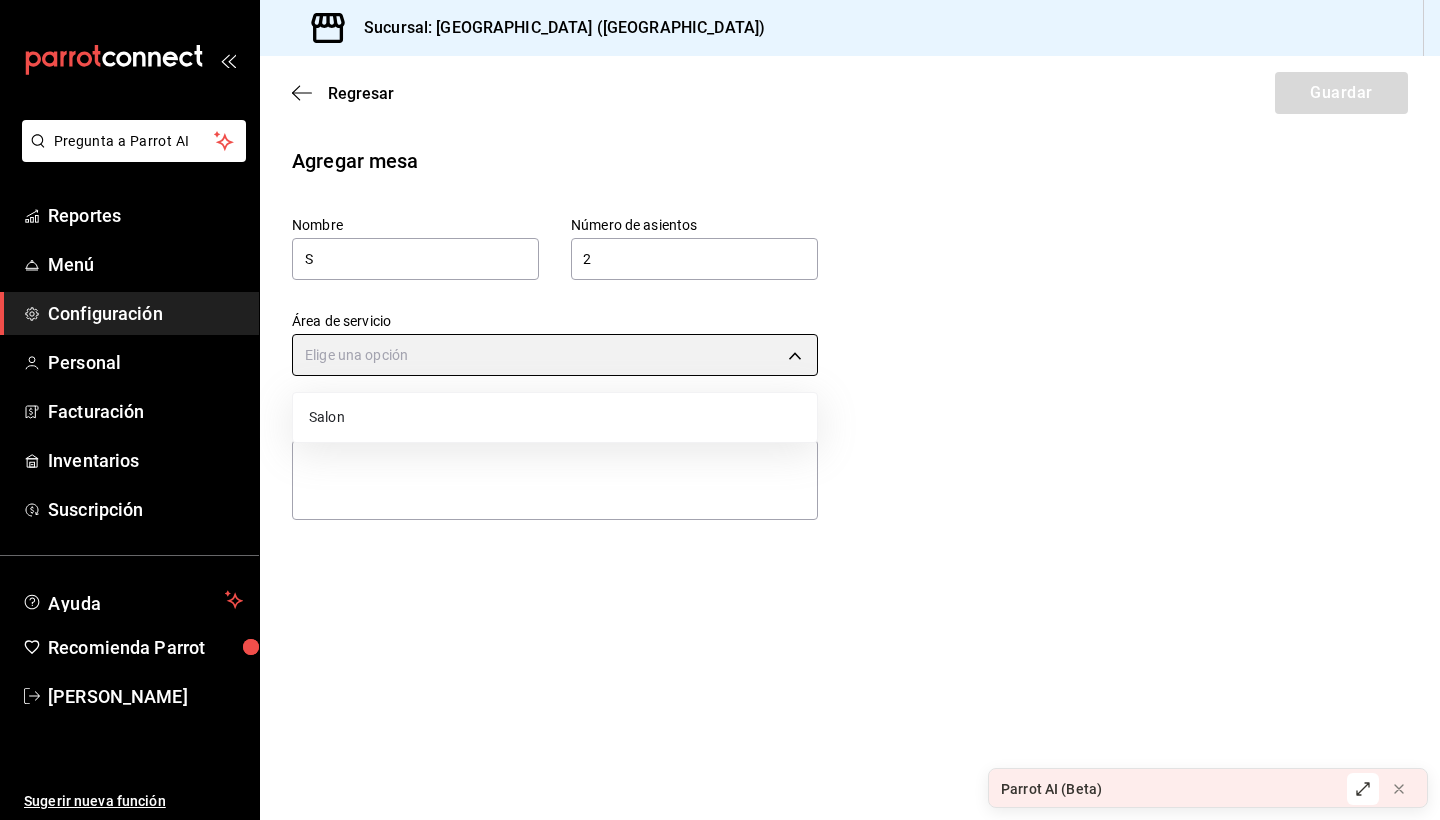 type on "6f4b88ab-d957-4a53-8855-a484c168f2f4" 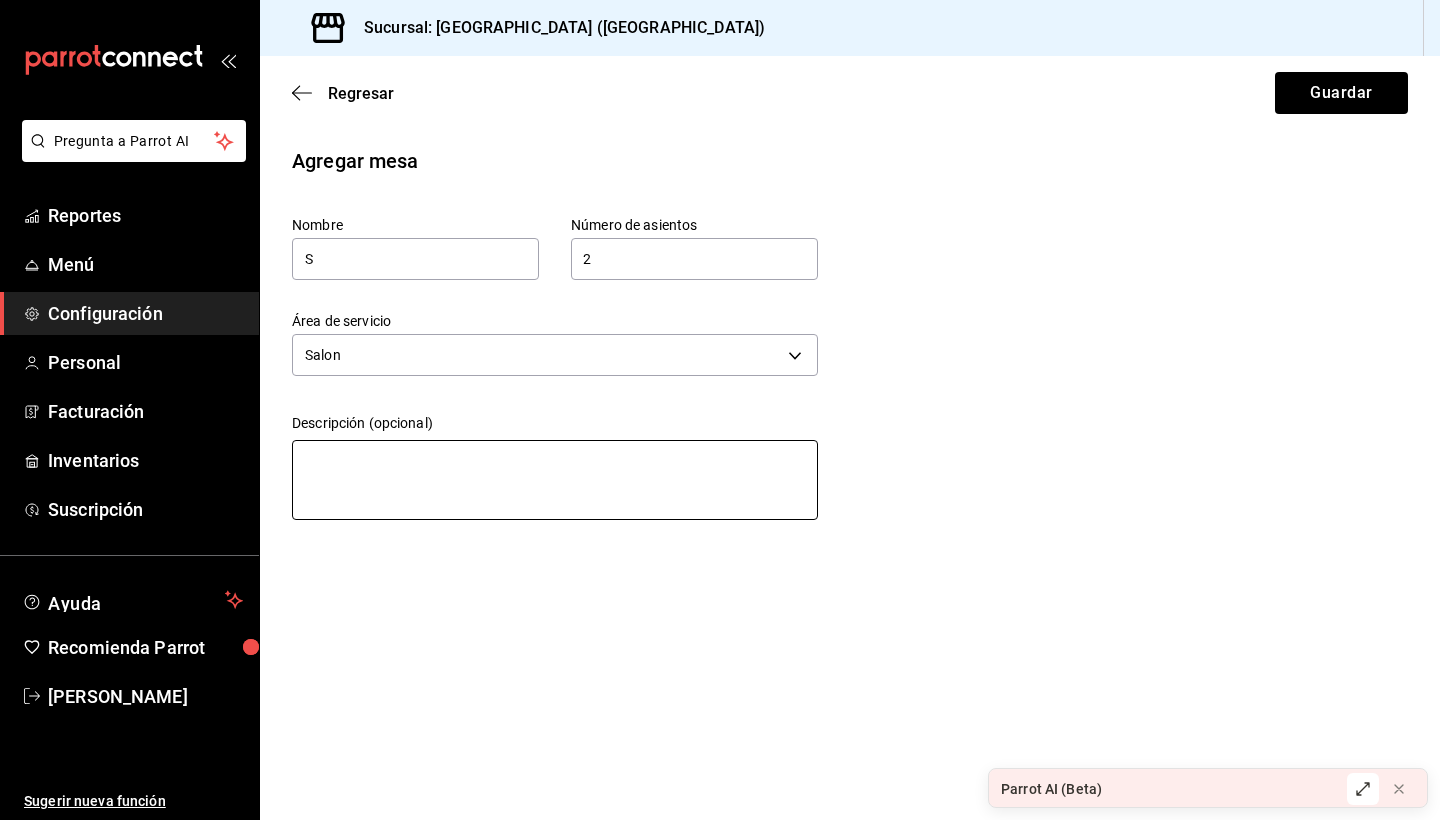 click at bounding box center [555, 480] 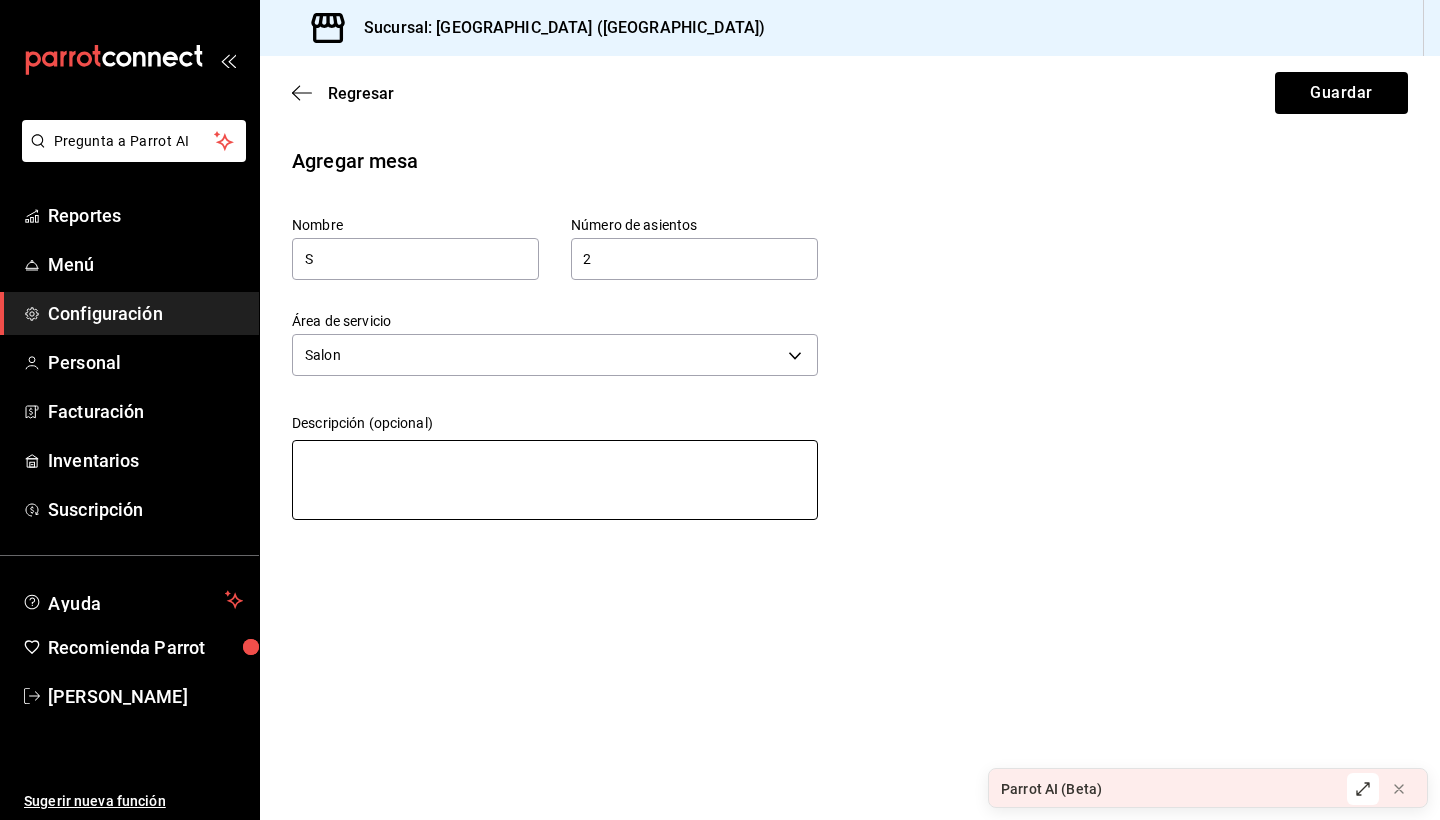 type on "M" 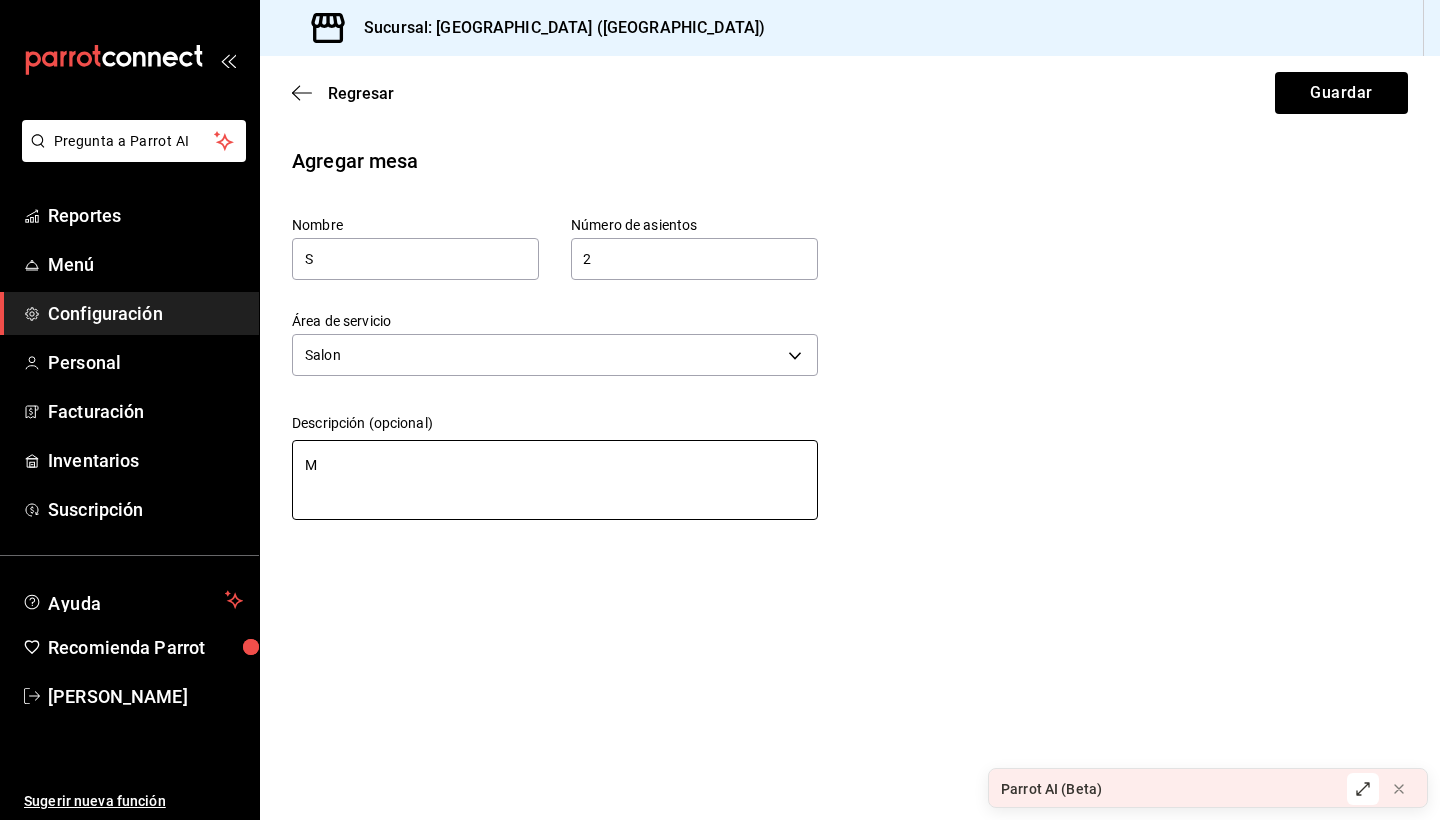 type on "MA" 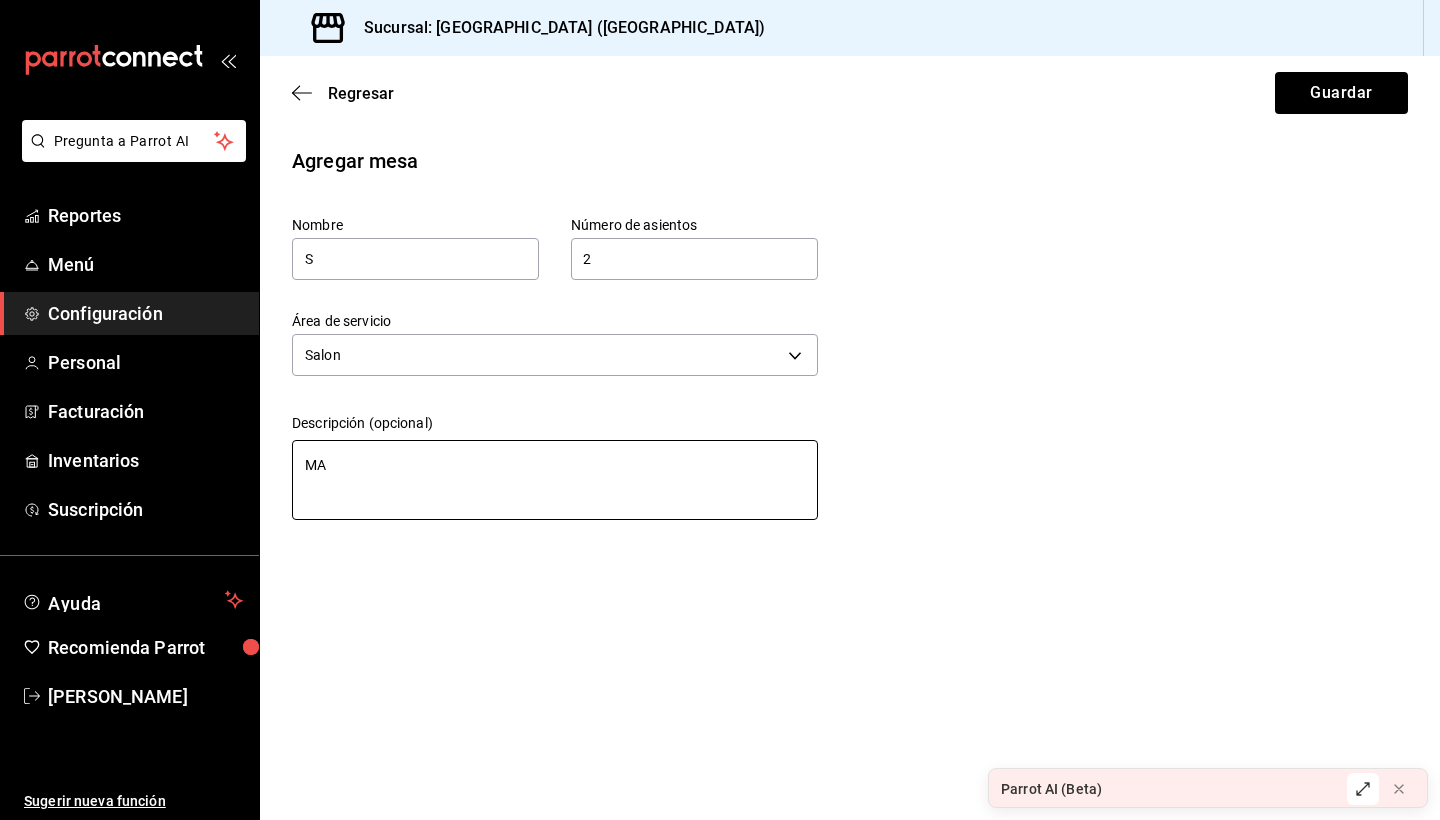 type on "M" 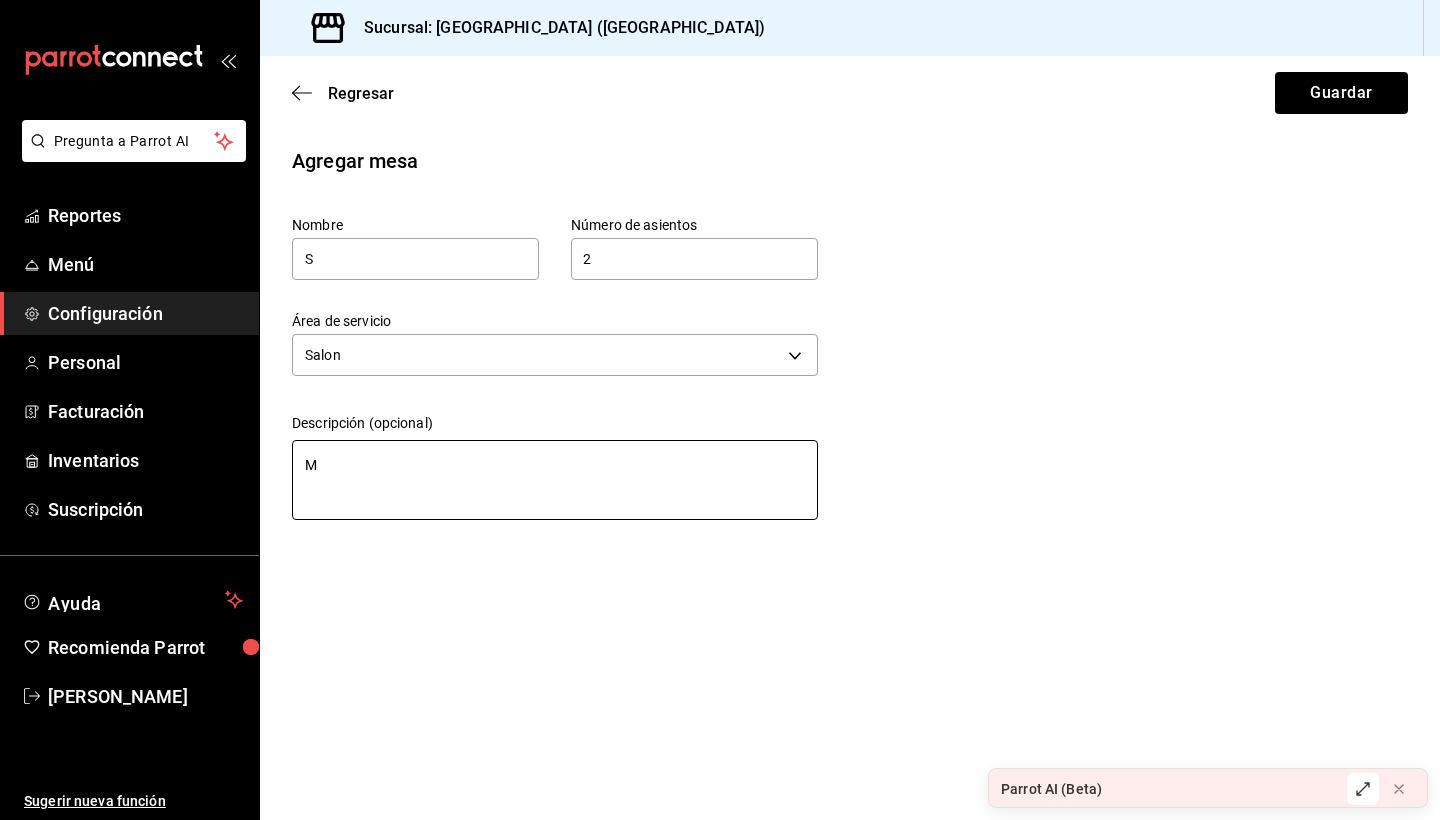 type on "Me" 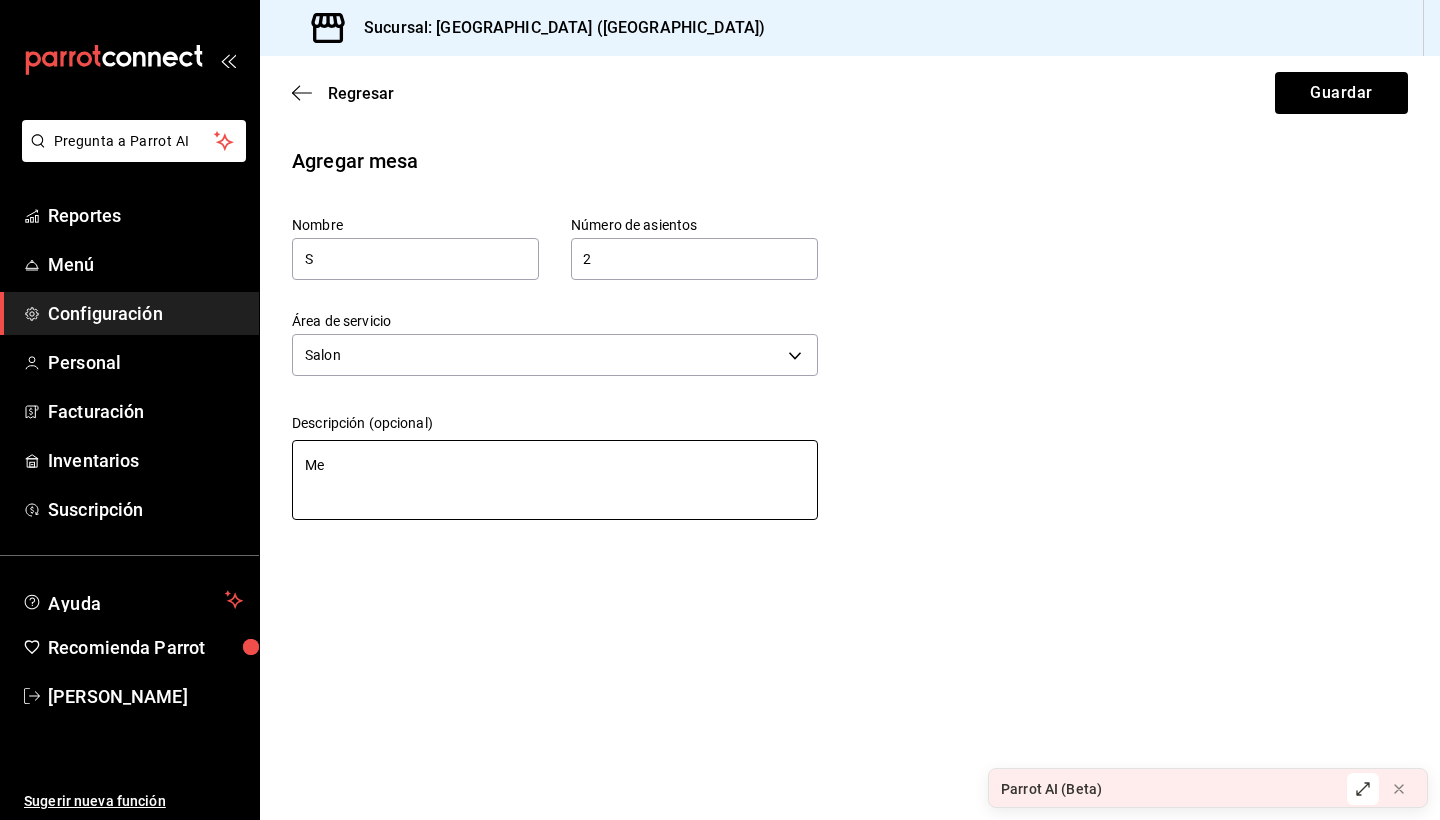 type on "Mes" 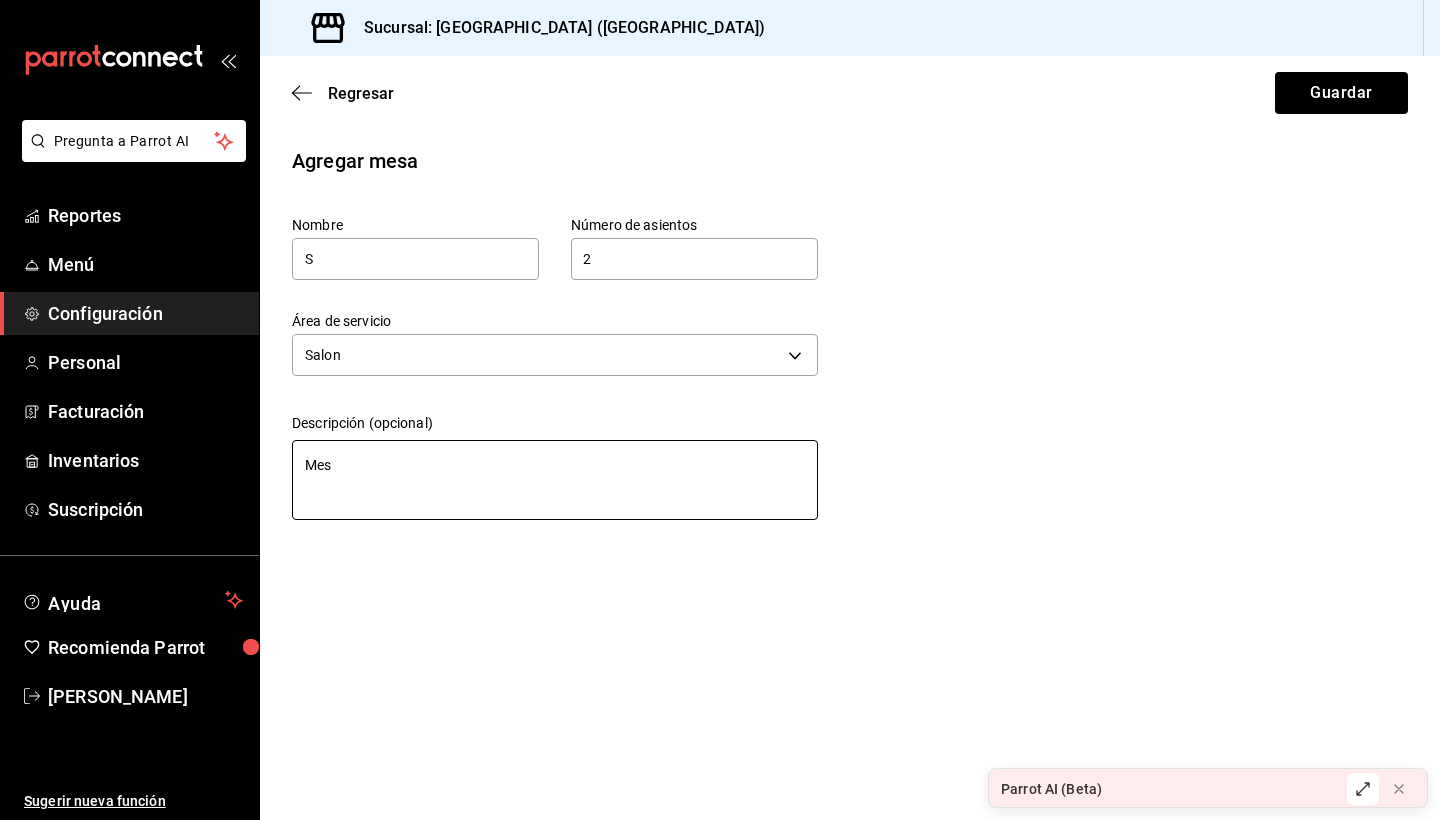 type on "Mesa" 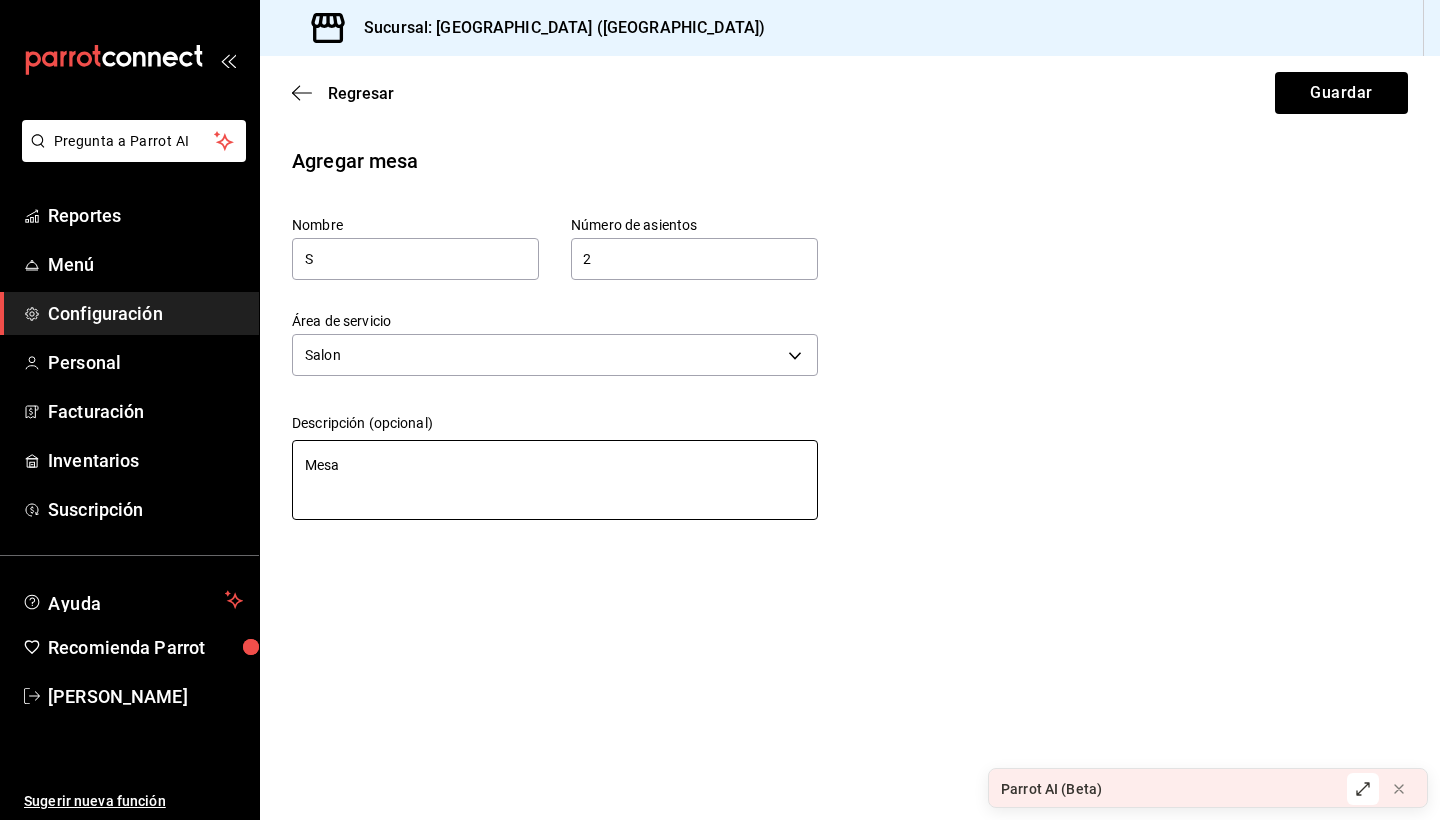 type on "Mesa" 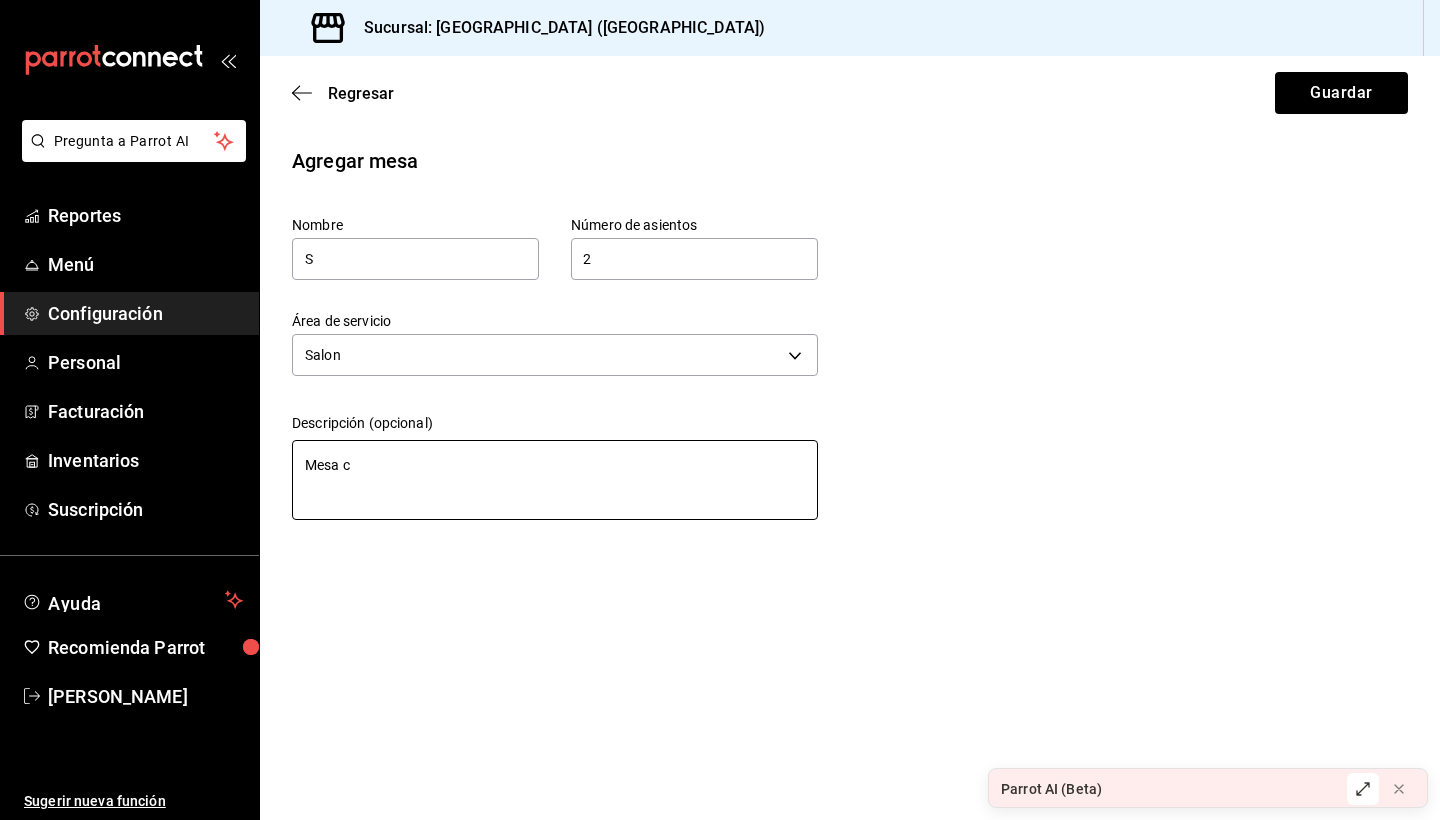 type on "Mesa ce" 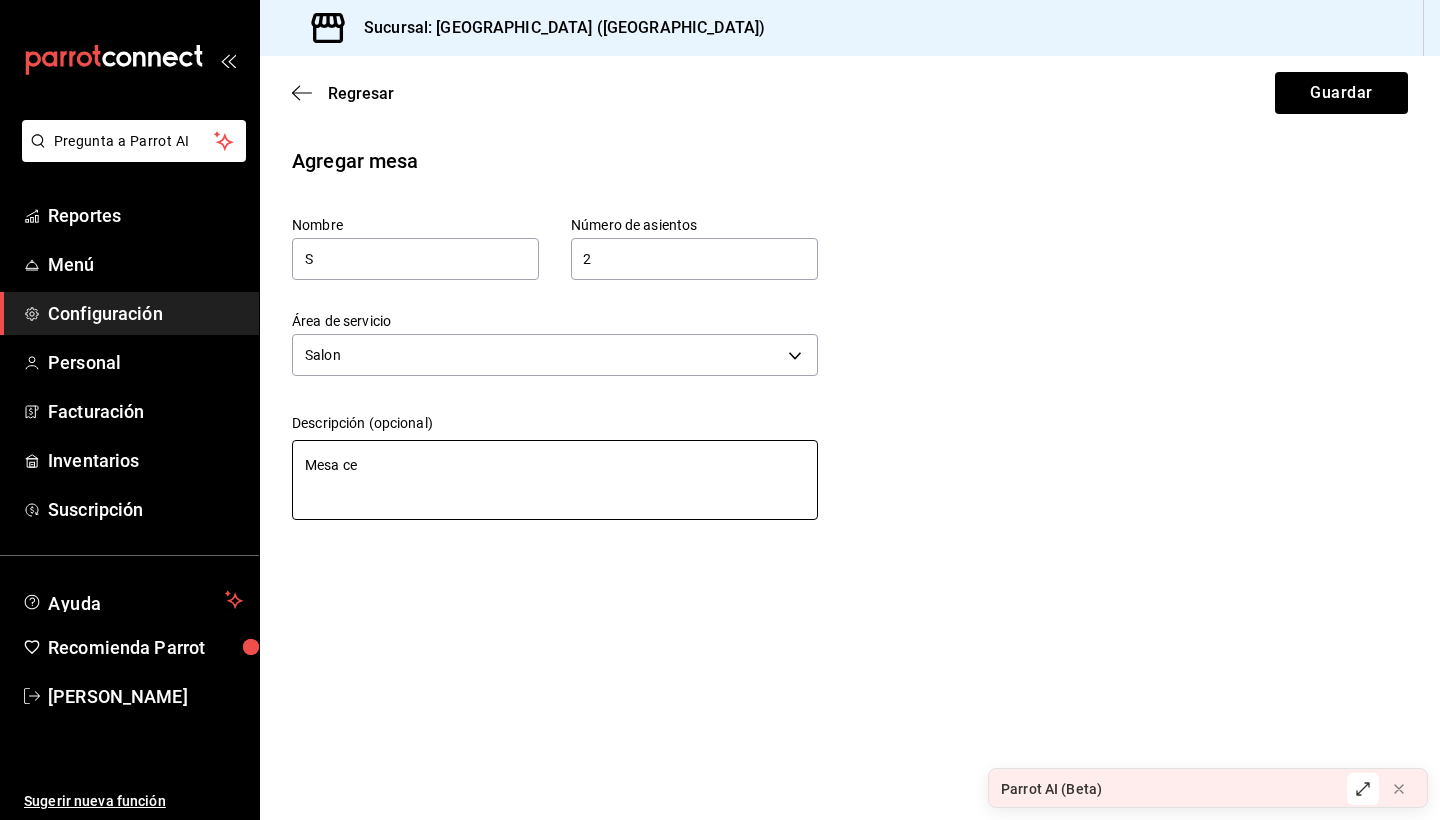 type on "Mesa cen" 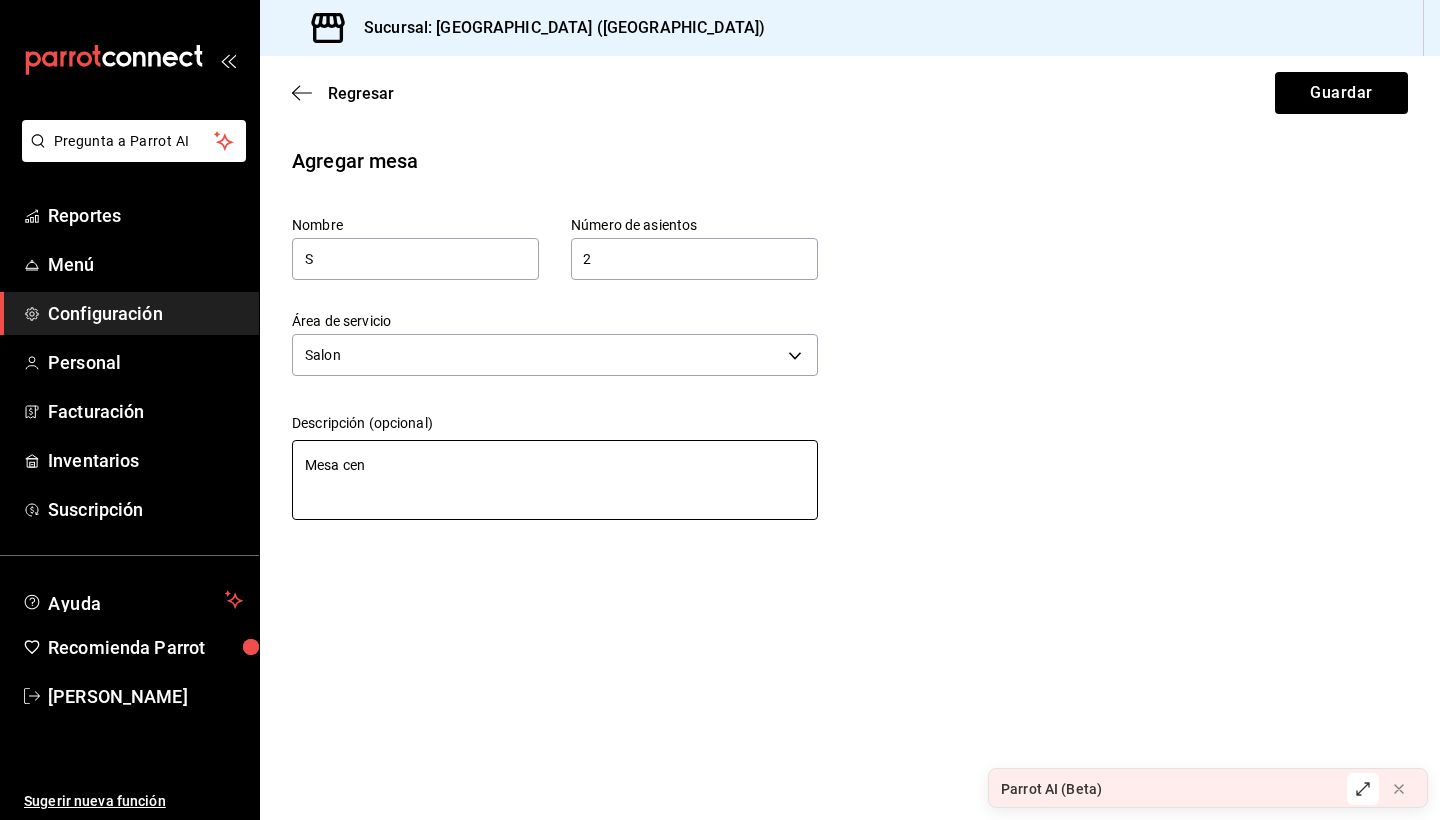 type on "Mesa cent" 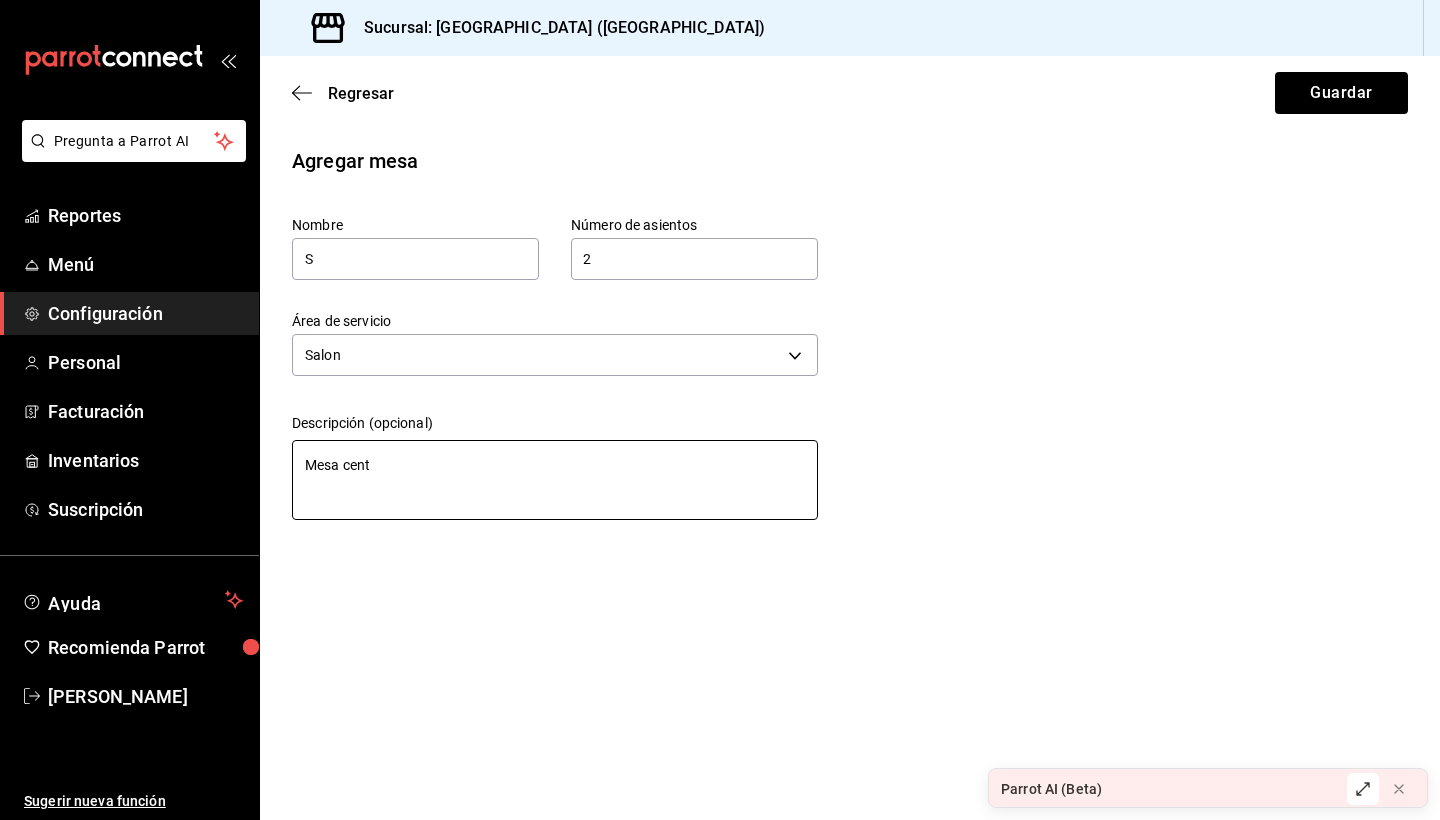 type on "Mesa centr" 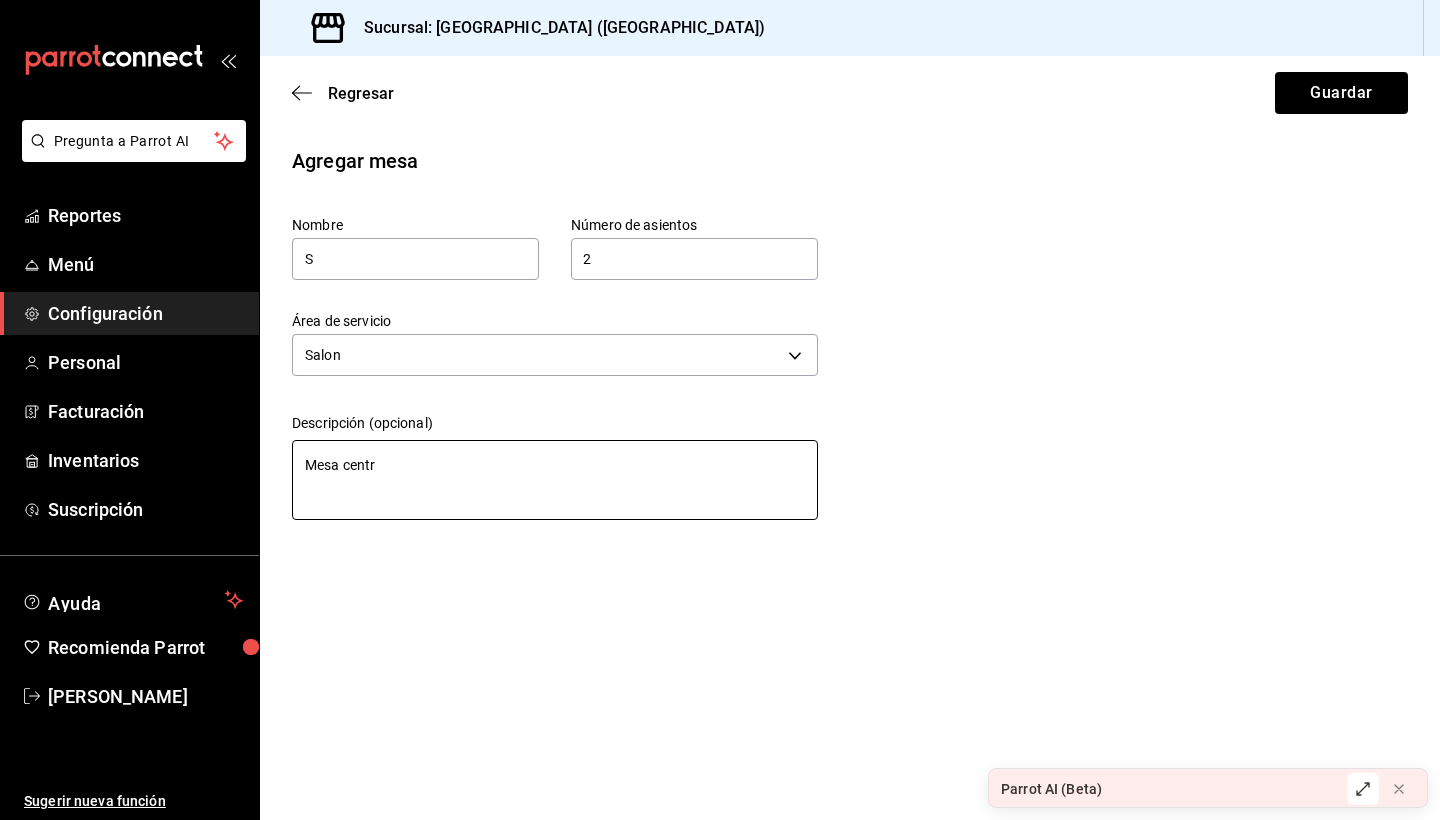 type on "Mesa centro" 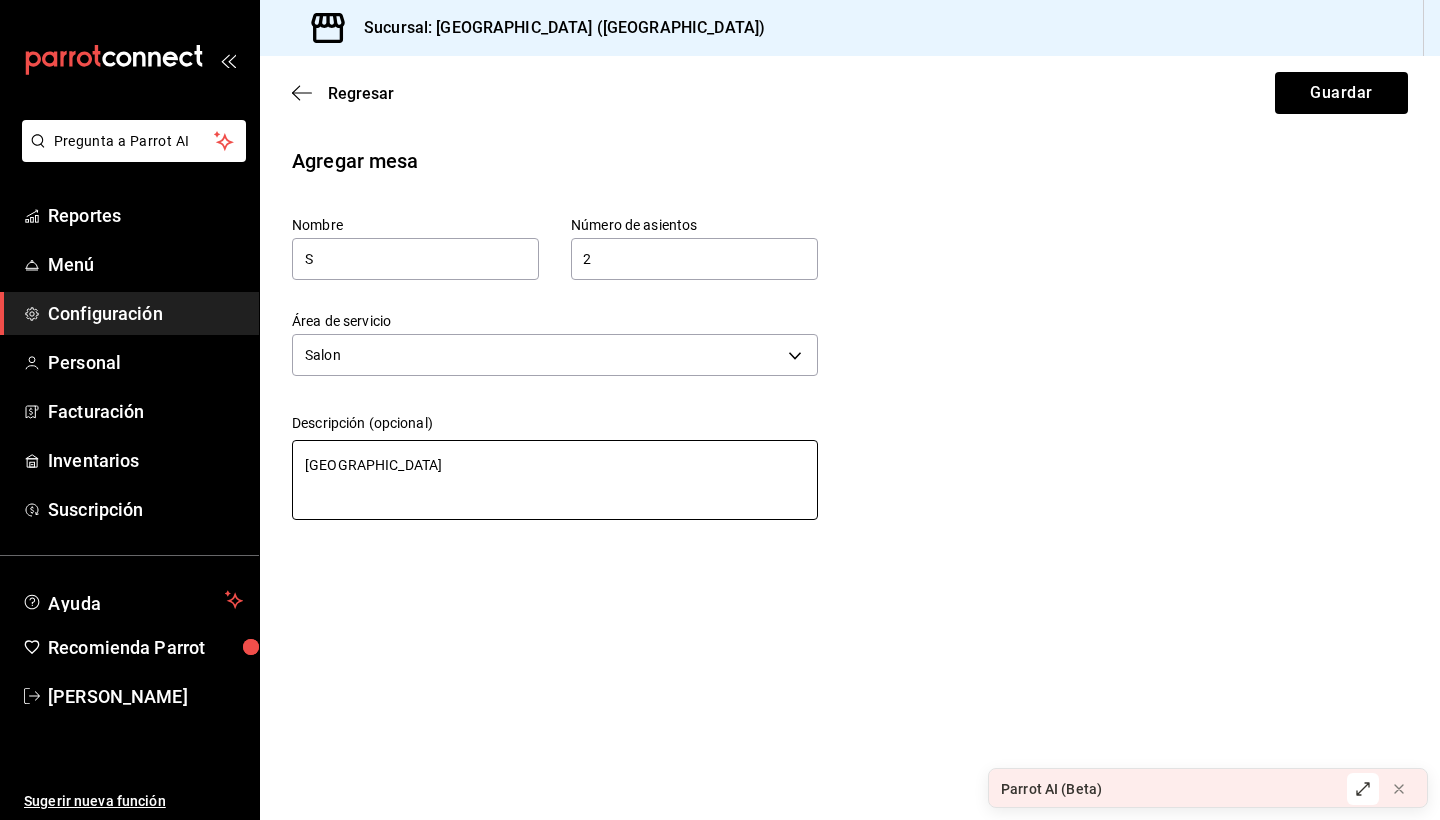 type on "Mesa centro" 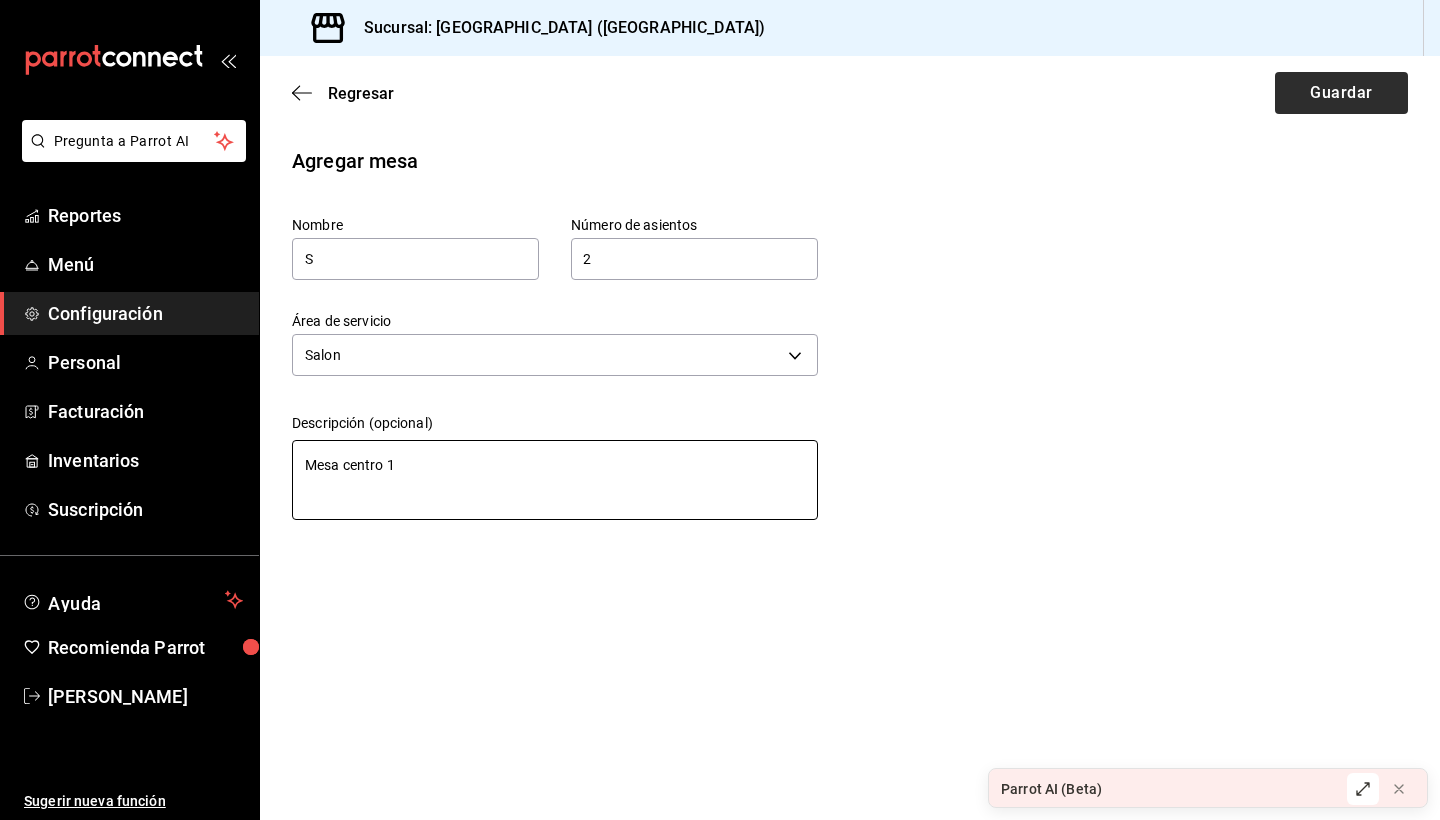 type on "Mesa centro 1" 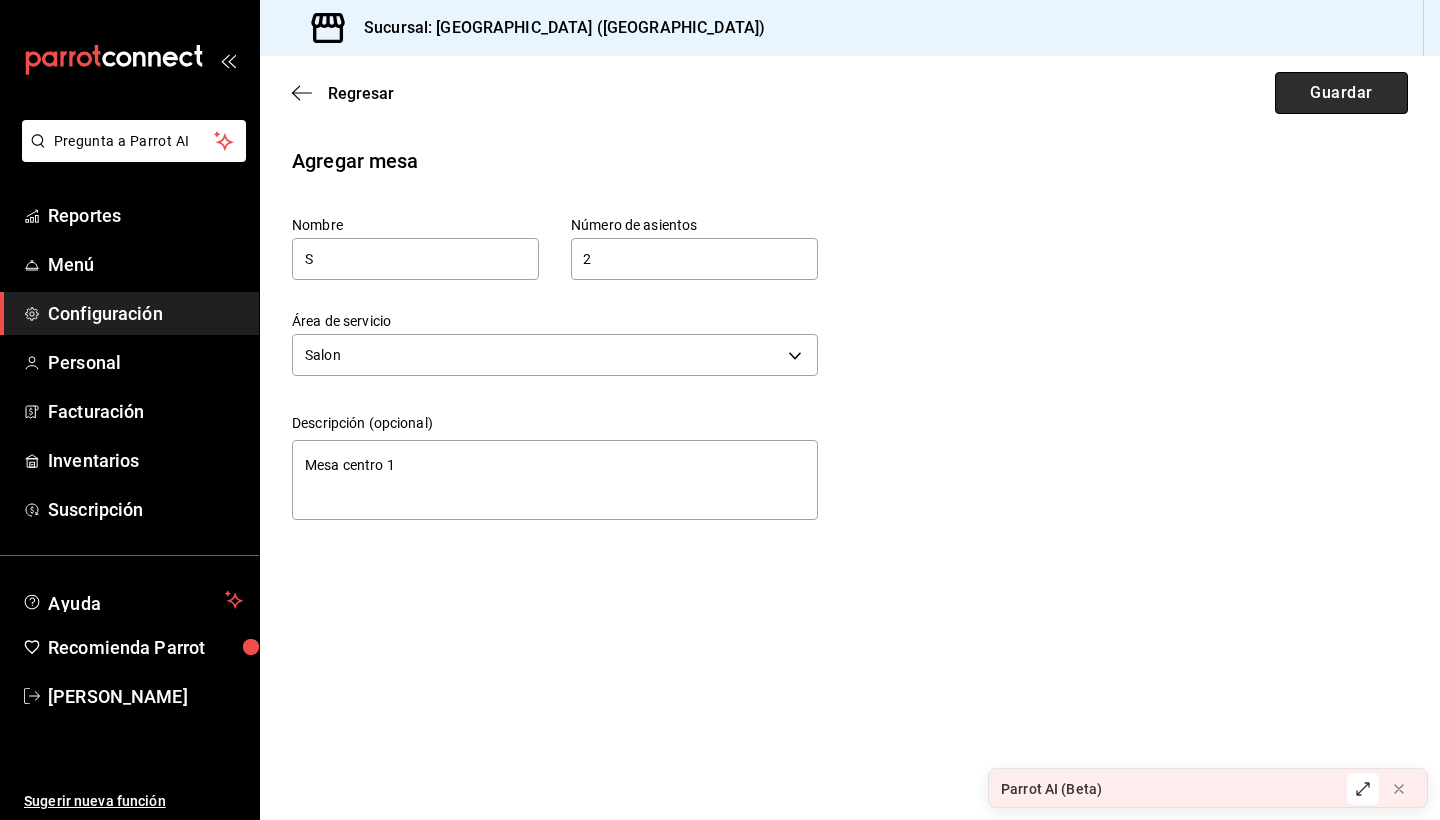 click on "Guardar" at bounding box center [1341, 93] 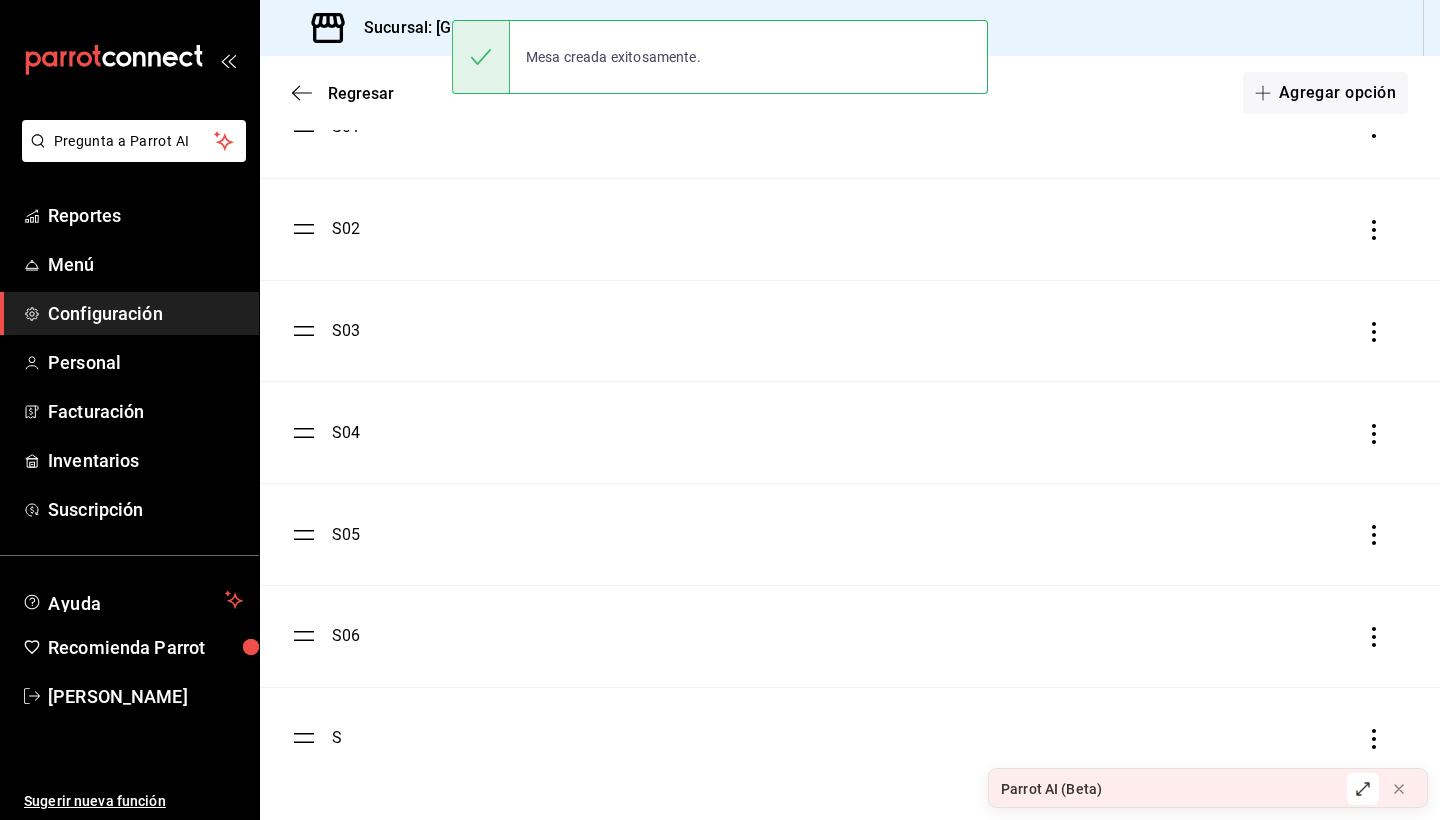 scroll, scrollTop: 216, scrollLeft: 0, axis: vertical 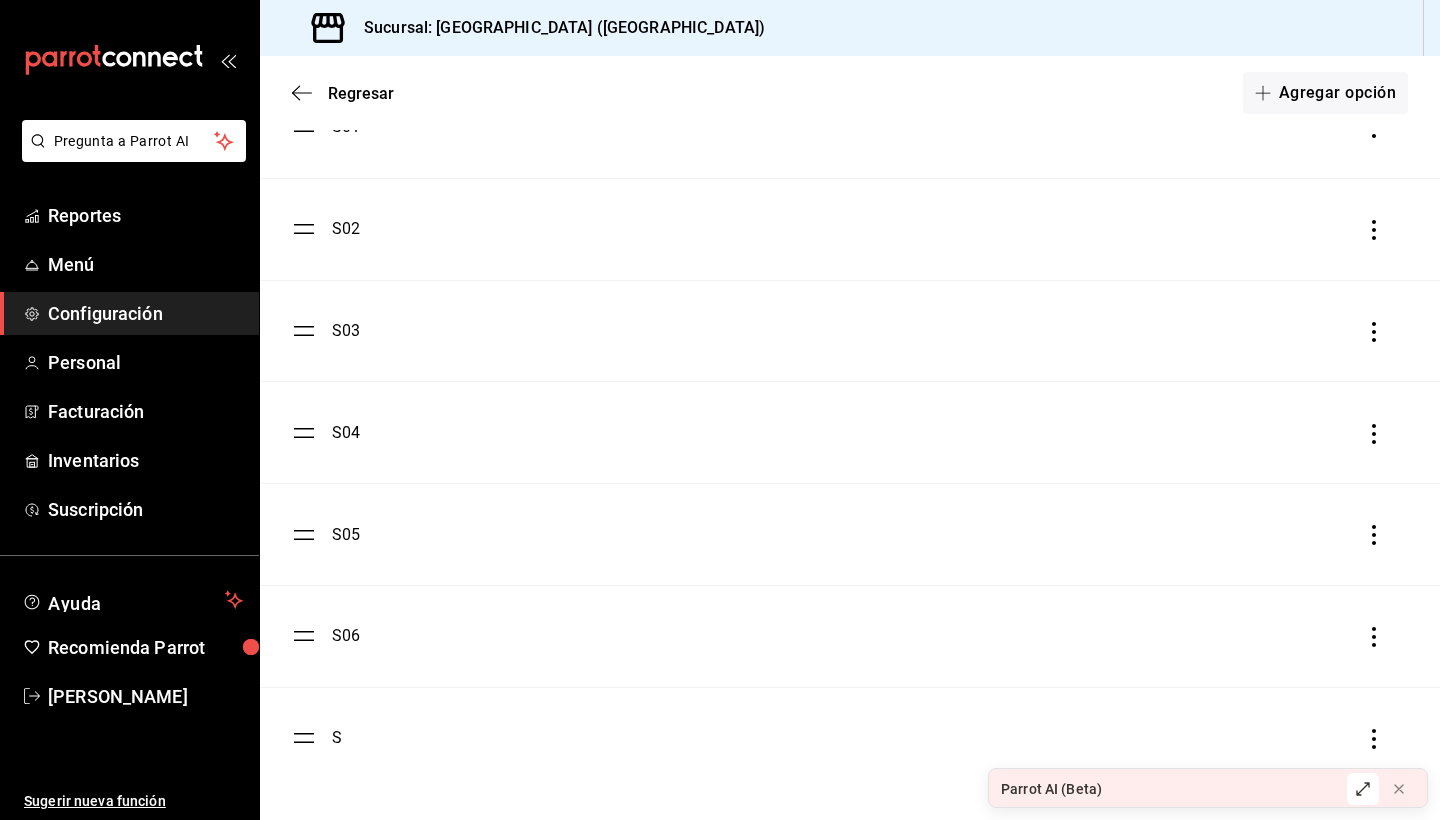 click 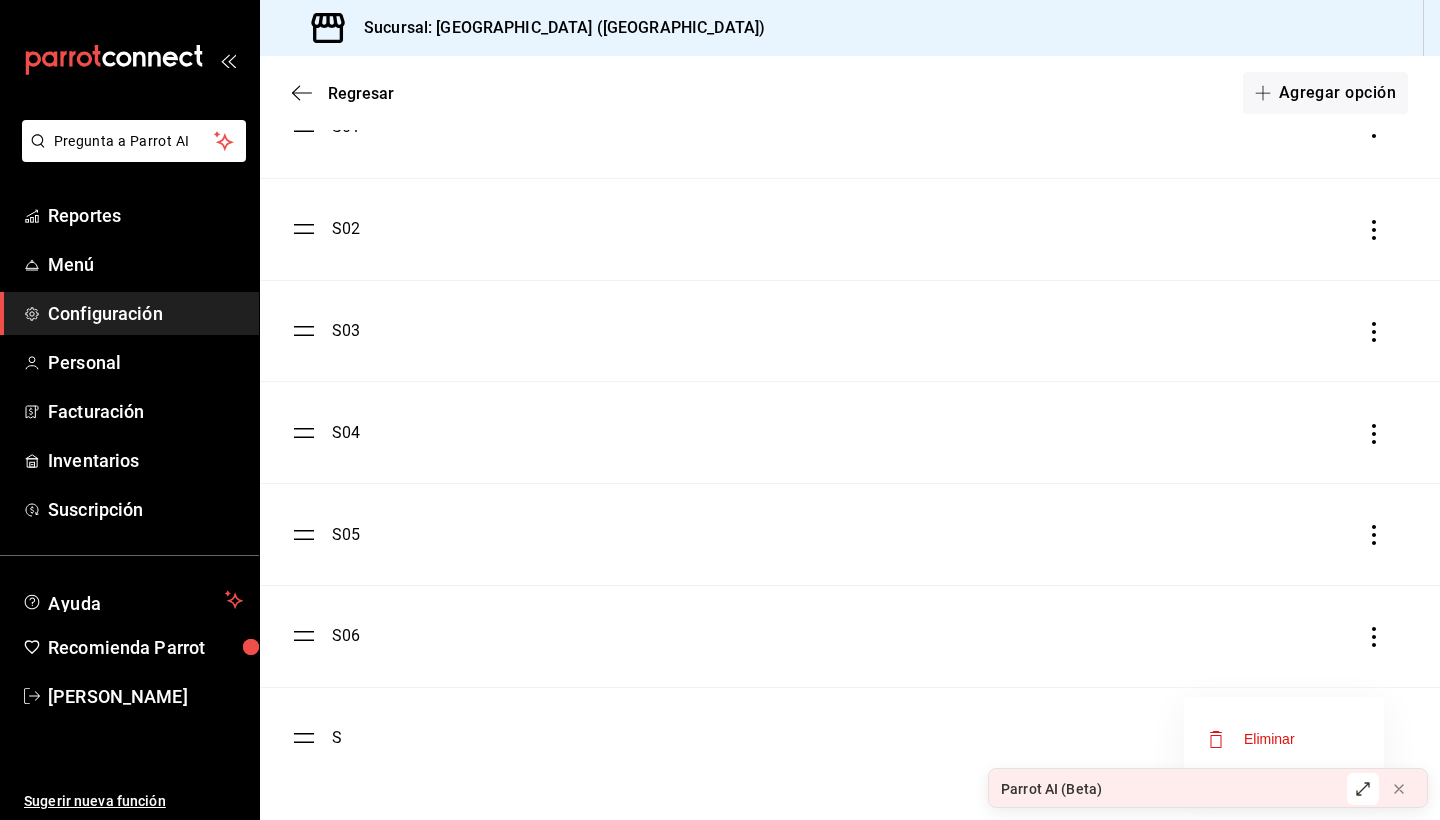 click on "Eliminar" at bounding box center (1269, 739) 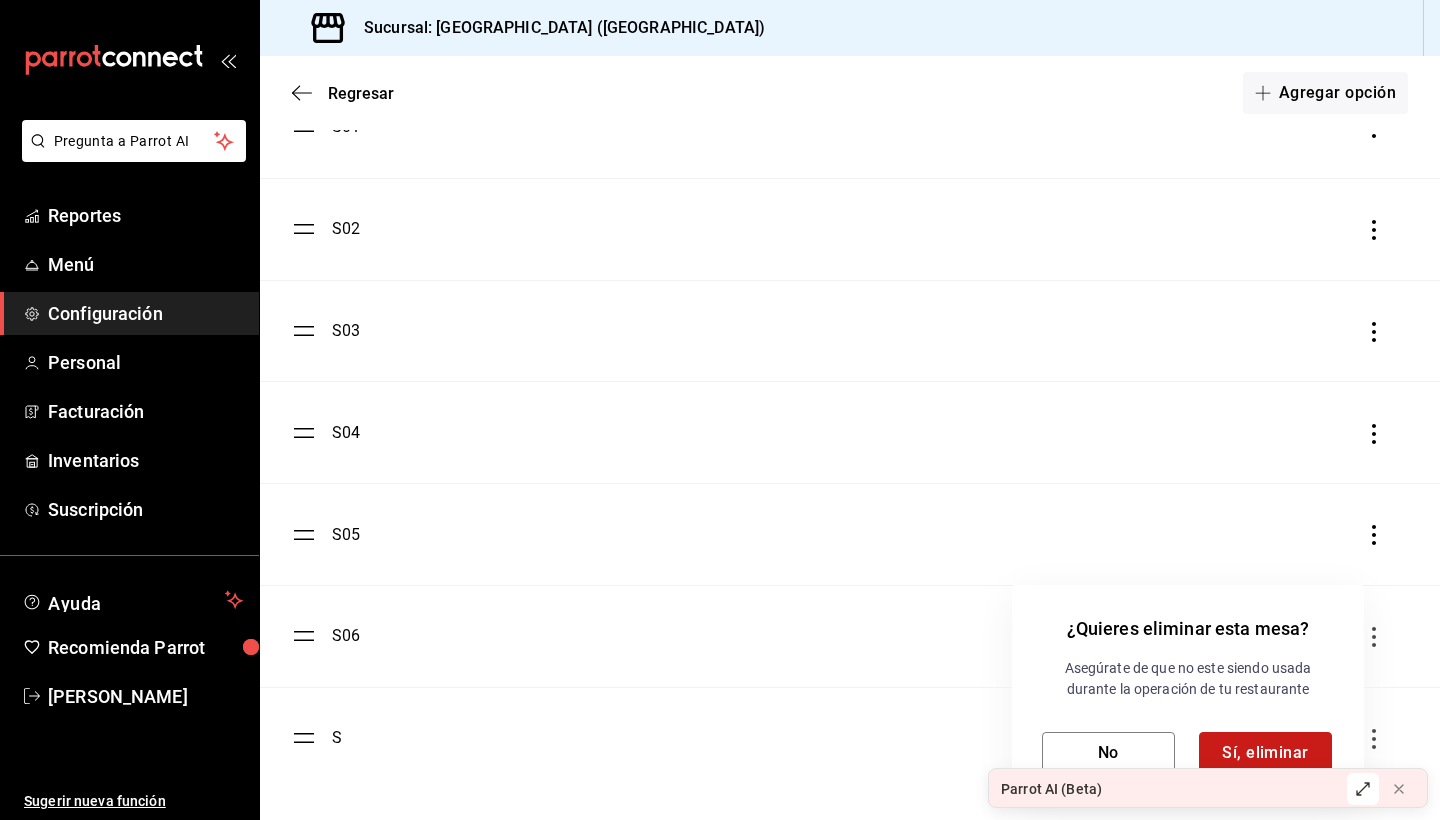 click on "Sí, eliminar" at bounding box center [1265, 753] 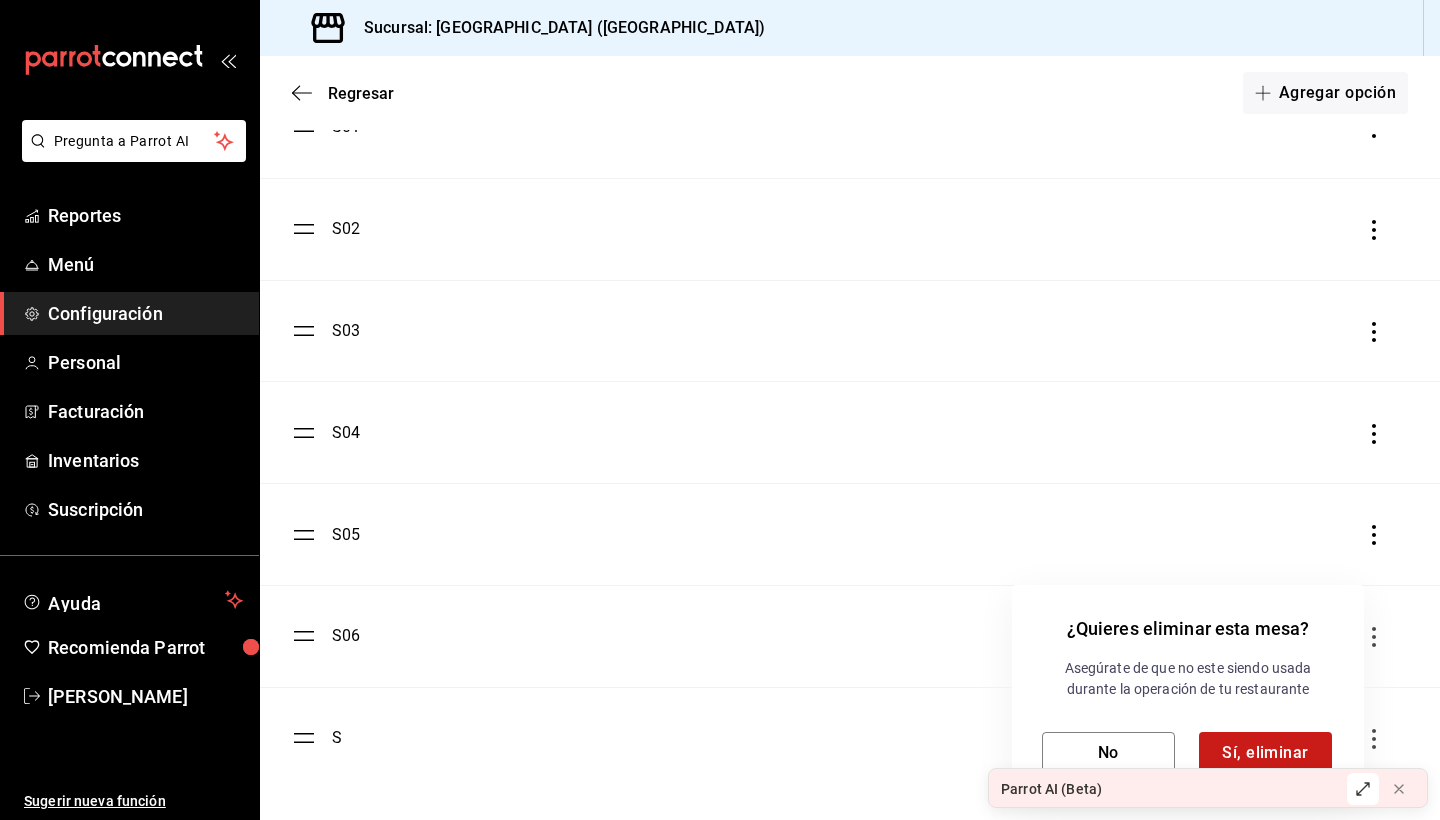 scroll, scrollTop: 115, scrollLeft: 0, axis: vertical 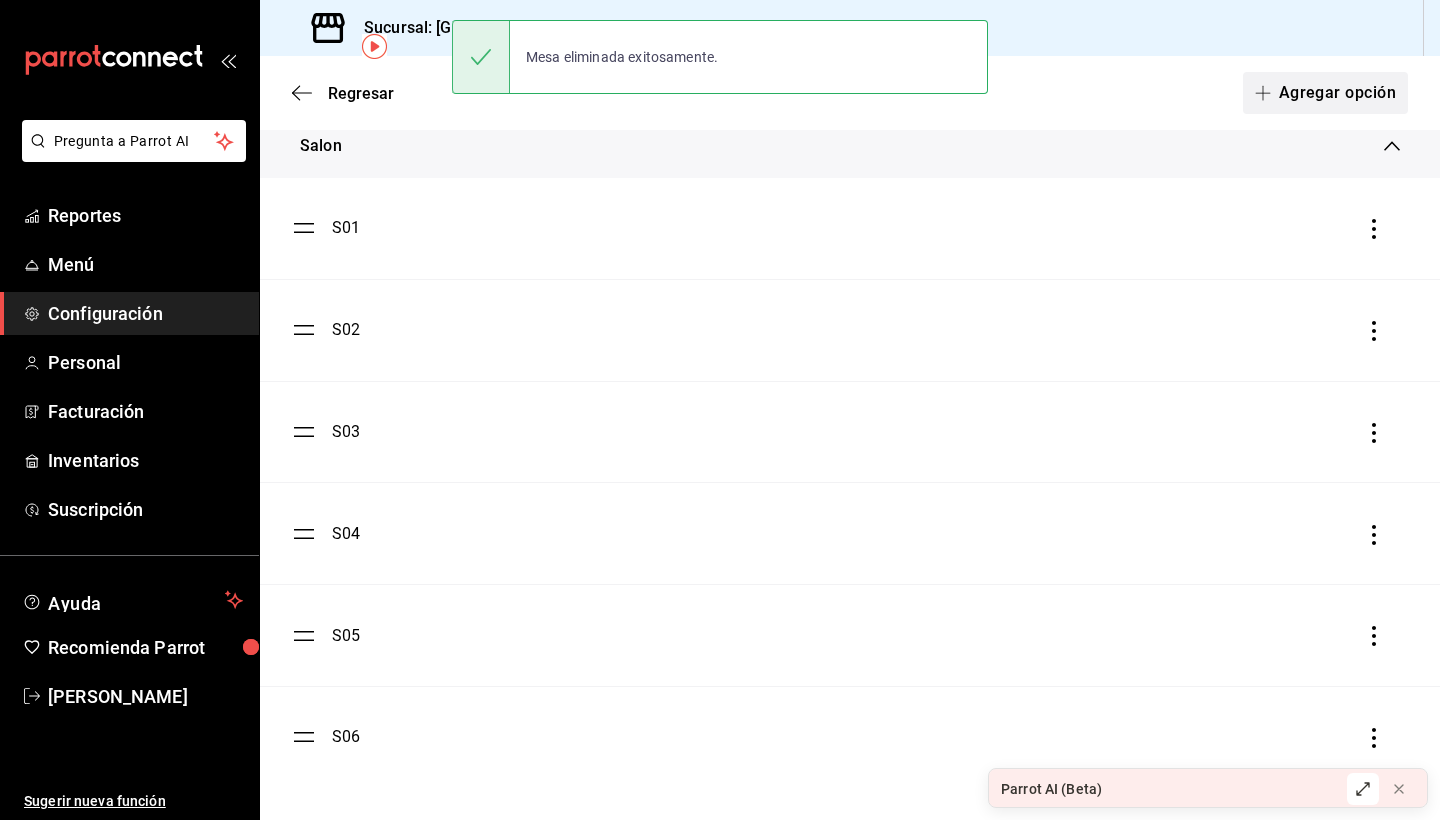 click on "Agregar opción" at bounding box center (1325, 93) 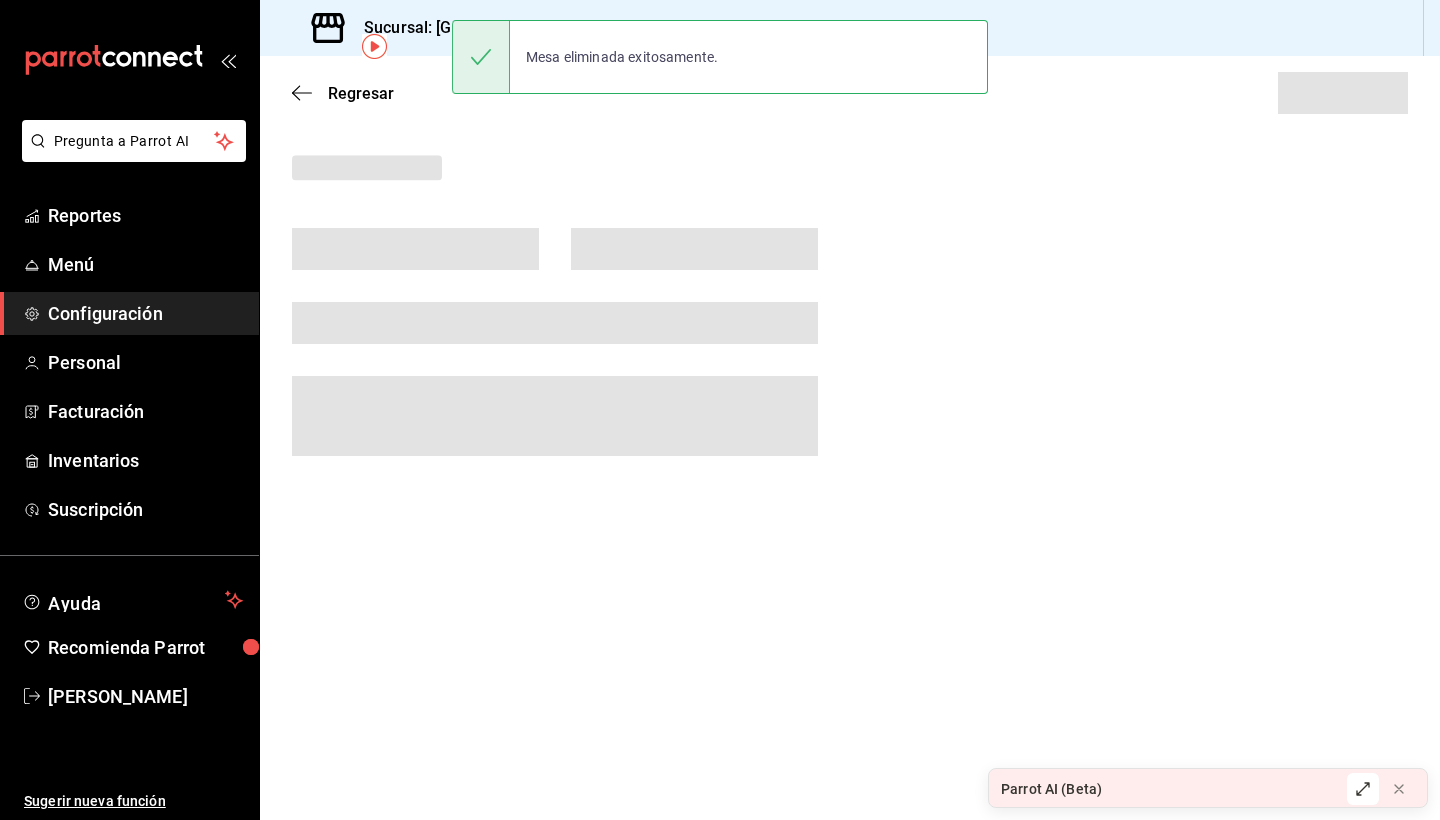 scroll, scrollTop: 0, scrollLeft: 0, axis: both 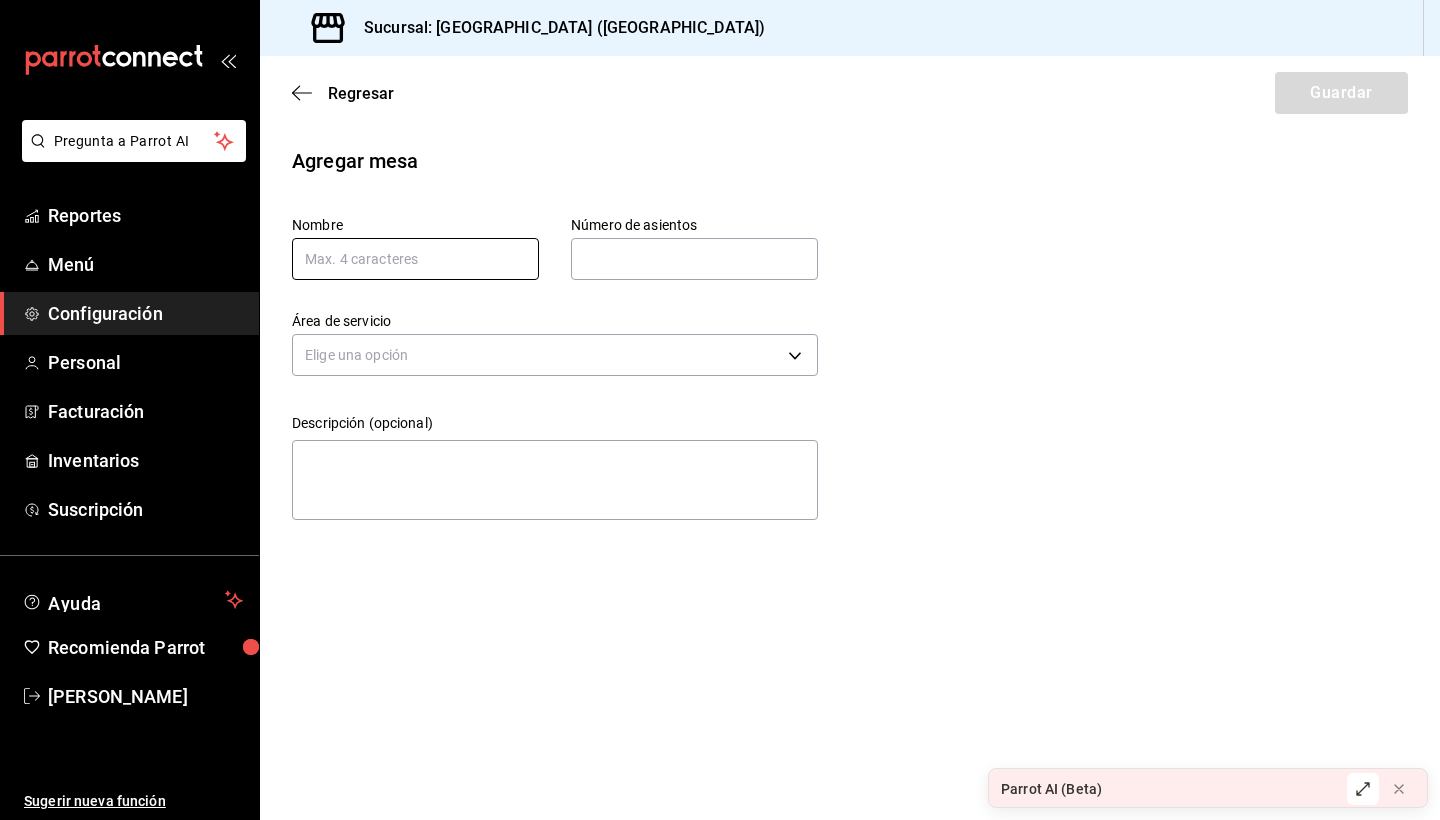 click at bounding box center [415, 259] 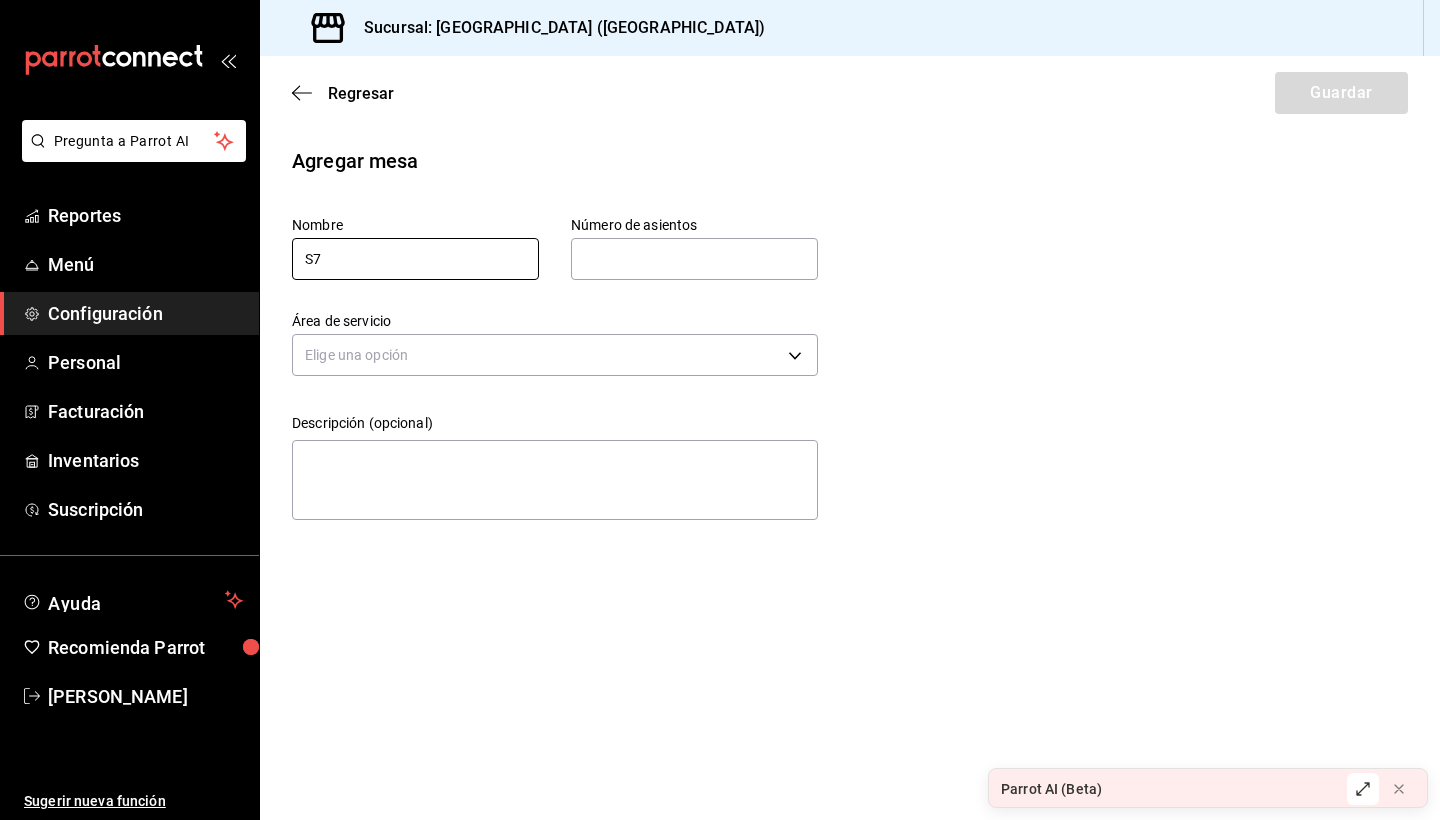 type on "S7" 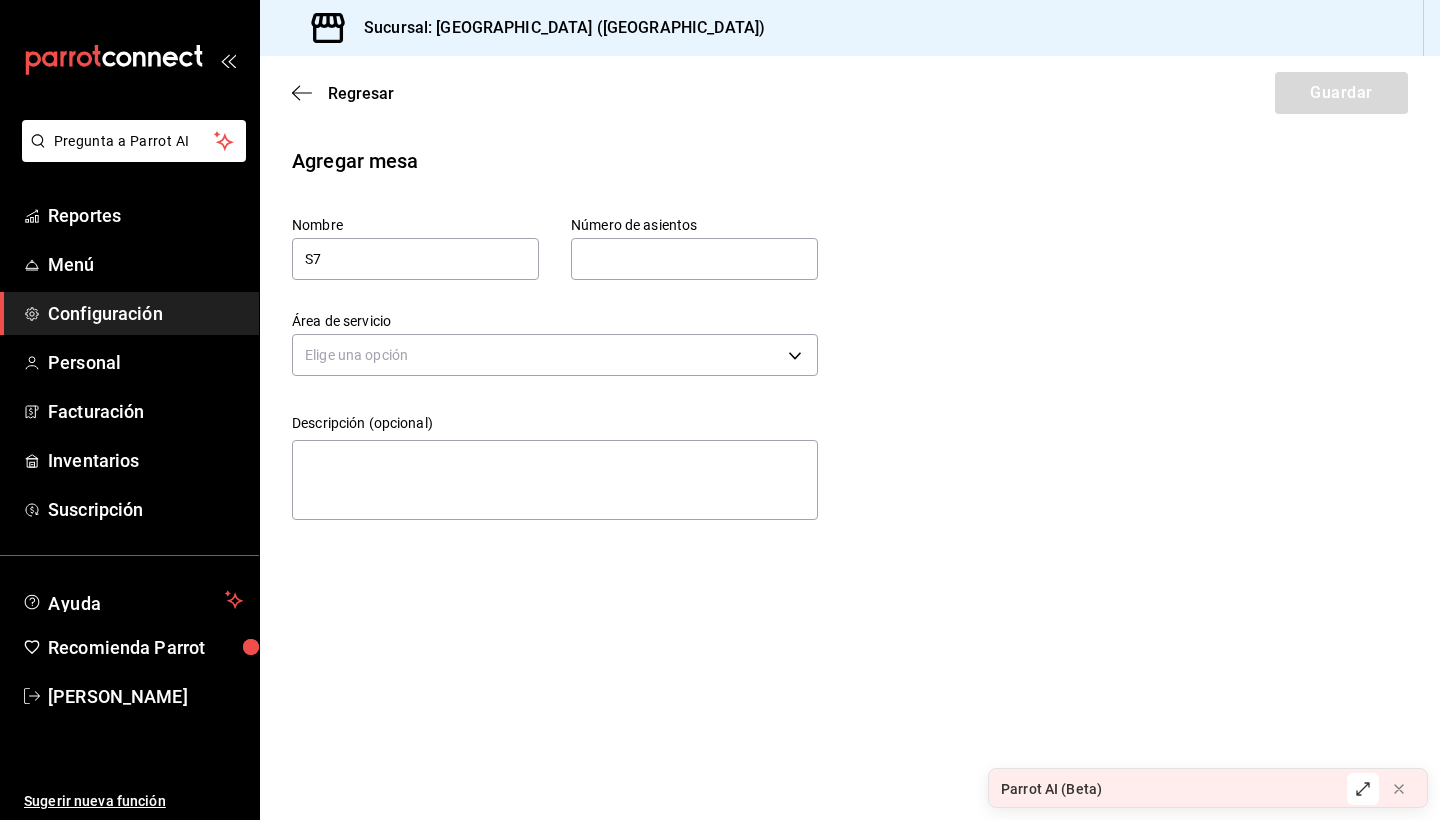 click at bounding box center [694, 259] 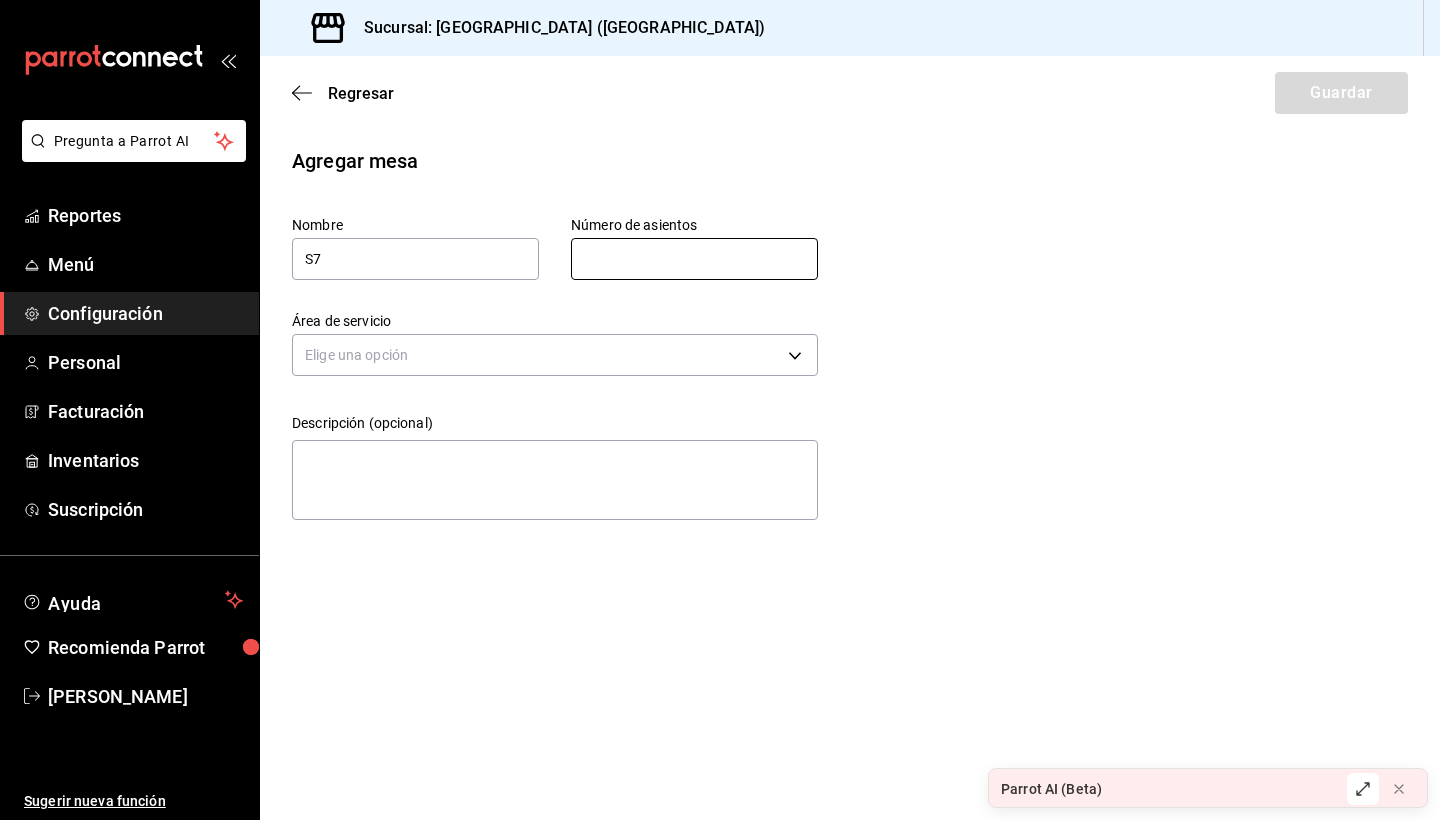 type on "2" 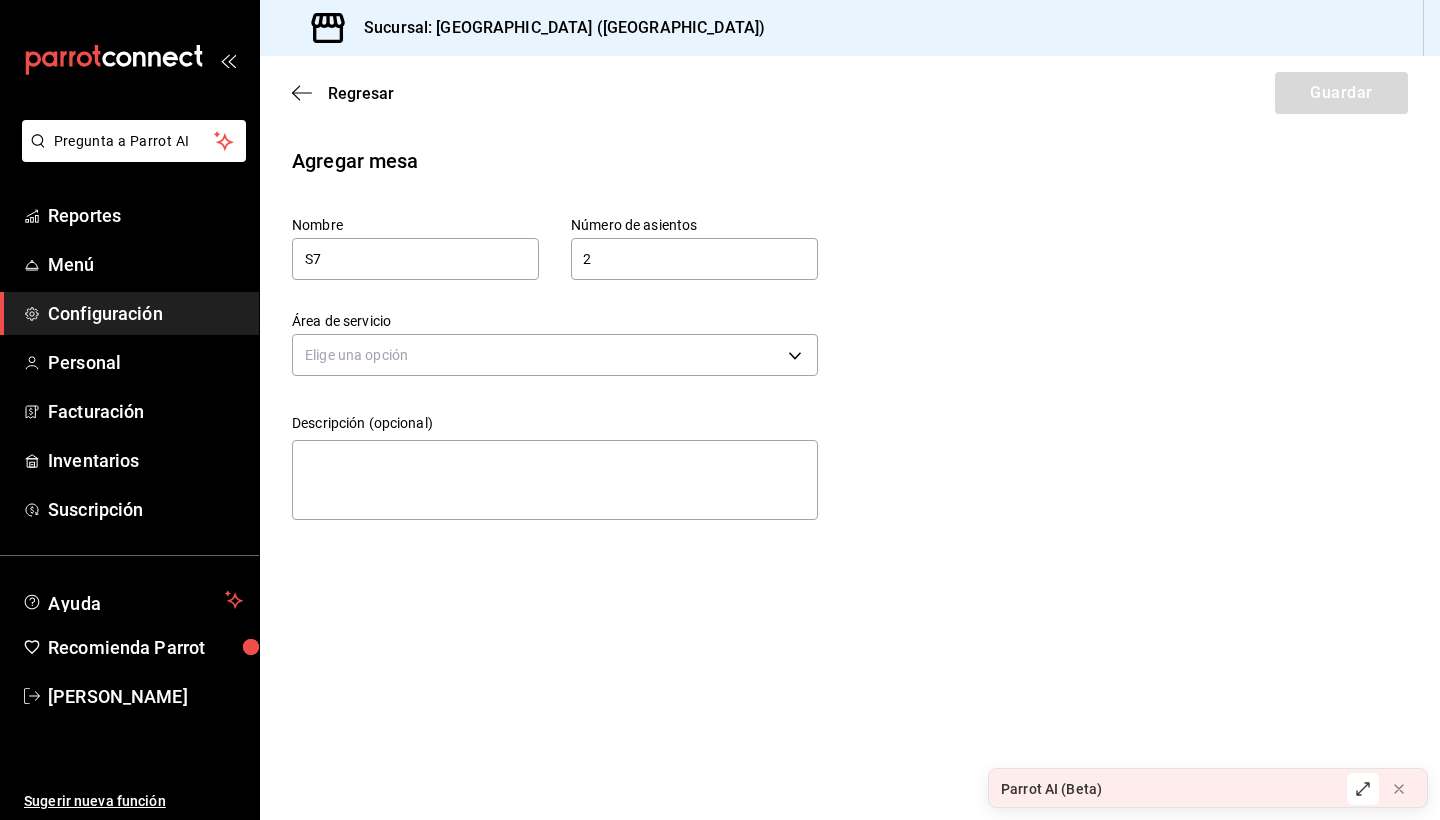 click on "Regresar Guardar Agregar mesa Nombre S7 Número de asientos 2 Número de asientos Área de servicio Elige una opción Descripción (opcional) x" at bounding box center [850, 438] 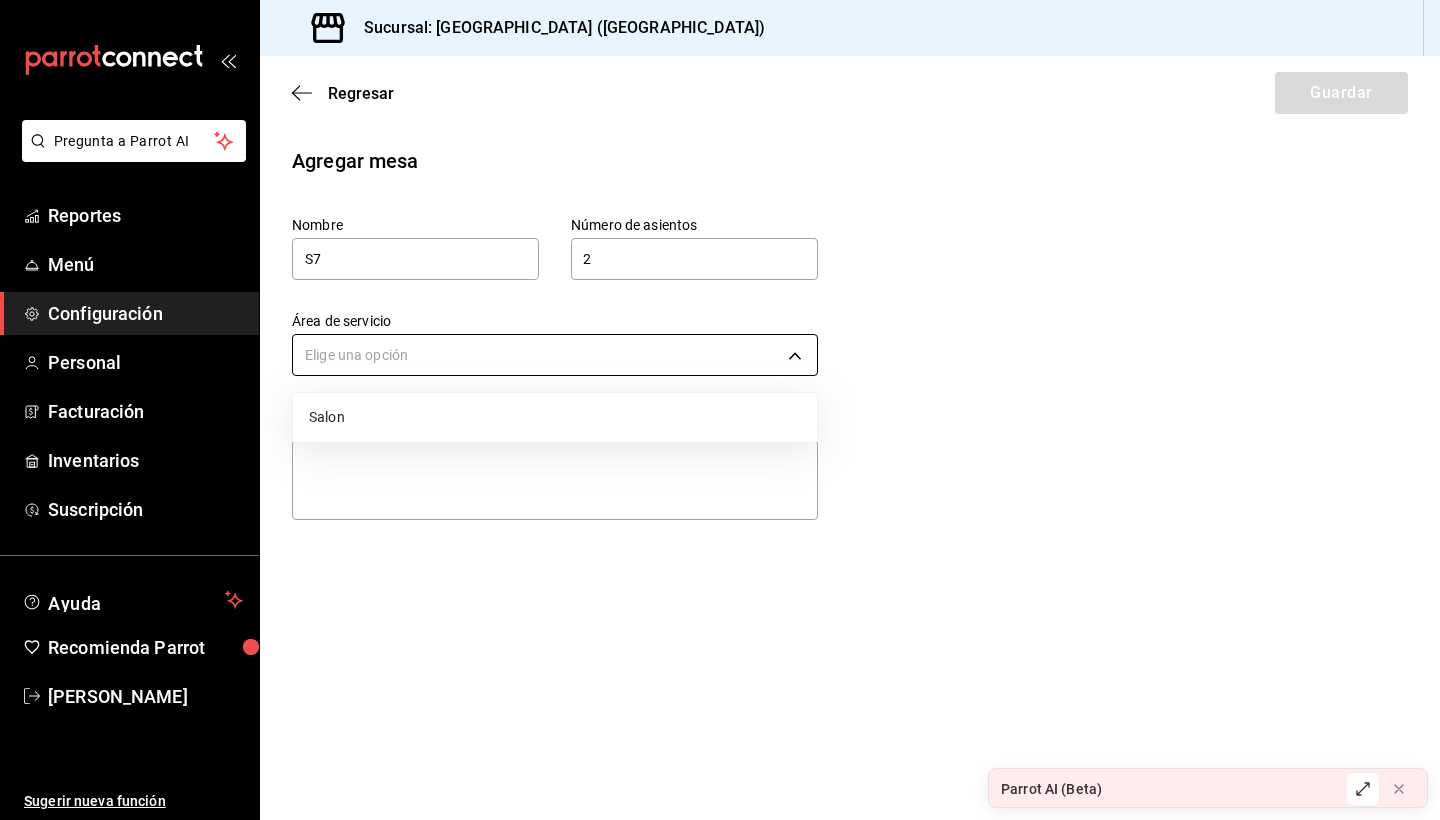 click on "Pregunta a Parrot AI Reportes   Menú   Configuración   Personal   Facturación   Inventarios   Suscripción   Ayuda Recomienda Parrot   Axel Cruz Montaño   Sugerir nueva función   Sucursal: Emuna (puebla) Regresar Guardar Agregar mesa Nombre S7 Número de asientos 2 Número de asientos Área de servicio Elige una opción Descripción (opcional) x GANA 1 MES GRATIS EN TU SUSCRIPCIÓN AQUÍ ¿Recuerdas cómo empezó tu restaurante?
Hoy puedes ayudar a un colega a tener el mismo cambio que tú viviste.
Recomienda Parrot directamente desde tu Portal Administrador.
Es fácil y rápido.
🎁 Por cada restaurante que se una, ganas 1 mes gratis. Ver video tutorial Ir a video Parrot AI (Beta) Pregunta a Parrot AI Reportes   Menú   Configuración   Personal   Facturación   Inventarios   Suscripción   Ayuda Recomienda Parrot   Axel Cruz Montaño   Sugerir nueva función   Visitar centro de ayuda (81) 2046 6363 soporte@parrotsoftware.io Visitar centro de ayuda (81) 2046 6363 soporte@parrotsoftware.io Salon" at bounding box center (720, 410) 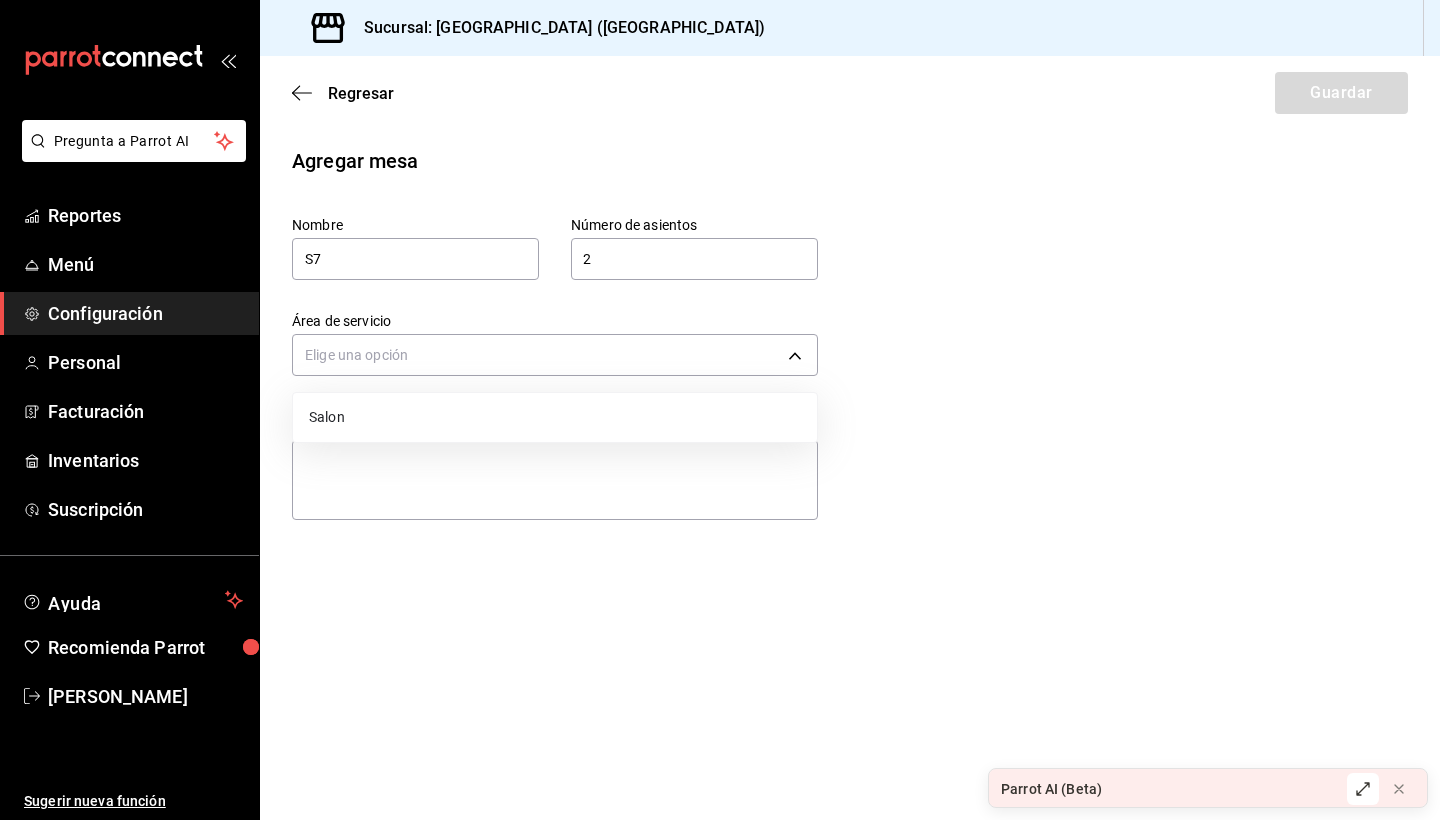 click on "Salon" at bounding box center [555, 417] 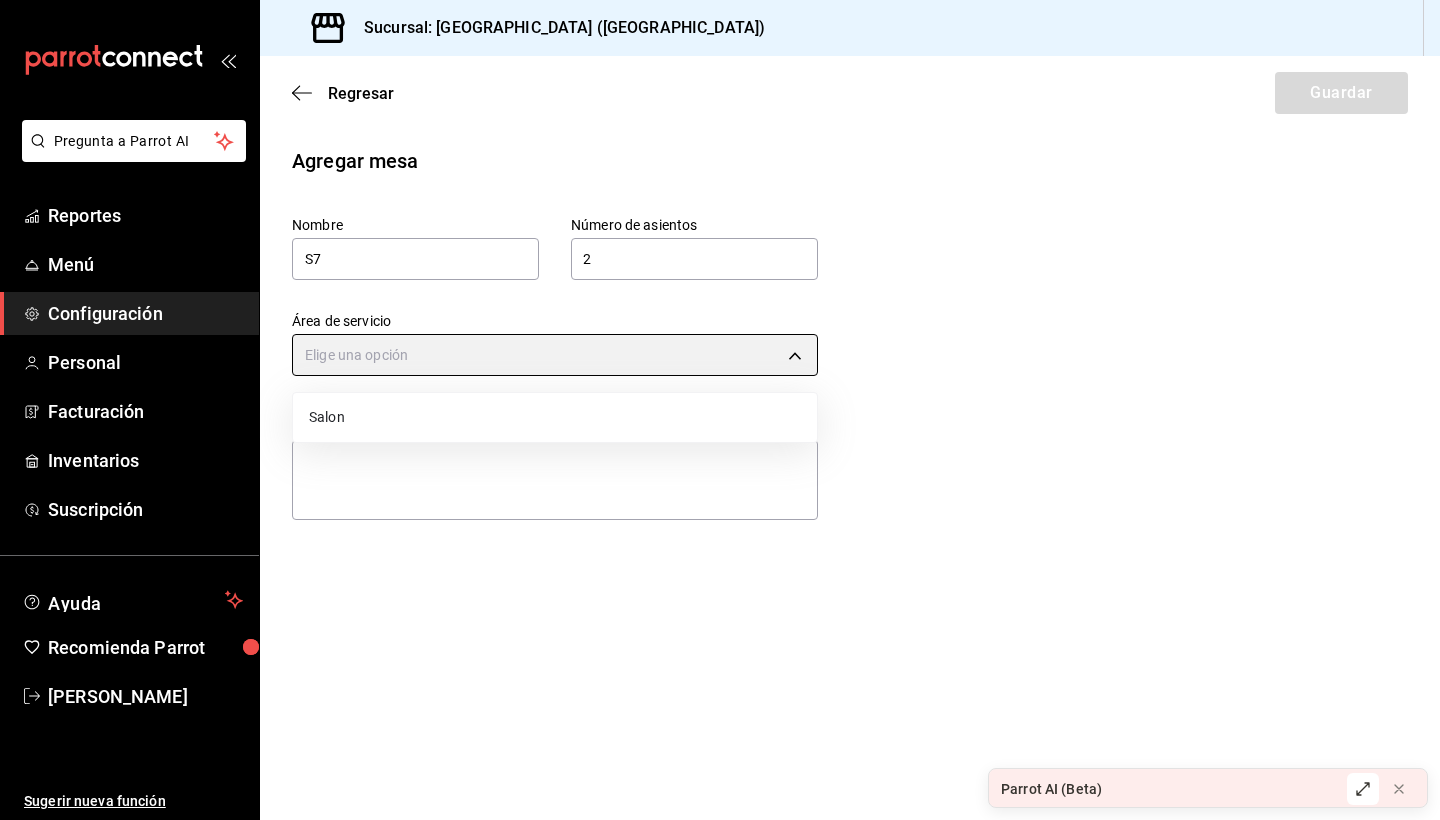 type on "6f4b88ab-d957-4a53-8855-a484c168f2f4" 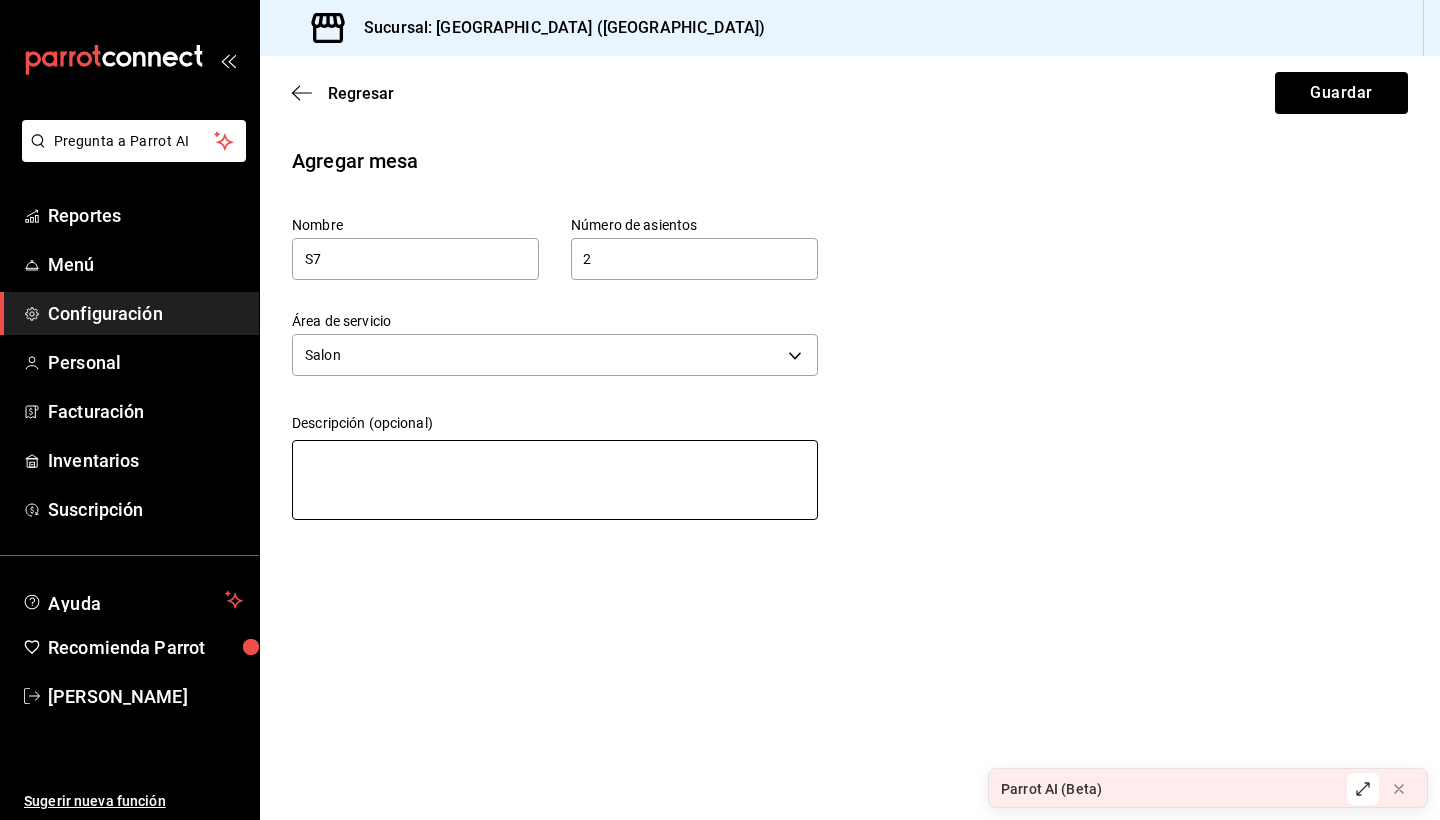 click at bounding box center [555, 480] 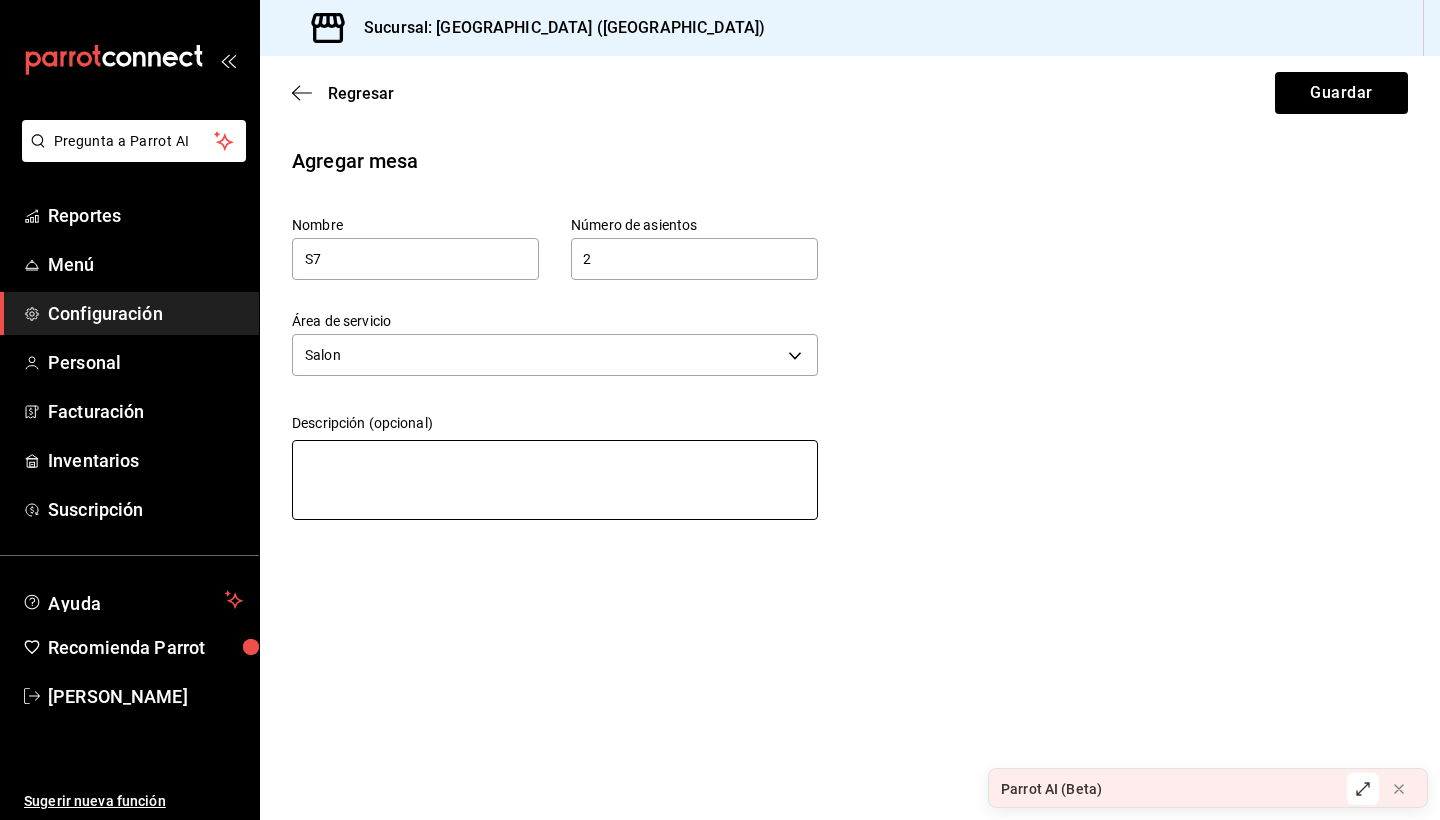 type on "M" 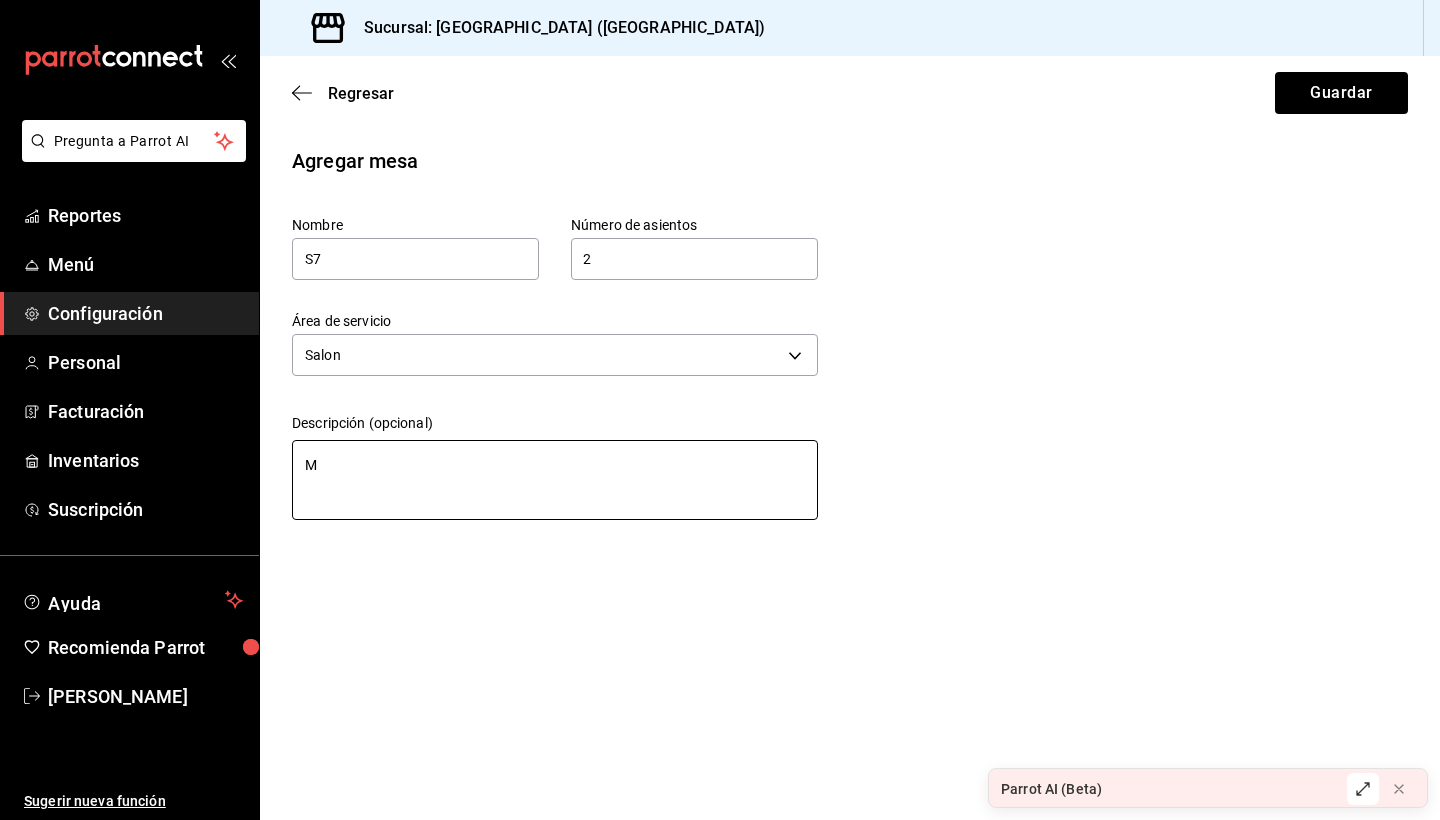 type on "Me" 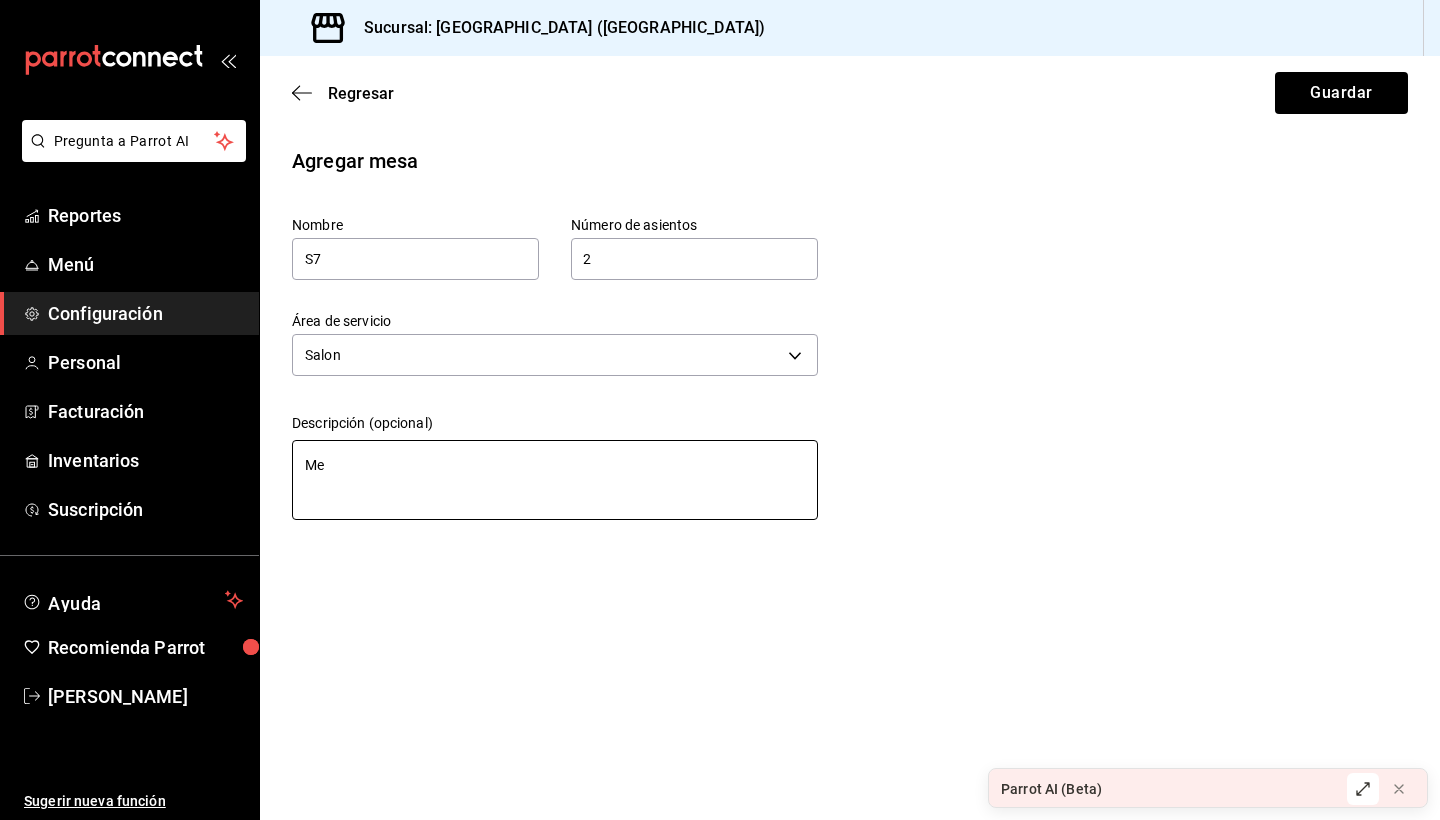 type on "Mes" 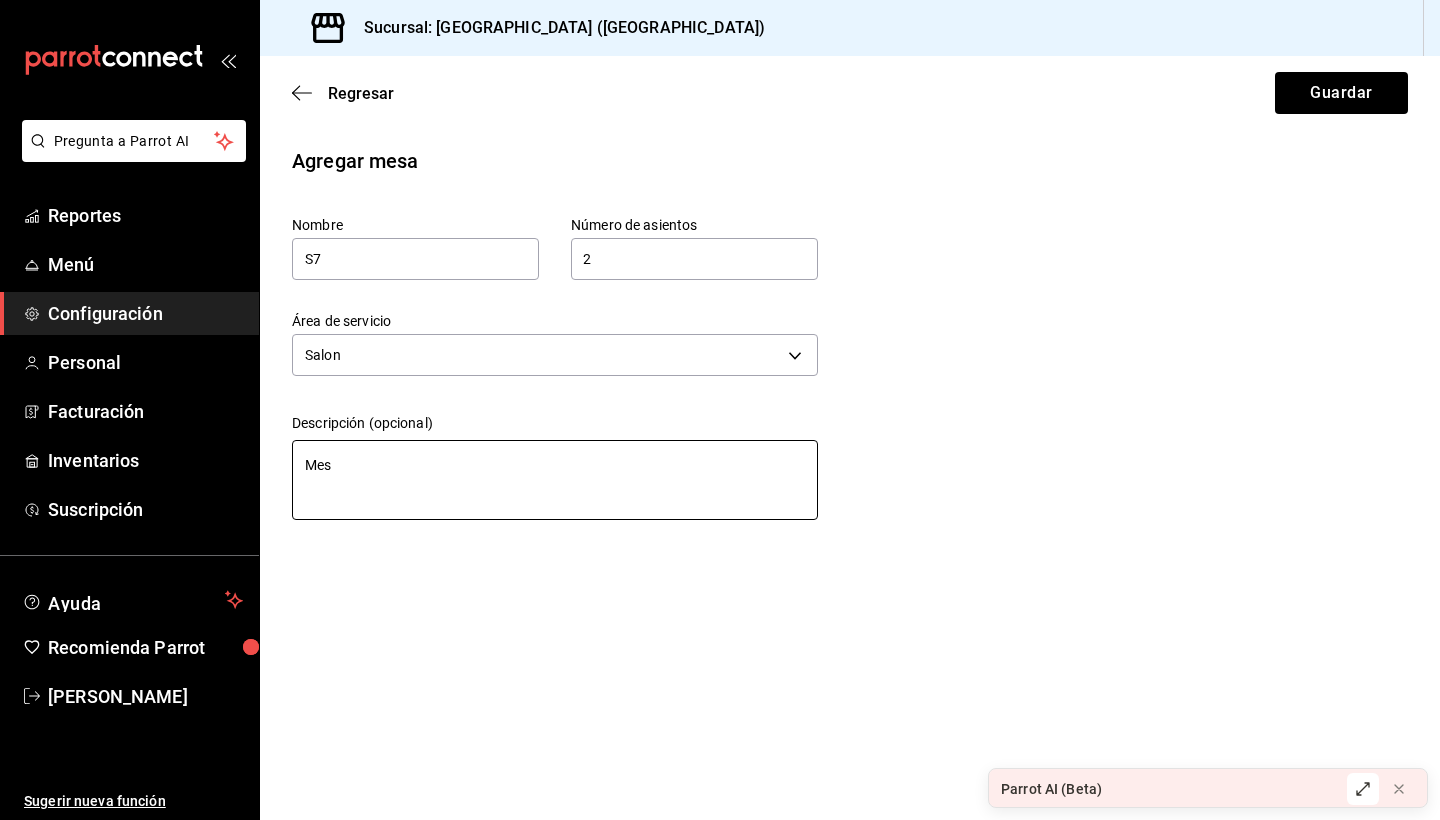 type on "Mesa" 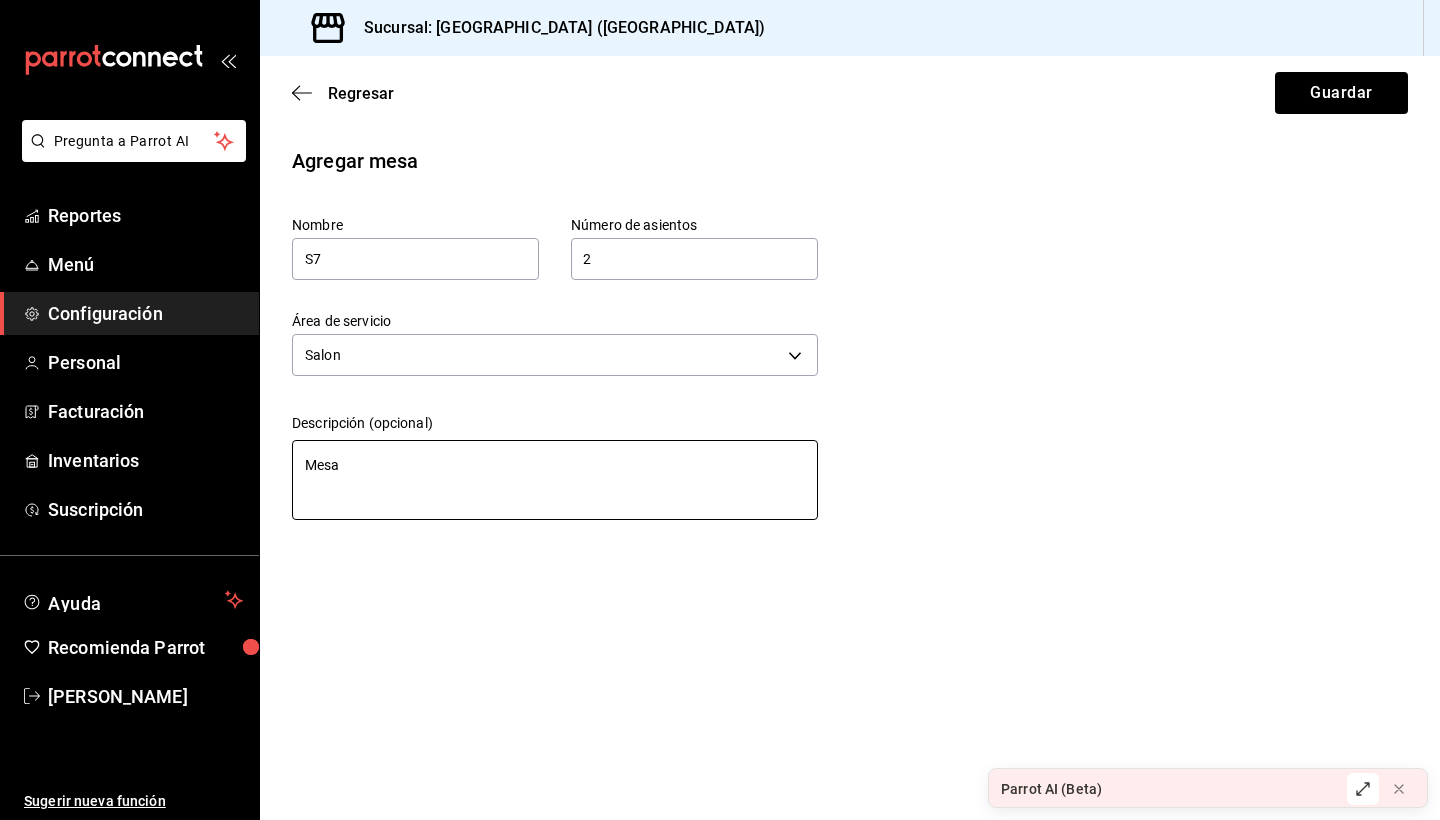 type on "Mesa" 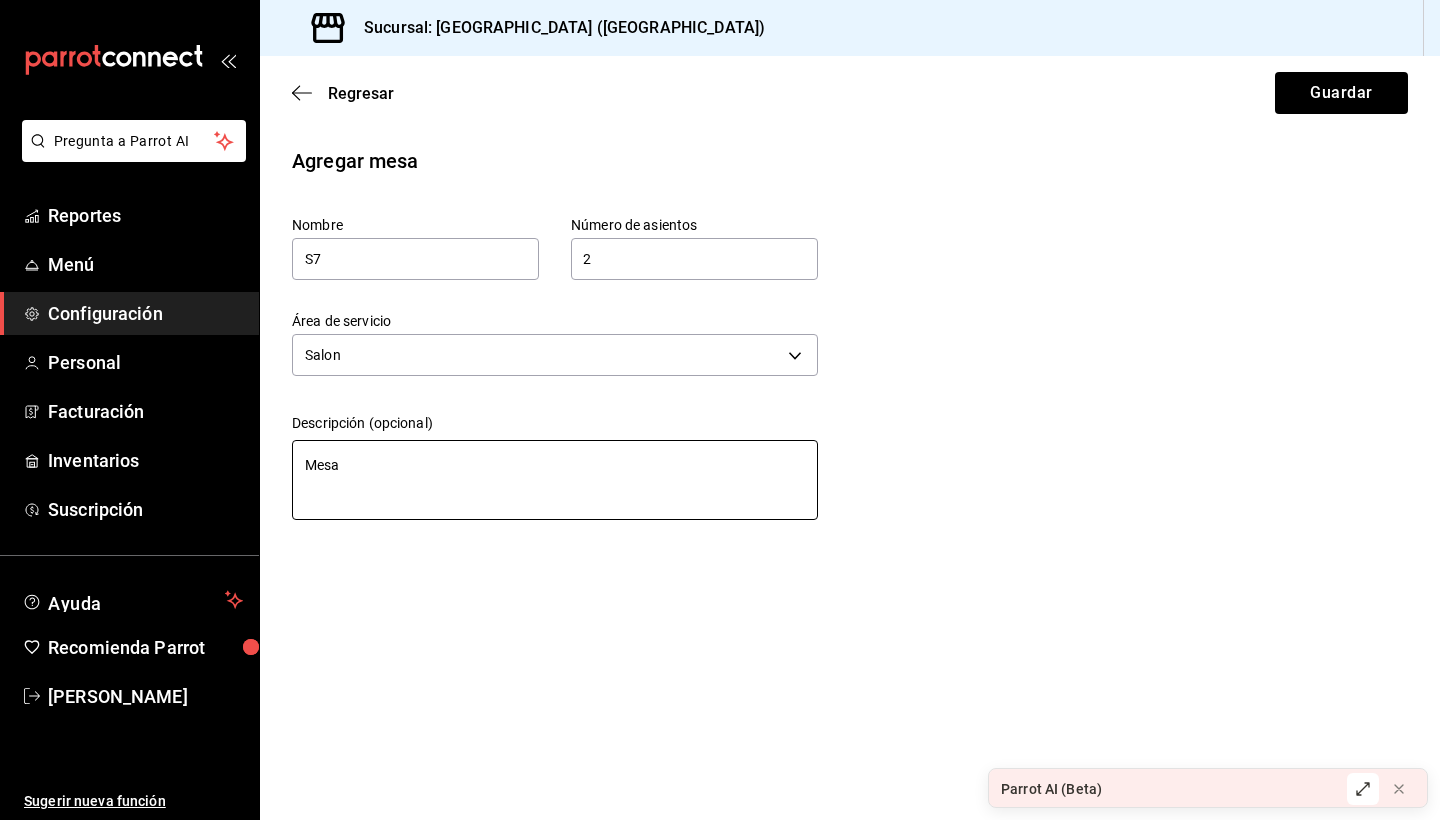type on "Mesa c" 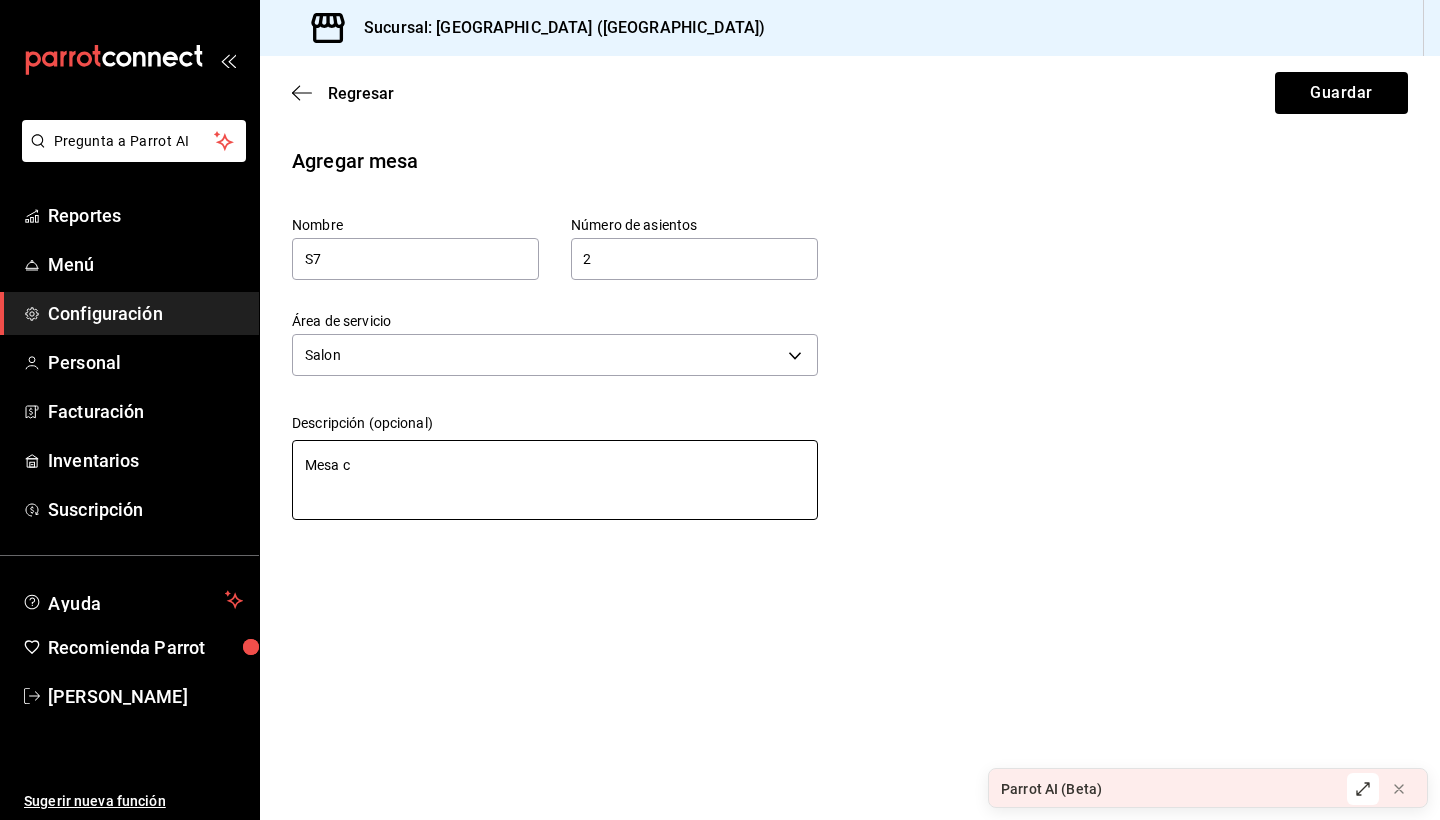 type on "Mesa ce" 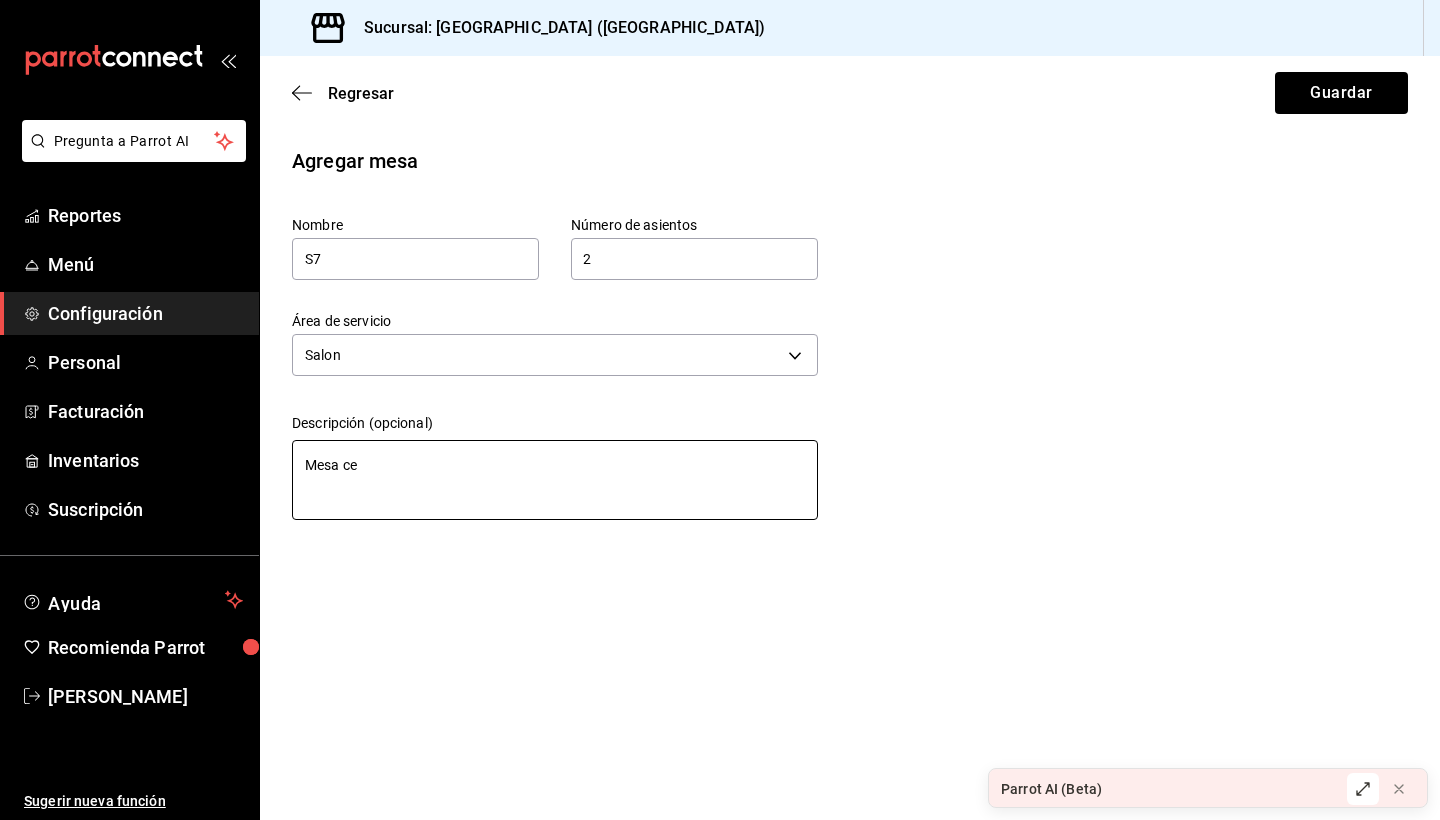 type on "Mesa cen" 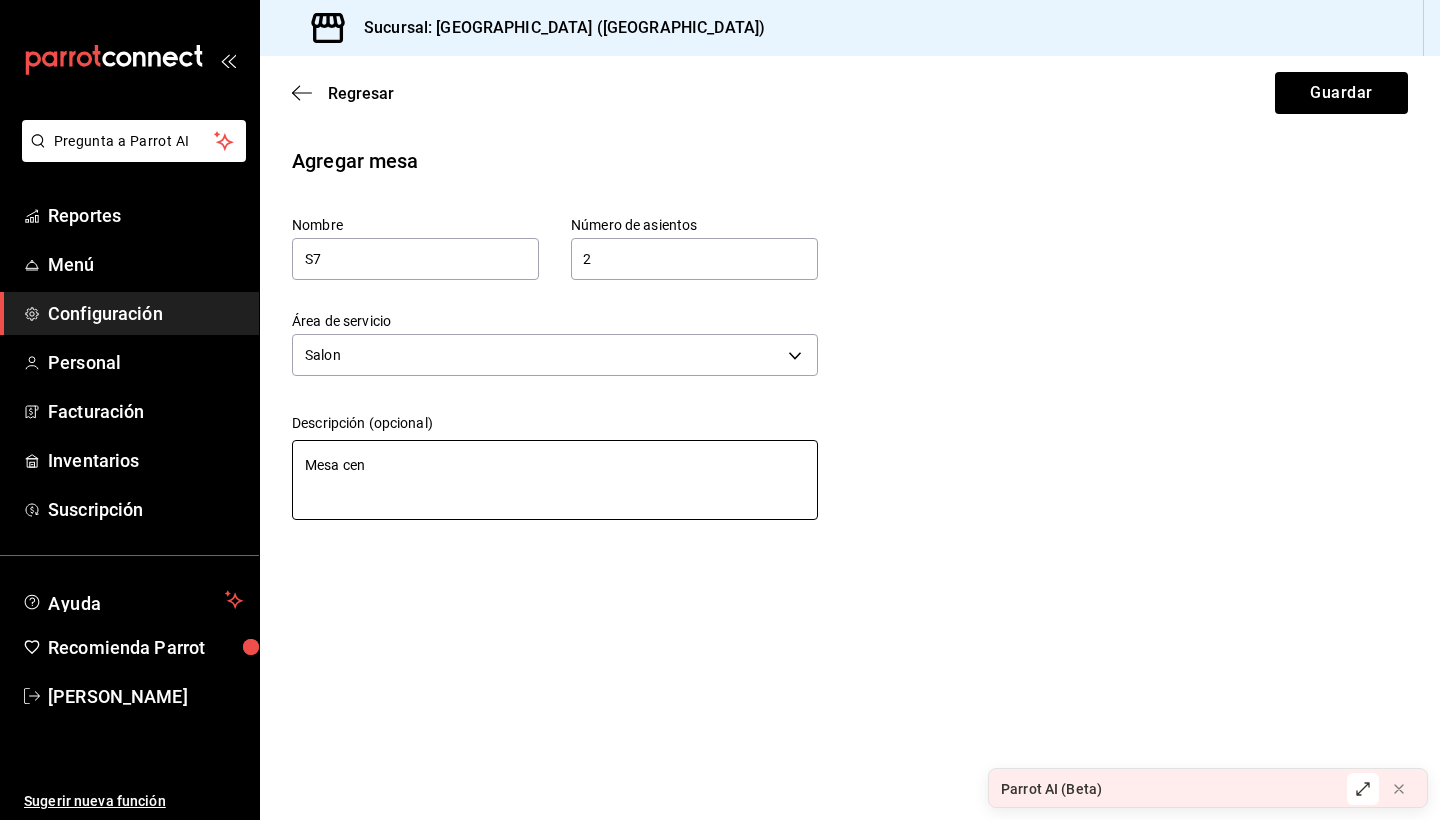 type on "Mesa cent" 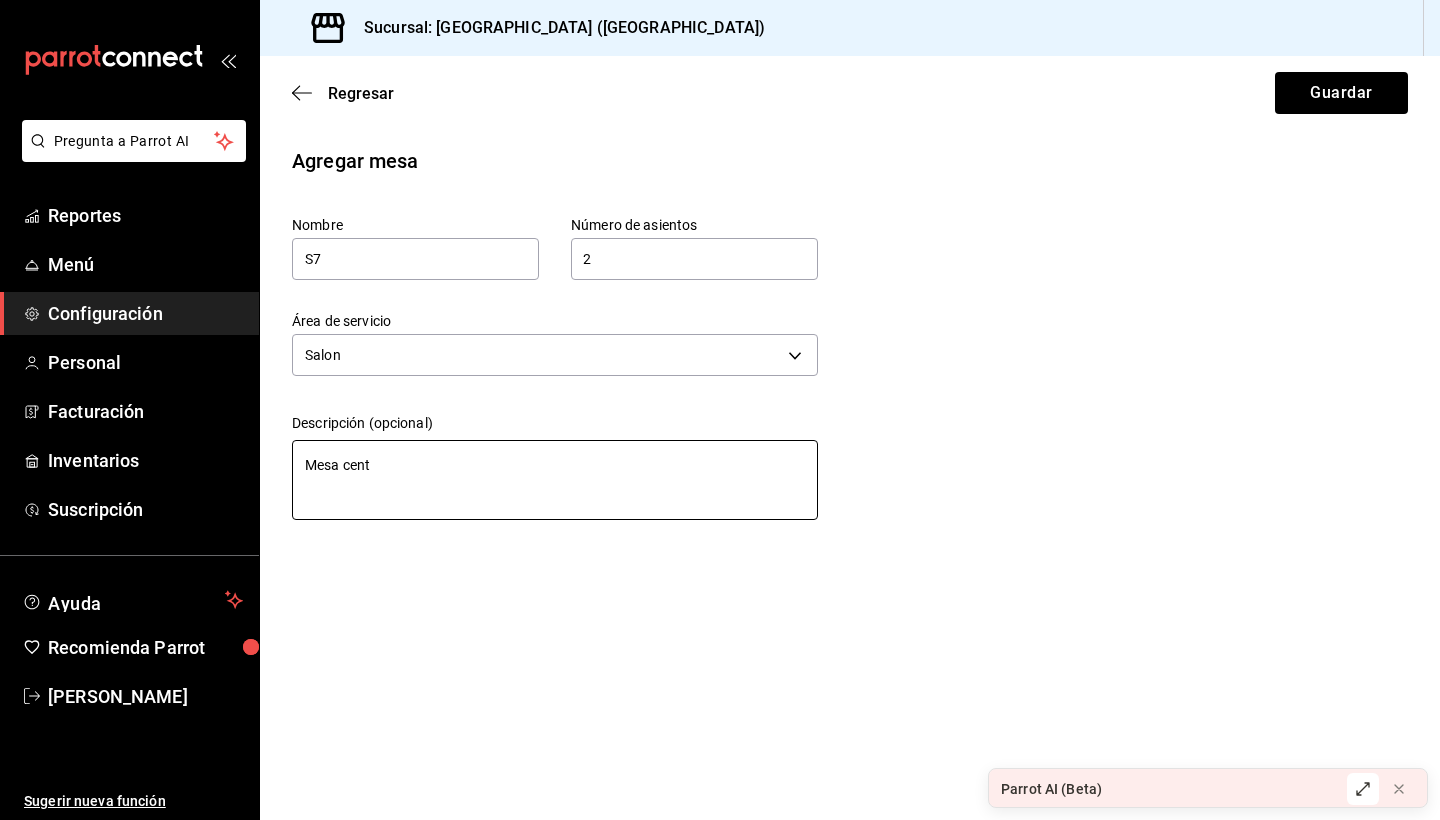 type on "Mesa centr" 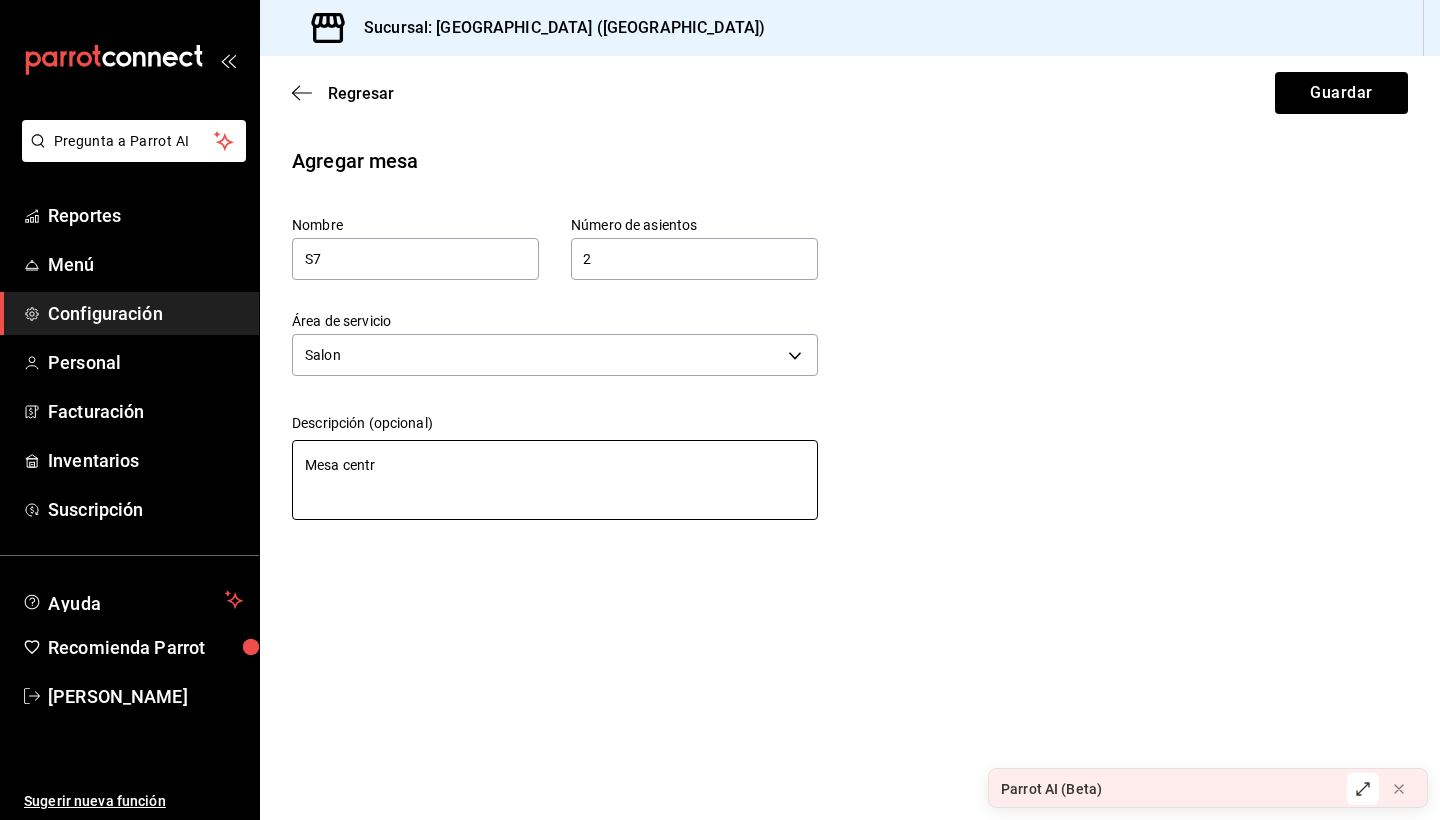 type on "Mesa centro" 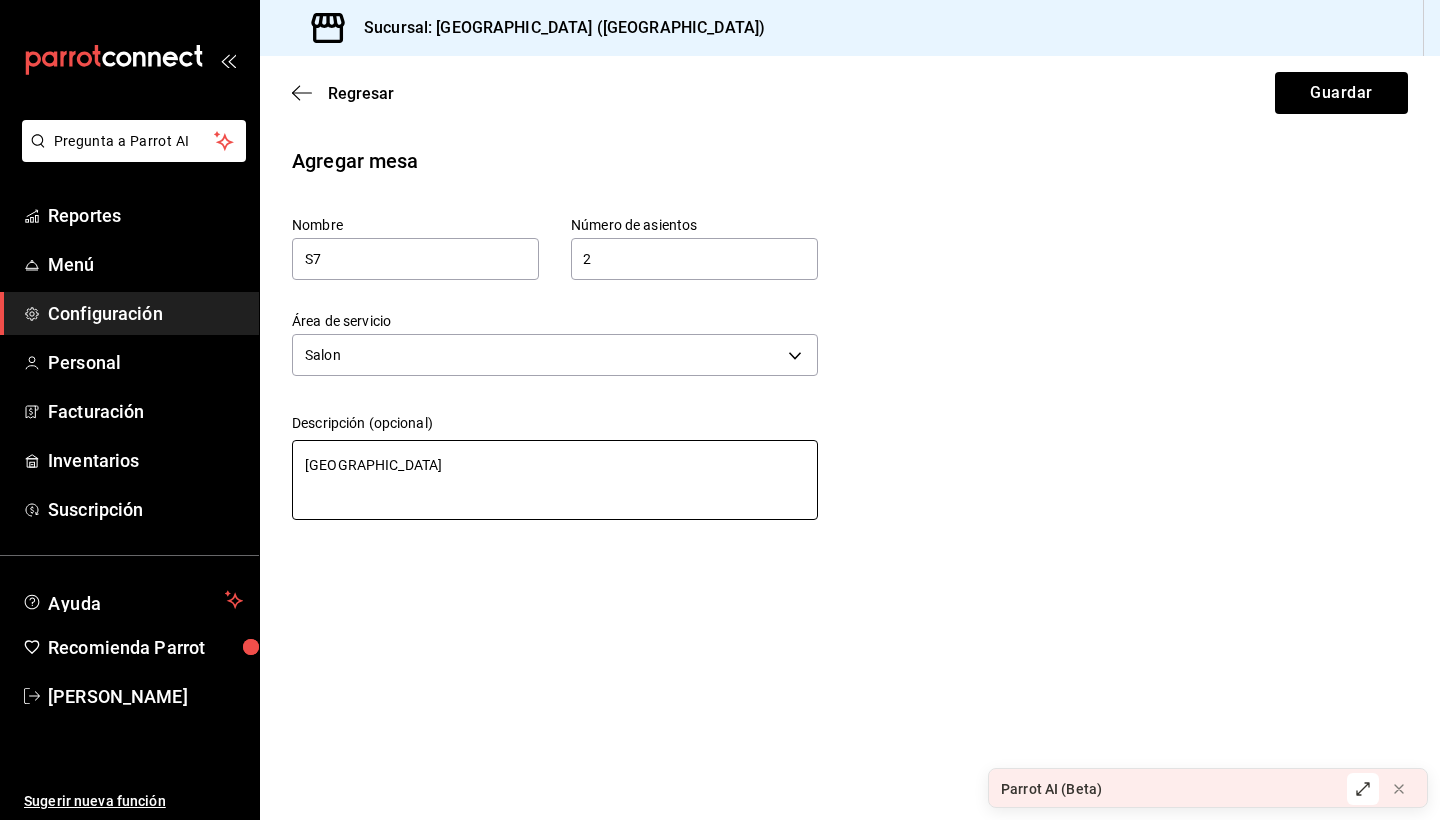 type on "Mesa centro" 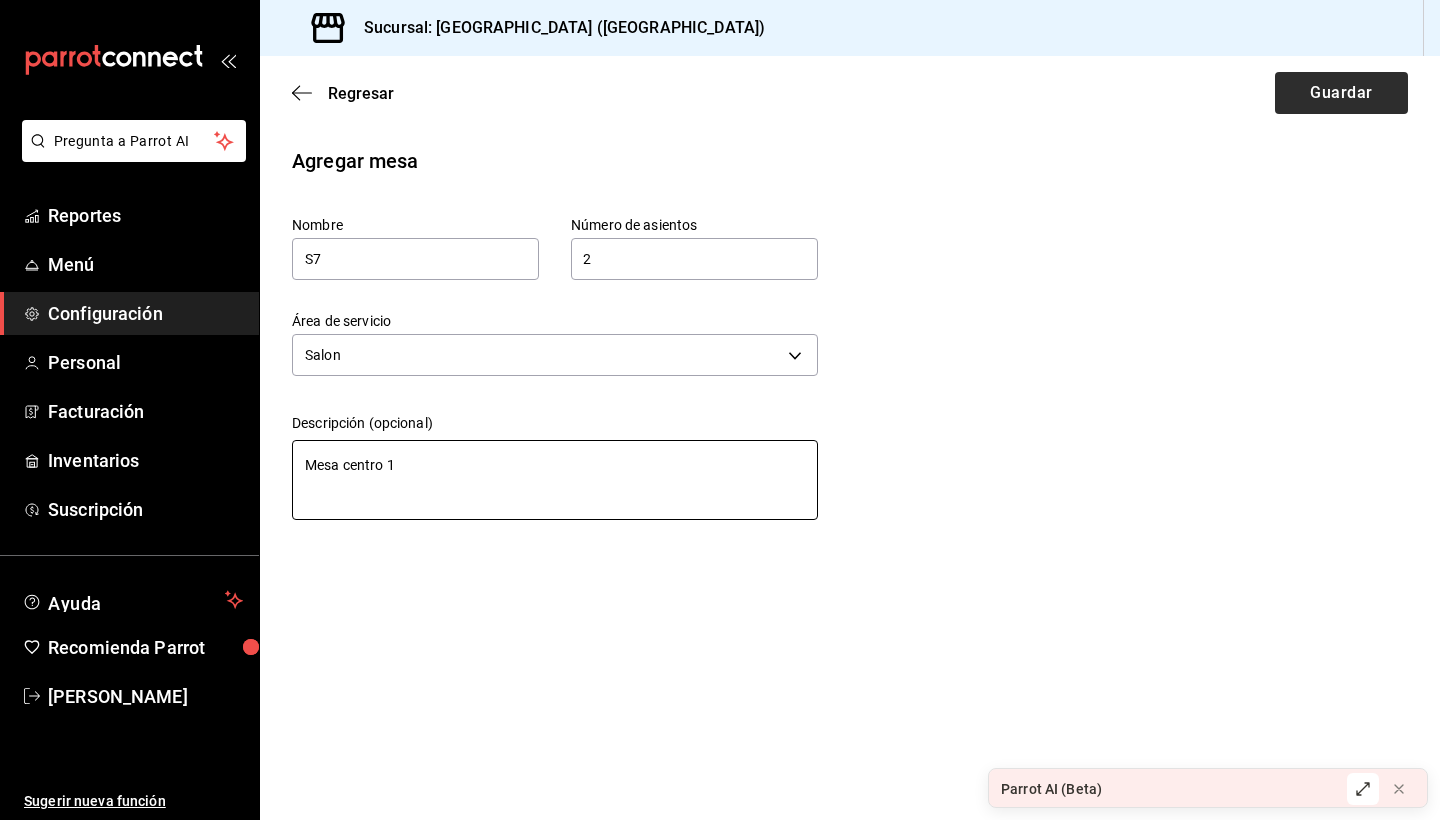 type on "Mesa centro 1" 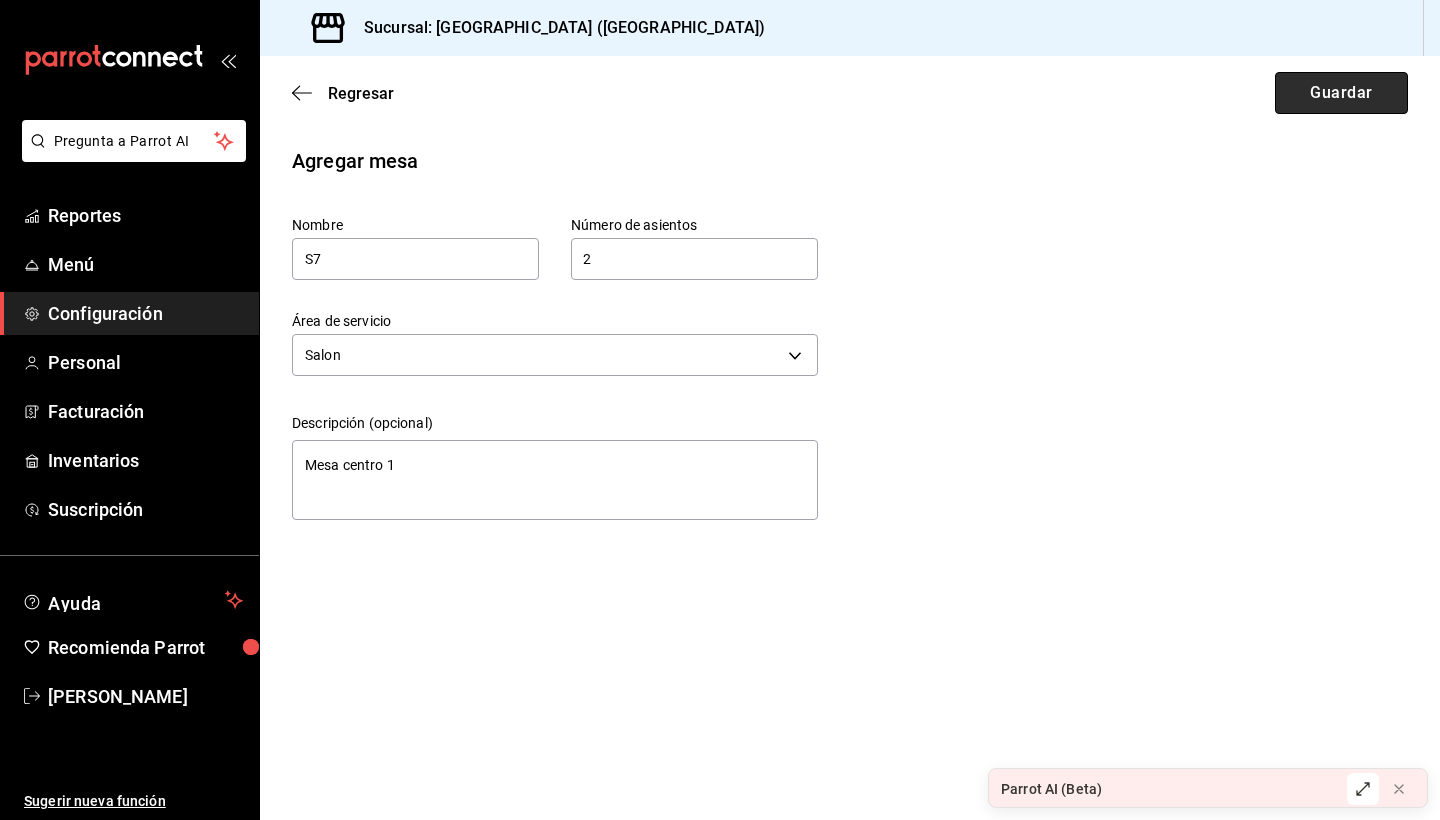 click on "Guardar" at bounding box center (1341, 93) 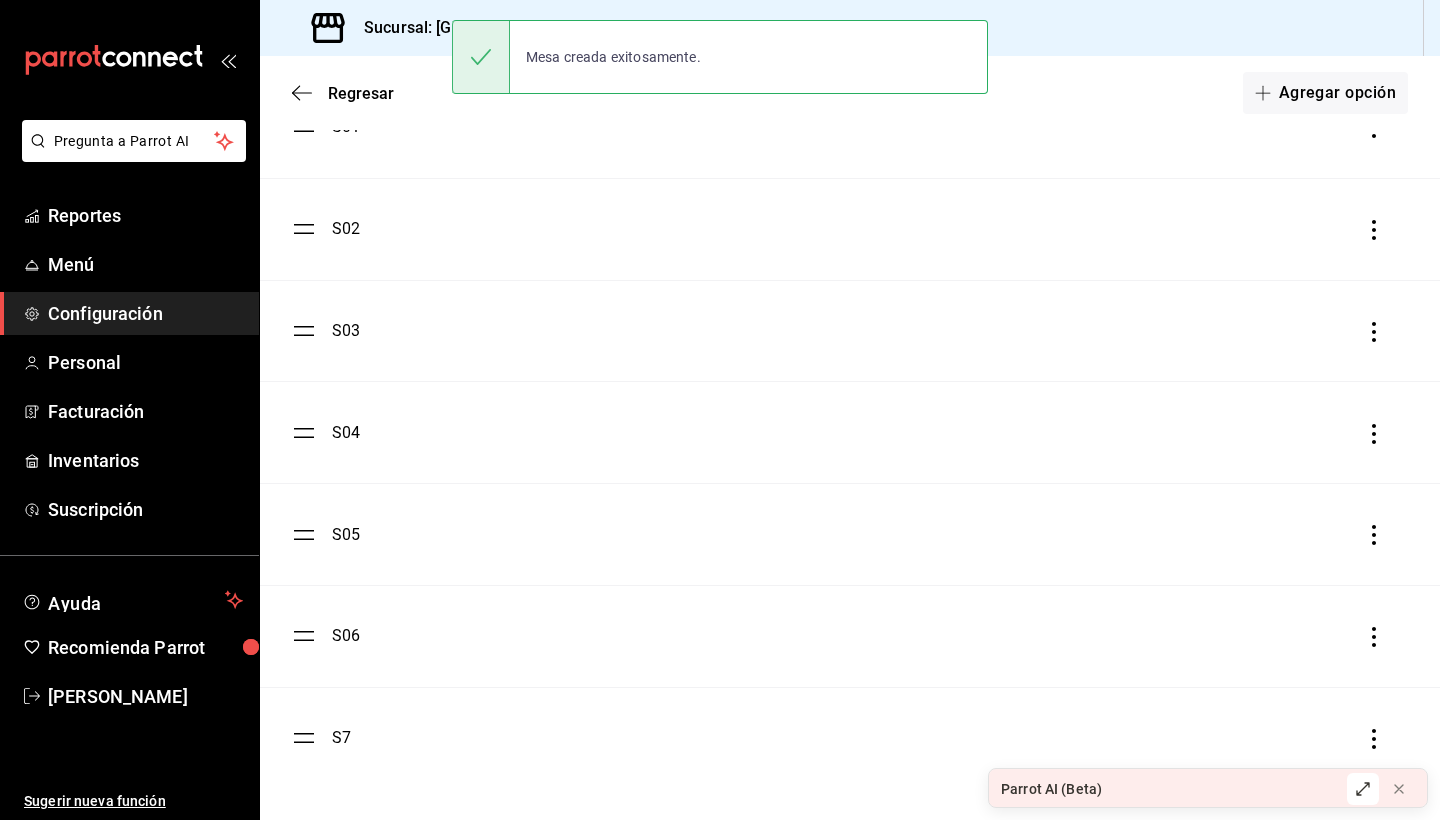scroll, scrollTop: 216, scrollLeft: 0, axis: vertical 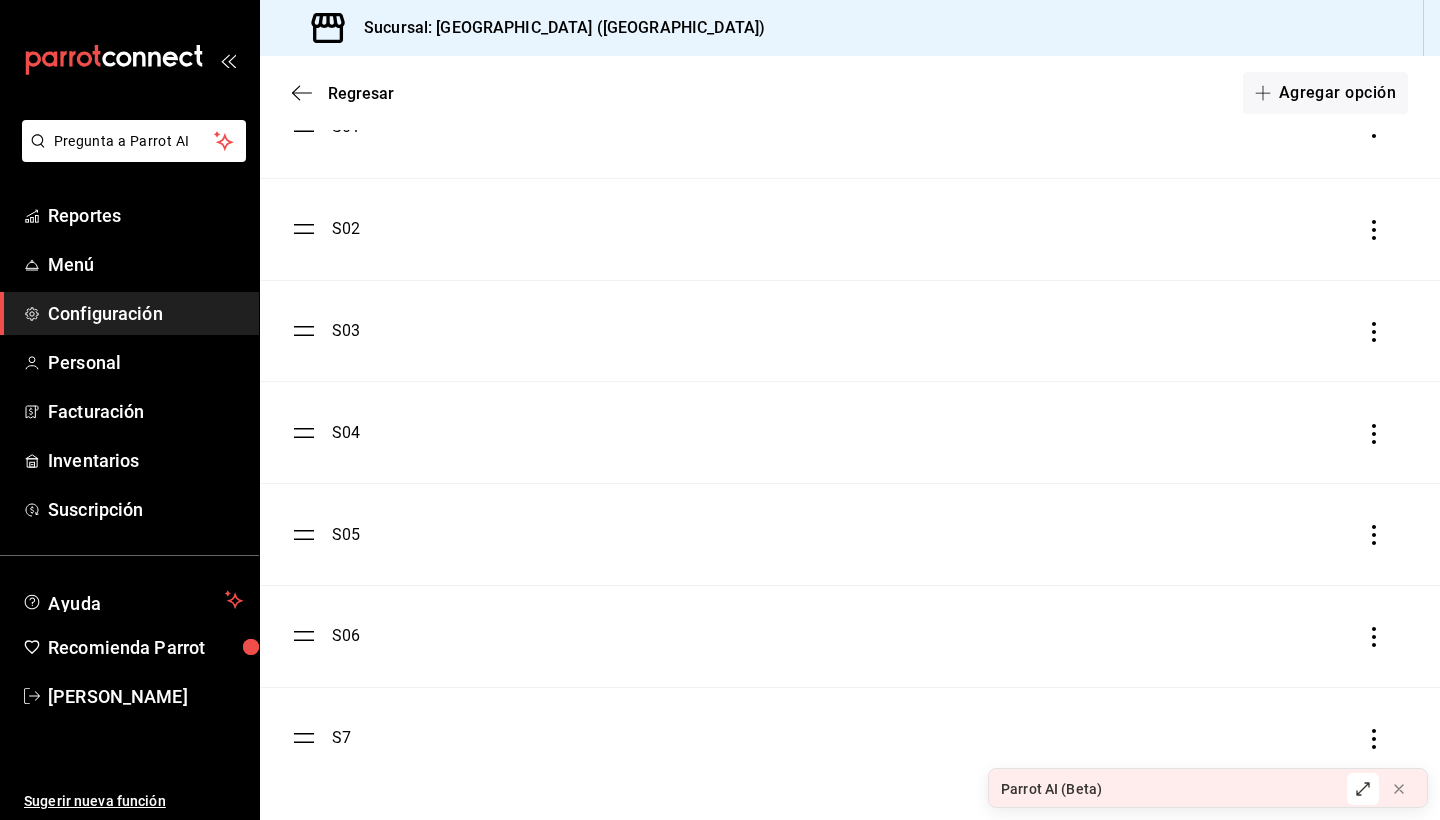 click 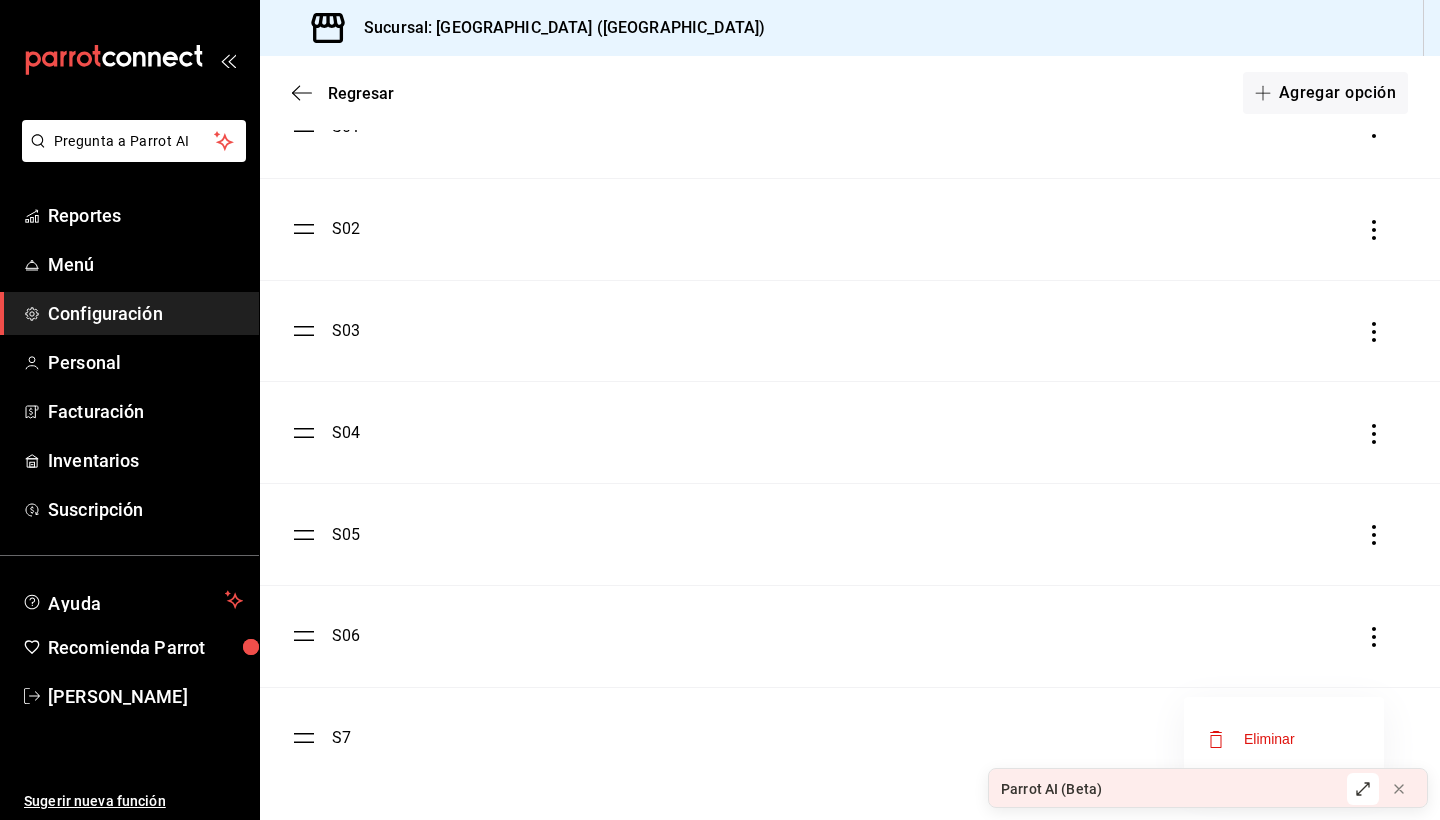 click on "Eliminar" at bounding box center (1269, 739) 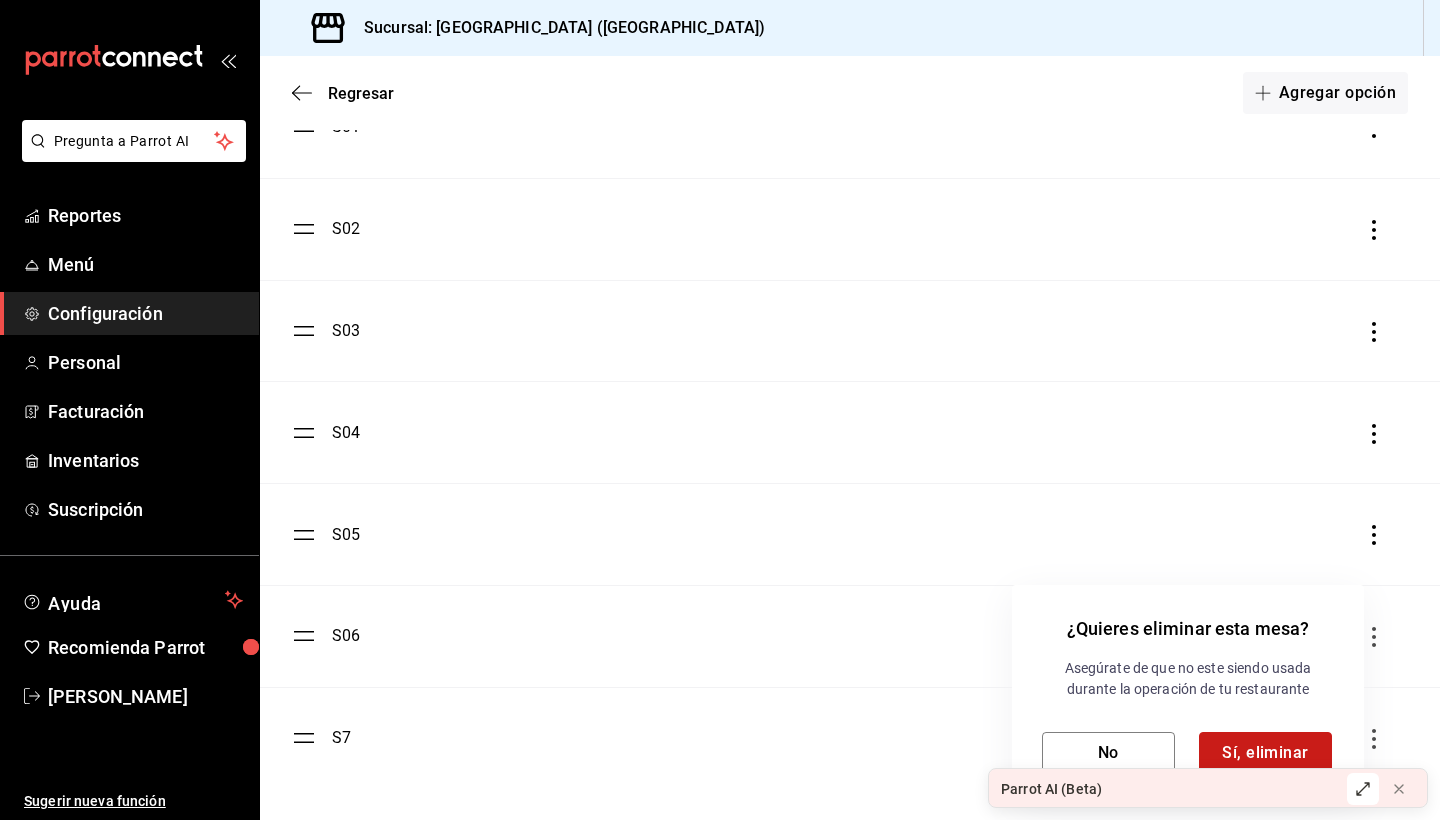 click on "Sí, eliminar" at bounding box center [1265, 753] 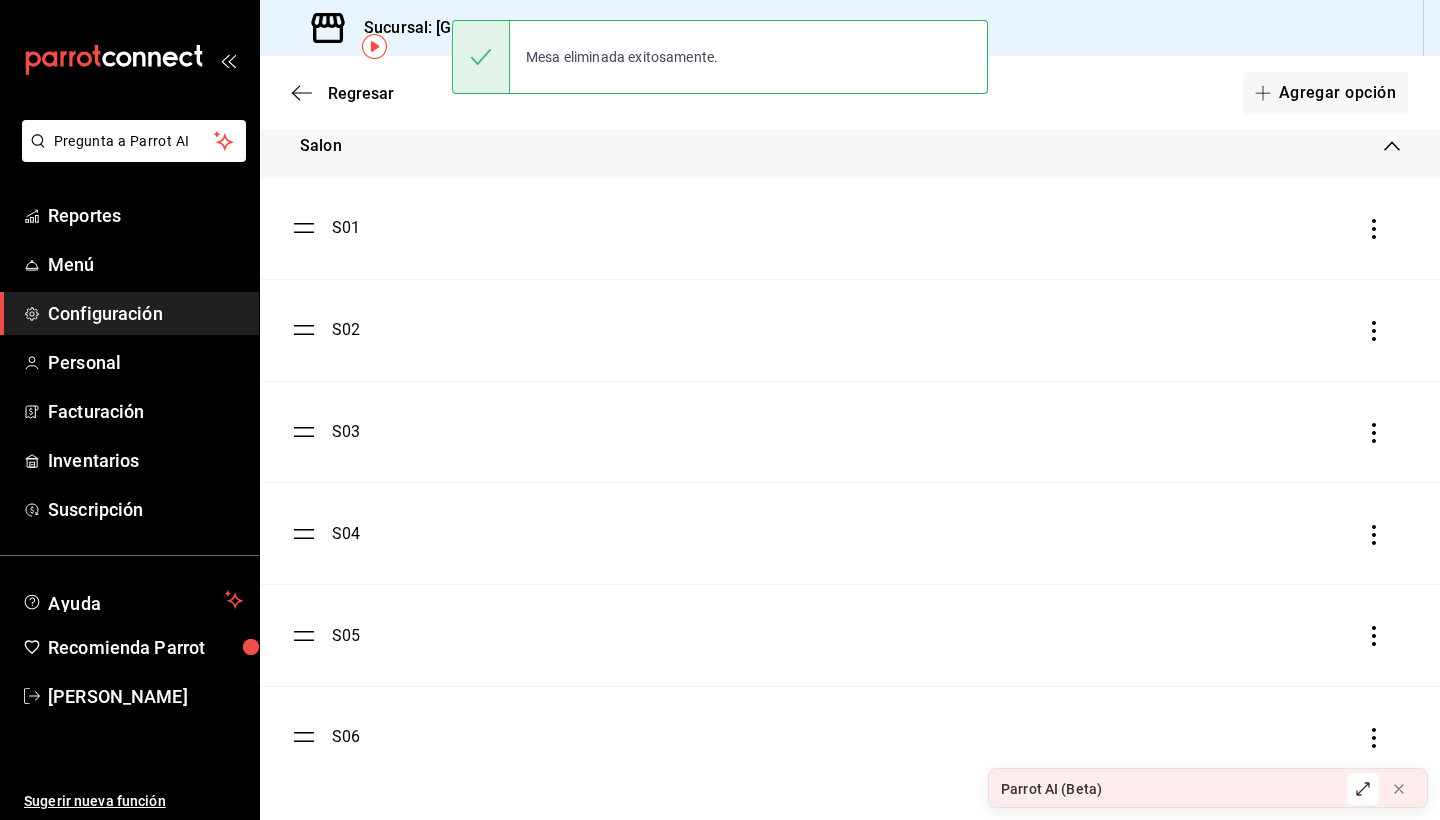 scroll, scrollTop: 115, scrollLeft: 0, axis: vertical 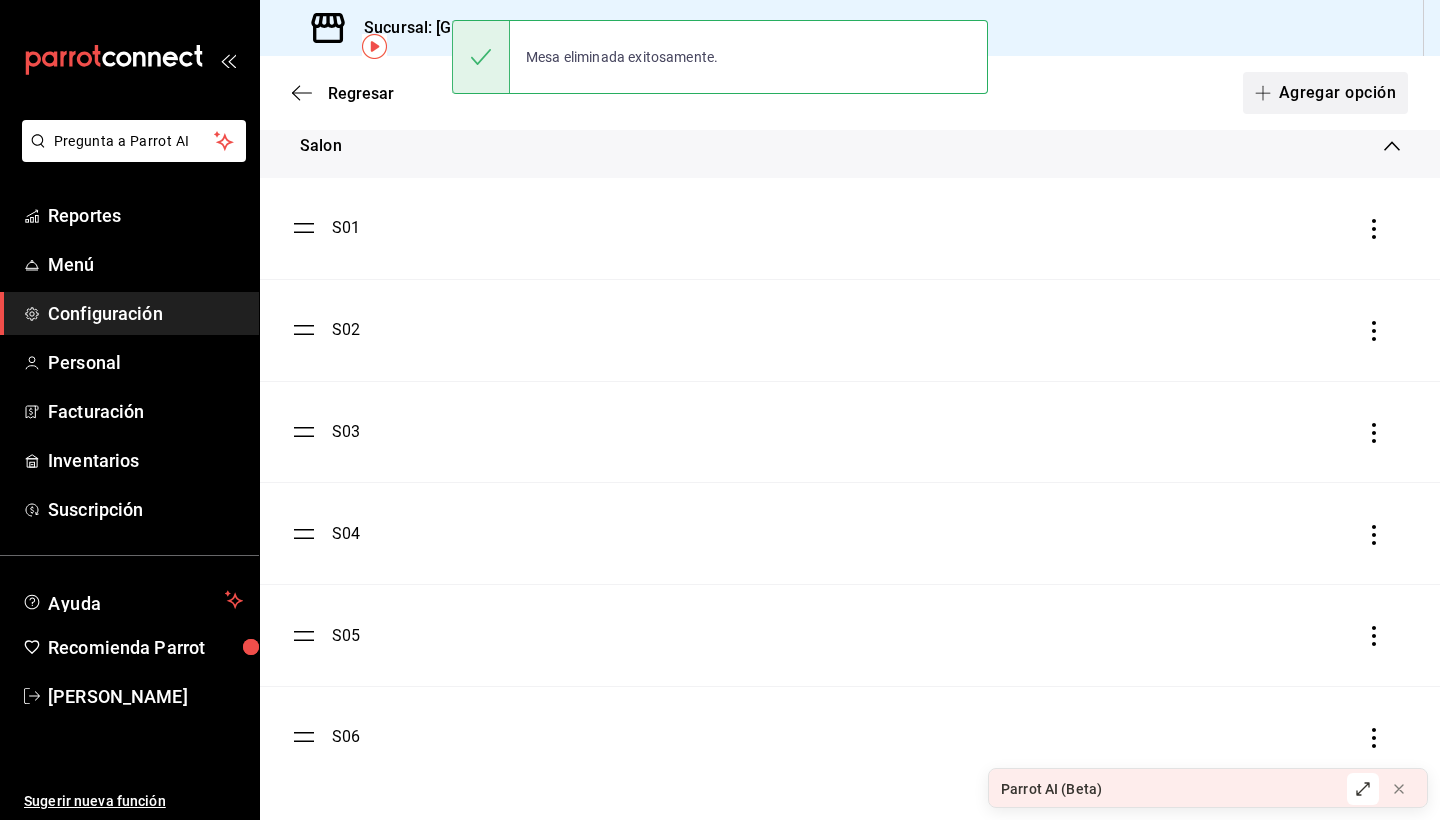 click on "Agregar opción" at bounding box center (1325, 93) 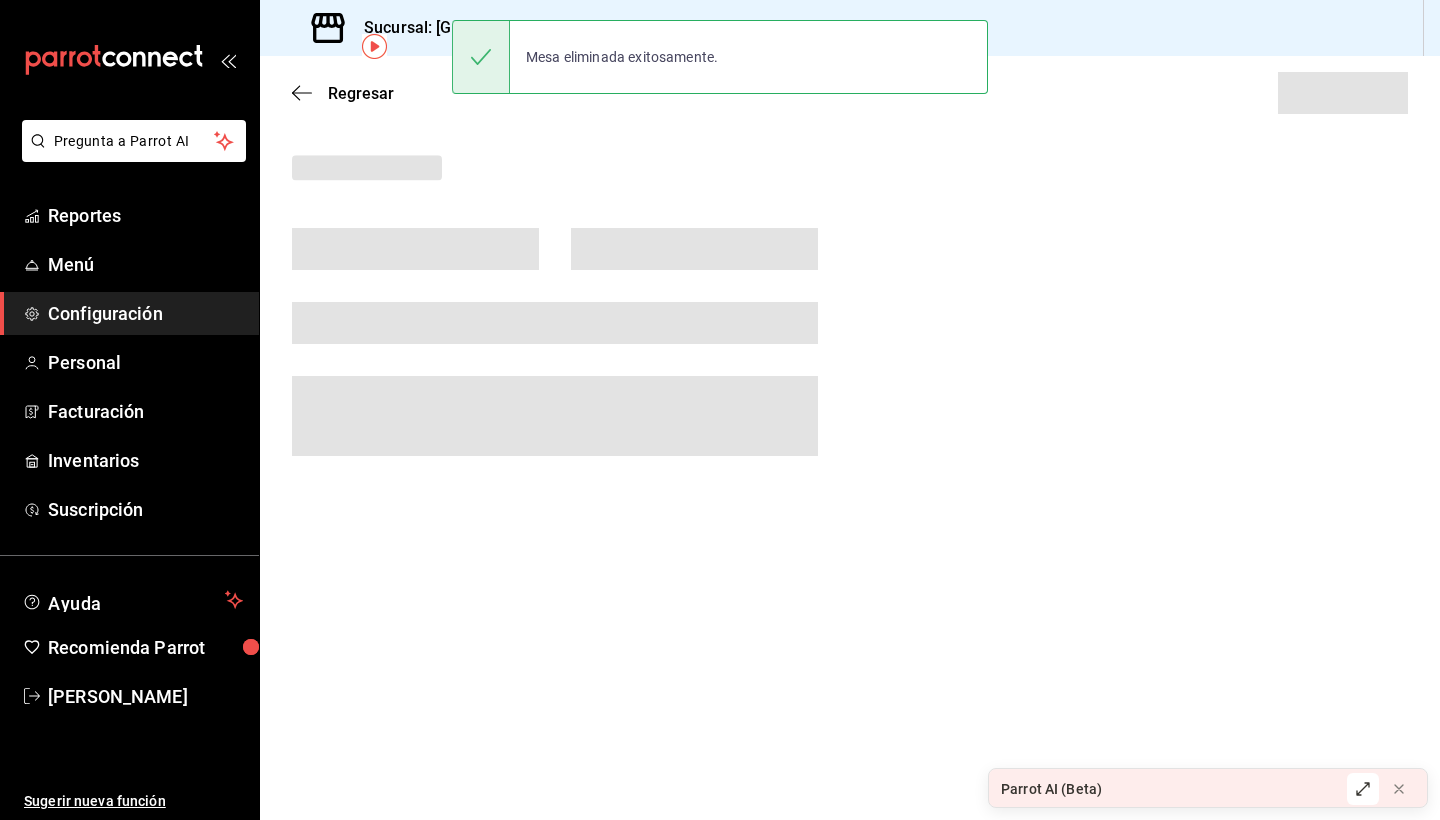 scroll, scrollTop: 0, scrollLeft: 0, axis: both 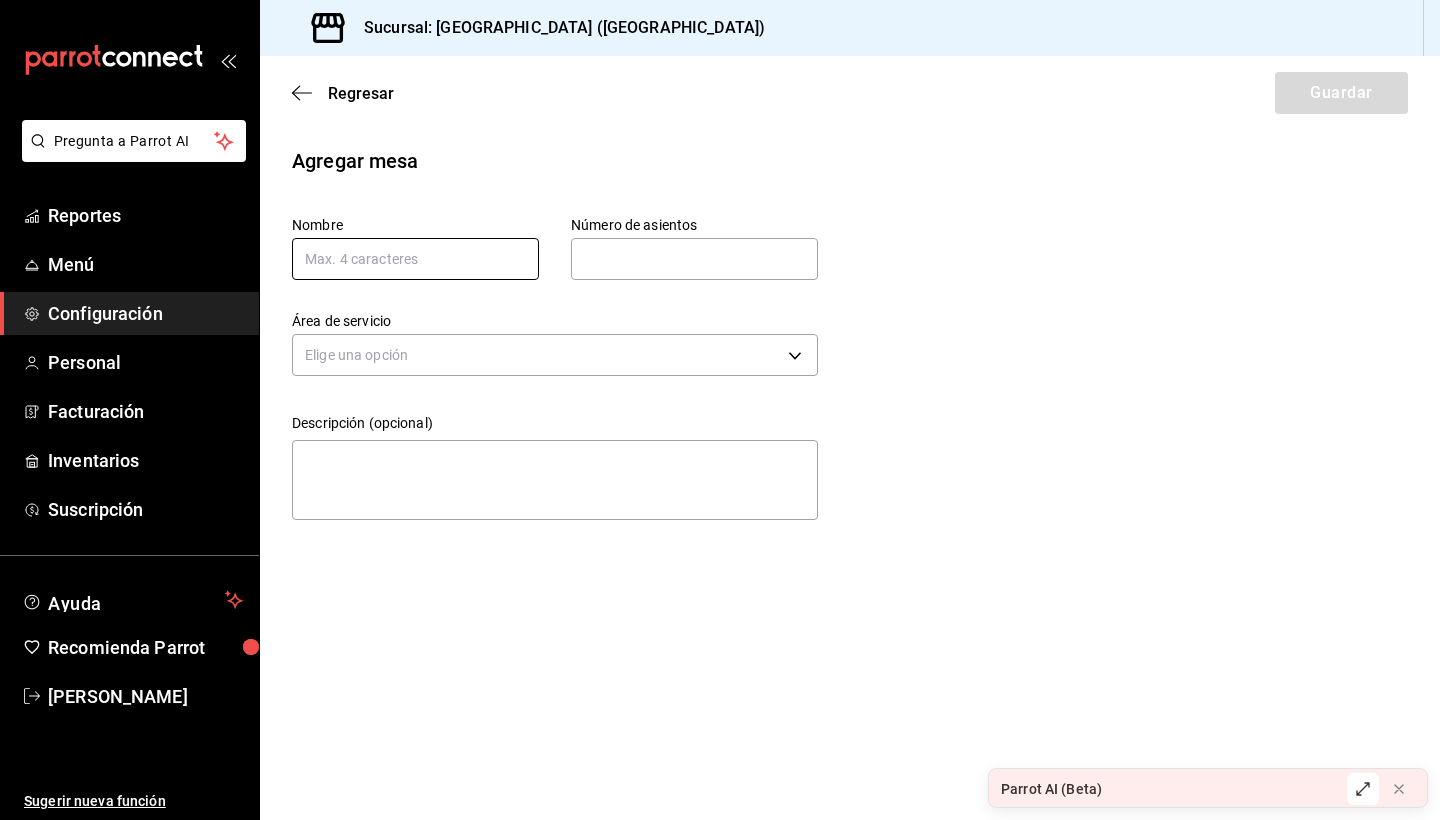 click at bounding box center (415, 259) 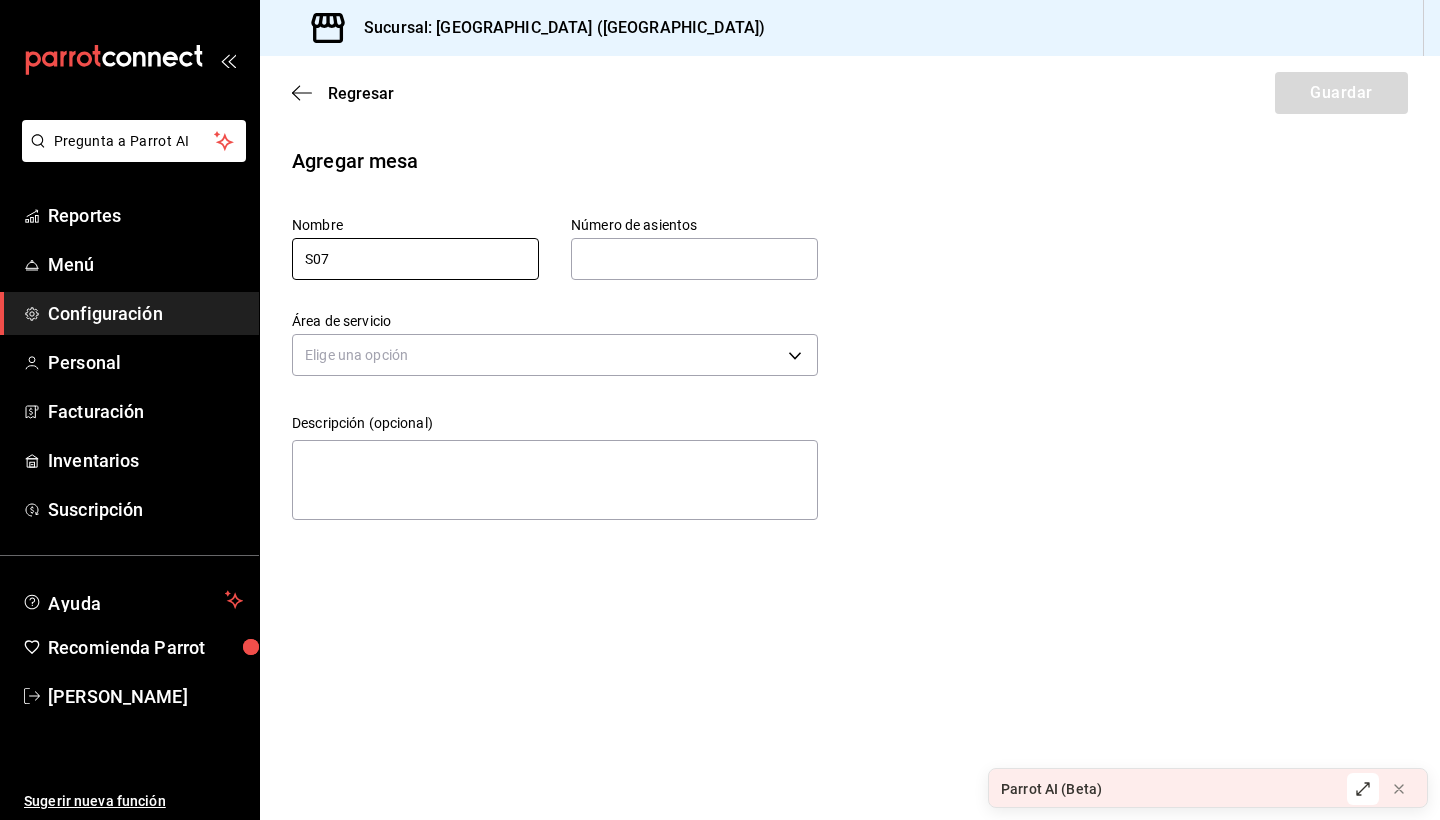 type on "S07" 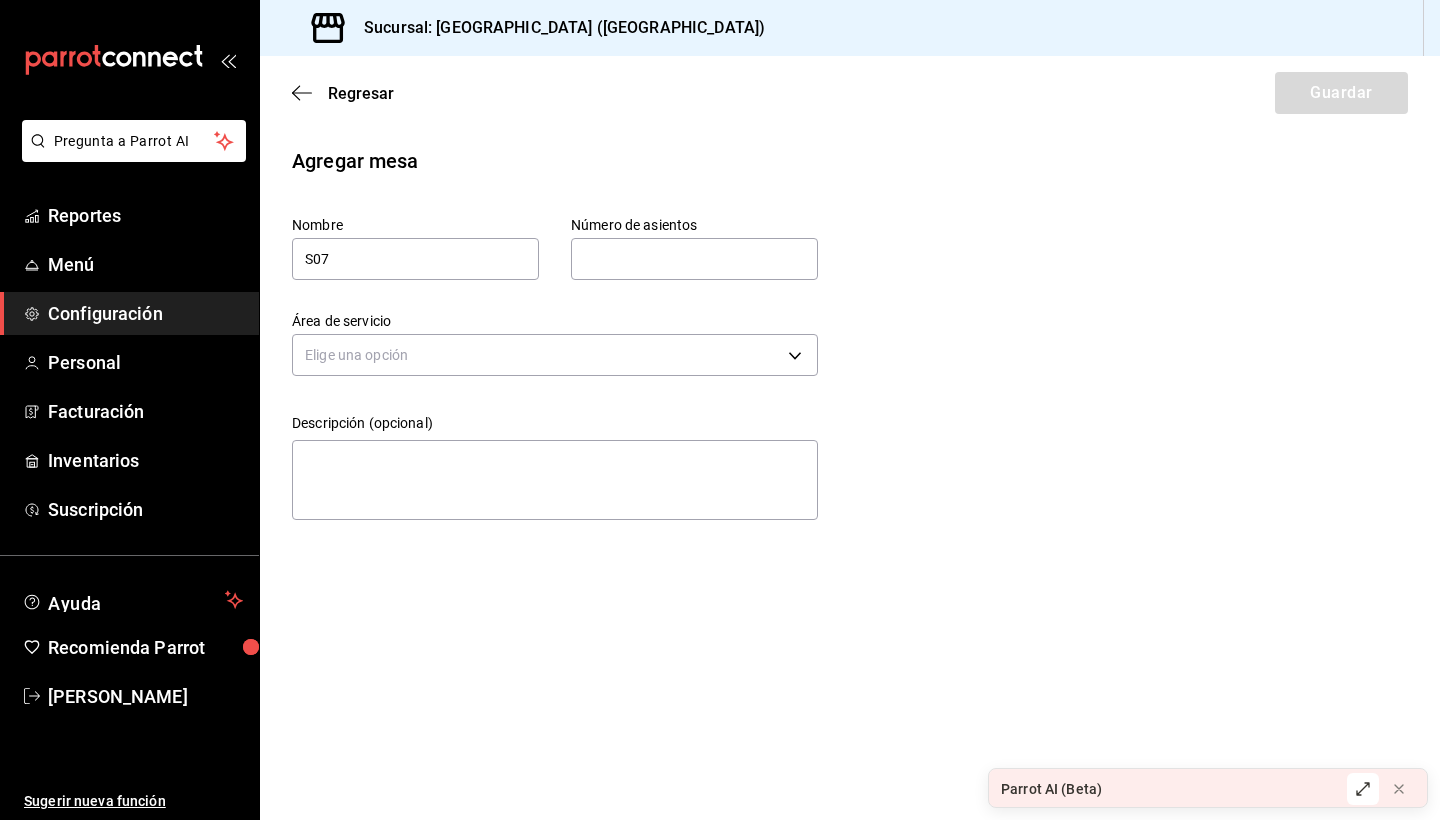 click at bounding box center (694, 259) 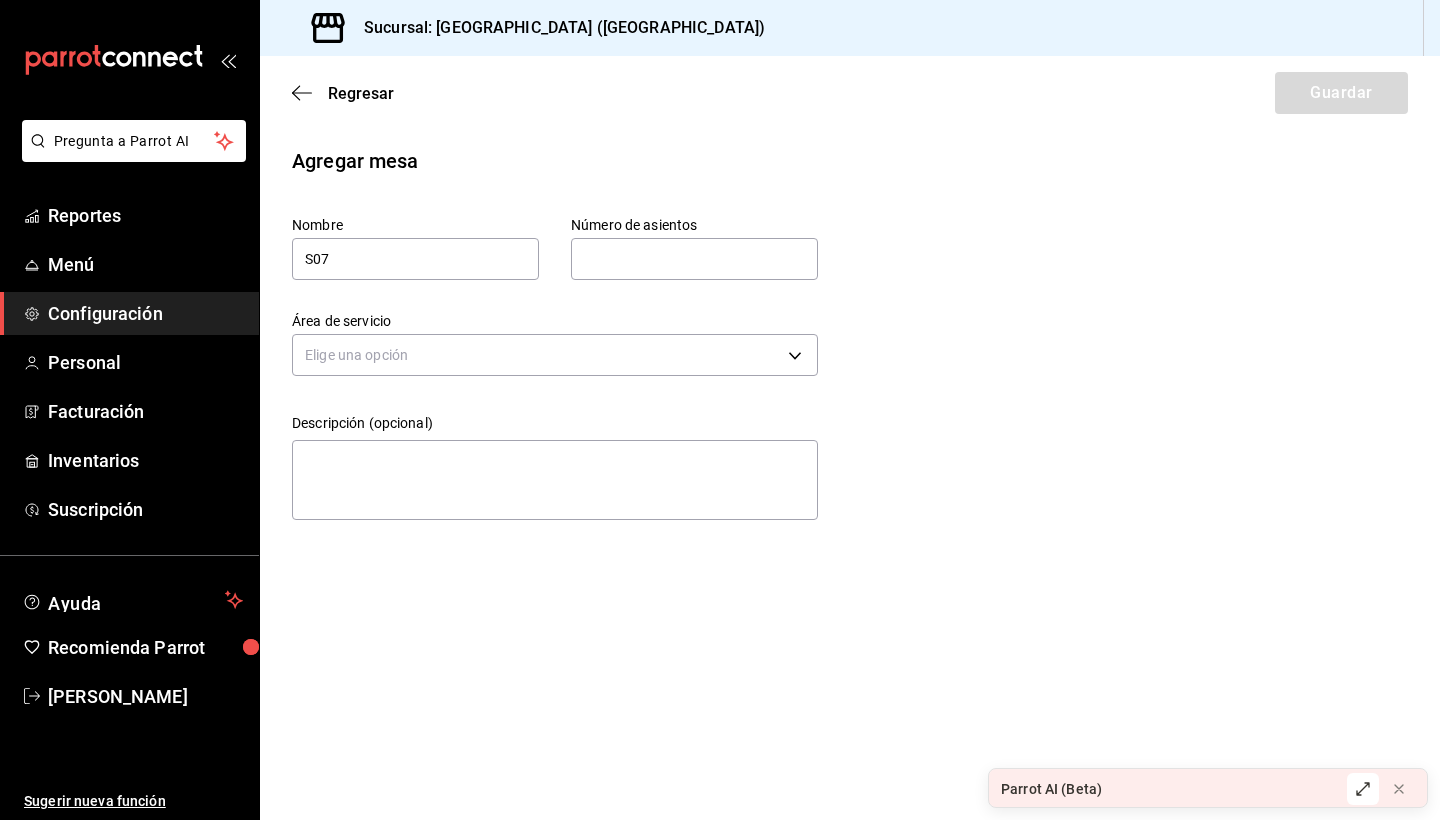type on "2" 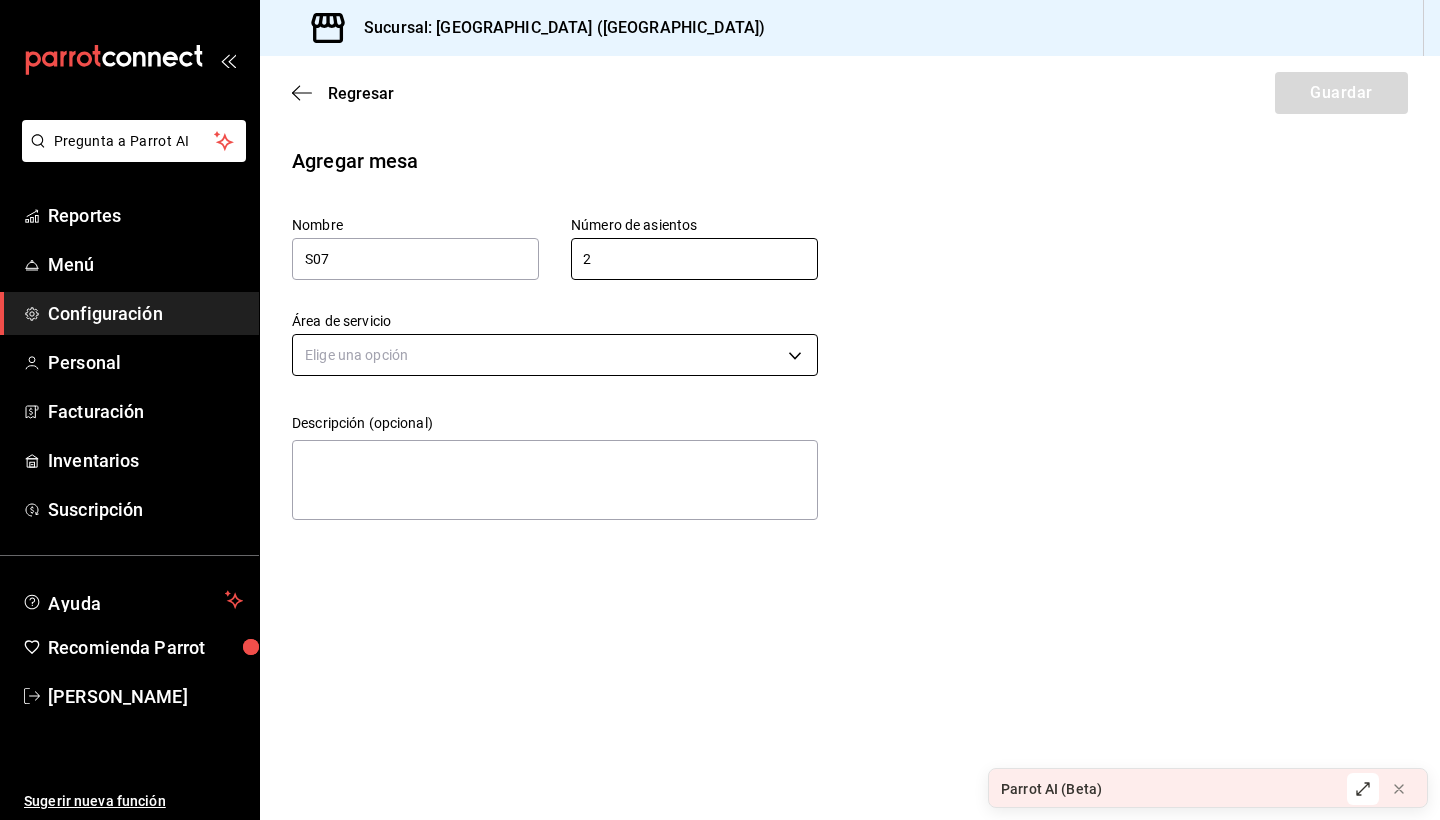 click on "Pregunta a Parrot AI Reportes   Menú   Configuración   Personal   Facturación   Inventarios   Suscripción   Ayuda Recomienda Parrot   Axel Cruz Montaño   Sugerir nueva función   Sucursal: Emuna (puebla) Regresar Guardar Agregar mesa Nombre S07 Número de asientos 2 Número de asientos Área de servicio Elige una opción Descripción (opcional) x GANA 1 MES GRATIS EN TU SUSCRIPCIÓN AQUÍ ¿Recuerdas cómo empezó tu restaurante?
Hoy puedes ayudar a un colega a tener el mismo cambio que tú viviste.
Recomienda Parrot directamente desde tu Portal Administrador.
Es fácil y rápido.
🎁 Por cada restaurante que se una, ganas 1 mes gratis. Ver video tutorial Ir a video Parrot AI (Beta) Pregunta a Parrot AI Reportes   Menú   Configuración   Personal   Facturación   Inventarios   Suscripción   Ayuda Recomienda Parrot   Axel Cruz Montaño   Sugerir nueva función   Visitar centro de ayuda (81) 2046 6363 soporte@parrotsoftware.io Visitar centro de ayuda (81) 2046 6363 soporte@parrotsoftware.io" at bounding box center (720, 410) 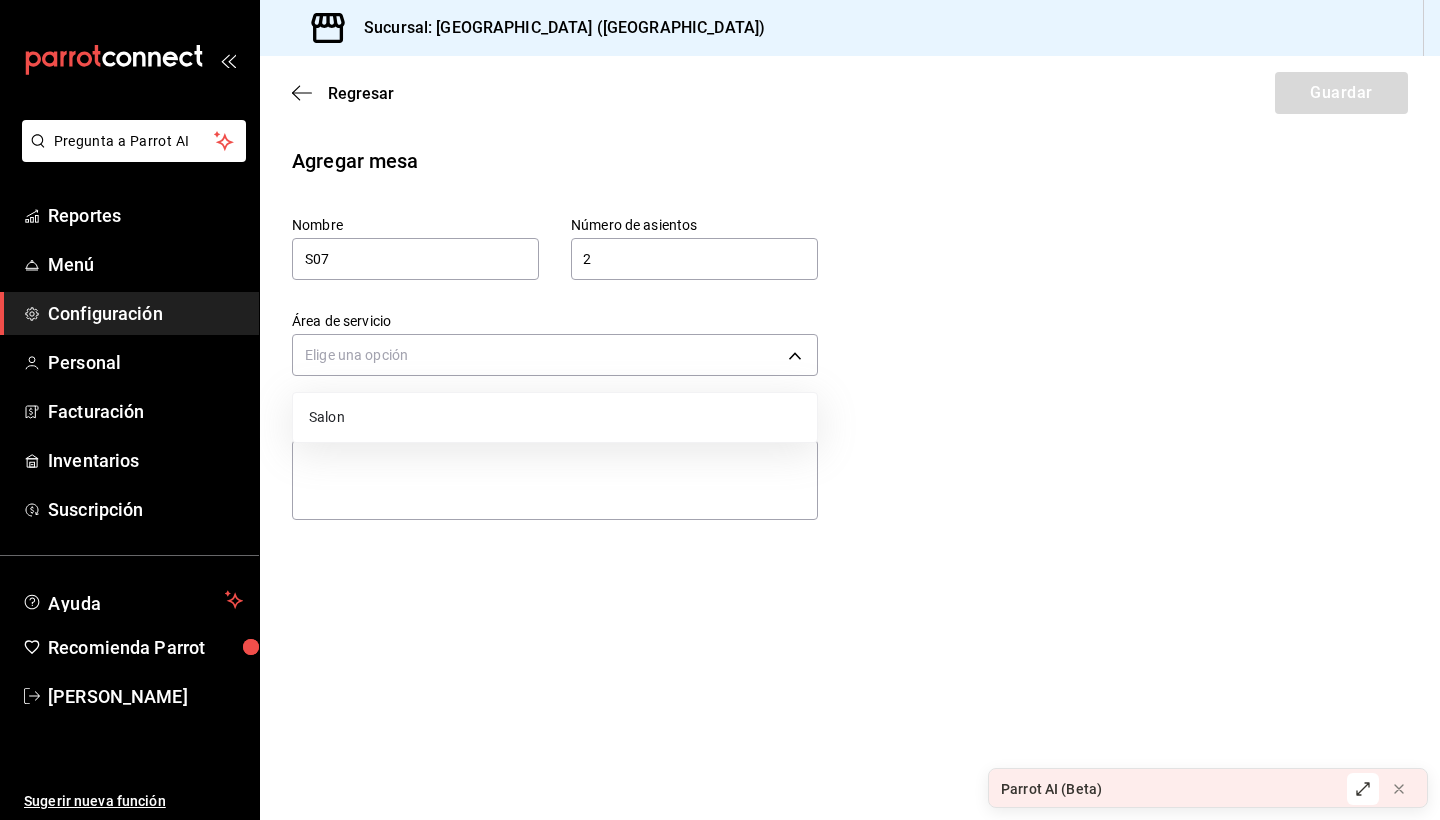 click at bounding box center [720, 410] 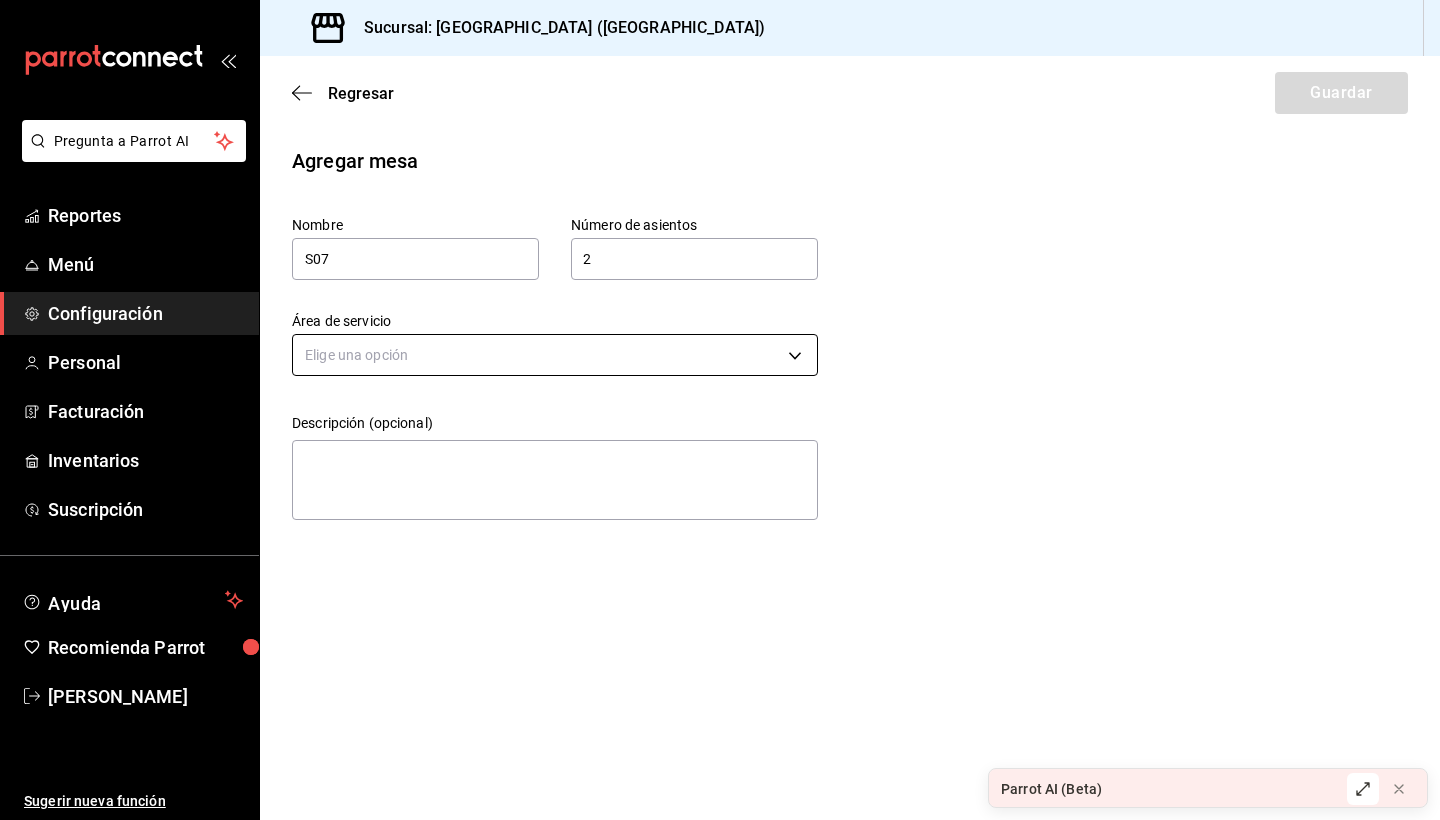 click on "Pregunta a Parrot AI Reportes   Menú   Configuración   Personal   Facturación   Inventarios   Suscripción   Ayuda Recomienda Parrot   Axel Cruz Montaño   Sugerir nueva función   Sucursal: Emuna (puebla) Regresar Guardar Agregar mesa Nombre S07 Número de asientos 2 Número de asientos Área de servicio Elige una opción Descripción (opcional) x GANA 1 MES GRATIS EN TU SUSCRIPCIÓN AQUÍ ¿Recuerdas cómo empezó tu restaurante?
Hoy puedes ayudar a un colega a tener el mismo cambio que tú viviste.
Recomienda Parrot directamente desde tu Portal Administrador.
Es fácil y rápido.
🎁 Por cada restaurante que se una, ganas 1 mes gratis. Ver video tutorial Ir a video Parrot AI (Beta) Pregunta a Parrot AI Reportes   Menú   Configuración   Personal   Facturación   Inventarios   Suscripción   Ayuda Recomienda Parrot   Axel Cruz Montaño   Sugerir nueva función   Visitar centro de ayuda (81) 2046 6363 soporte@parrotsoftware.io Visitar centro de ayuda (81) 2046 6363 soporte@parrotsoftware.io" at bounding box center (720, 410) 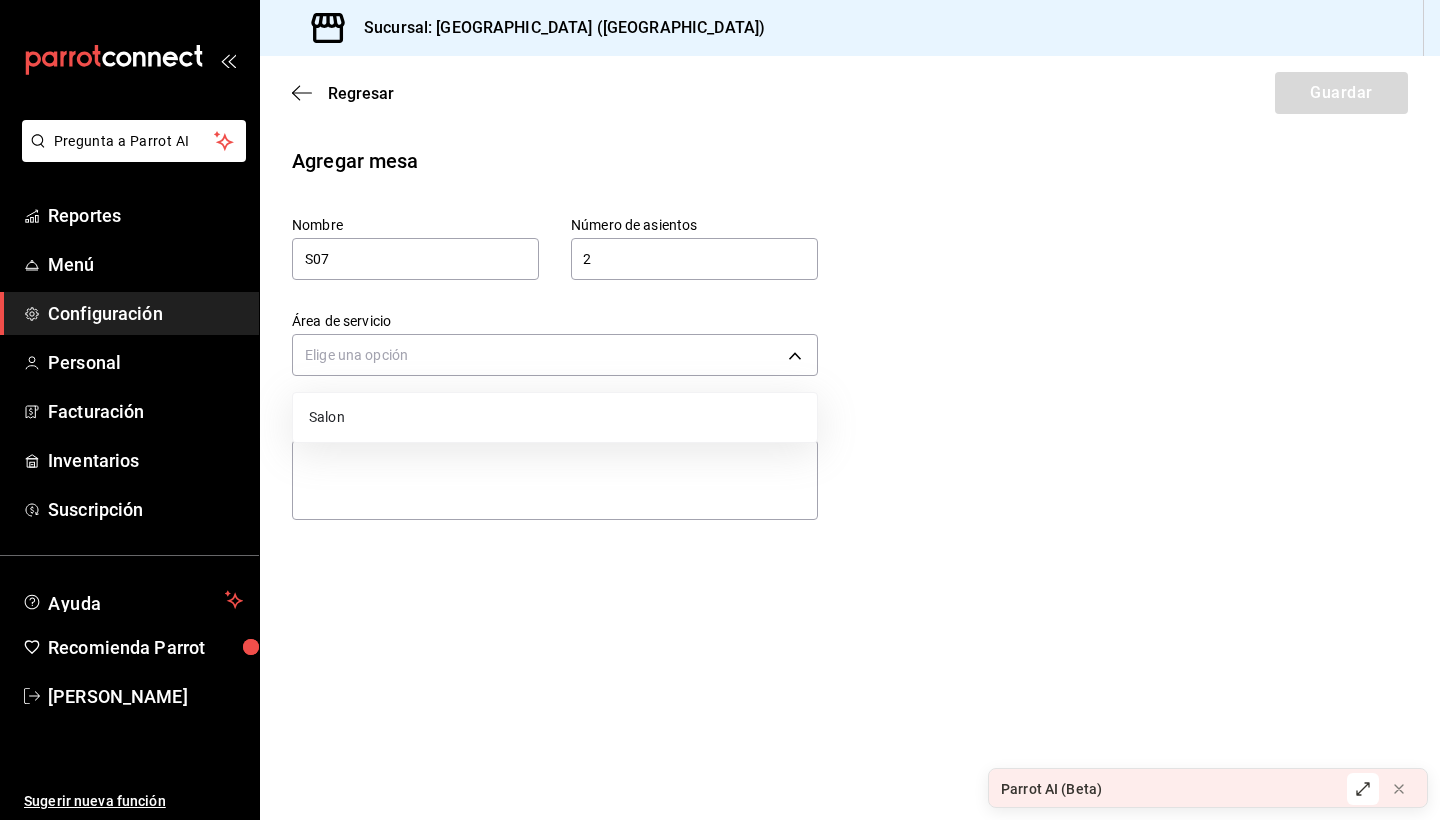 click on "Salon" at bounding box center [555, 417] 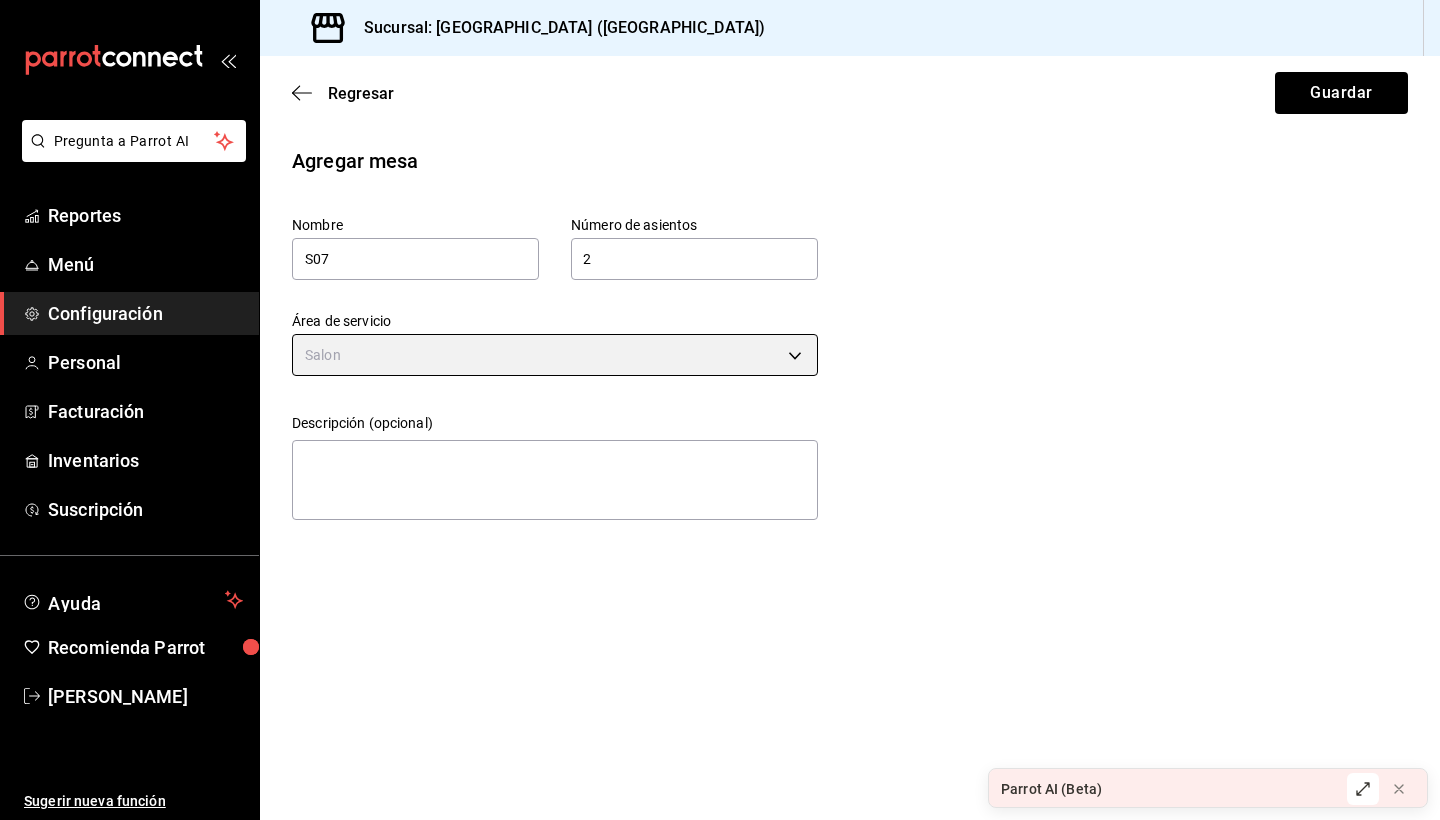 type on "6f4b88ab-d957-4a53-8855-a484c168f2f4" 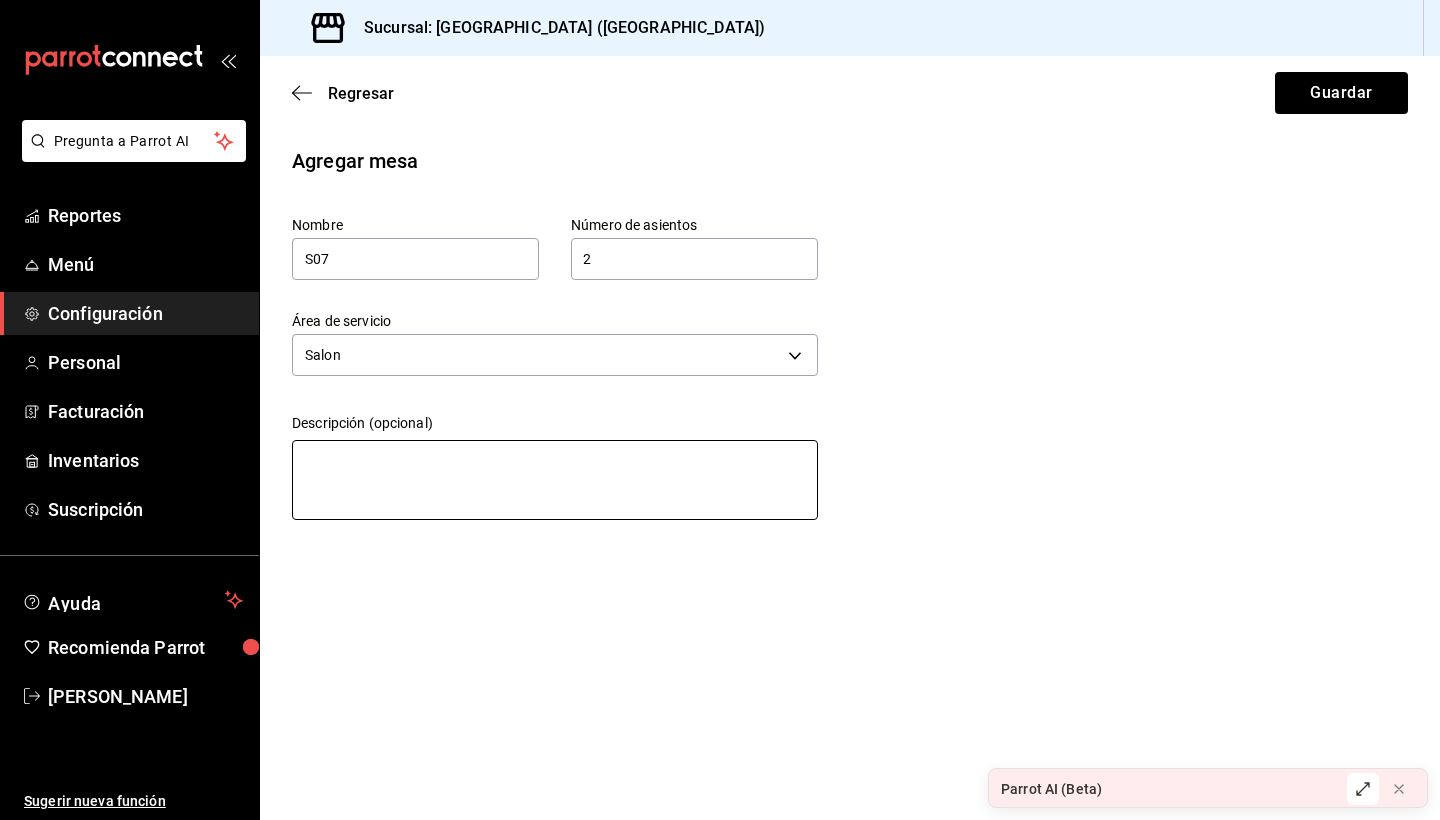 click at bounding box center [555, 480] 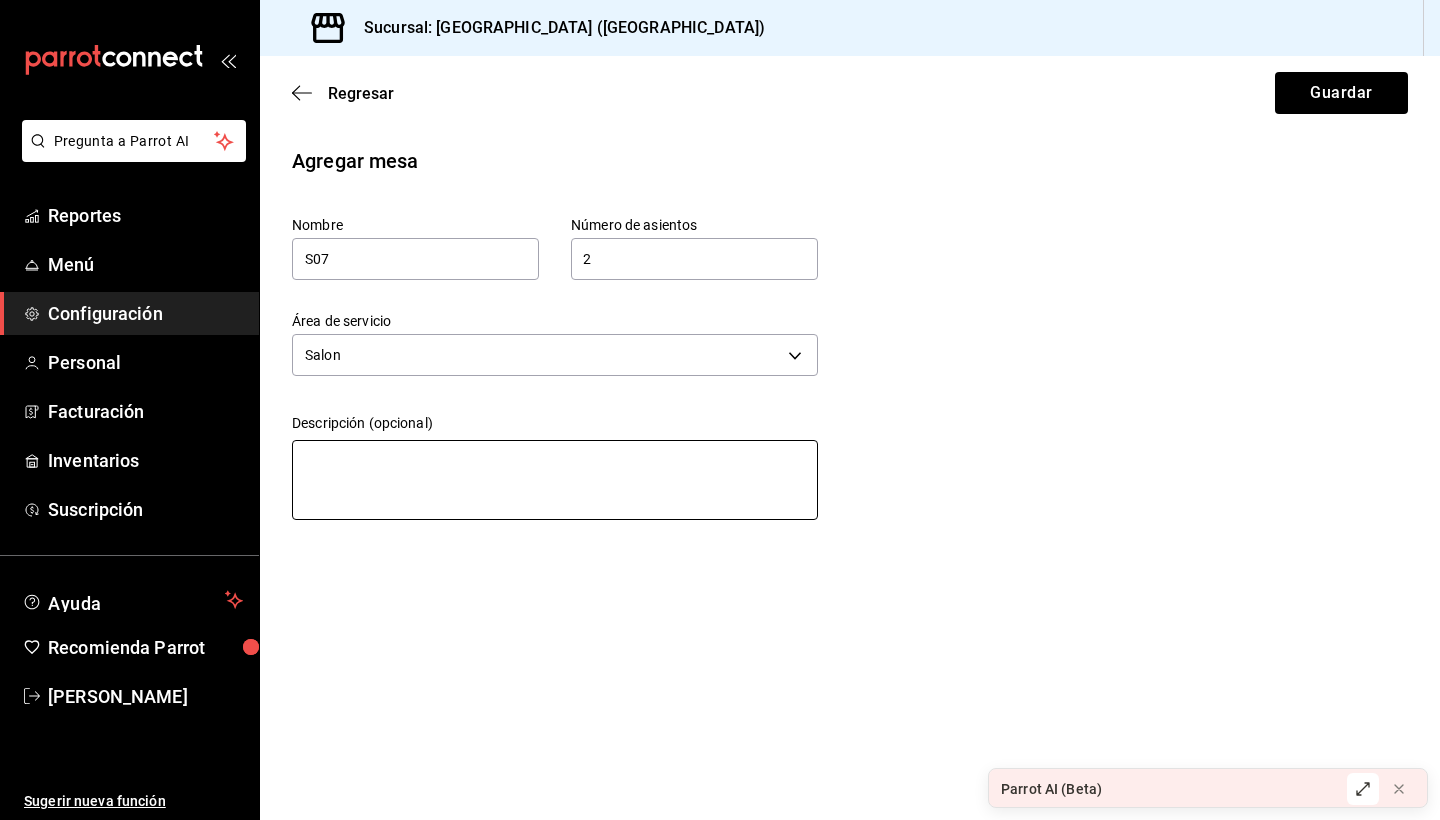 type on "M" 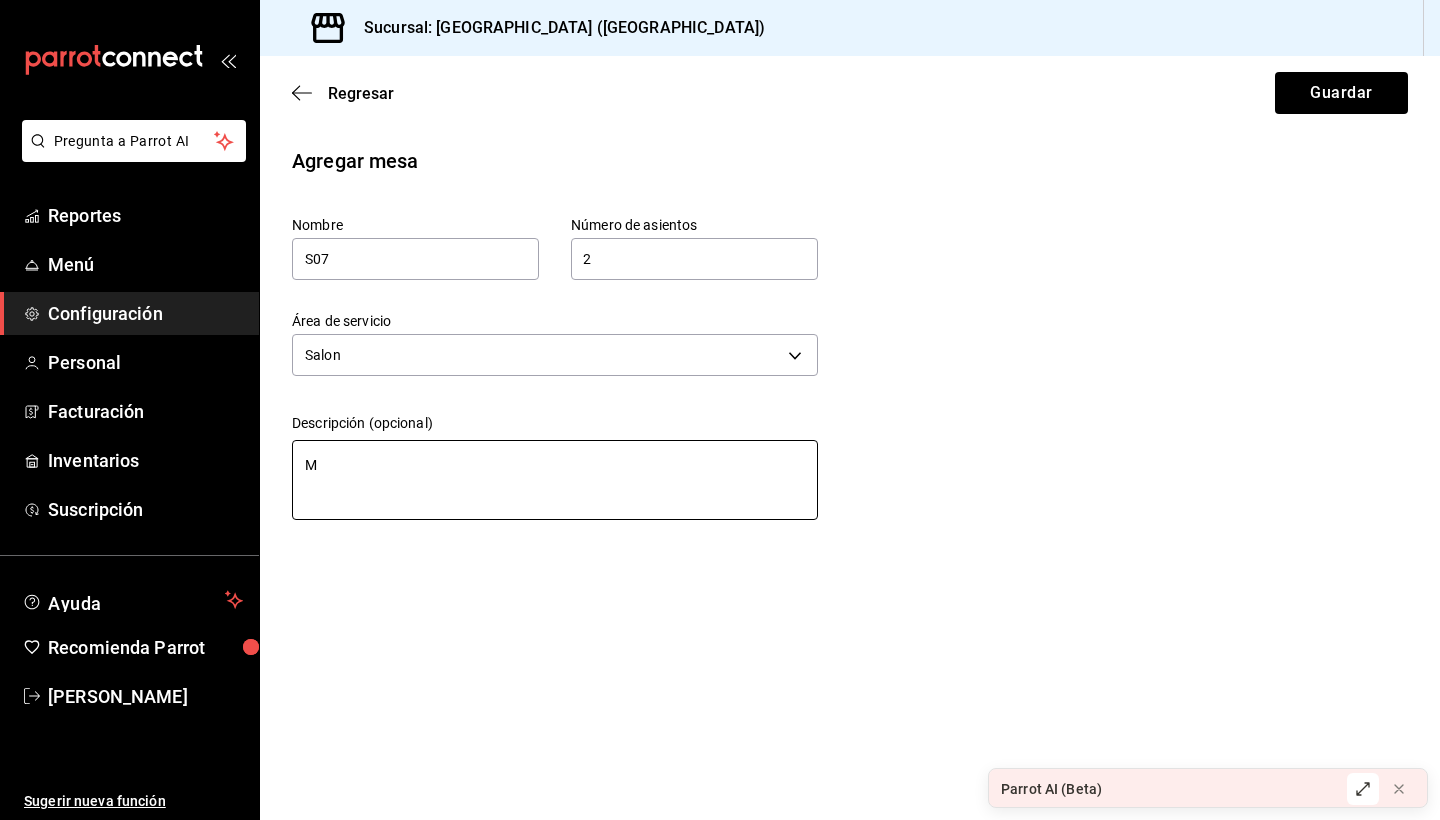 type on "Me" 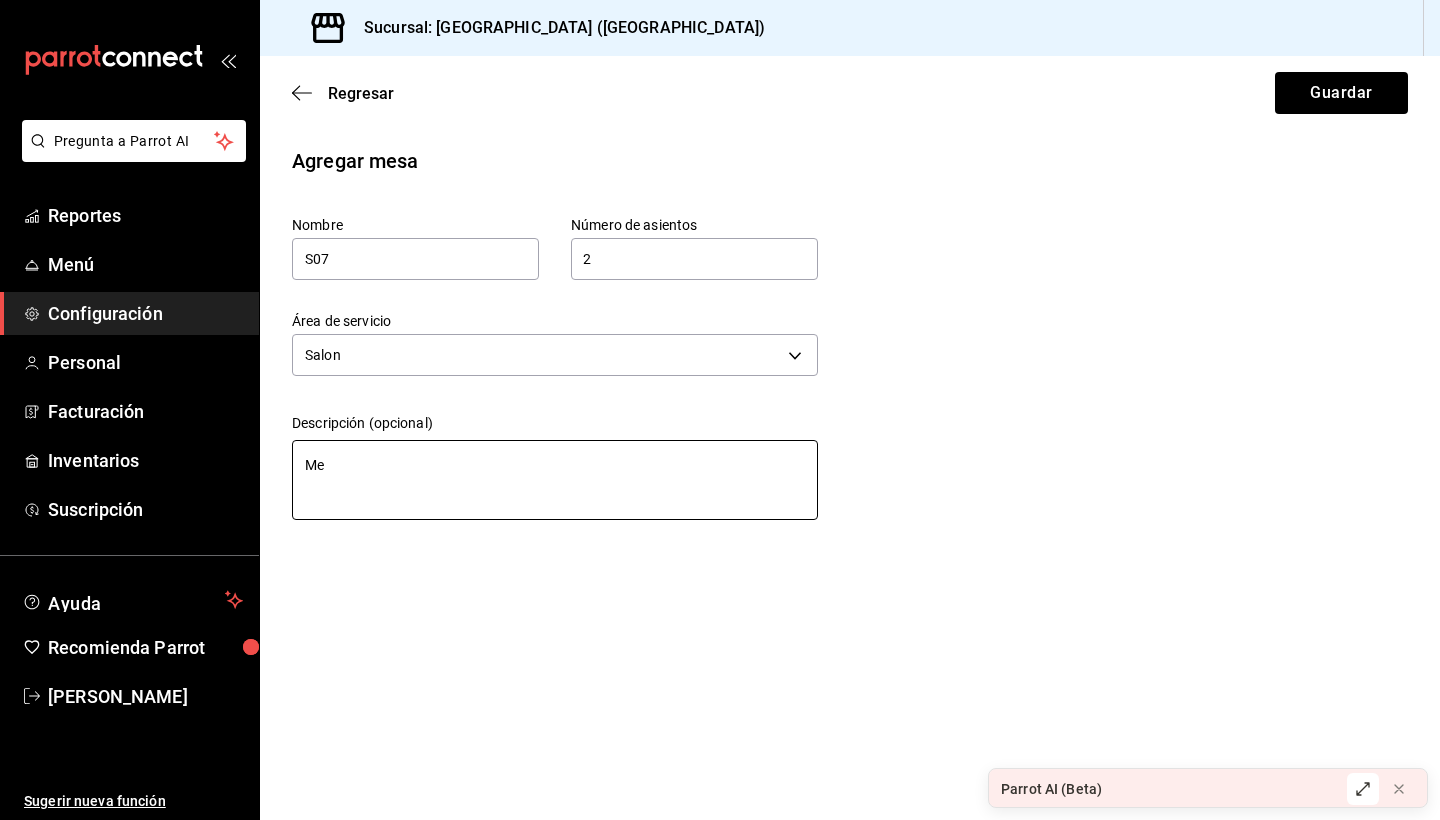 type on "Mes" 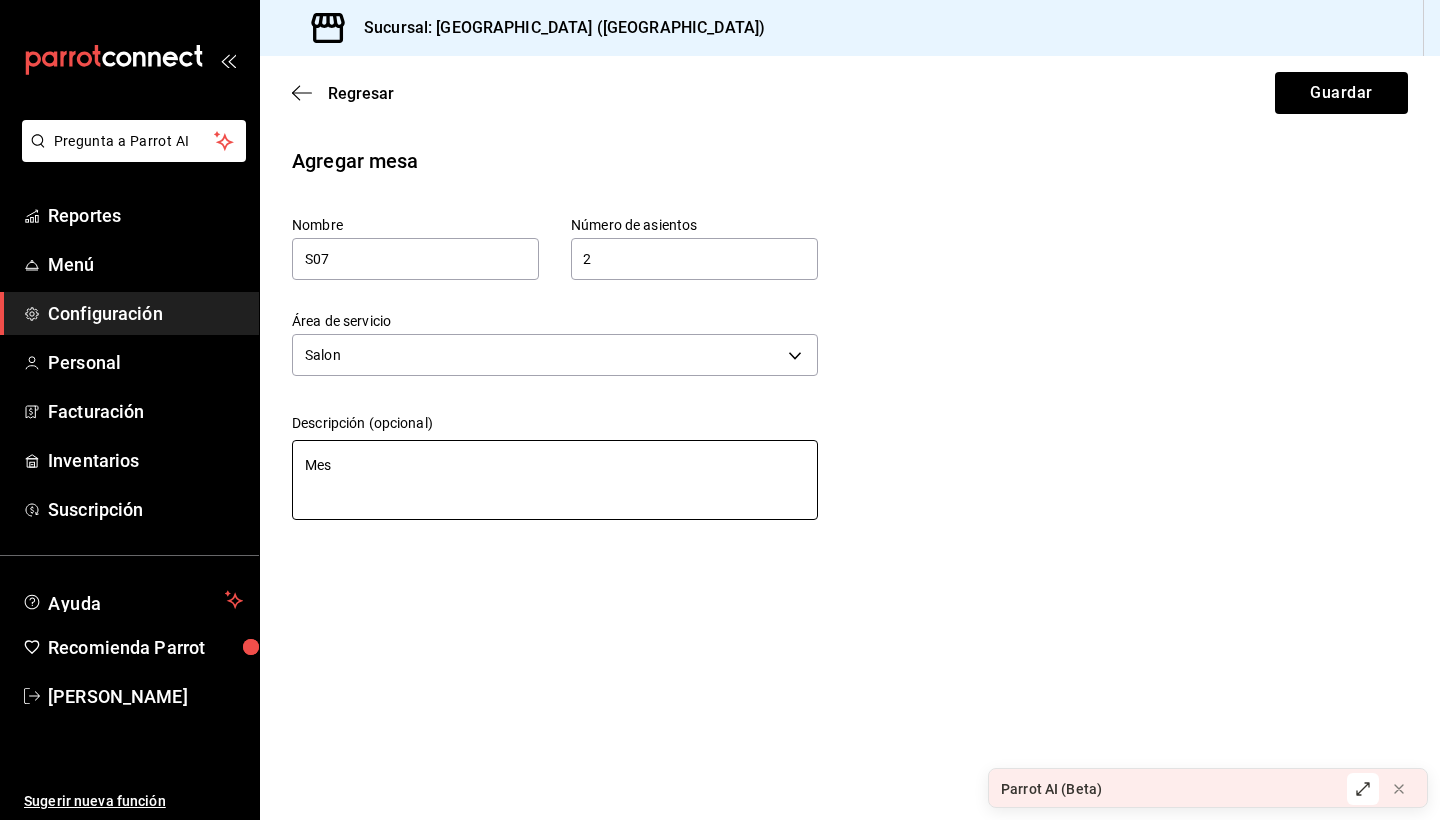 type on "Mesa" 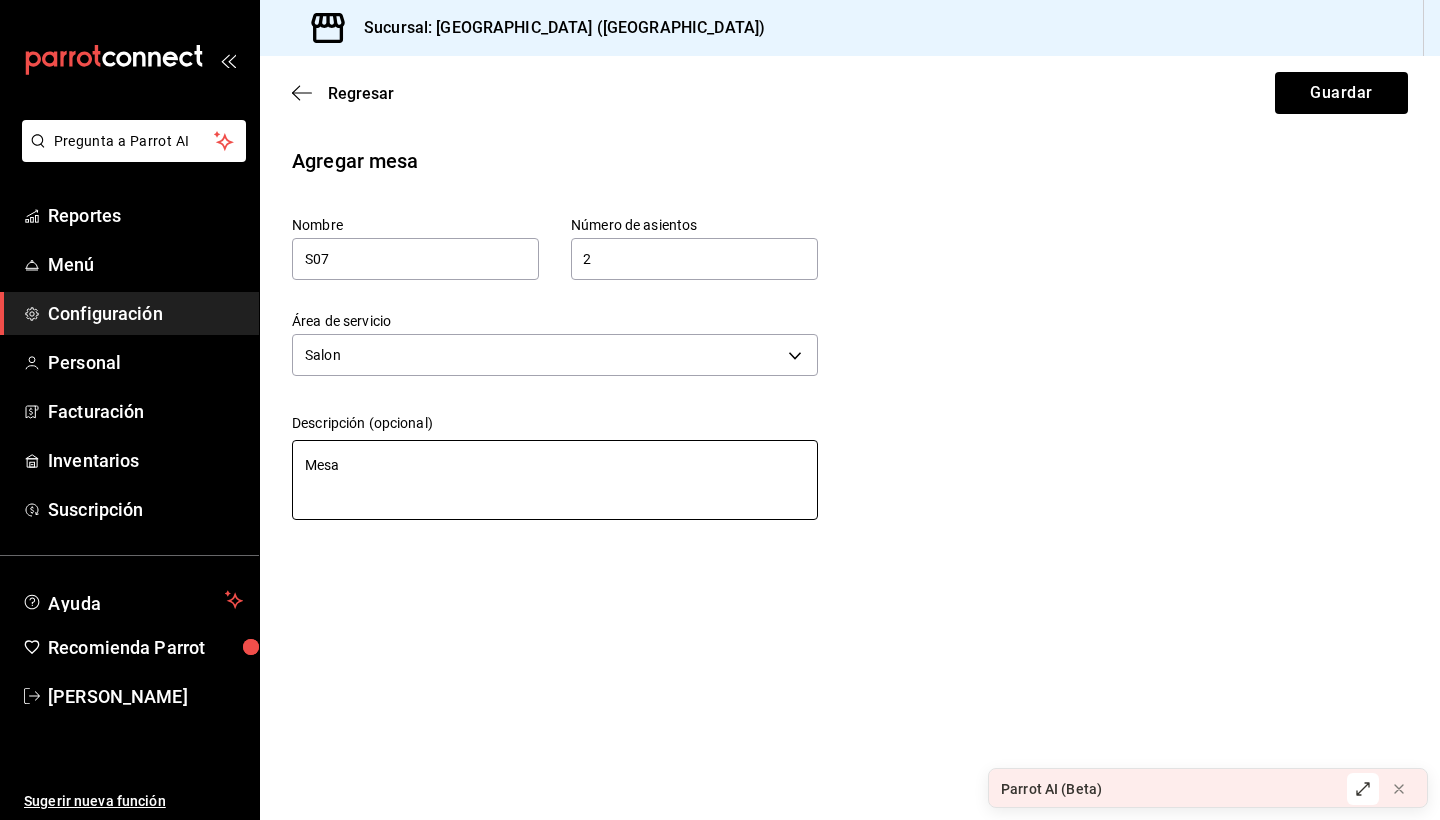 type on "Mesa" 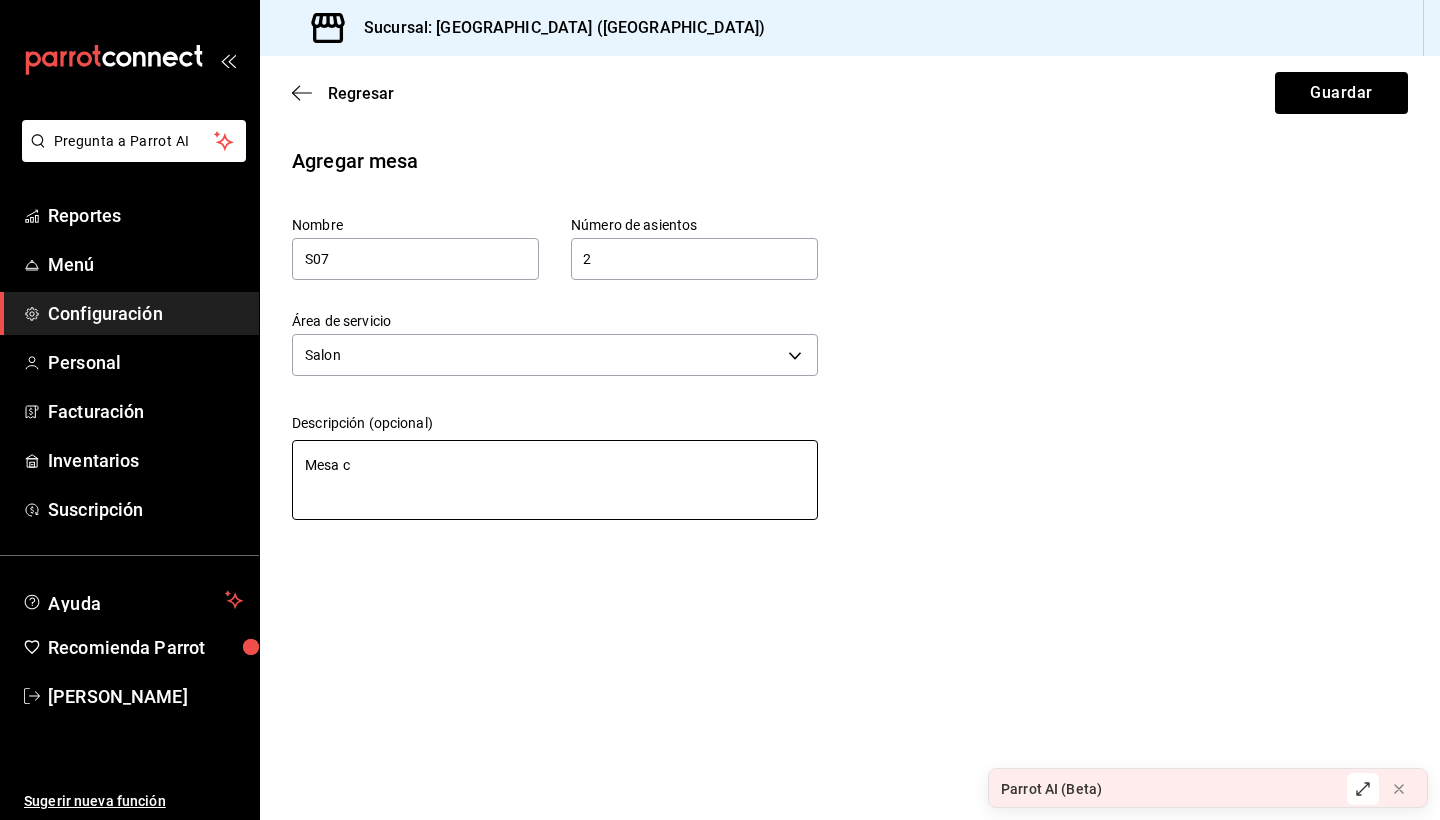 type on "x" 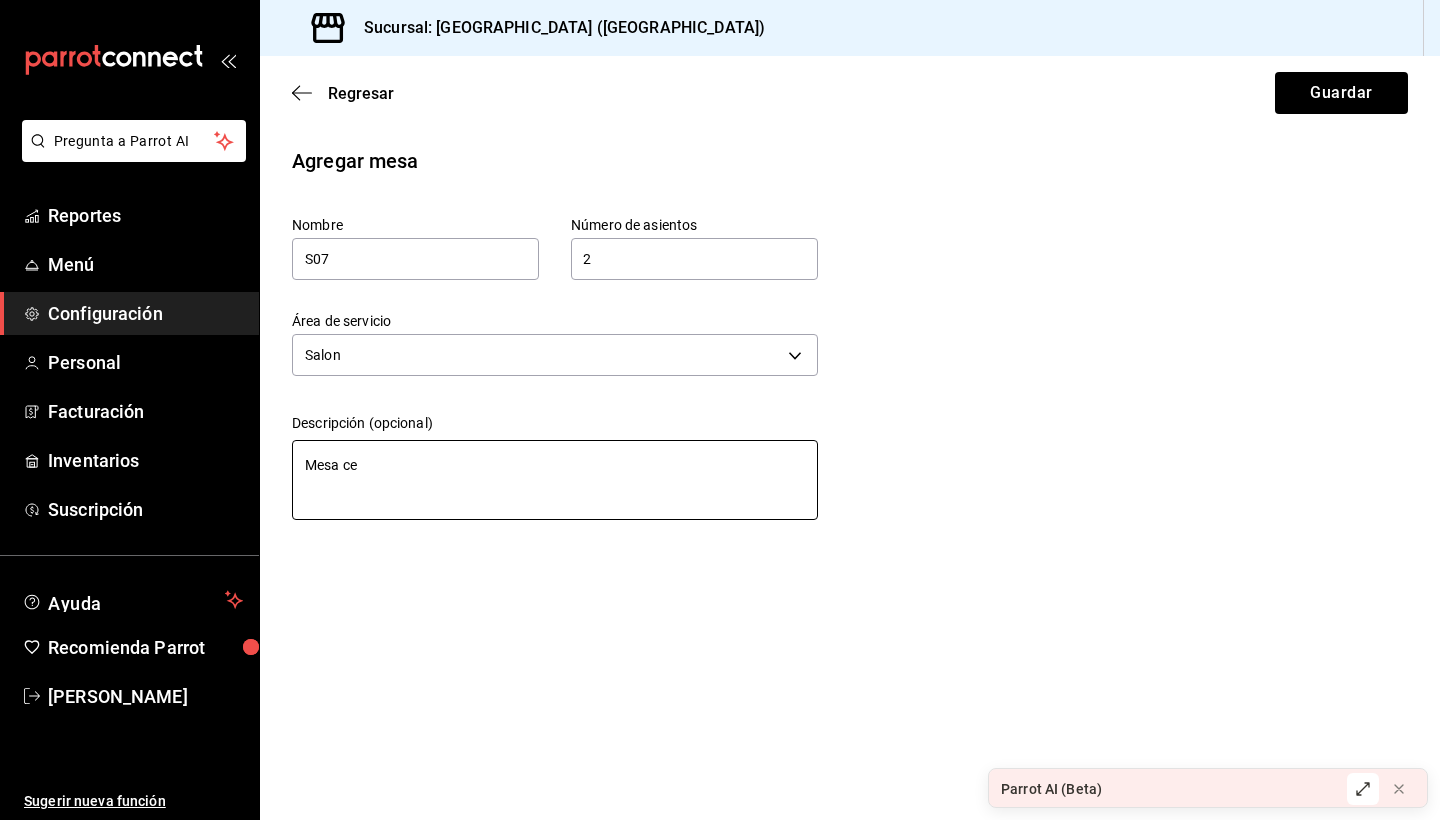 type on "Mesa cen" 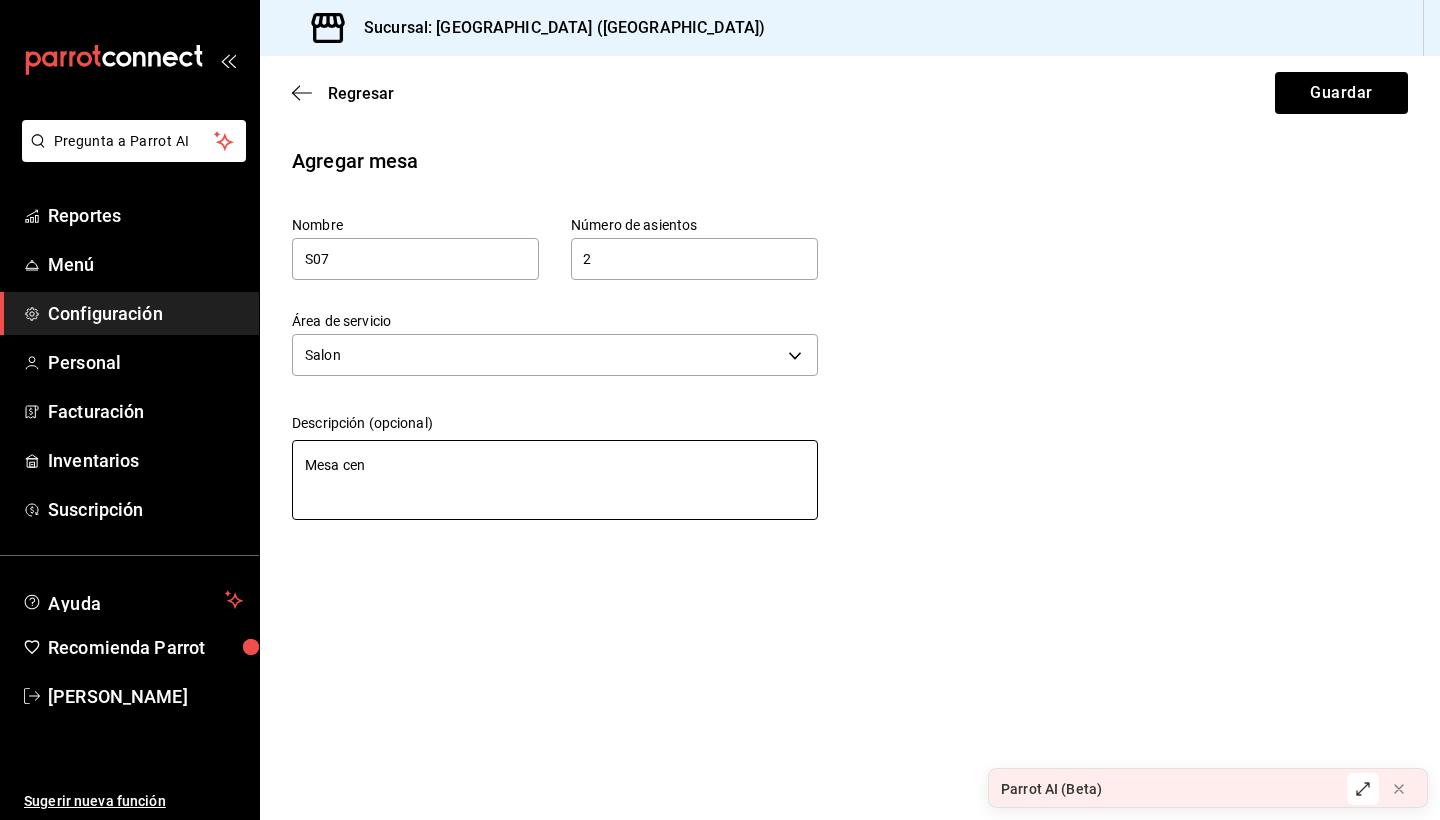 type on "Mesa cent" 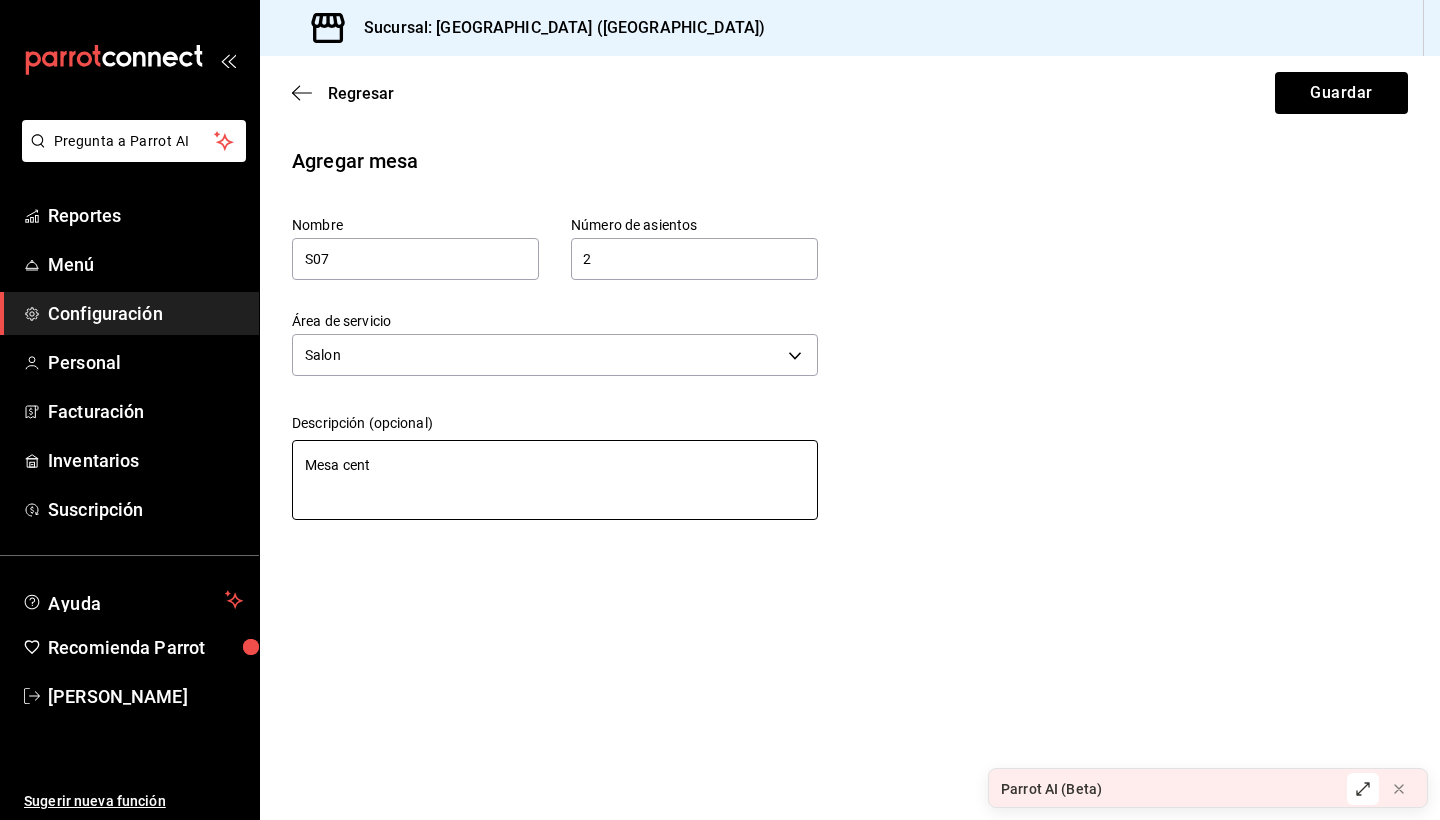 type on "Mesa centr" 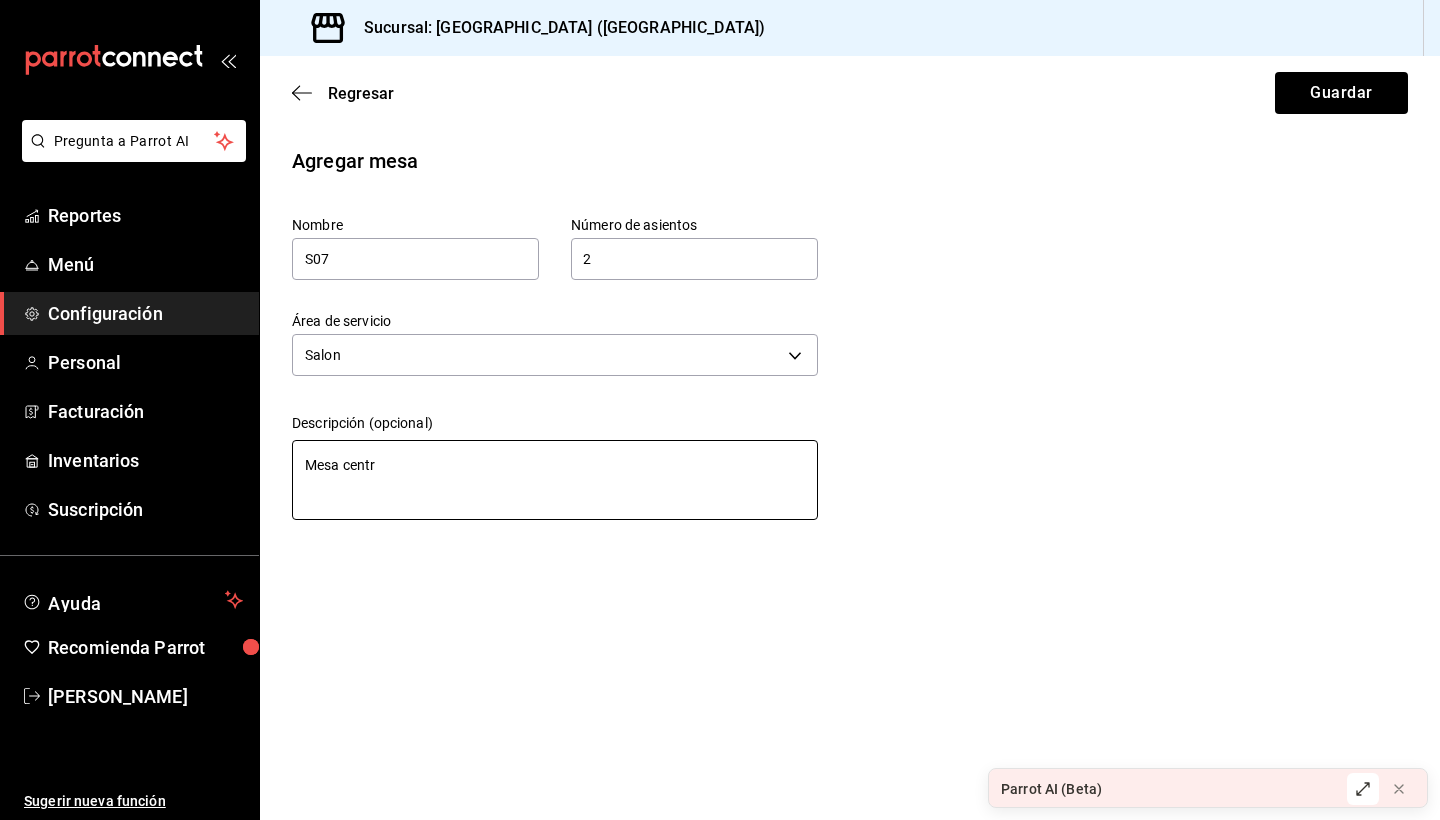 type on "Mesa centro" 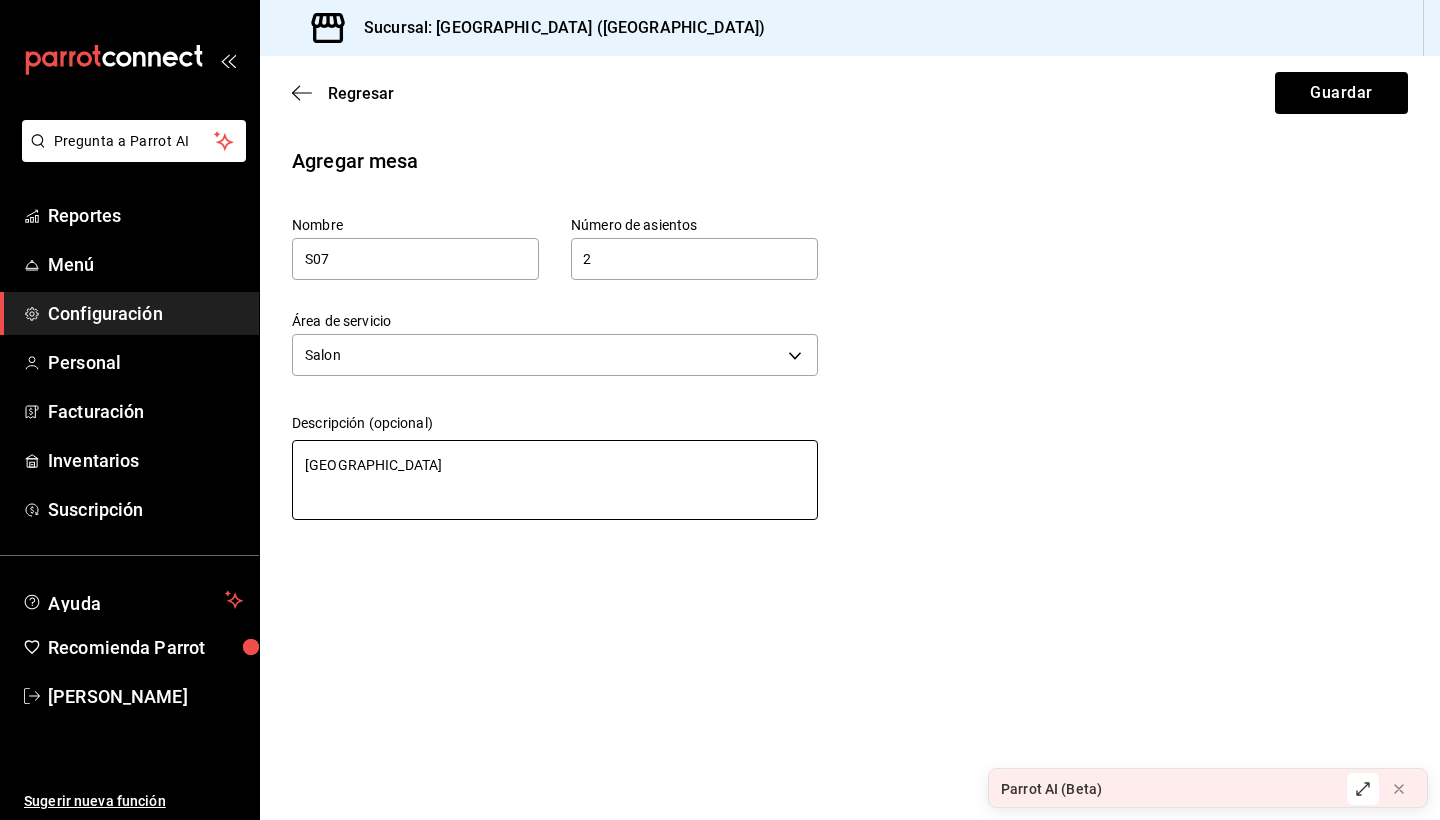 type on "Mesa centro" 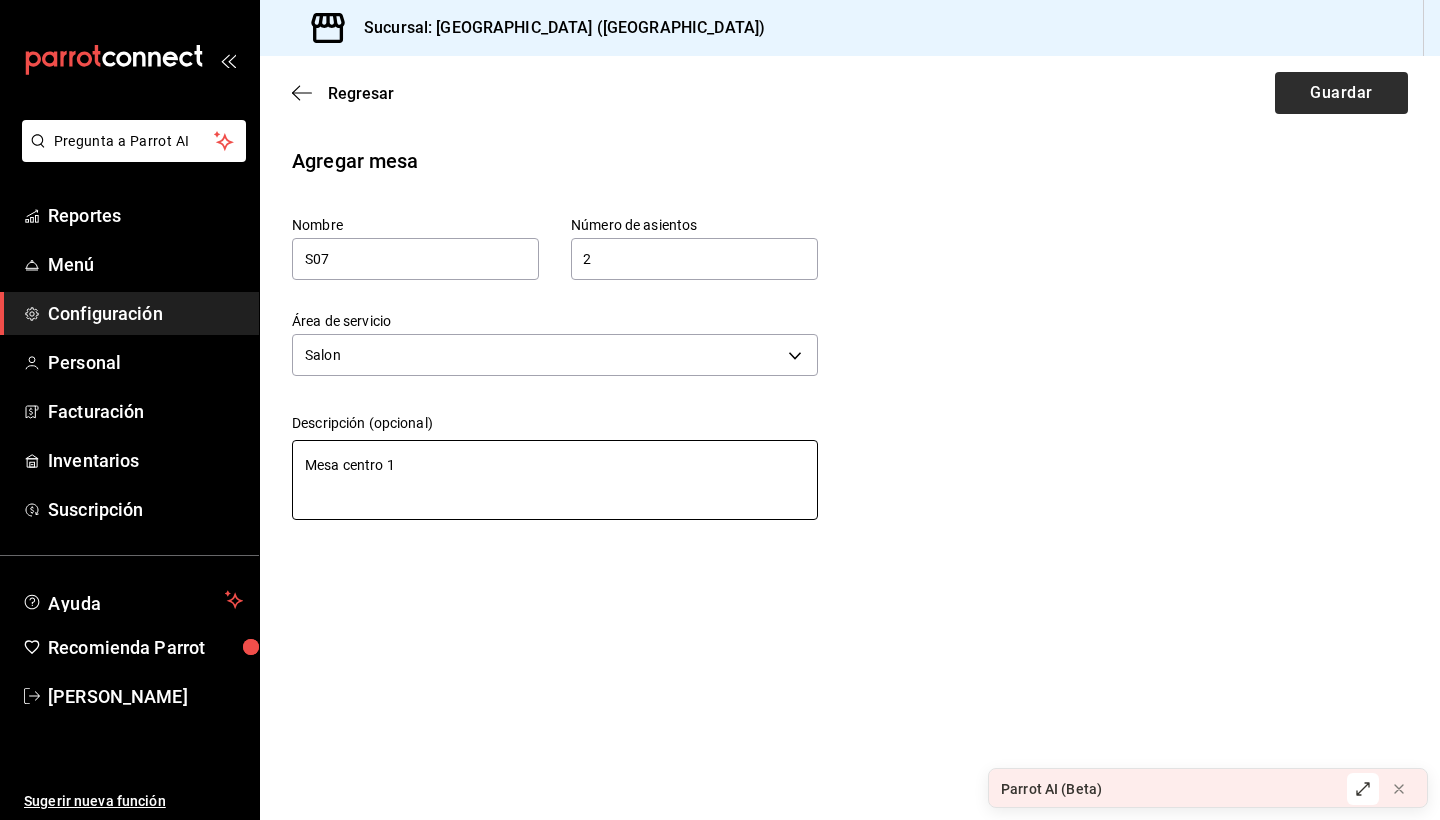 type on "Mesa centro 1" 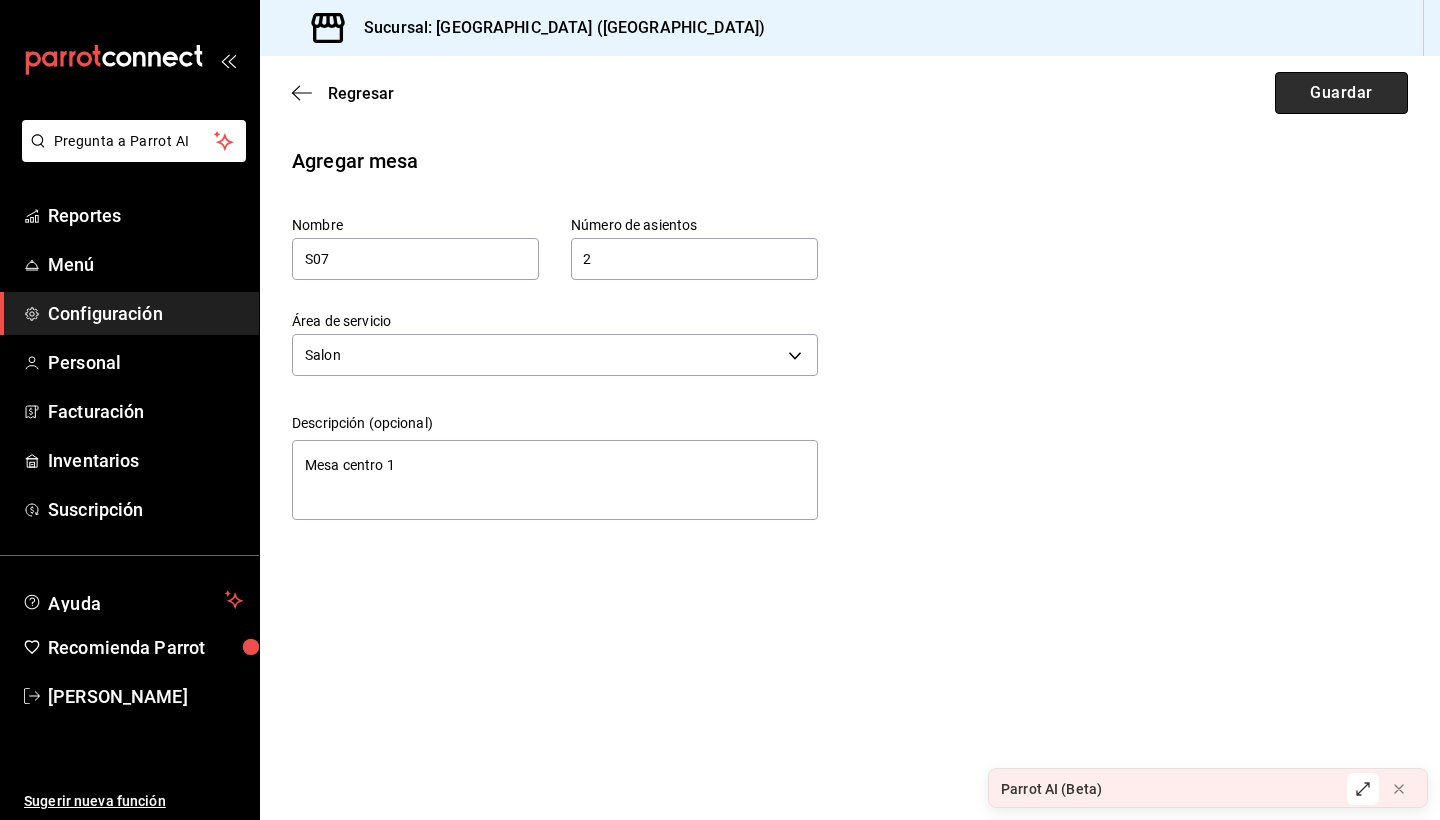 click on "Guardar" at bounding box center [1341, 93] 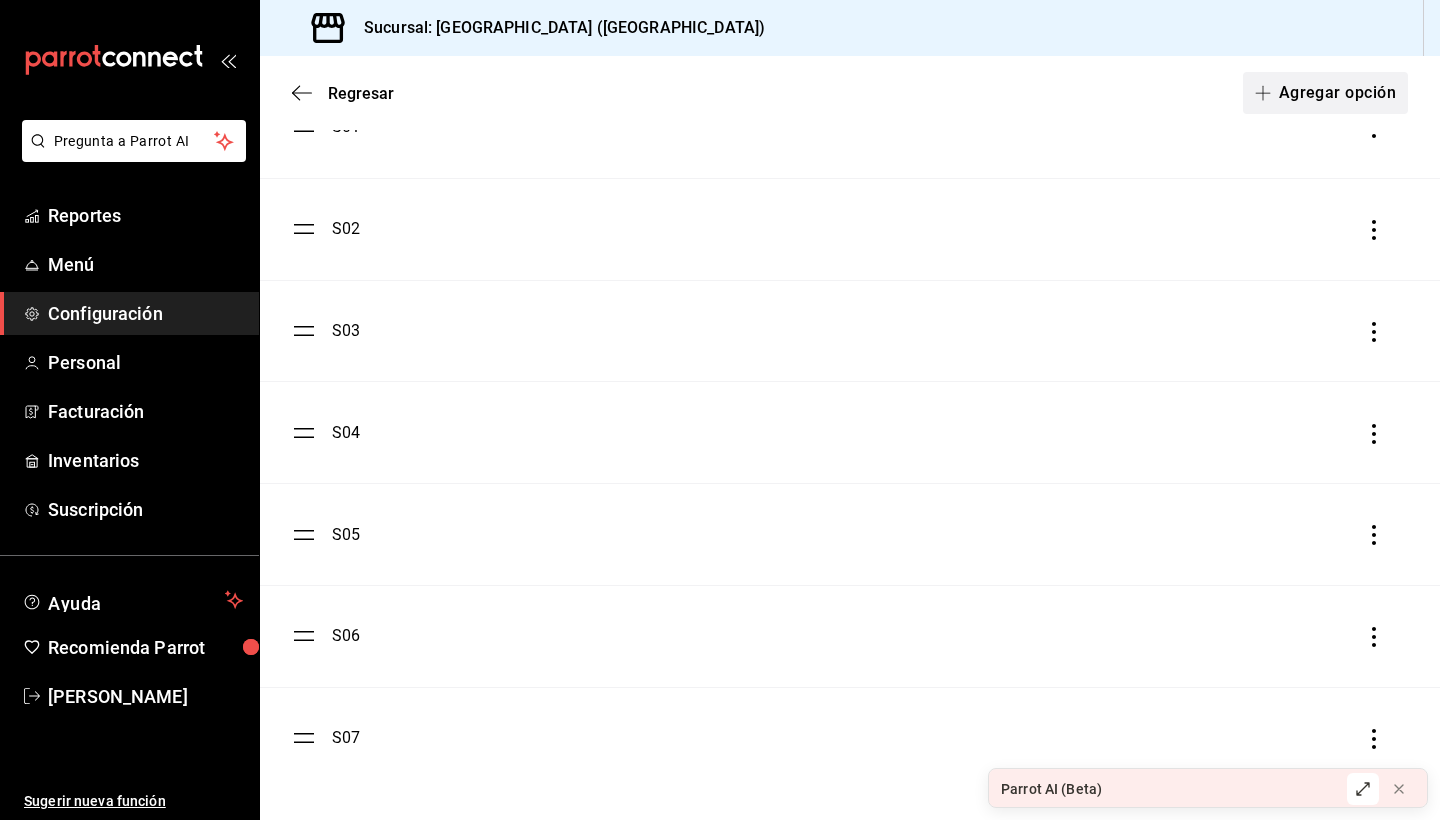 scroll, scrollTop: 216, scrollLeft: 0, axis: vertical 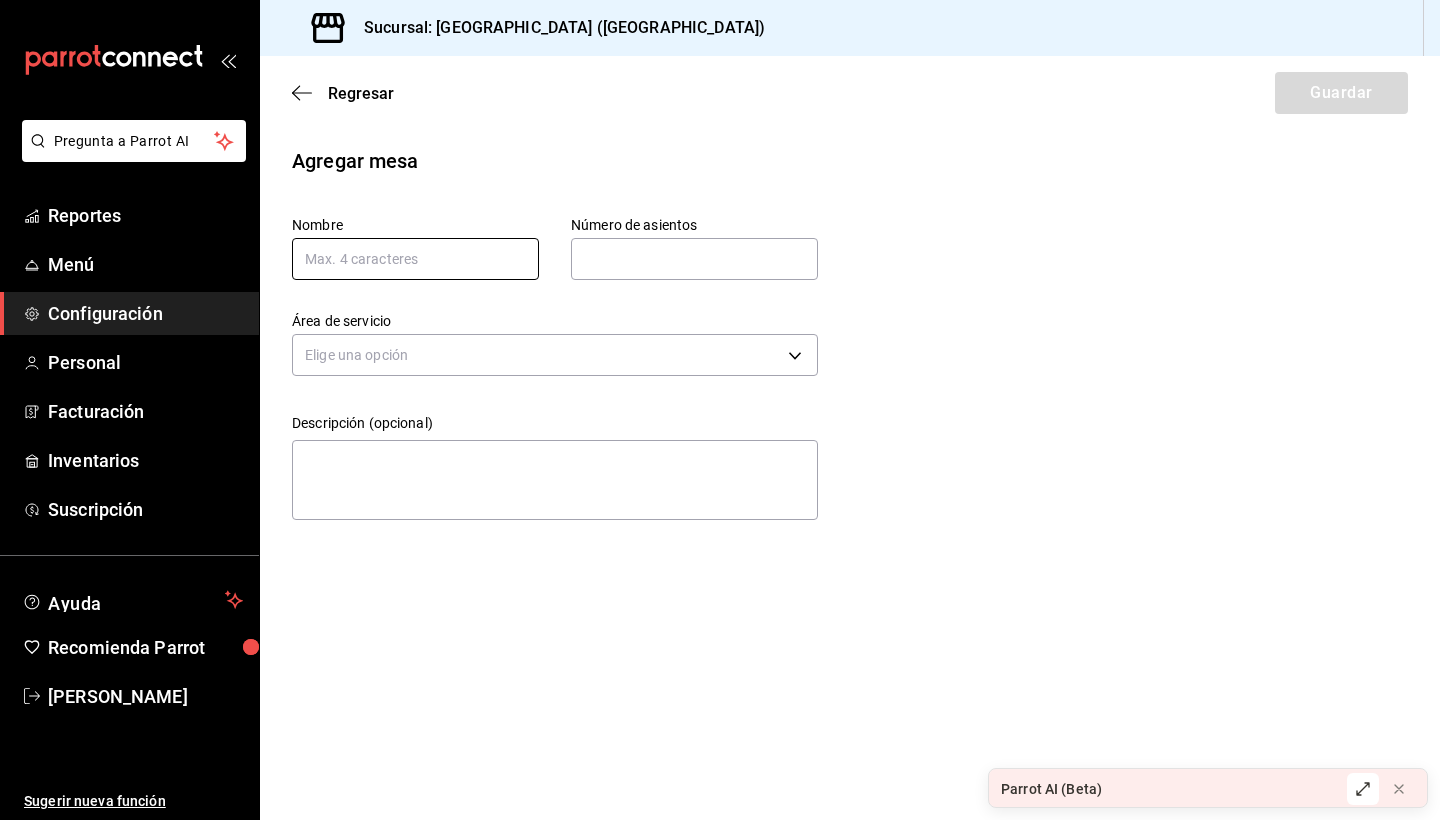 click at bounding box center (415, 259) 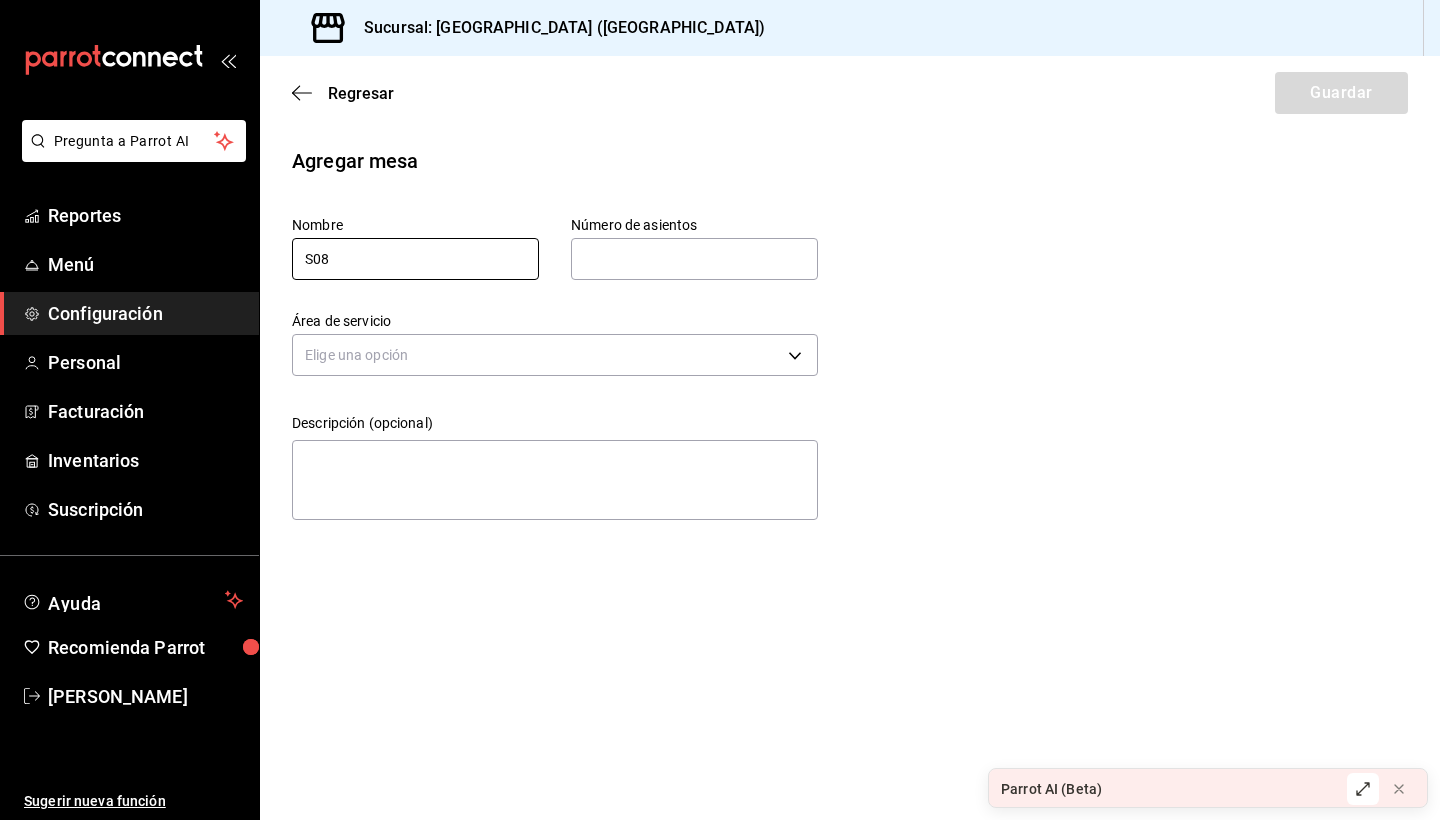 type on "S08" 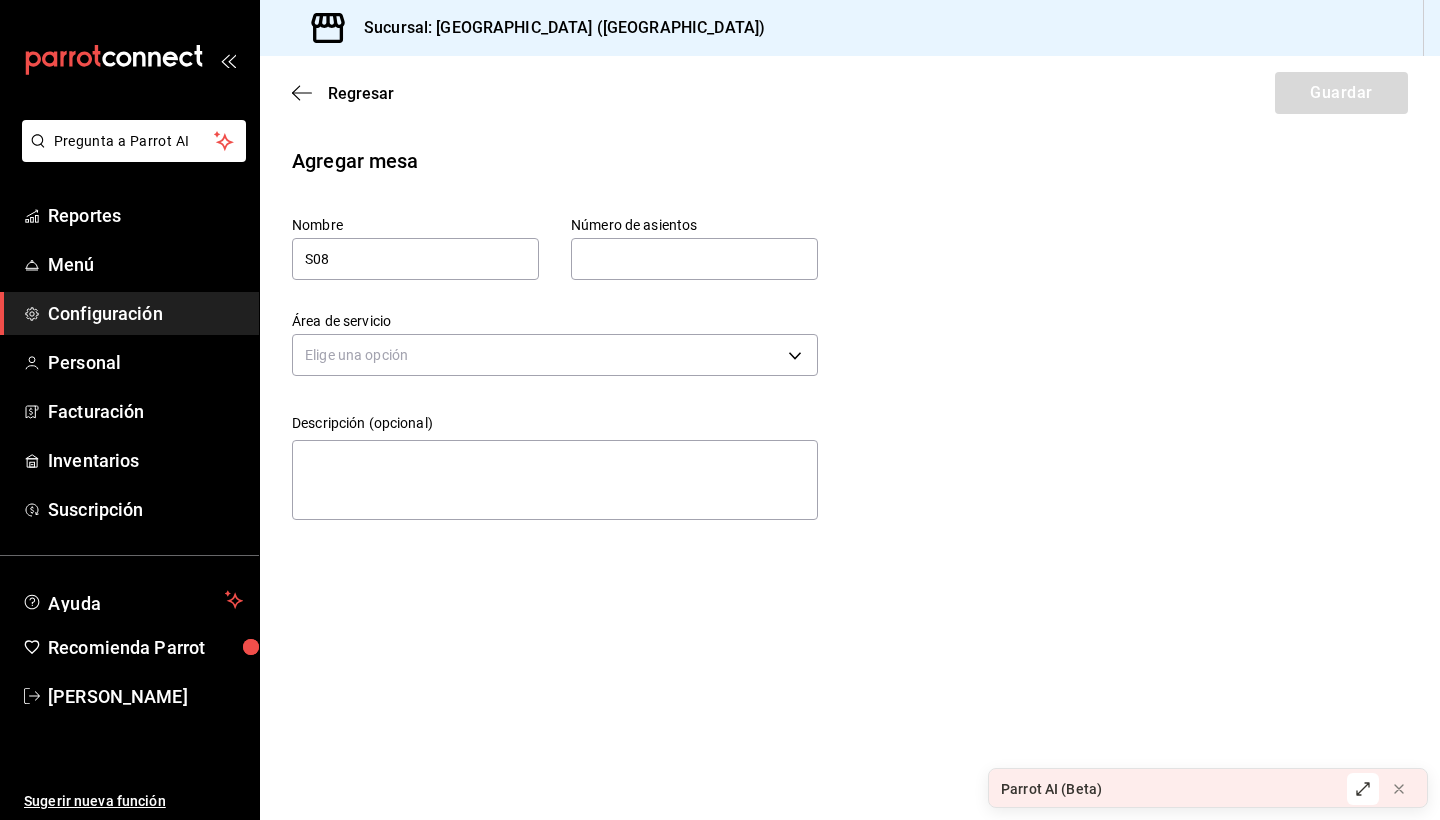 click at bounding box center [694, 259] 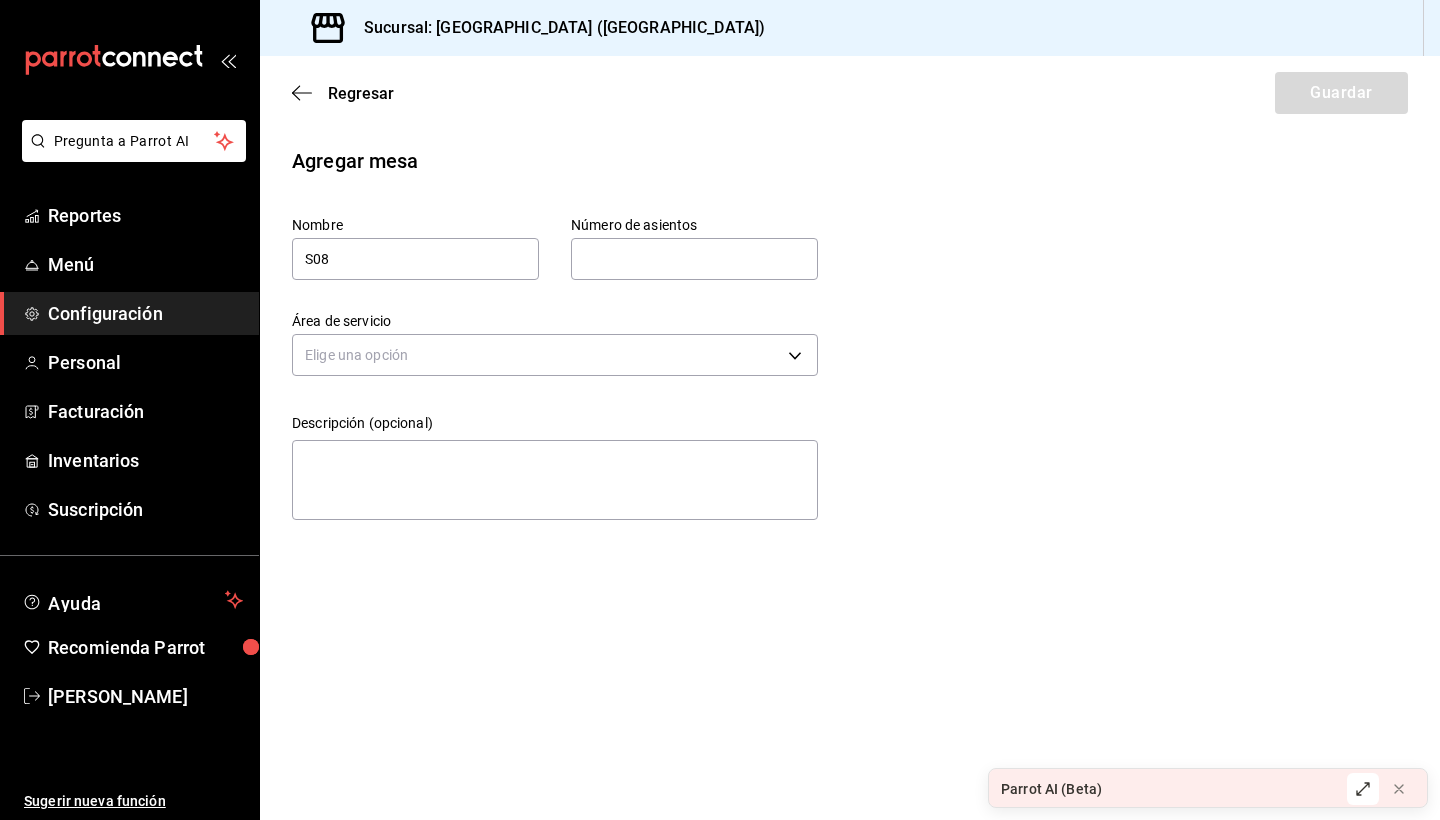 type on "2" 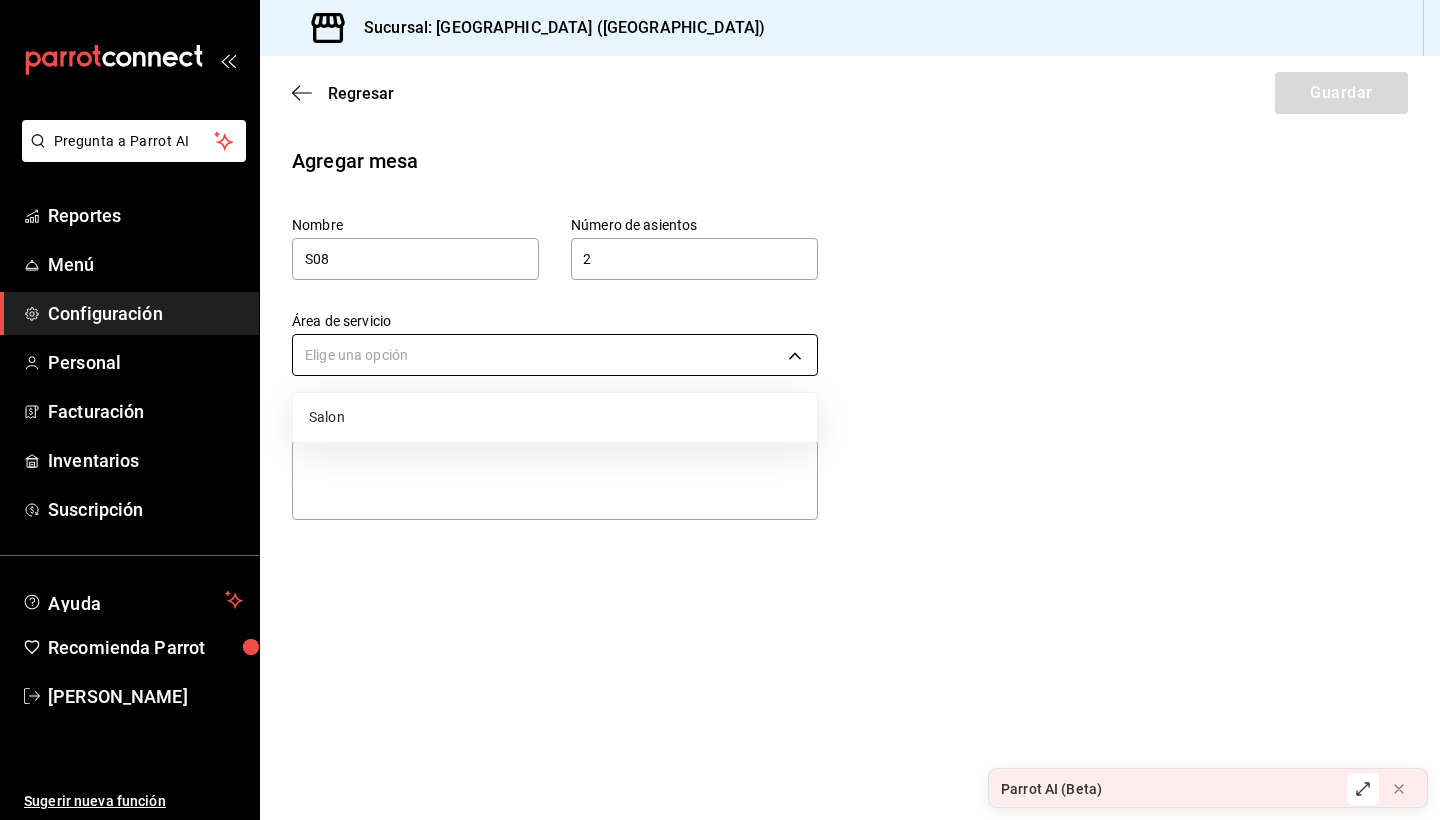click on "Pregunta a Parrot AI Reportes   Menú   Configuración   Personal   Facturación   Inventarios   Suscripción   Ayuda Recomienda Parrot   Axel Cruz Montaño   Sugerir nueva función   Sucursal: Emuna (puebla) Regresar Guardar Agregar mesa Nombre S08 Número de asientos 2 Número de asientos Área de servicio Elige una opción Descripción (opcional) x GANA 1 MES GRATIS EN TU SUSCRIPCIÓN AQUÍ ¿Recuerdas cómo empezó tu restaurante?
Hoy puedes ayudar a un colega a tener el mismo cambio que tú viviste.
Recomienda Parrot directamente desde tu Portal Administrador.
Es fácil y rápido.
🎁 Por cada restaurante que se una, ganas 1 mes gratis. Ver video tutorial Ir a video Parrot AI (Beta) Pregunta a Parrot AI Reportes   Menú   Configuración   Personal   Facturación   Inventarios   Suscripción   Ayuda Recomienda Parrot   Axel Cruz Montaño   Sugerir nueva función   Visitar centro de ayuda (81) 2046 6363 soporte@parrotsoftware.io Visitar centro de ayuda (81) 2046 6363 soporte@parrotsoftware.io Salon" at bounding box center (720, 410) 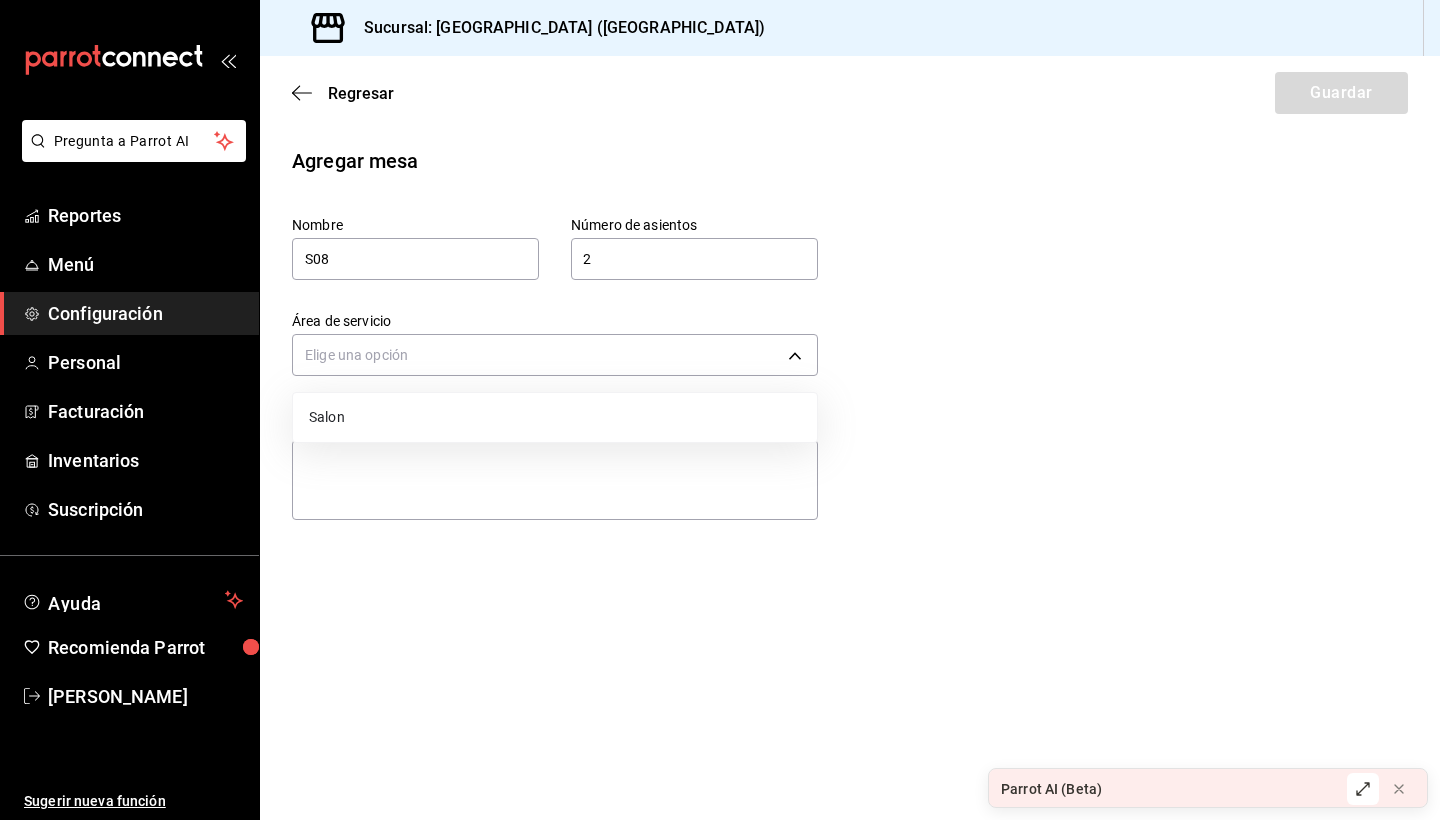 click on "Salon" at bounding box center (555, 417) 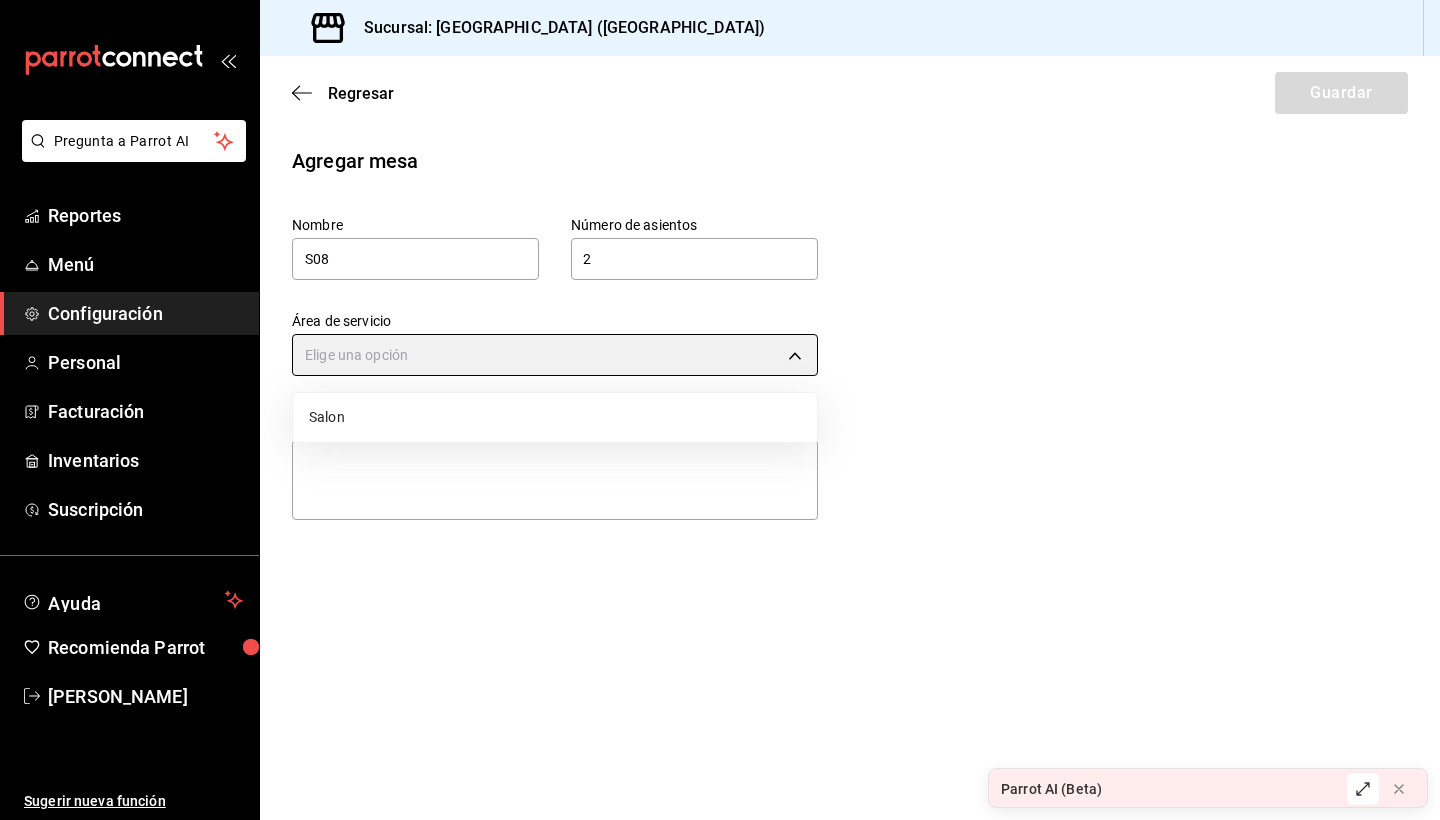type on "6f4b88ab-d957-4a53-8855-a484c168f2f4" 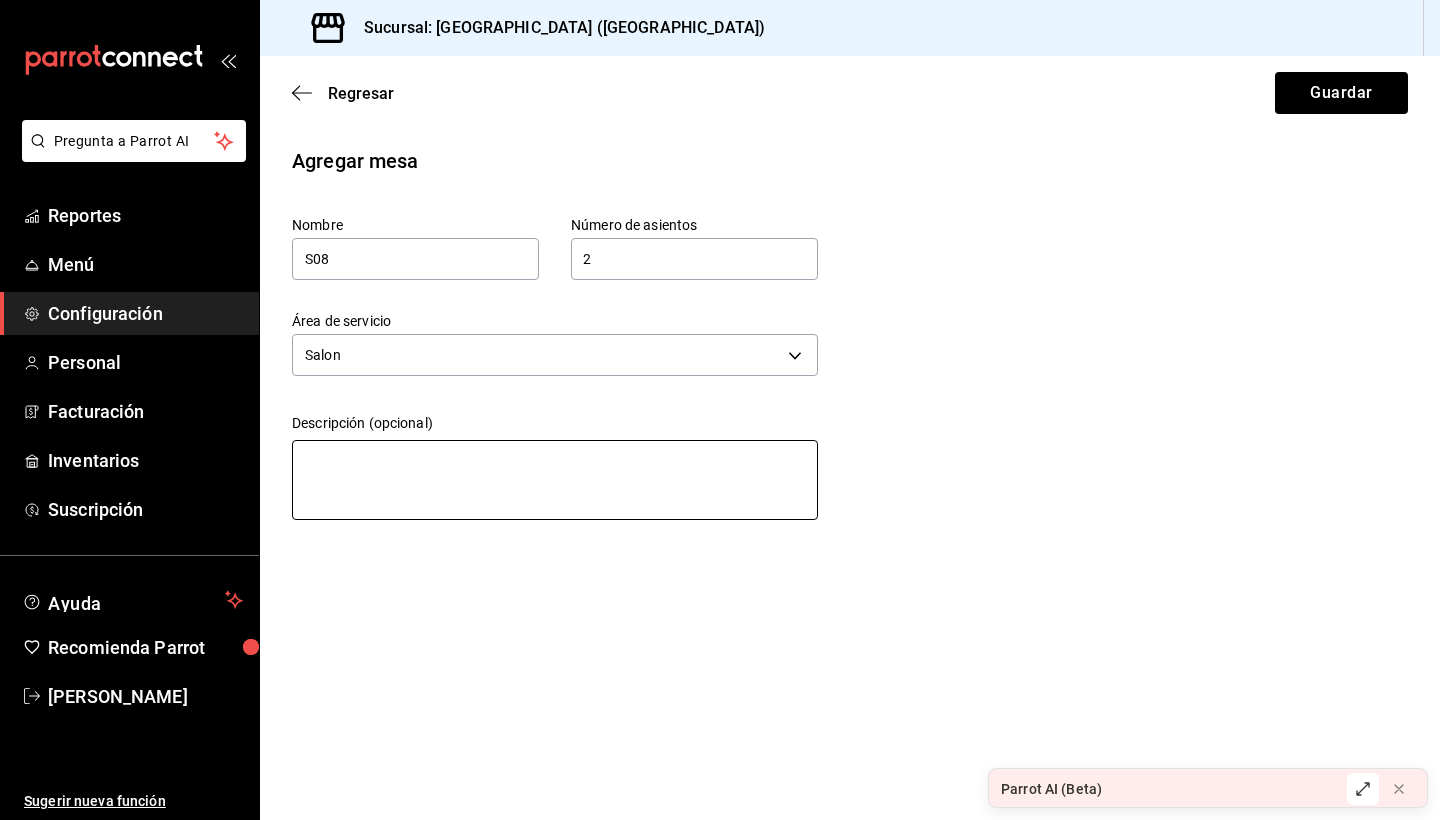 click at bounding box center (555, 480) 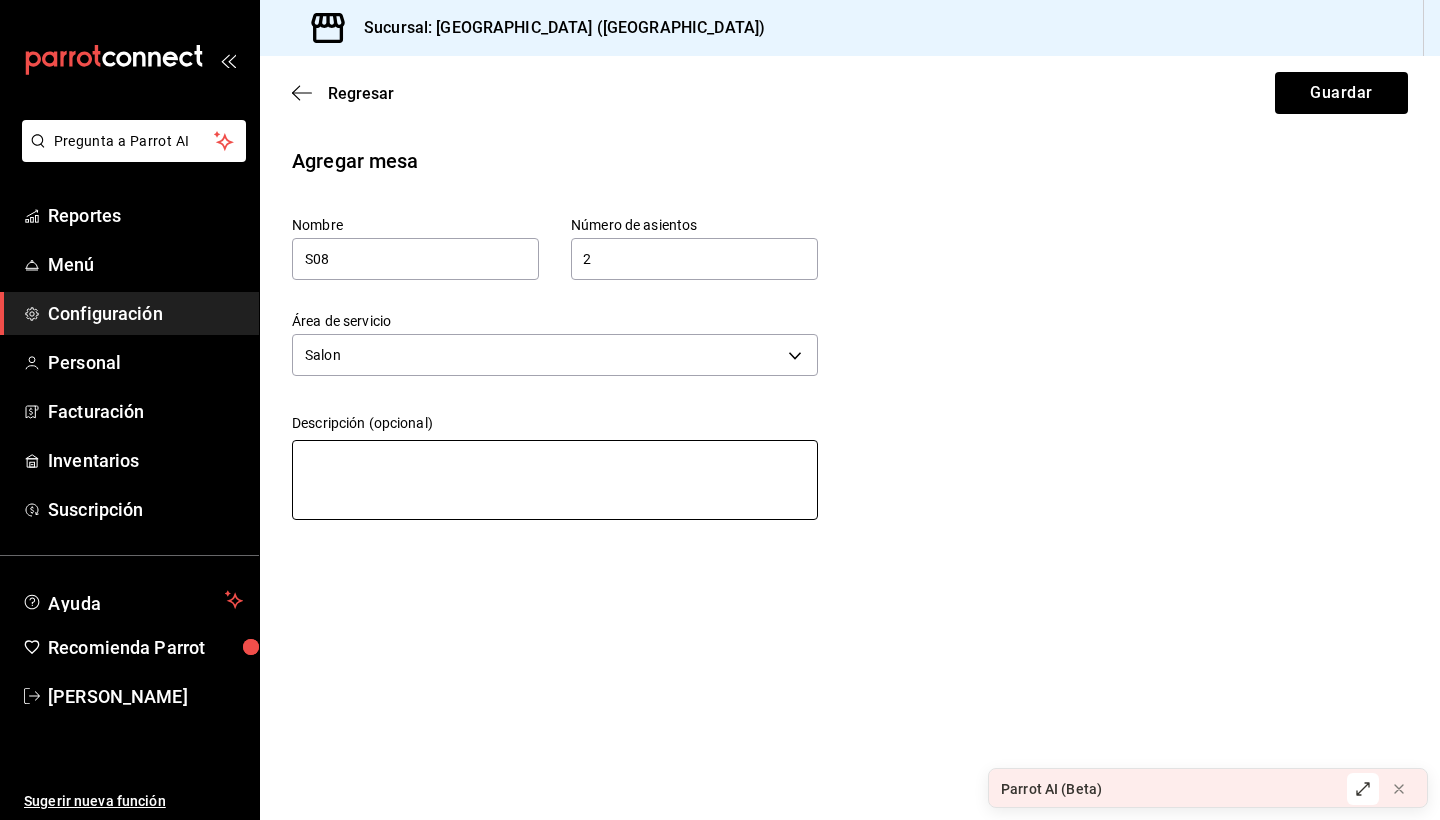type on "M" 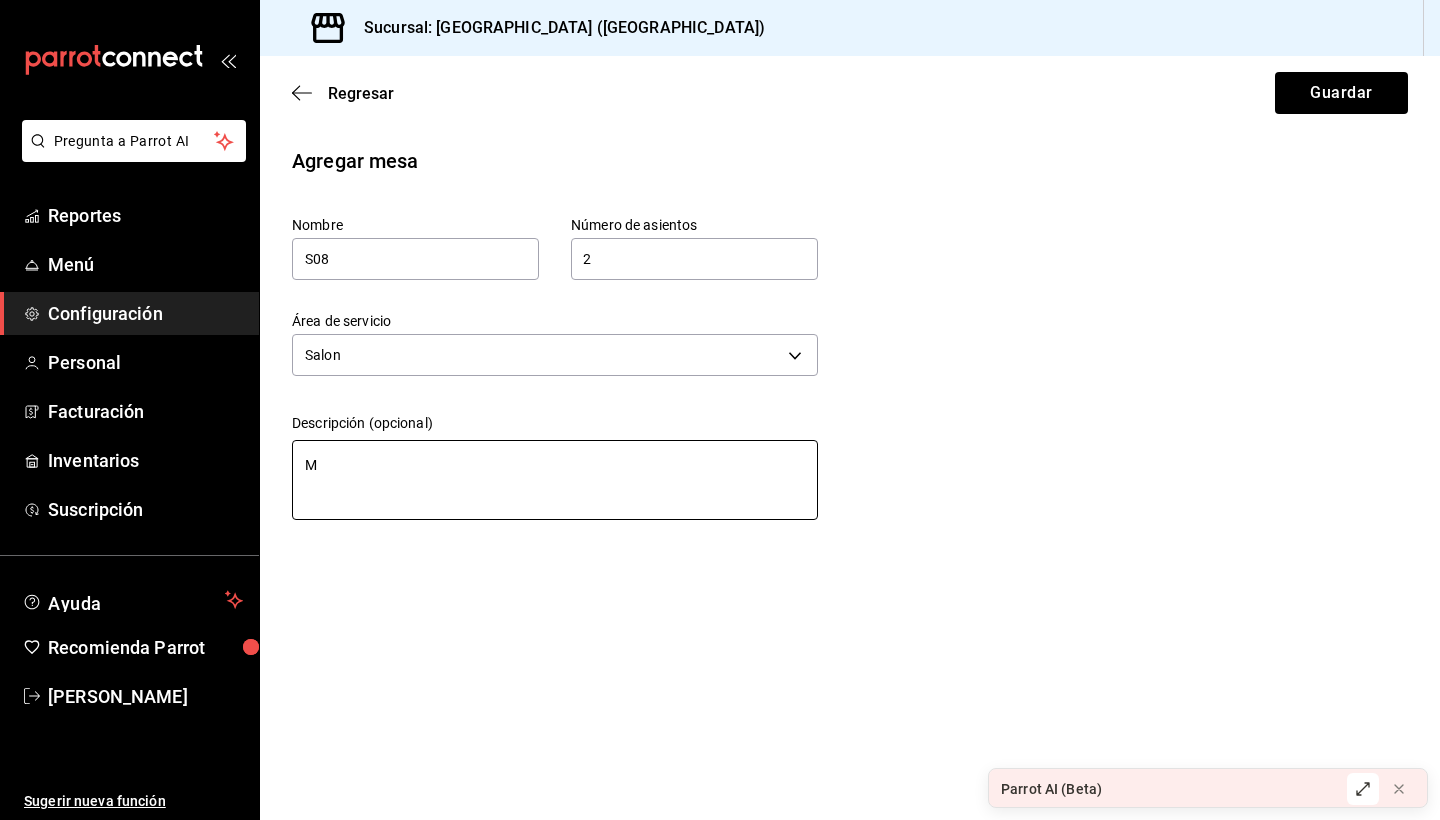 type on "Me" 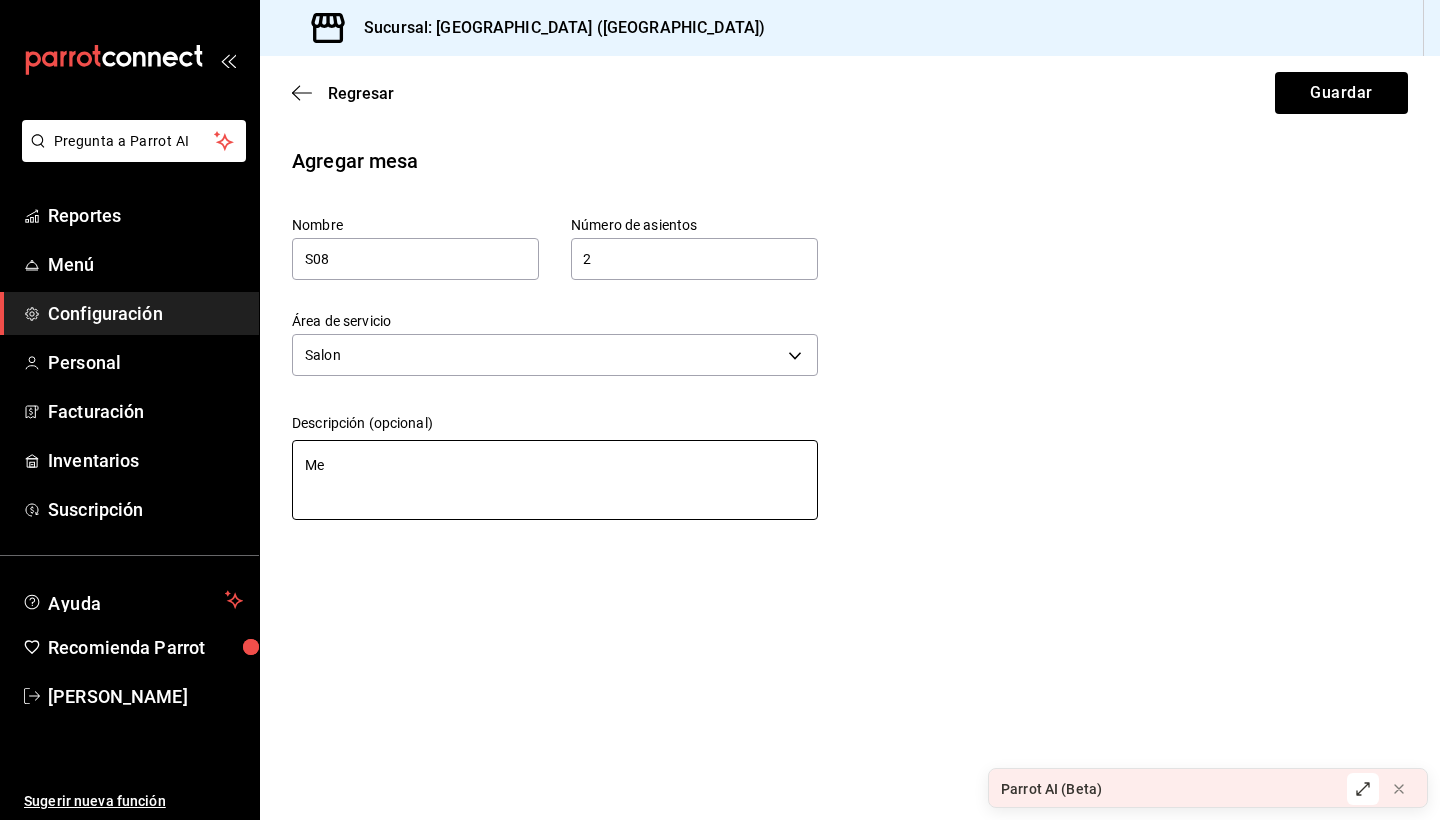 type on "Mes" 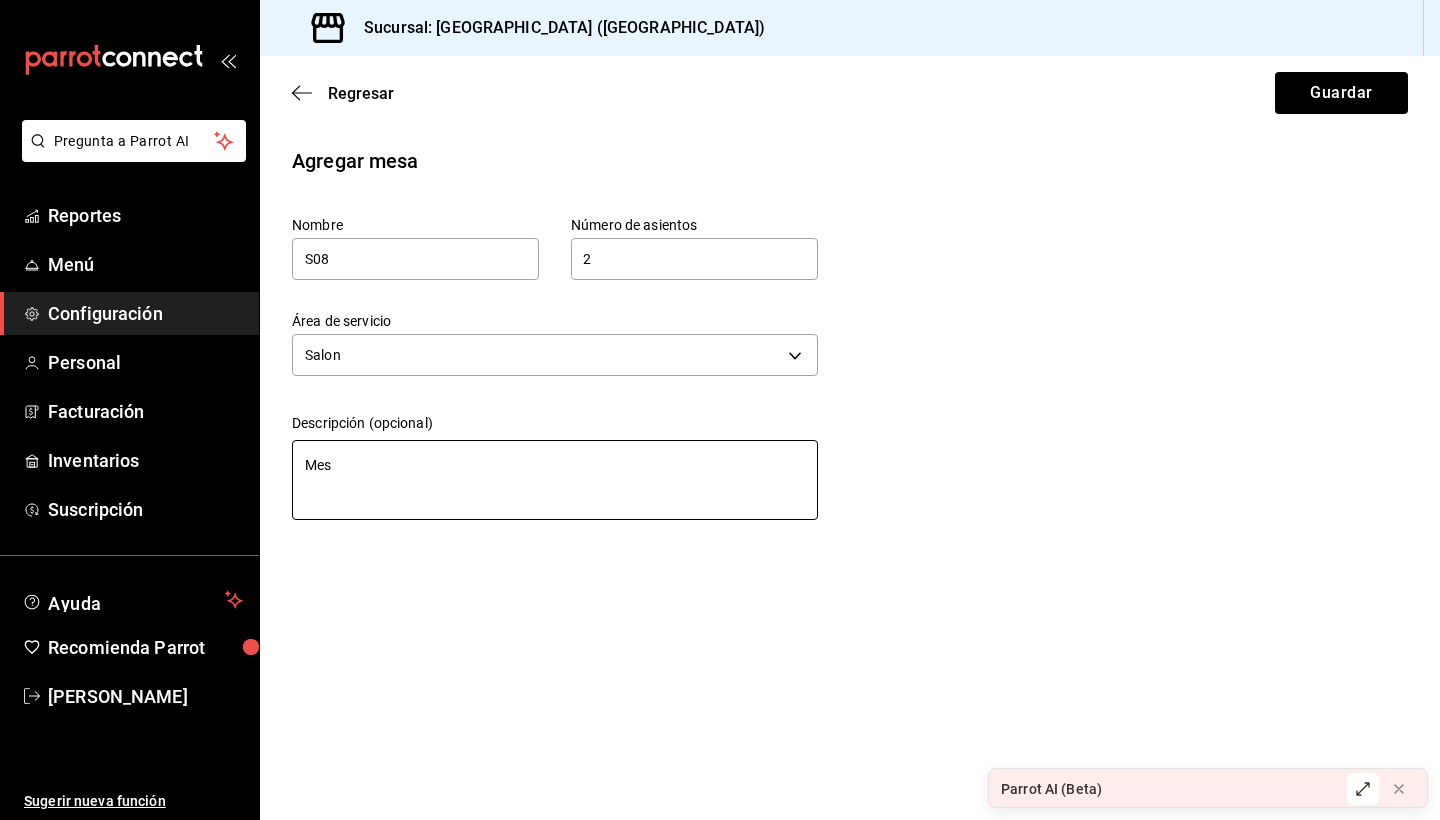 type on "Mesa" 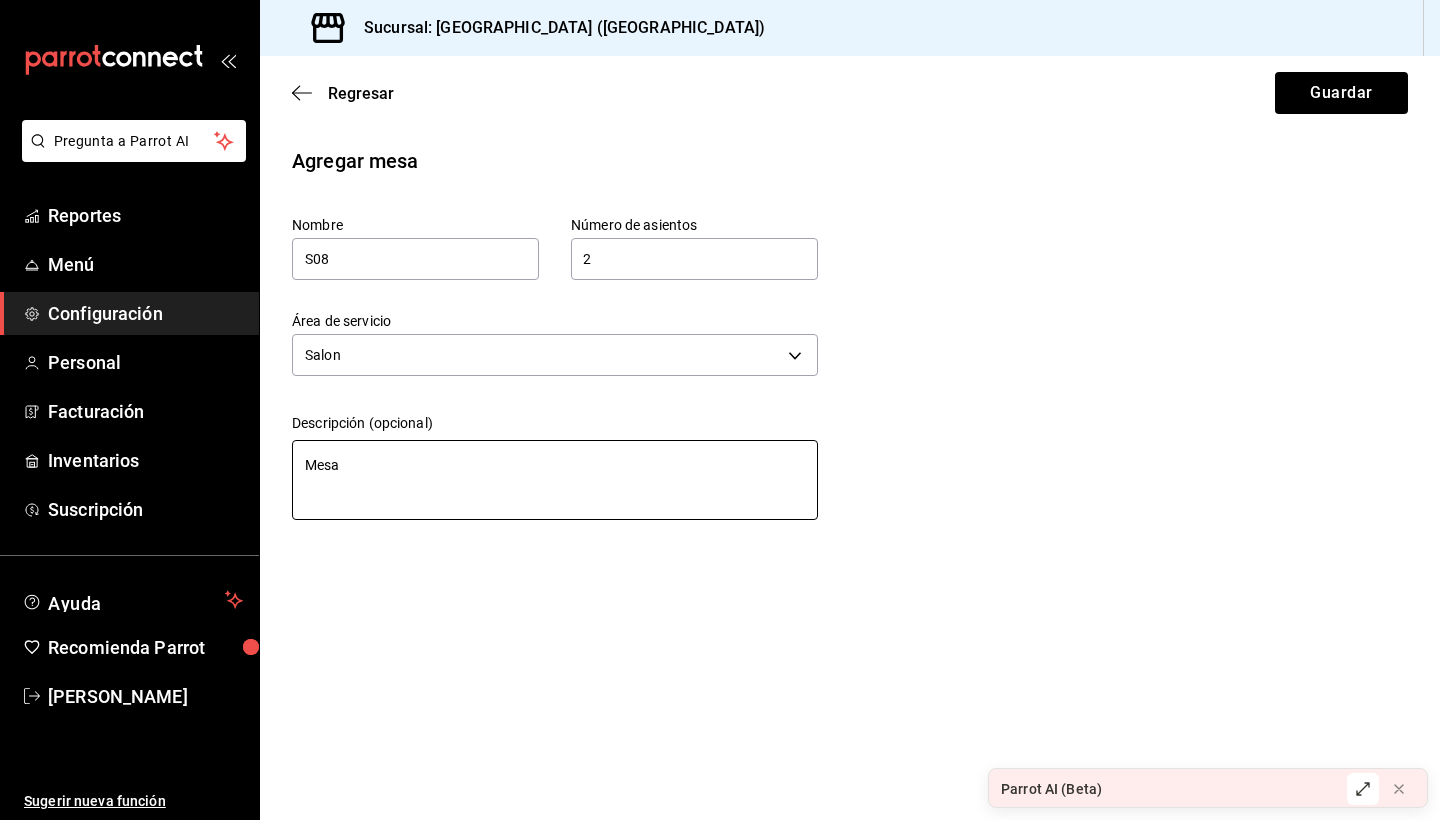 type on "Mesa" 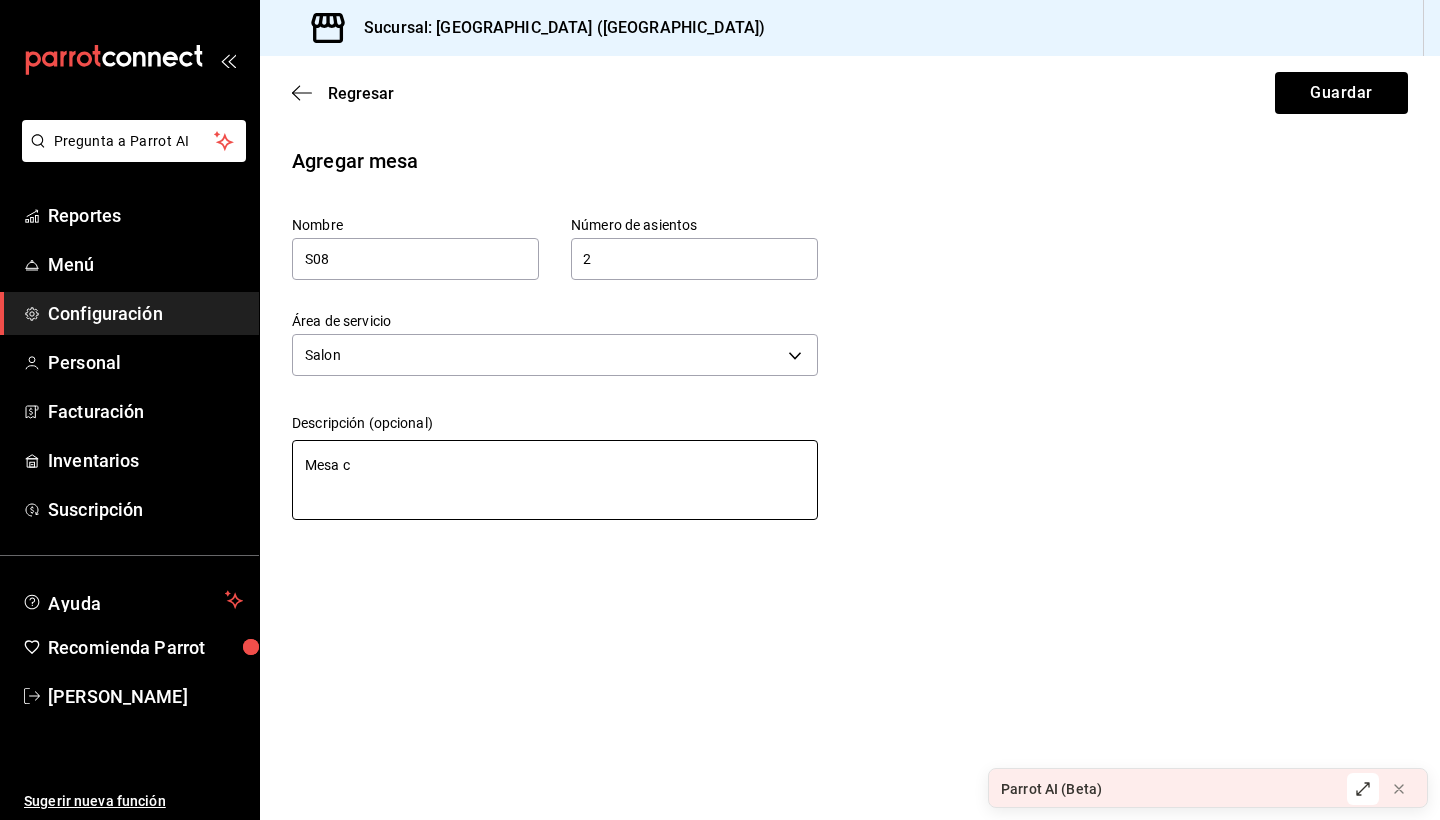 type on "Mesa ce" 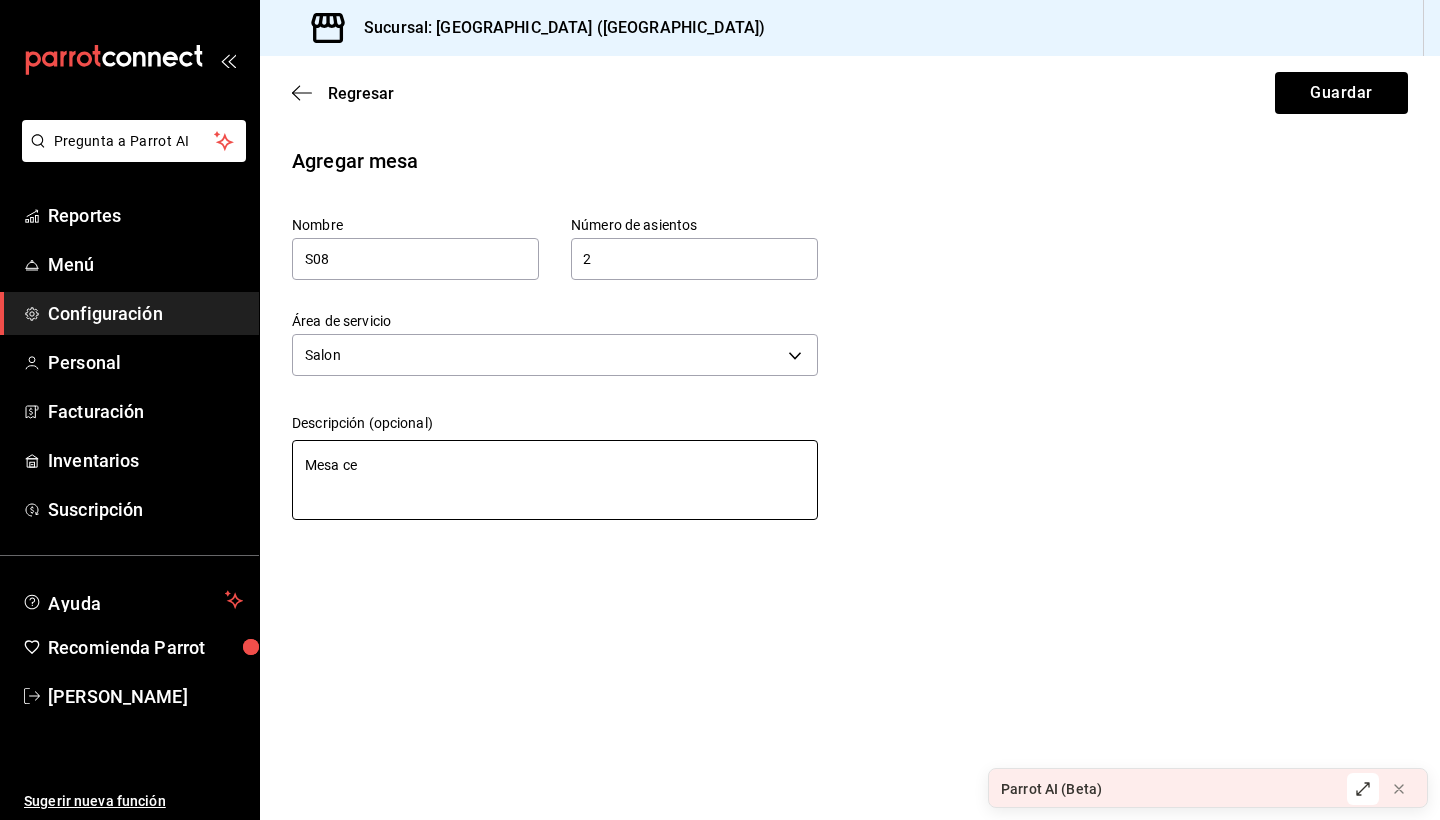 type on "Mesa cen" 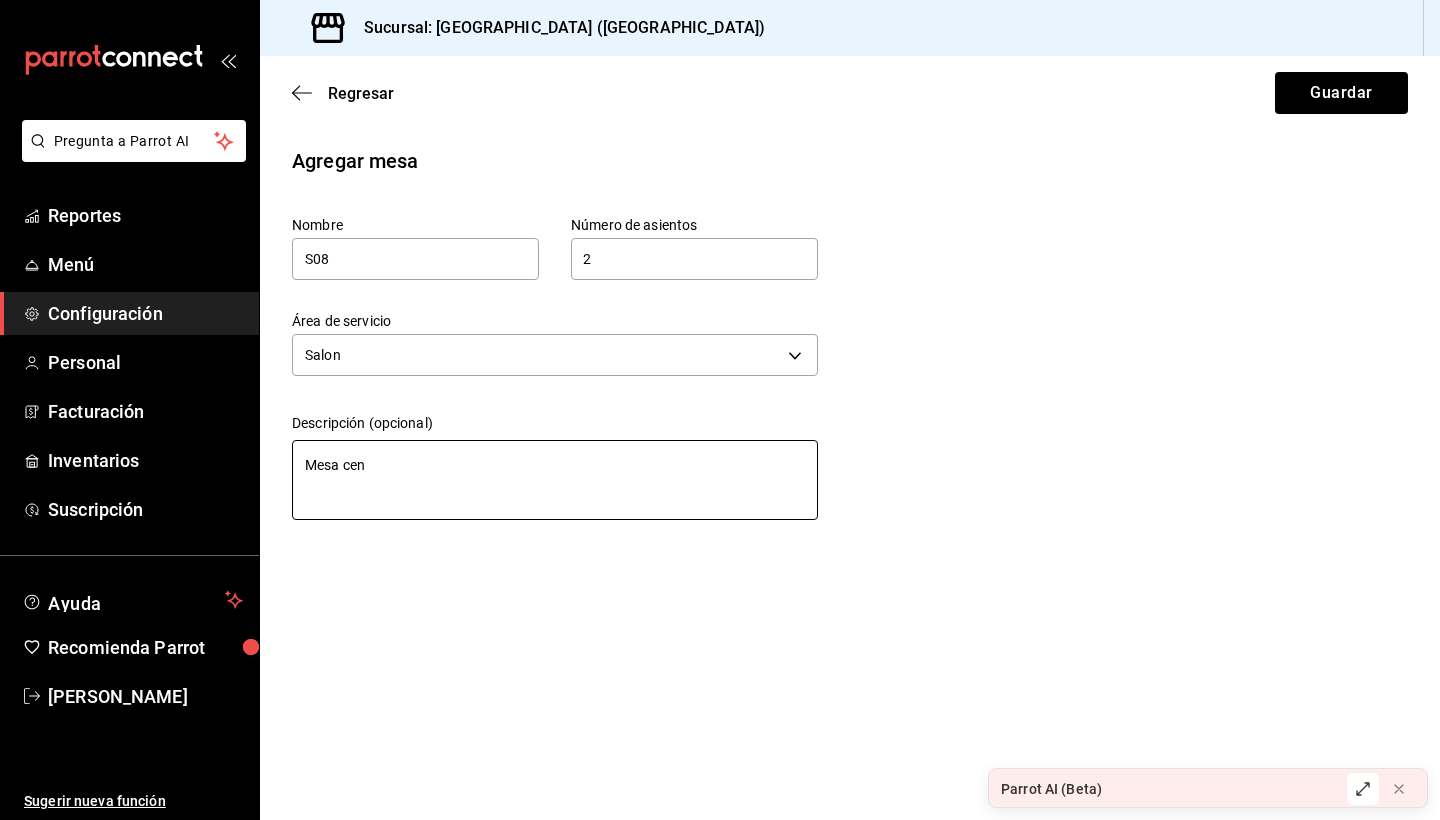 type on "Mesa cent" 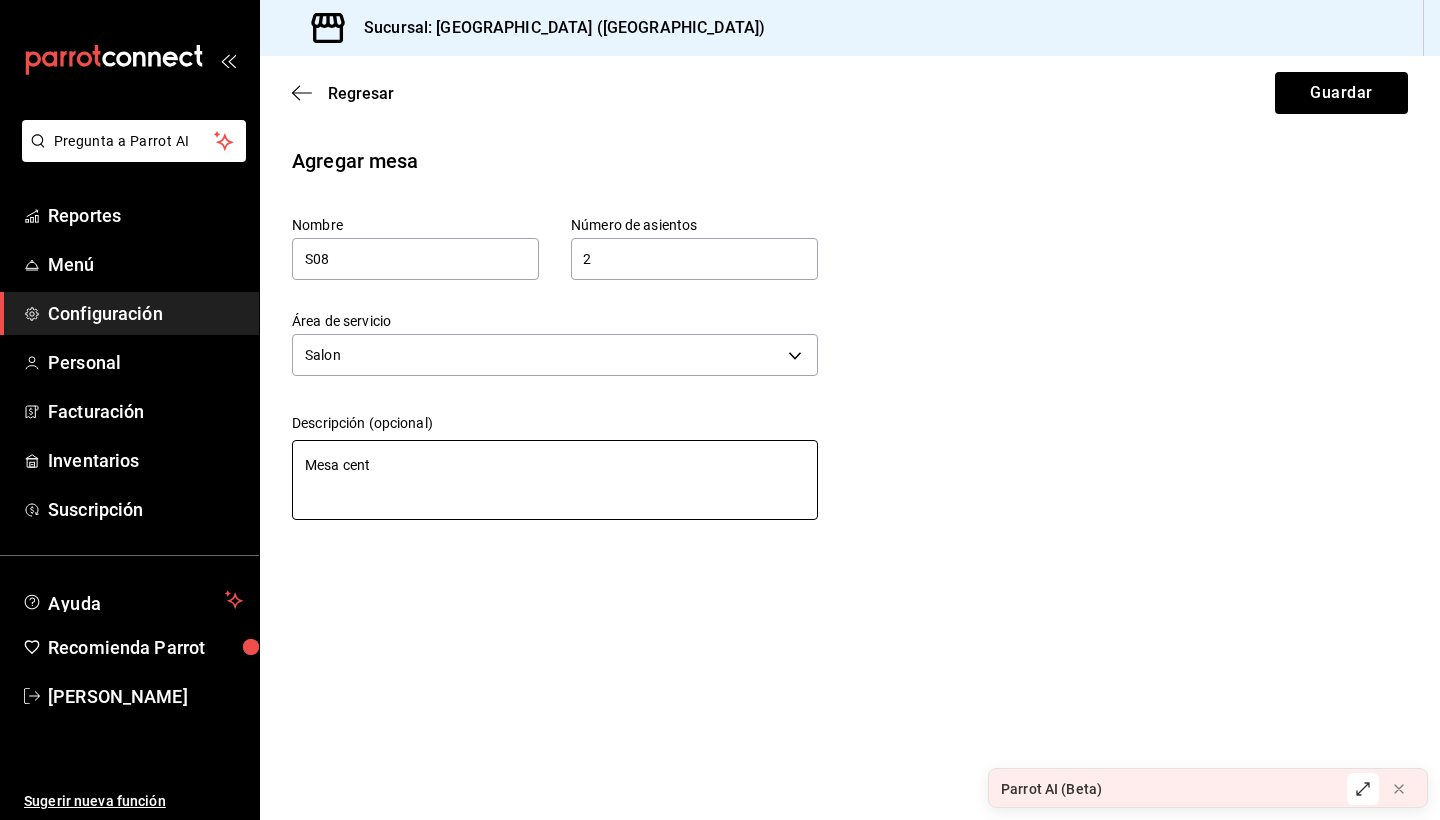 type on "Mesa centr" 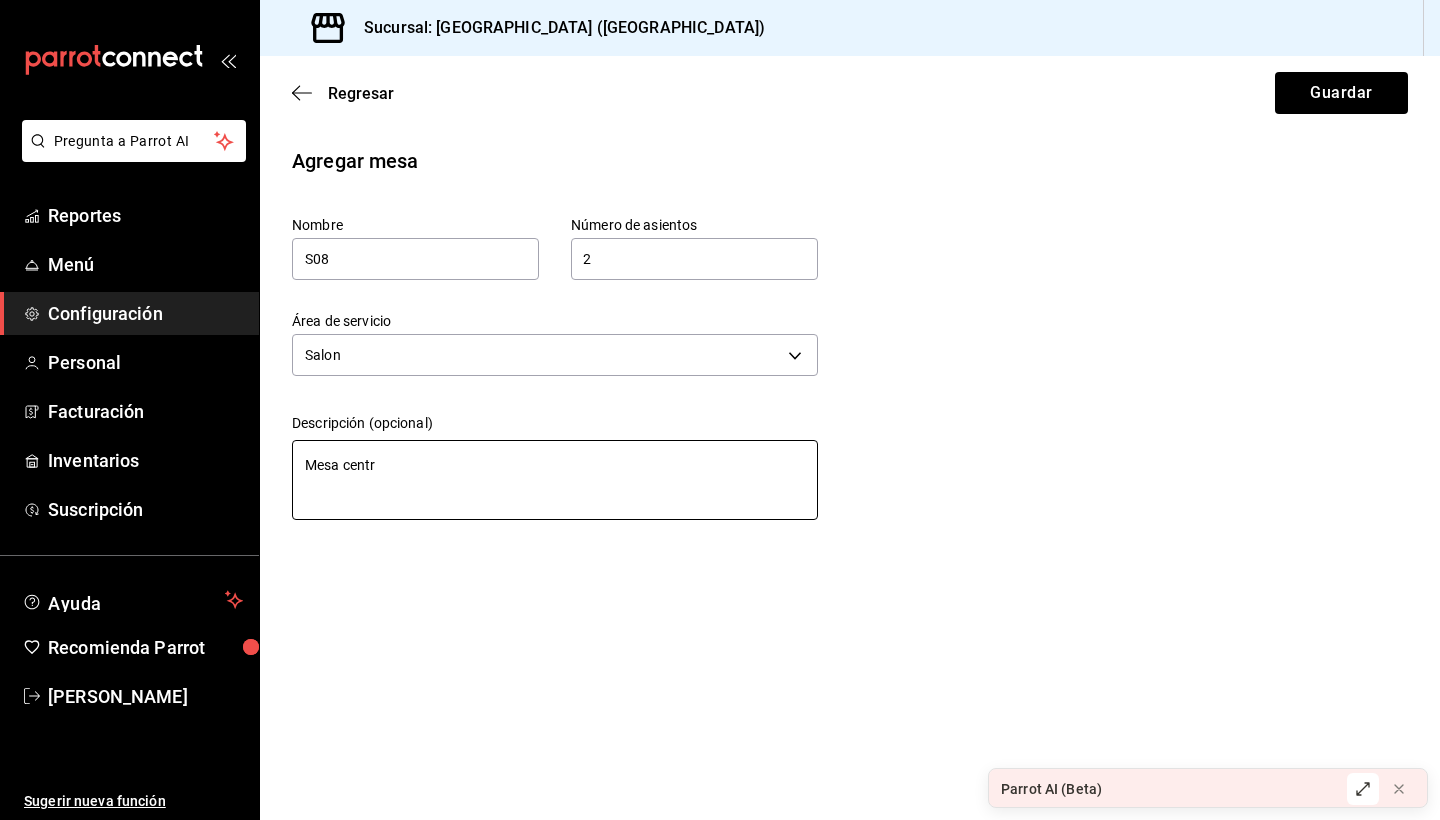 type on "Mesa centro" 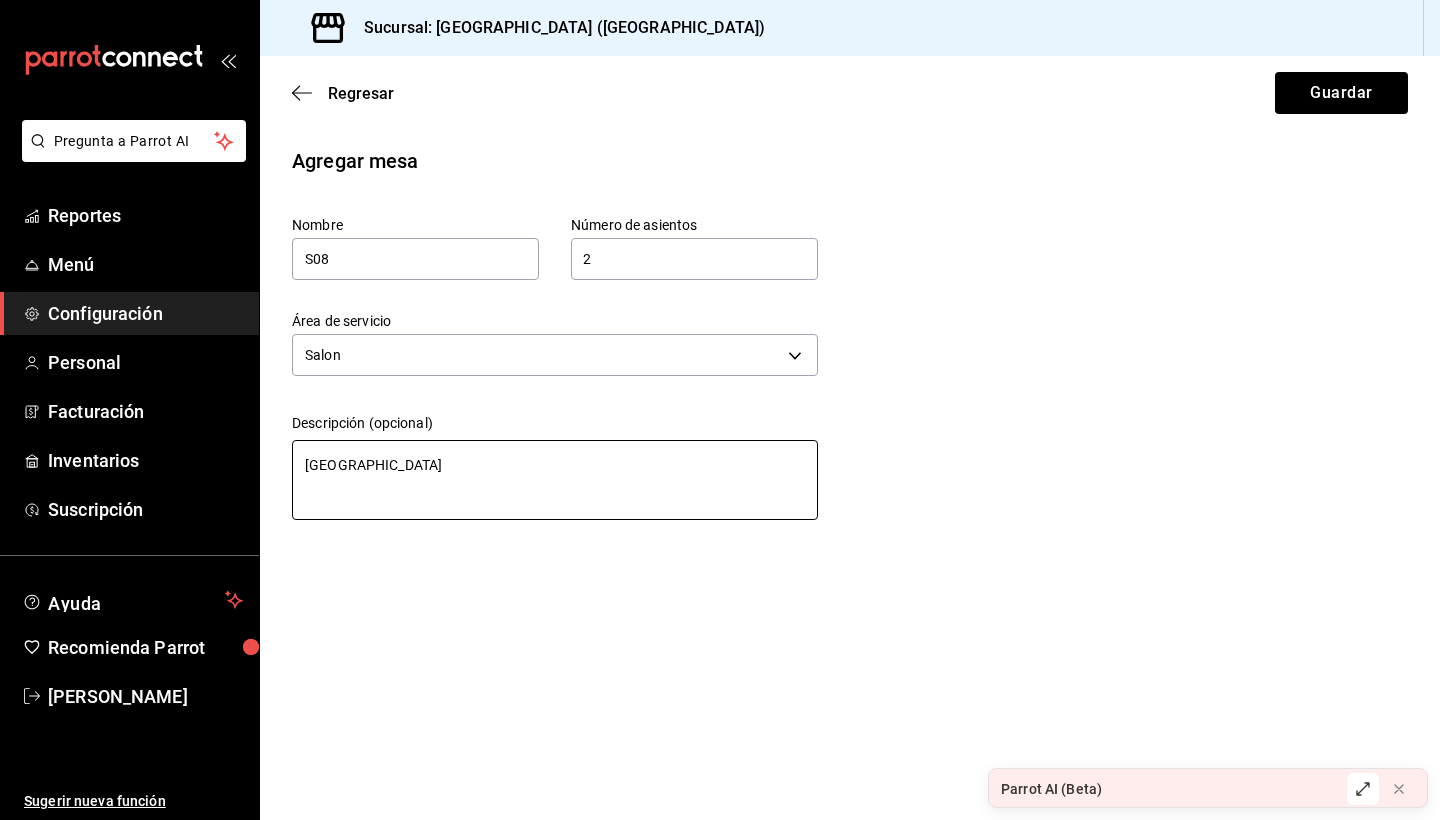 type on "Mesa centro" 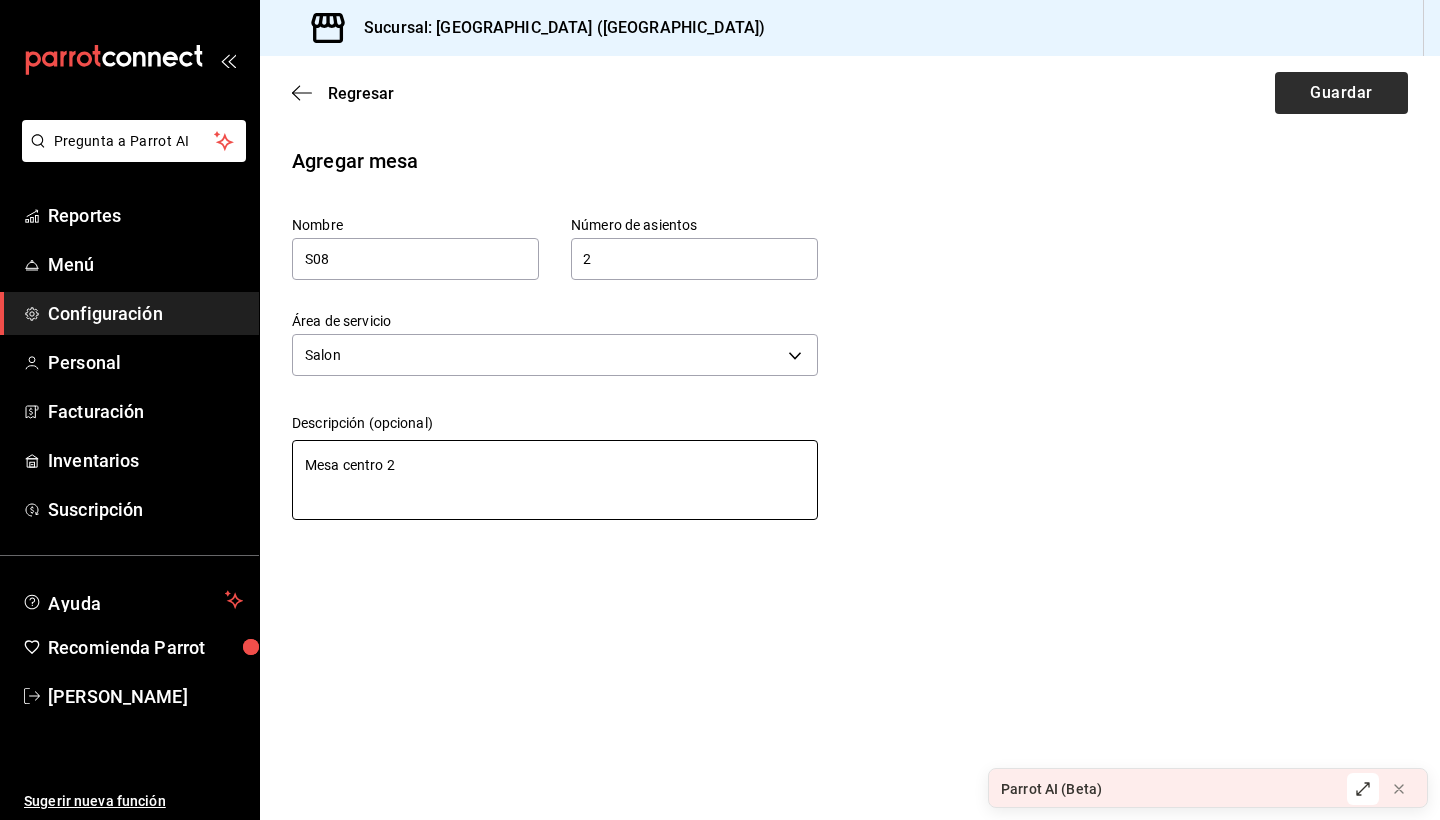 type on "Mesa centro 2" 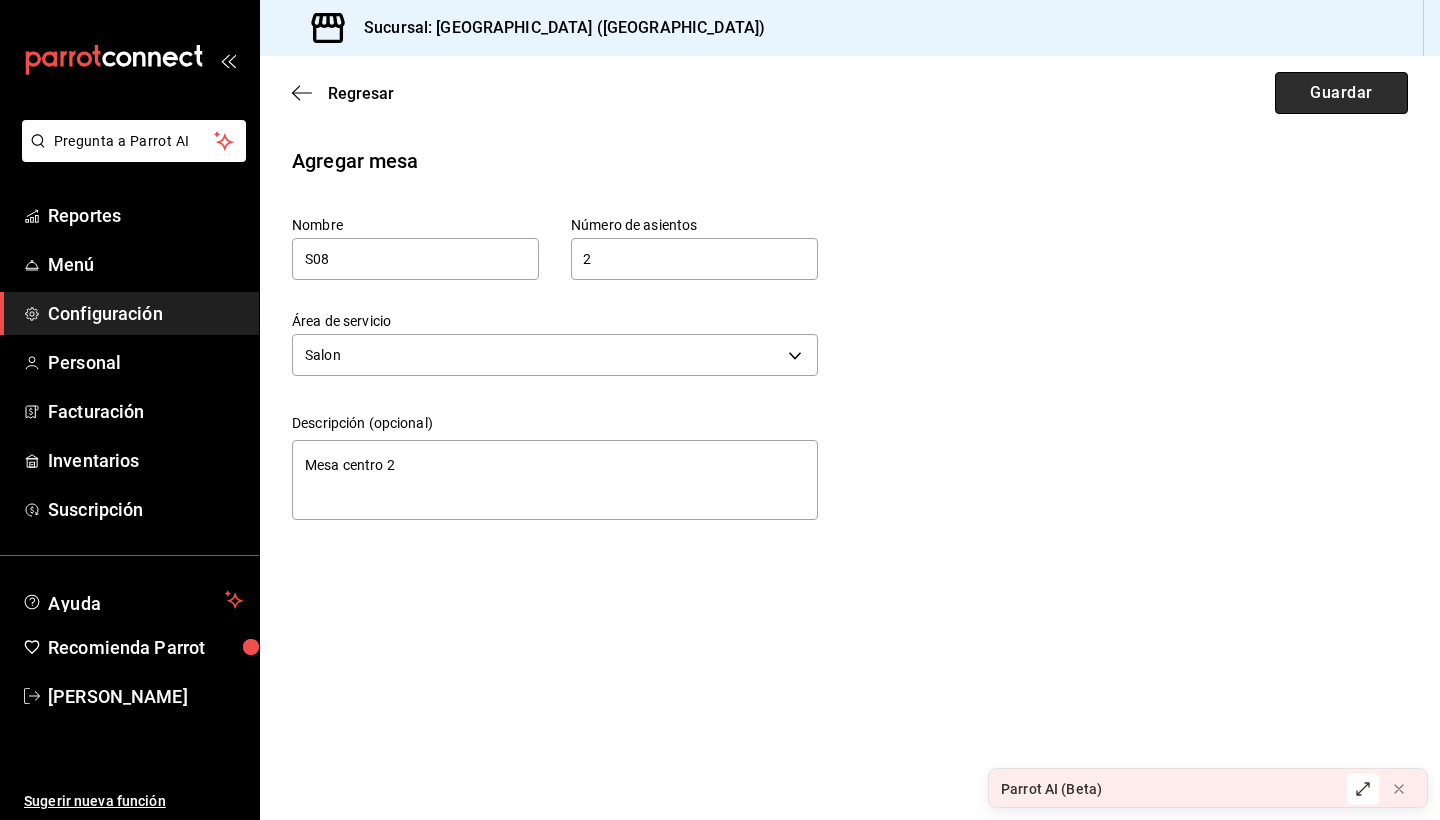 click on "Guardar" at bounding box center (1341, 93) 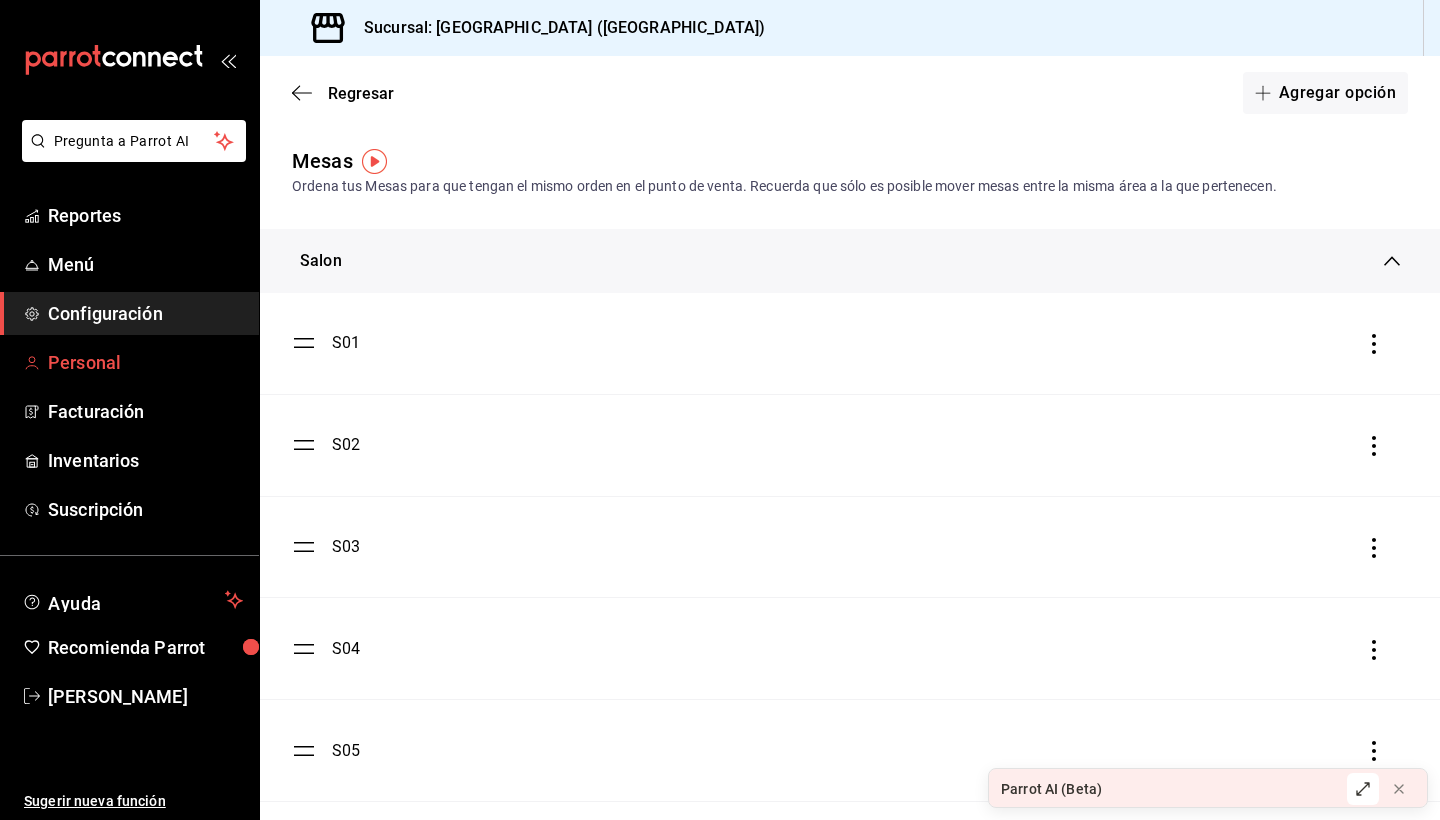 click on "Personal" at bounding box center (145, 362) 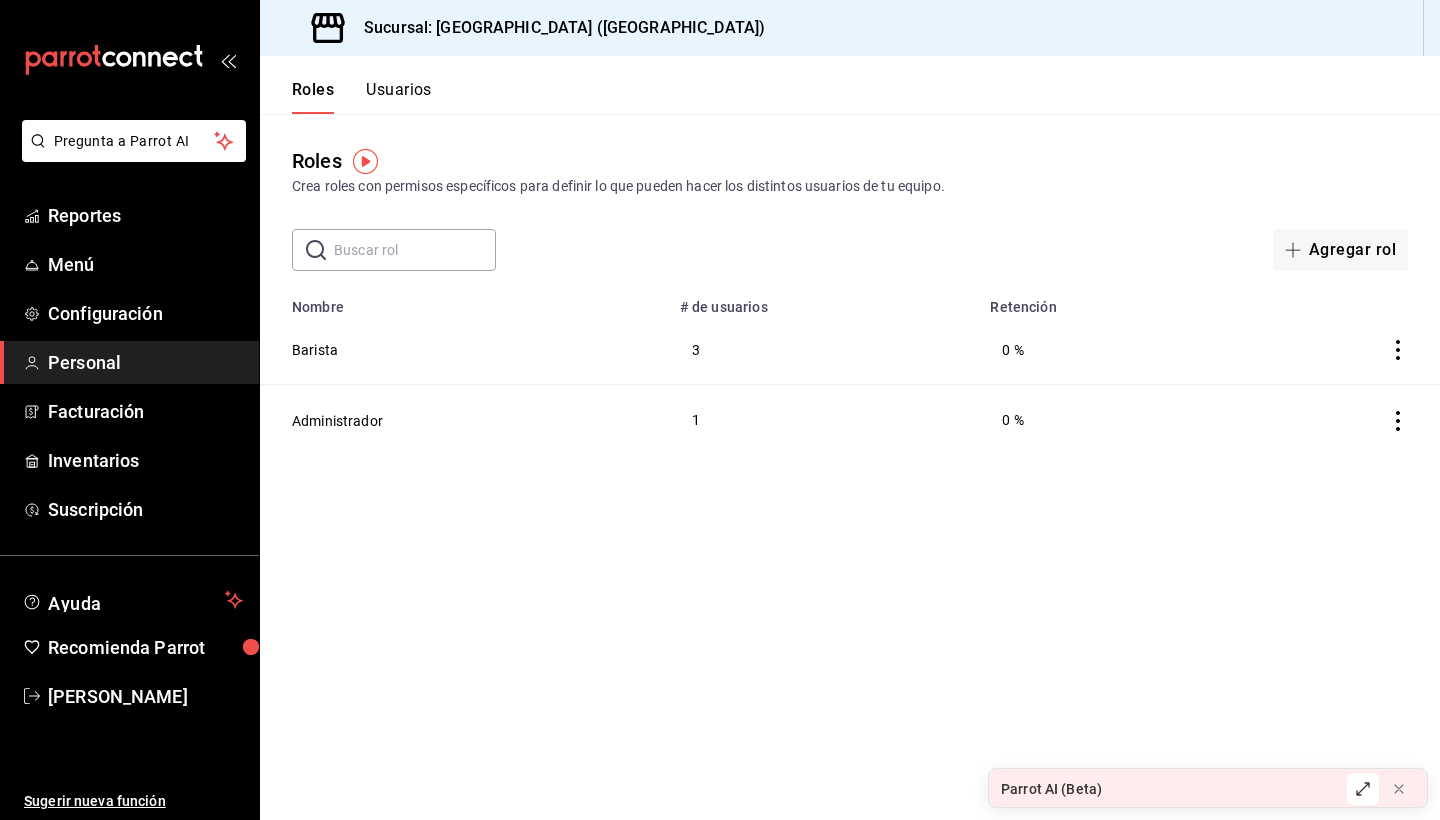 click on "3" at bounding box center [823, 350] 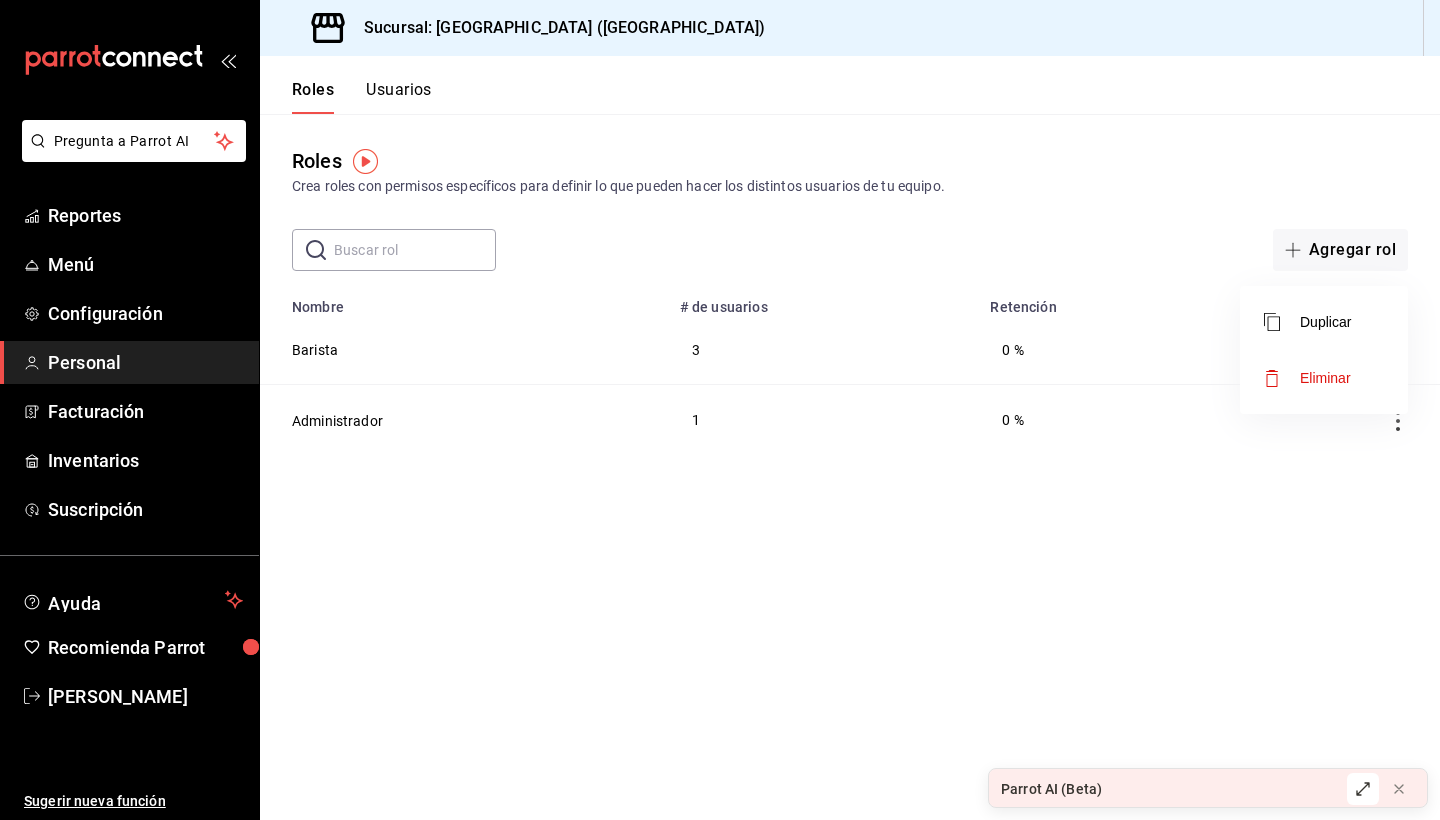 click at bounding box center [720, 410] 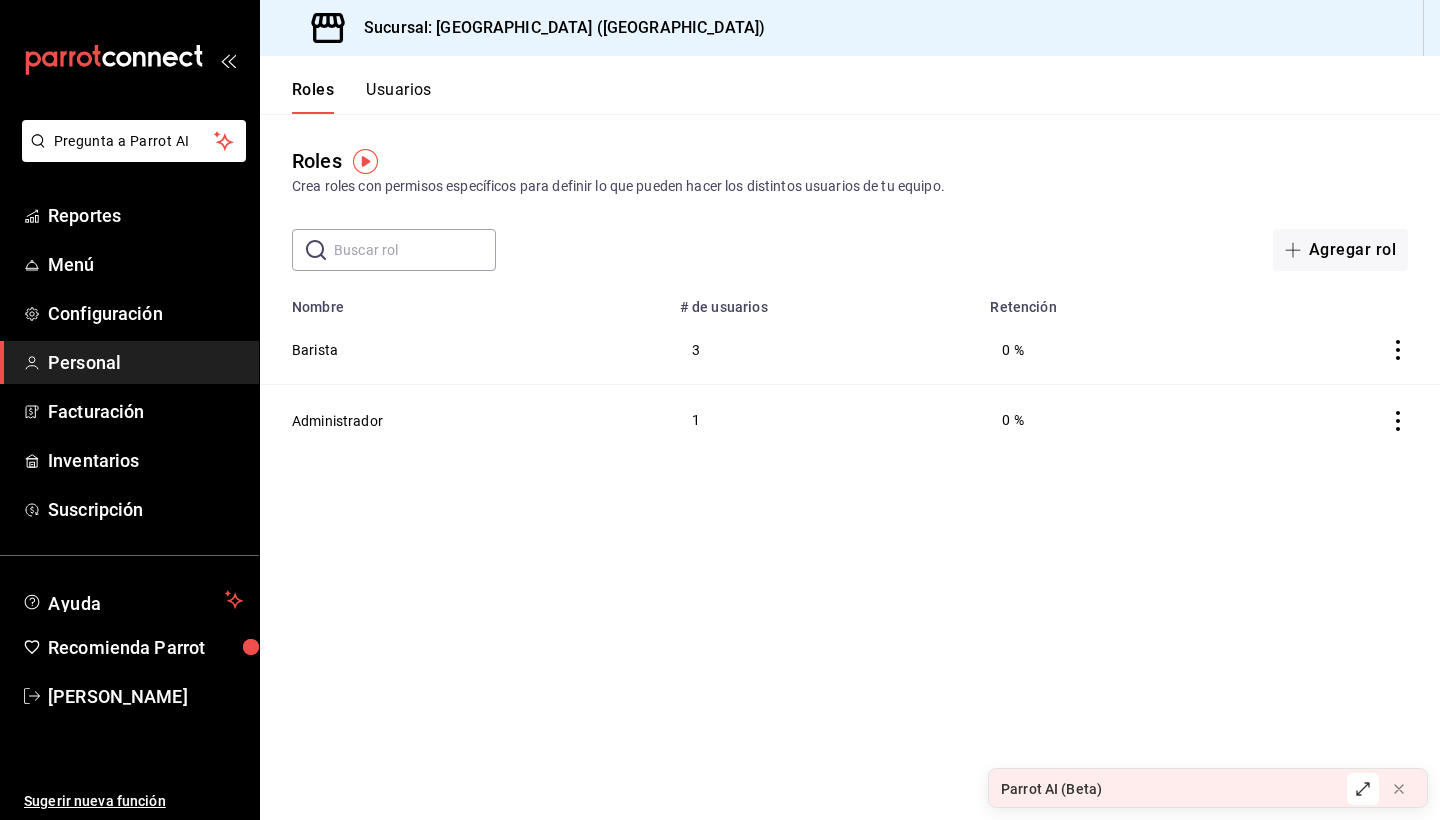 click on "Usuarios" at bounding box center [399, 97] 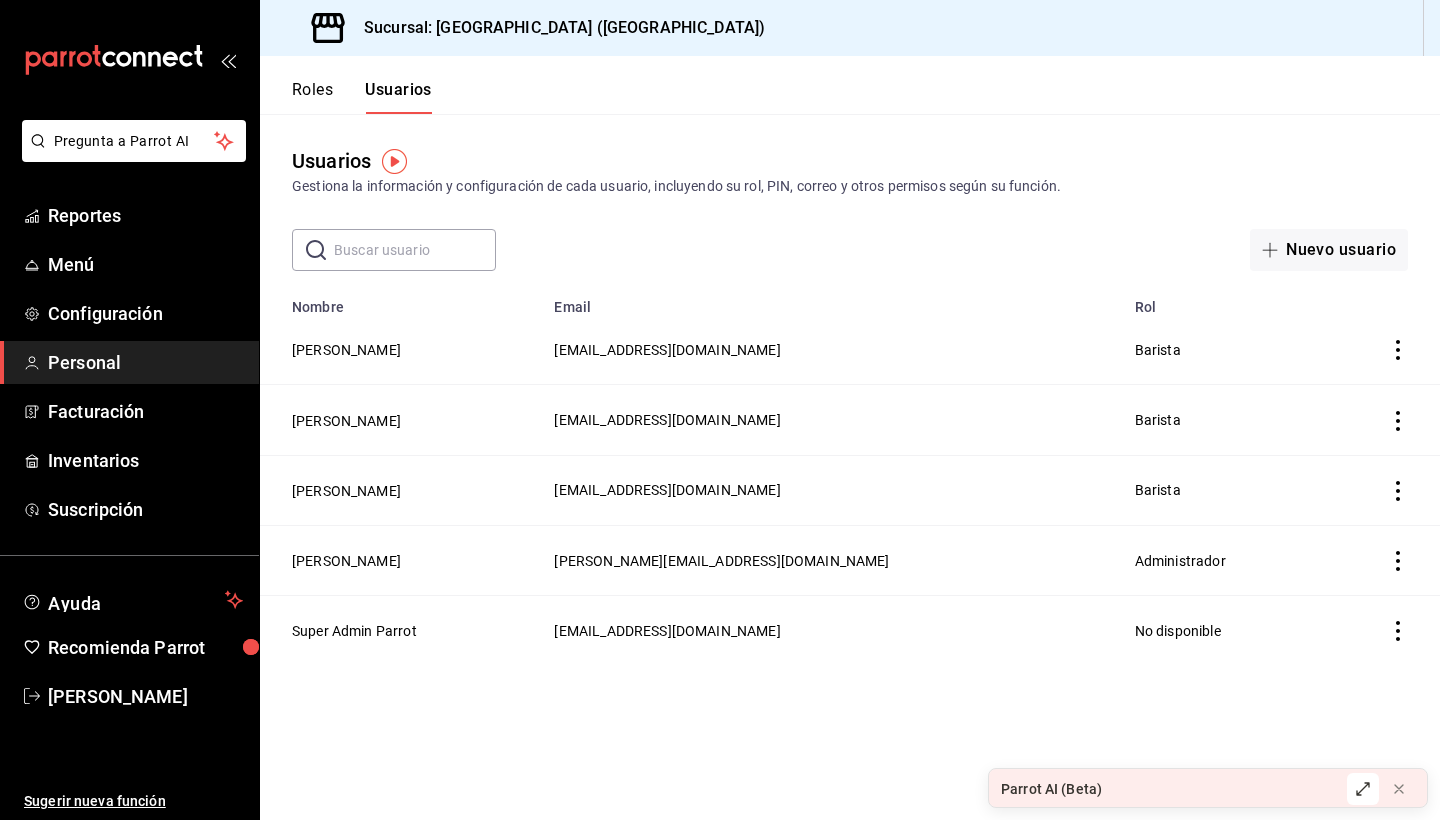 click 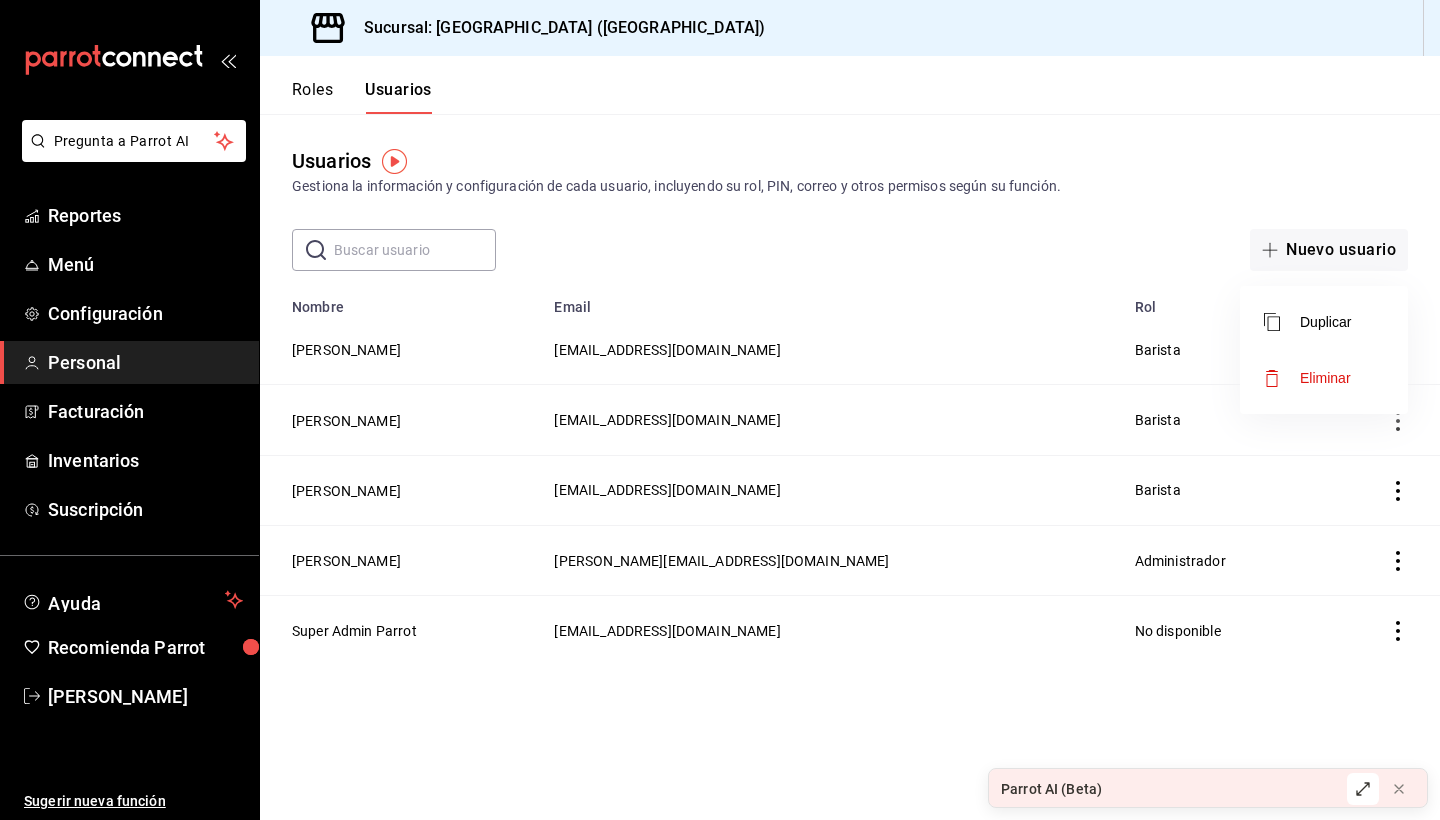 click at bounding box center [720, 410] 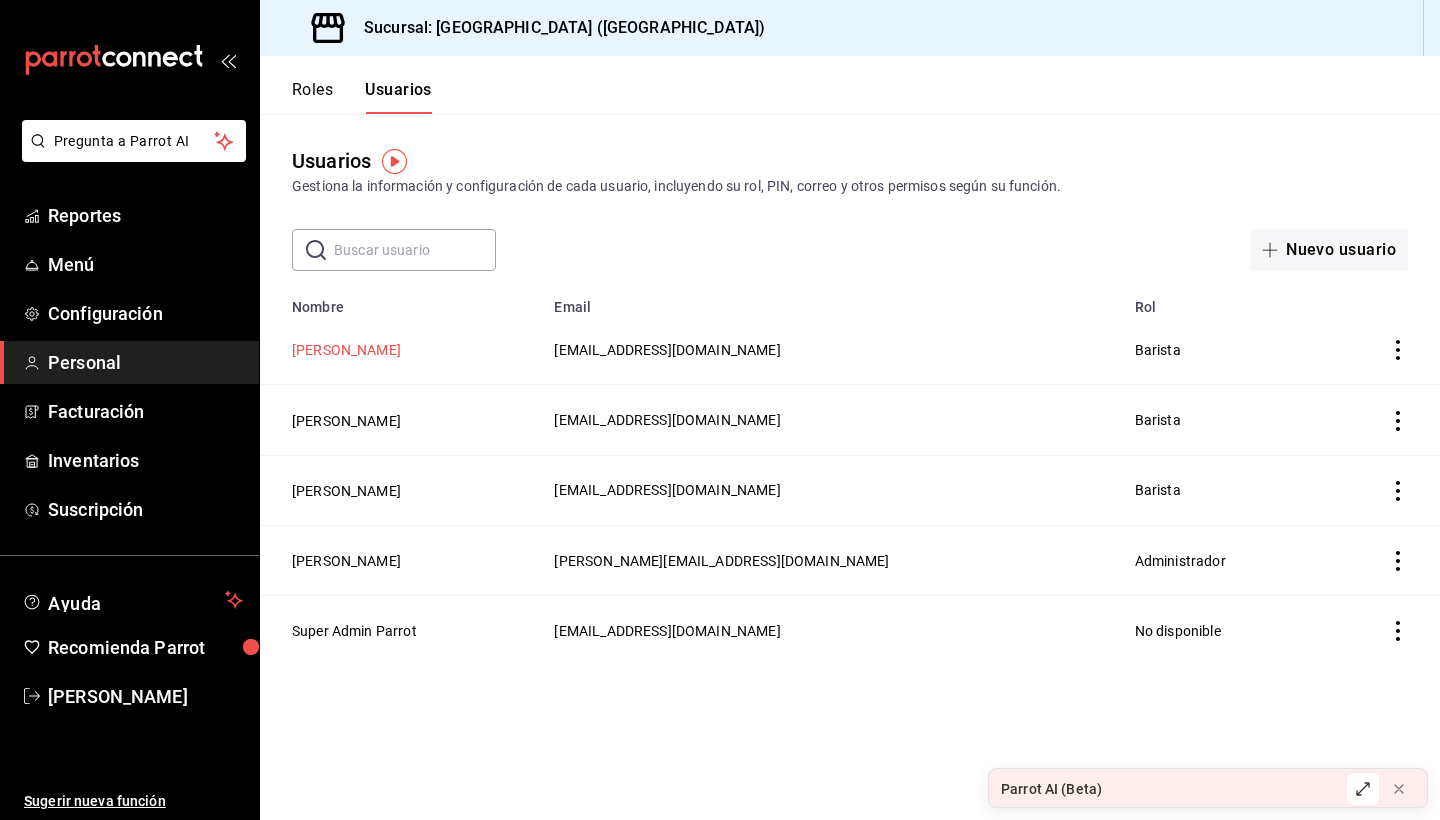 click on "Renata Cortez" at bounding box center (346, 350) 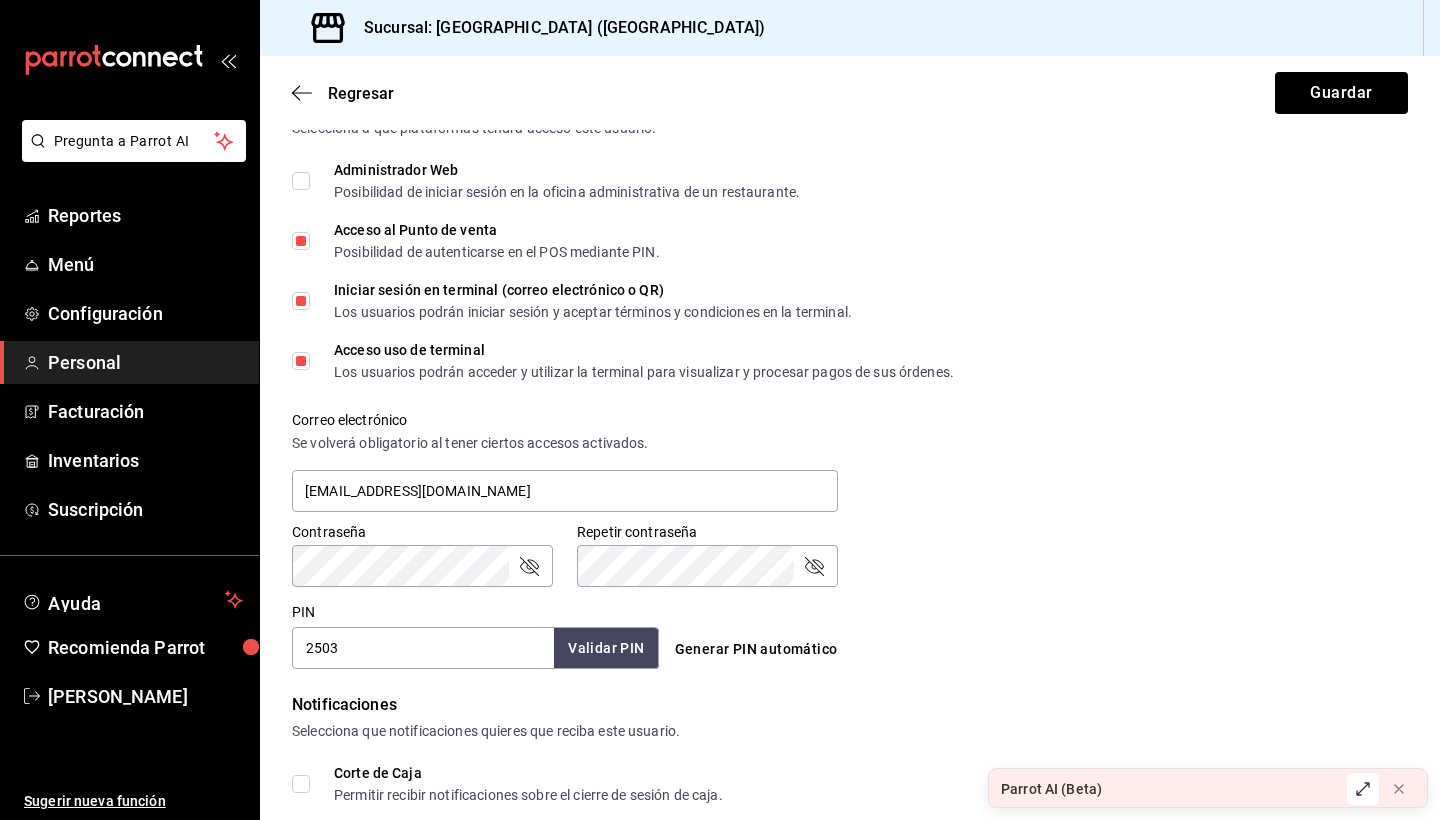 scroll, scrollTop: 468, scrollLeft: 0, axis: vertical 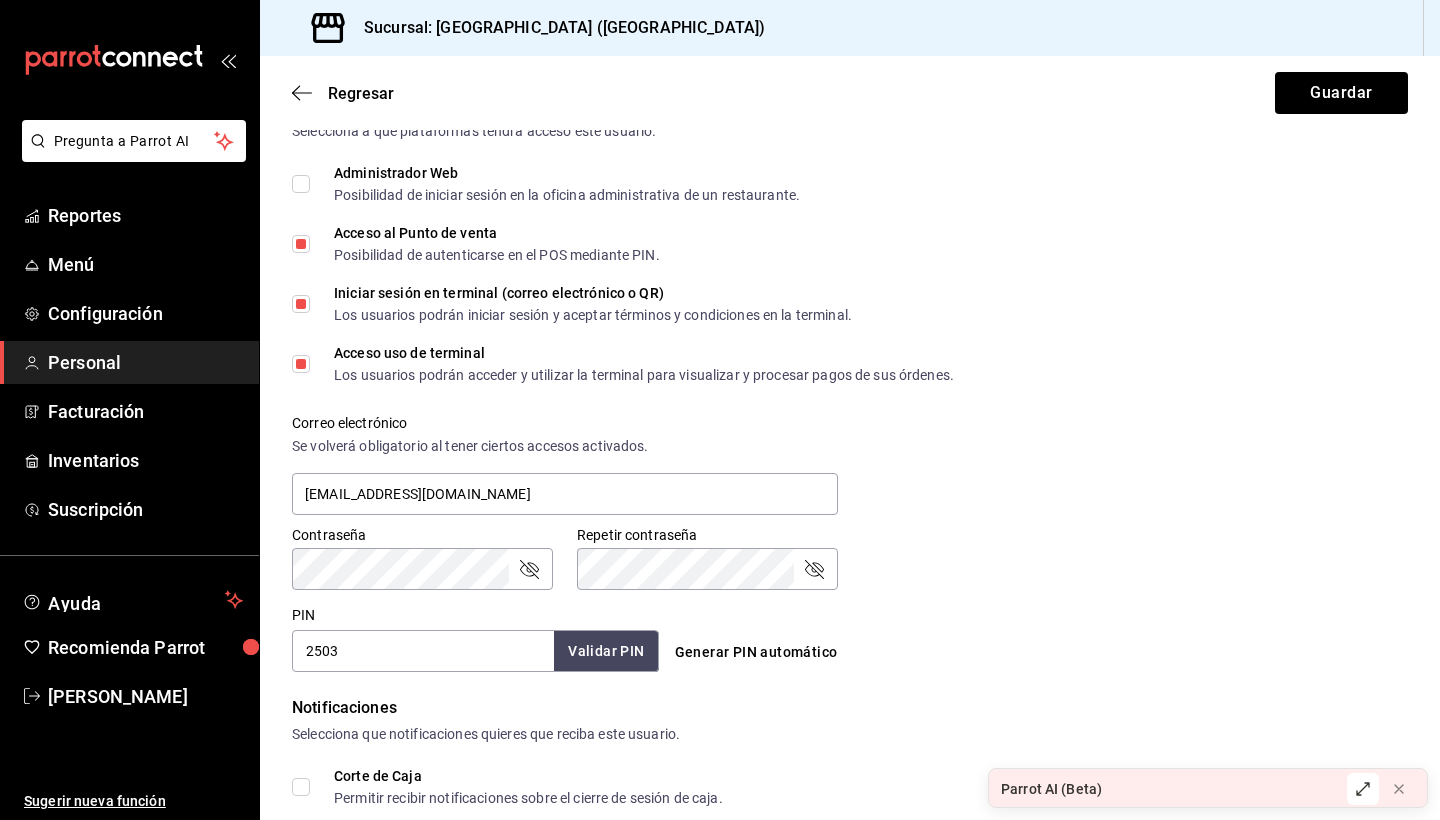 click on "Iniciar sesión en terminal (correo electrónico o QR) Los usuarios podrán iniciar sesión y aceptar términos y condiciones en la terminal." at bounding box center (301, 304) 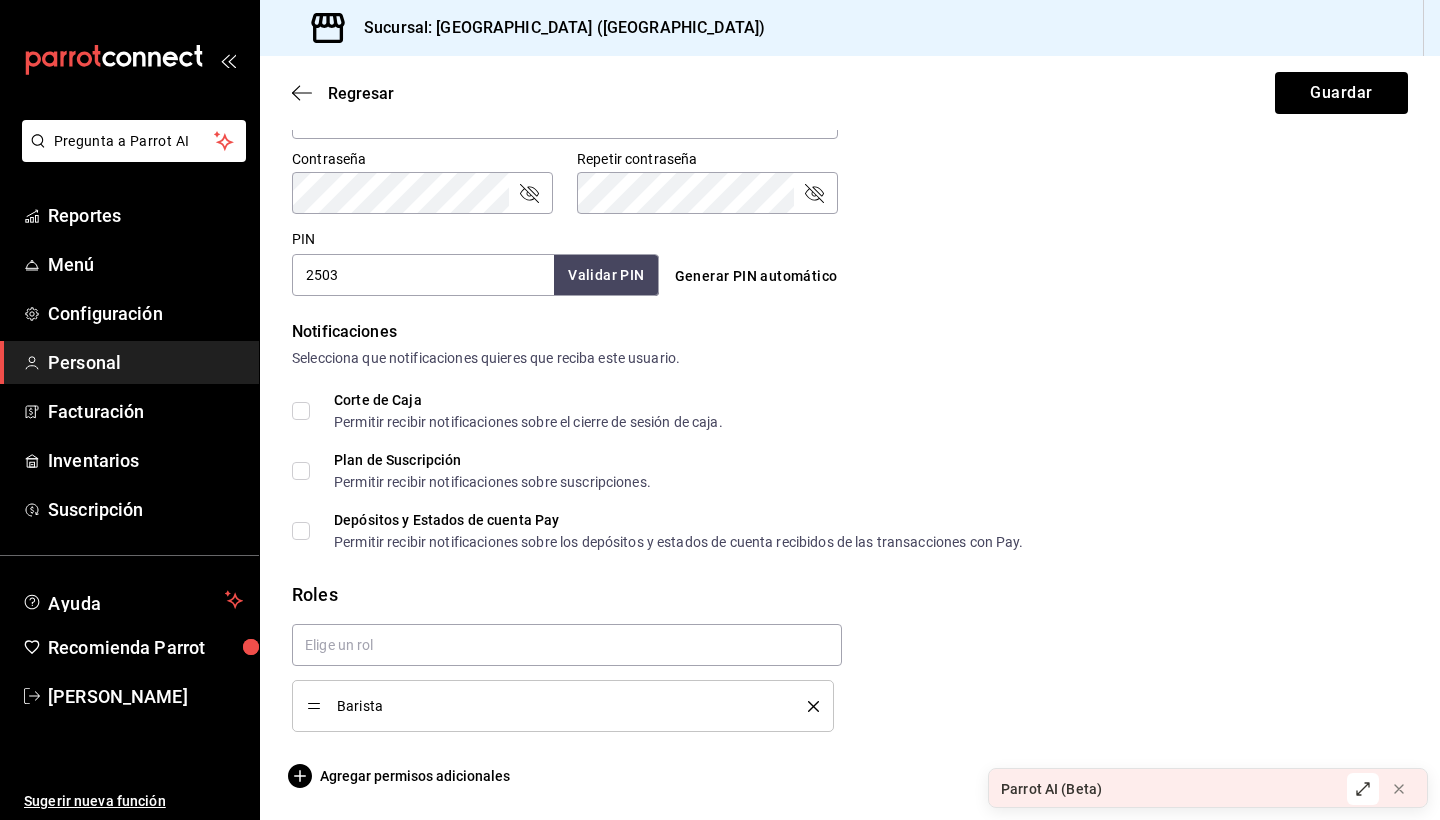 scroll, scrollTop: 845, scrollLeft: 0, axis: vertical 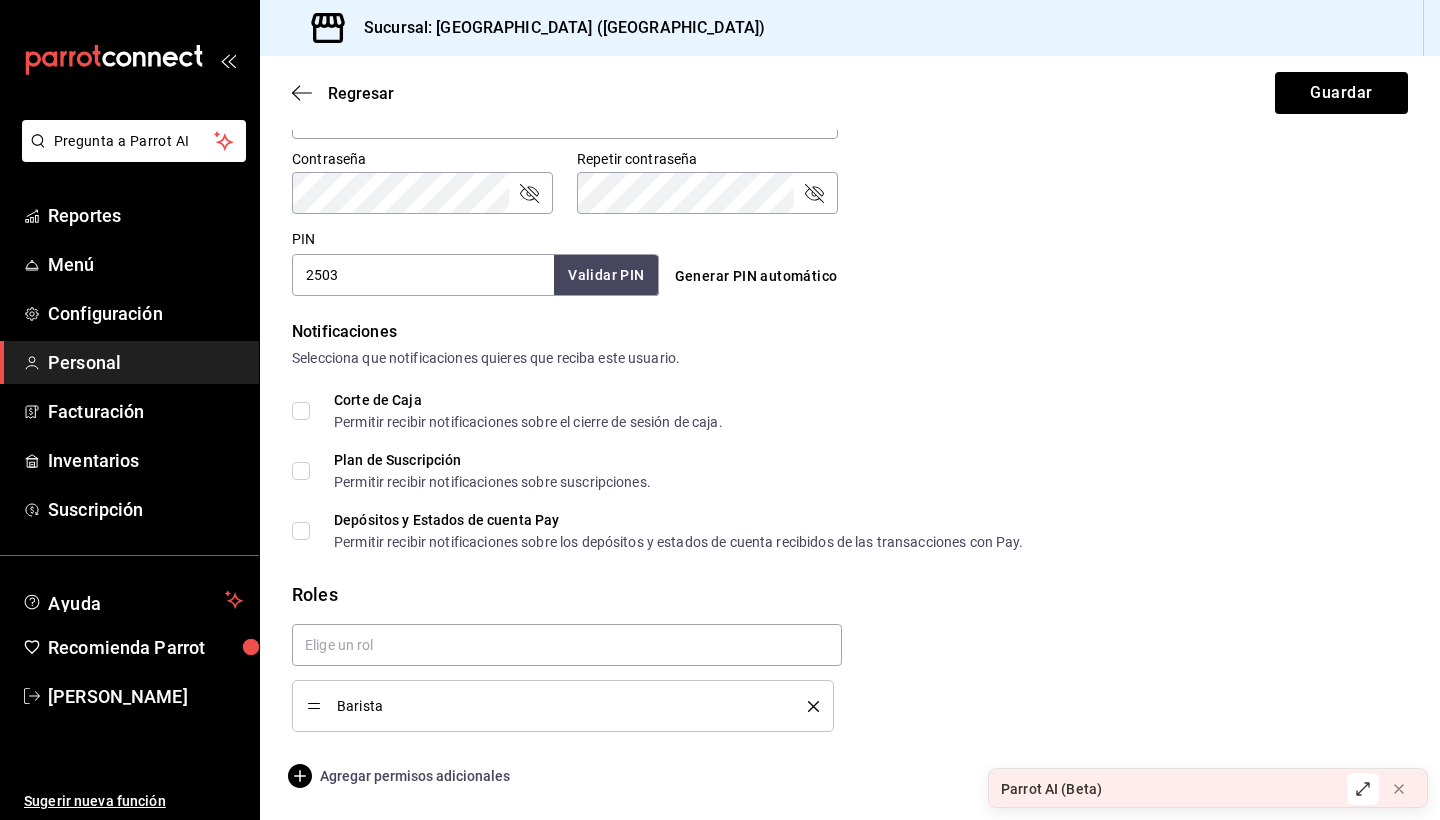 click 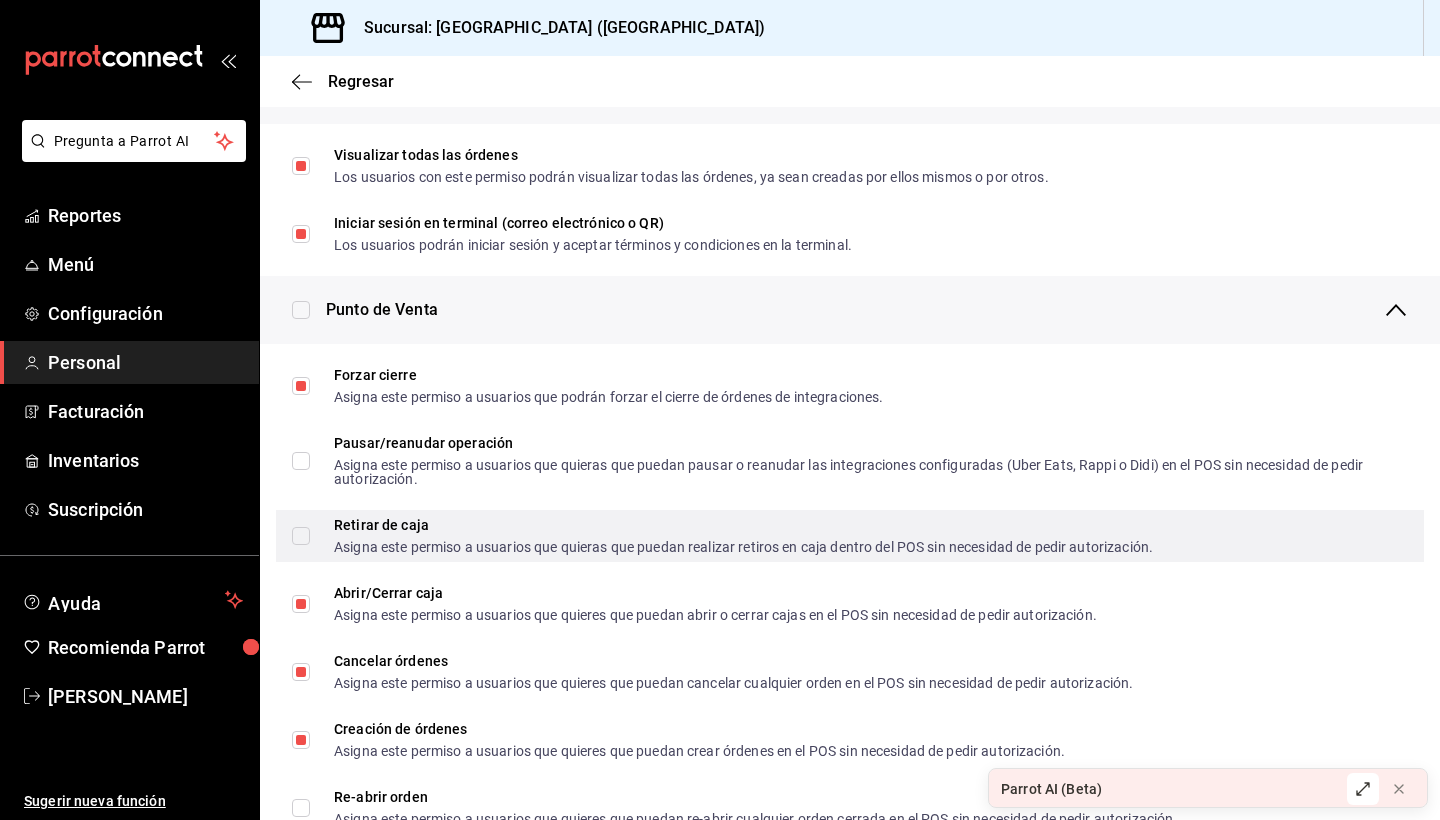 scroll, scrollTop: 1491, scrollLeft: 0, axis: vertical 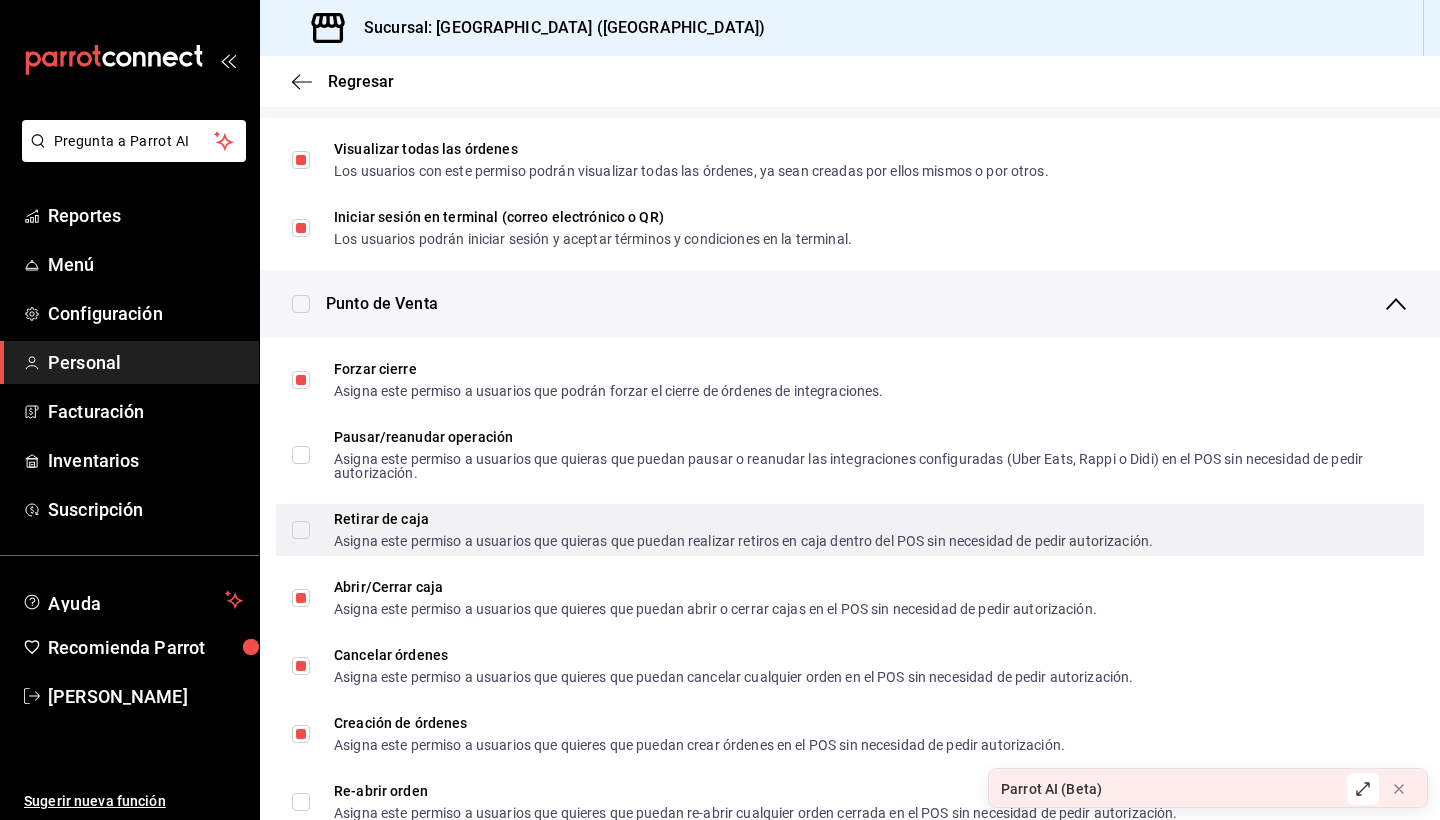 click on "Retirar de caja Asigna este permiso a usuarios que quieras que puedan realizar retiros en caja dentro del POS sin necesidad de pedir autorización." at bounding box center (301, 530) 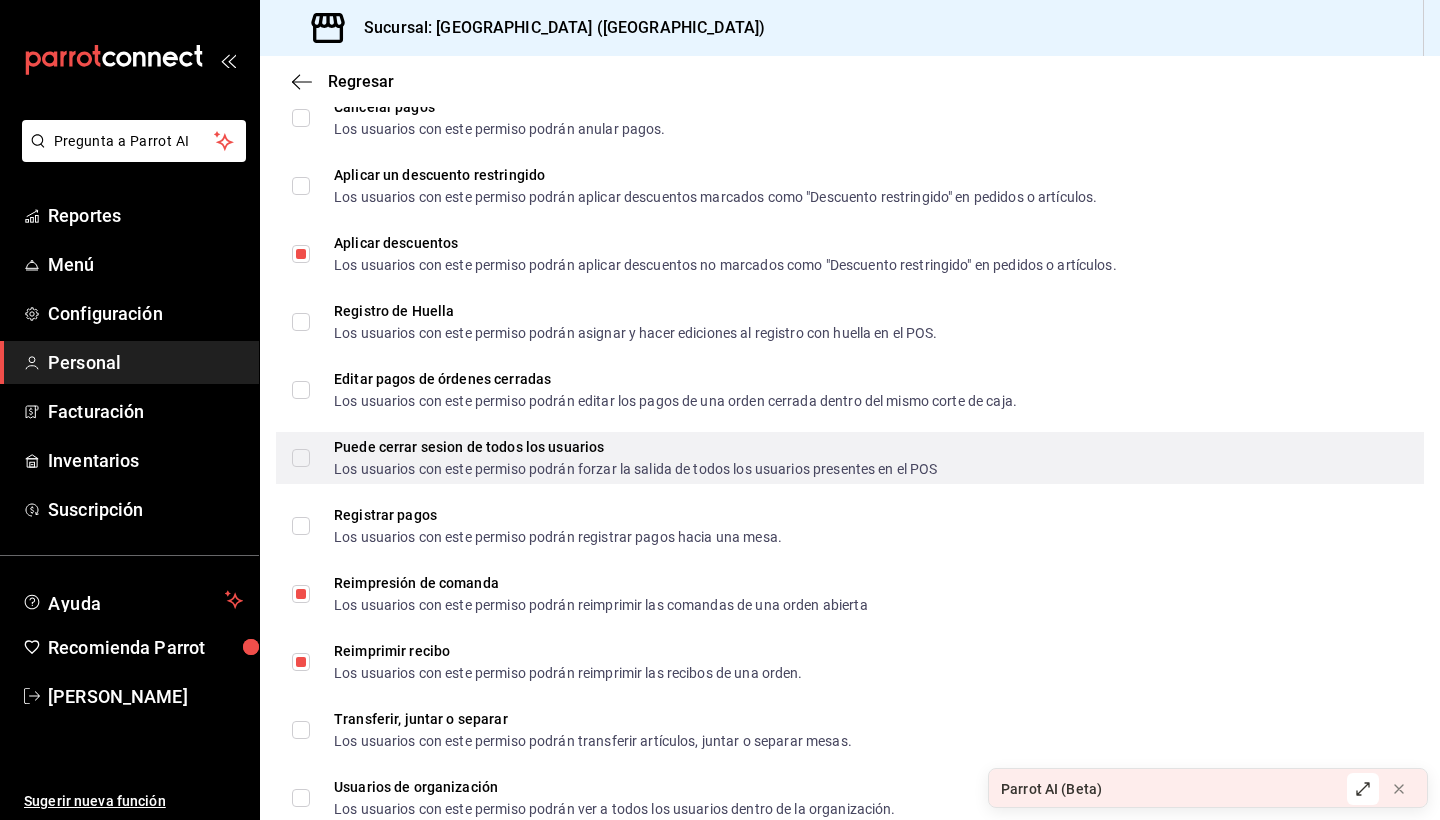 scroll, scrollTop: 2590, scrollLeft: 0, axis: vertical 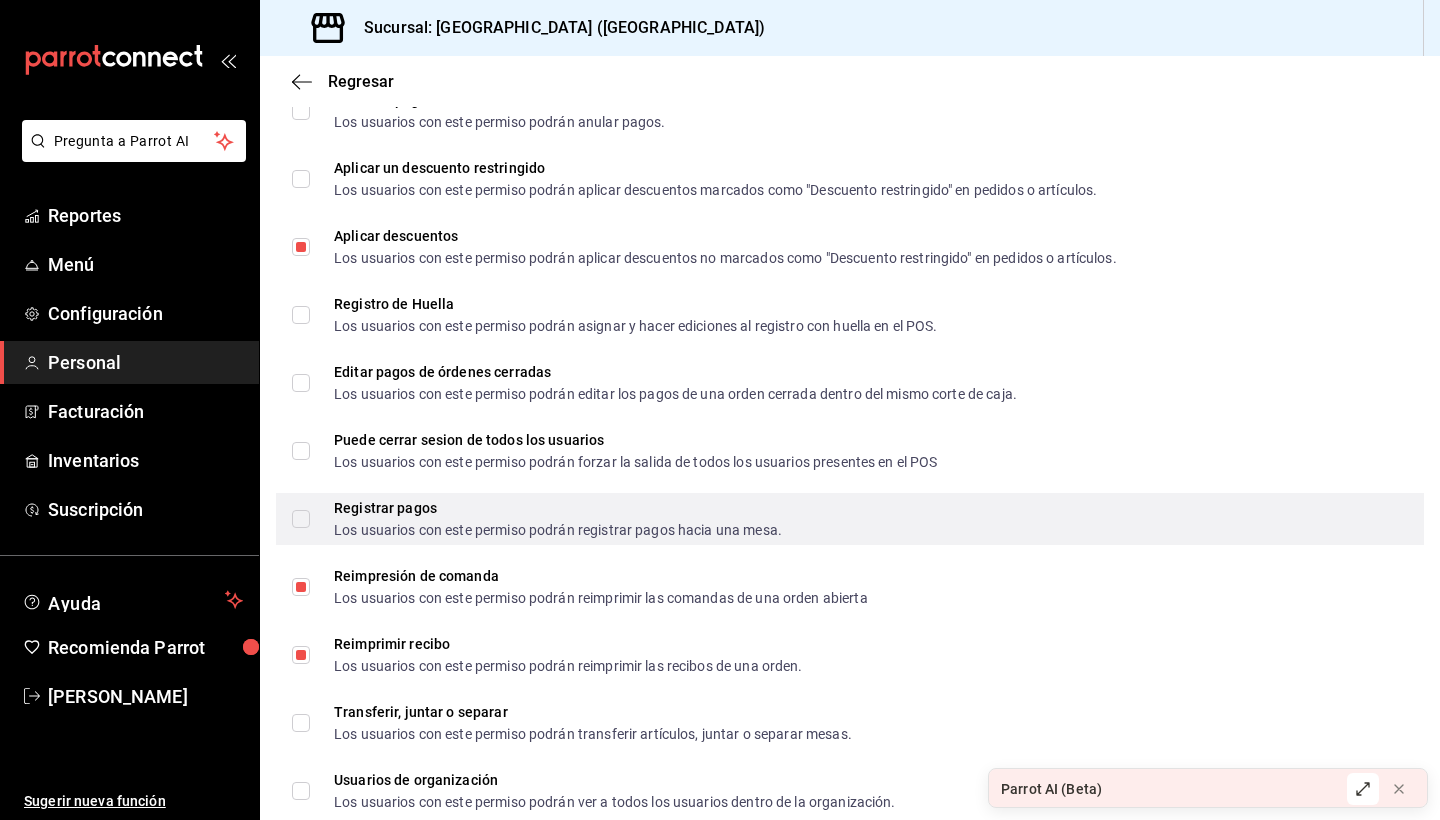 click on "Registrar pagos Los usuarios con este permiso podrán registrar pagos hacia una mesa." at bounding box center [301, 519] 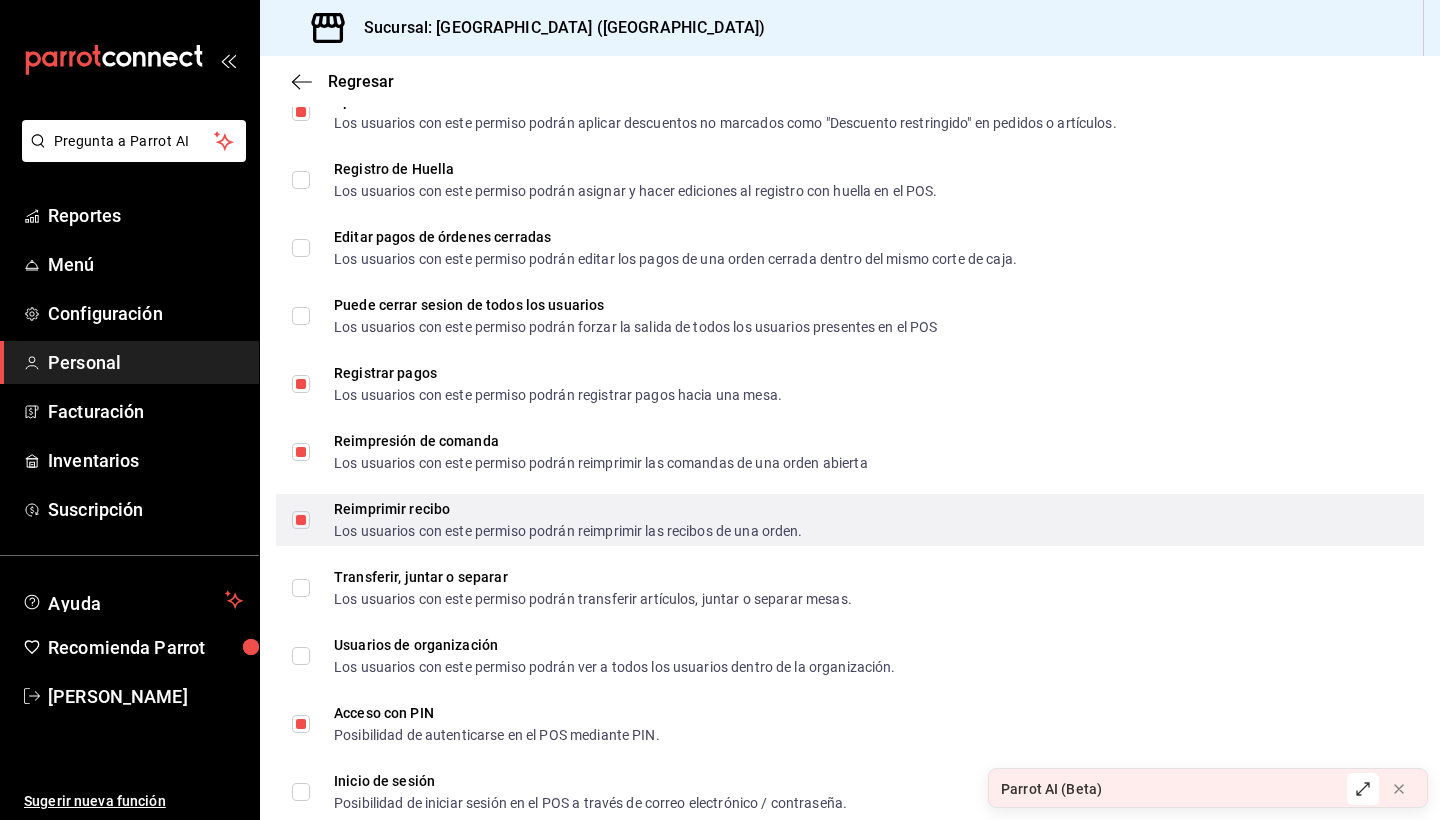 scroll, scrollTop: 2731, scrollLeft: 0, axis: vertical 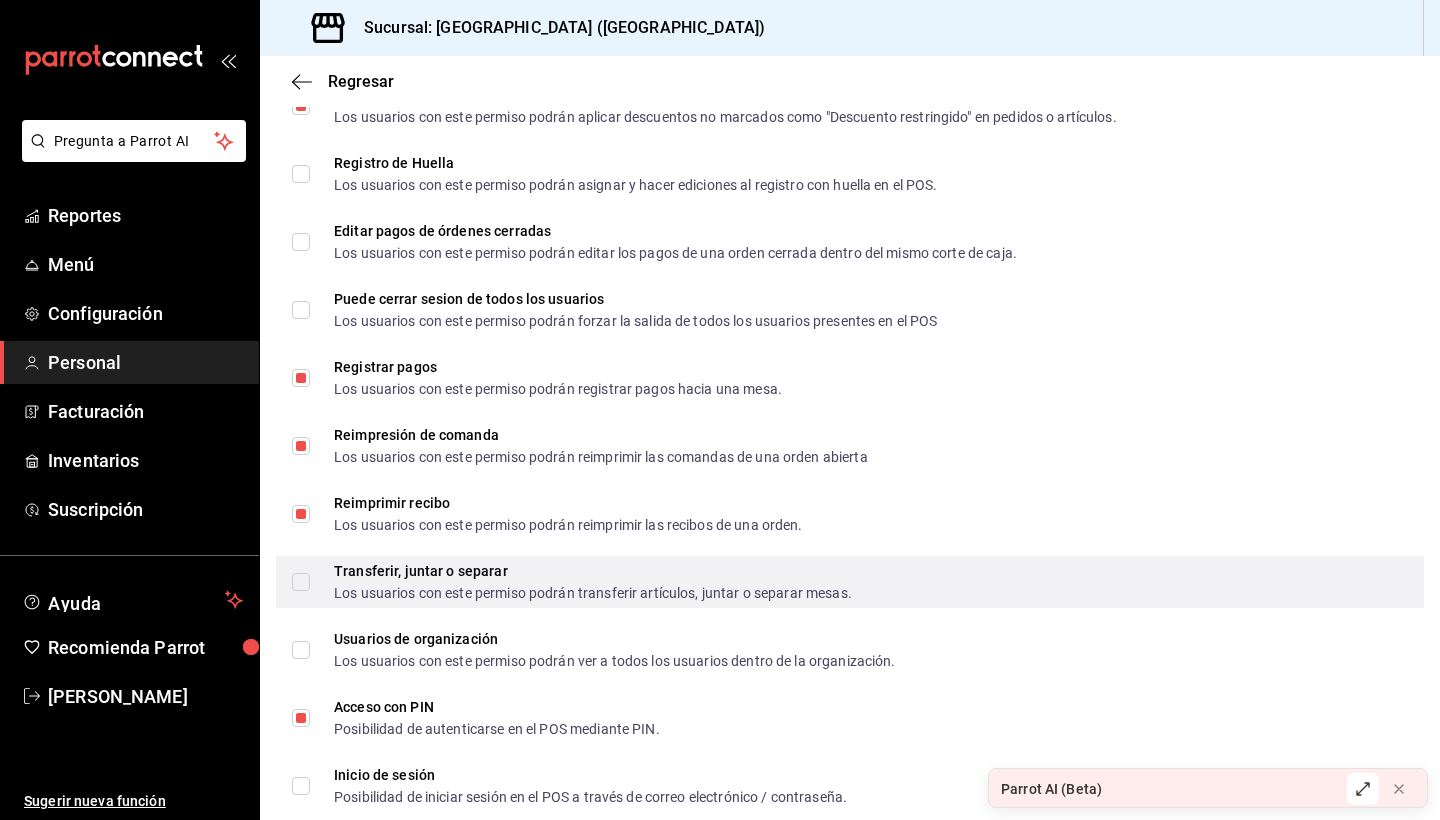 click on "Transferir, juntar o separar Los usuarios con este permiso podrán transferir artículos, juntar o separar mesas." at bounding box center (572, 582) 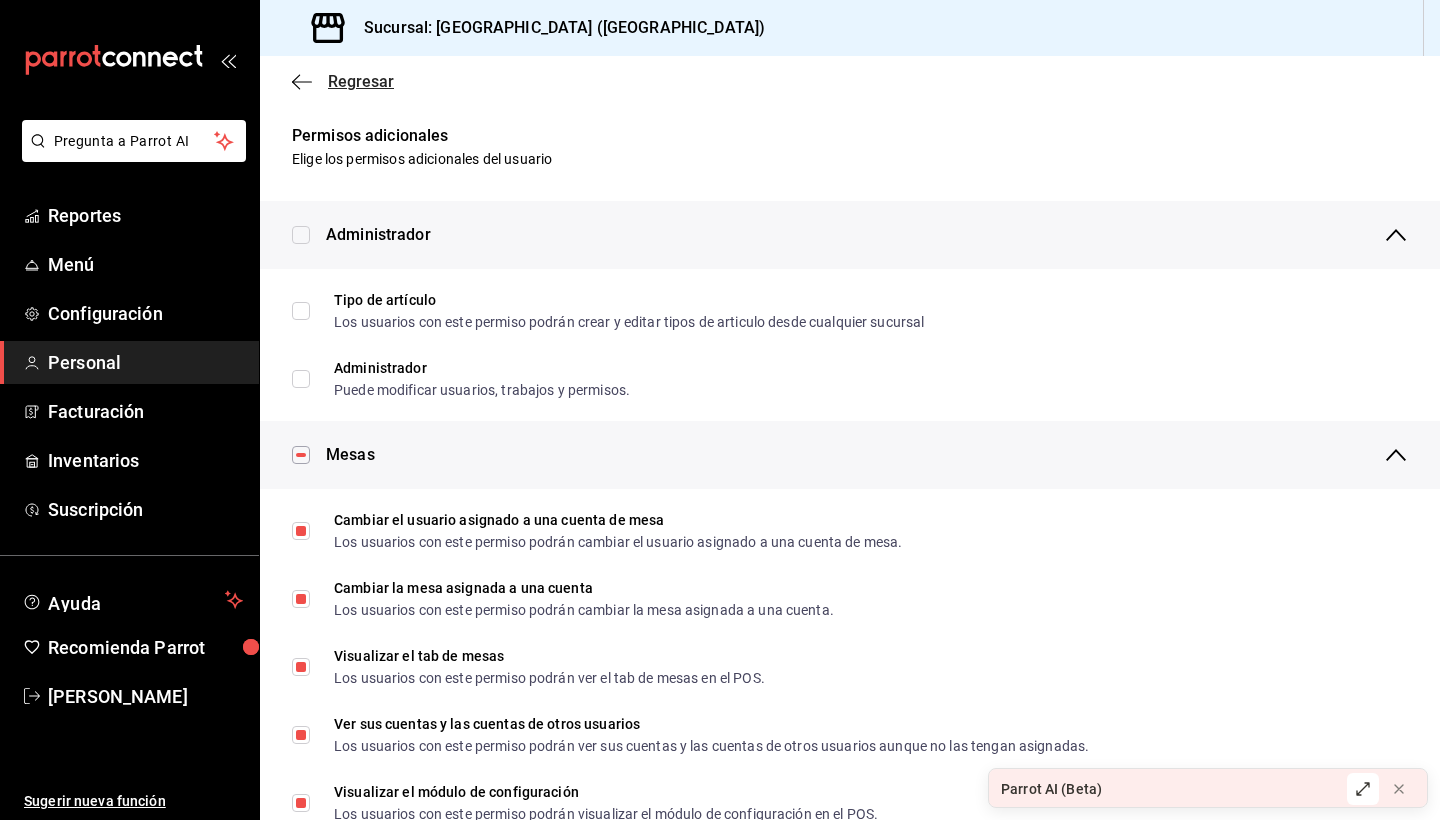 scroll, scrollTop: 0, scrollLeft: 0, axis: both 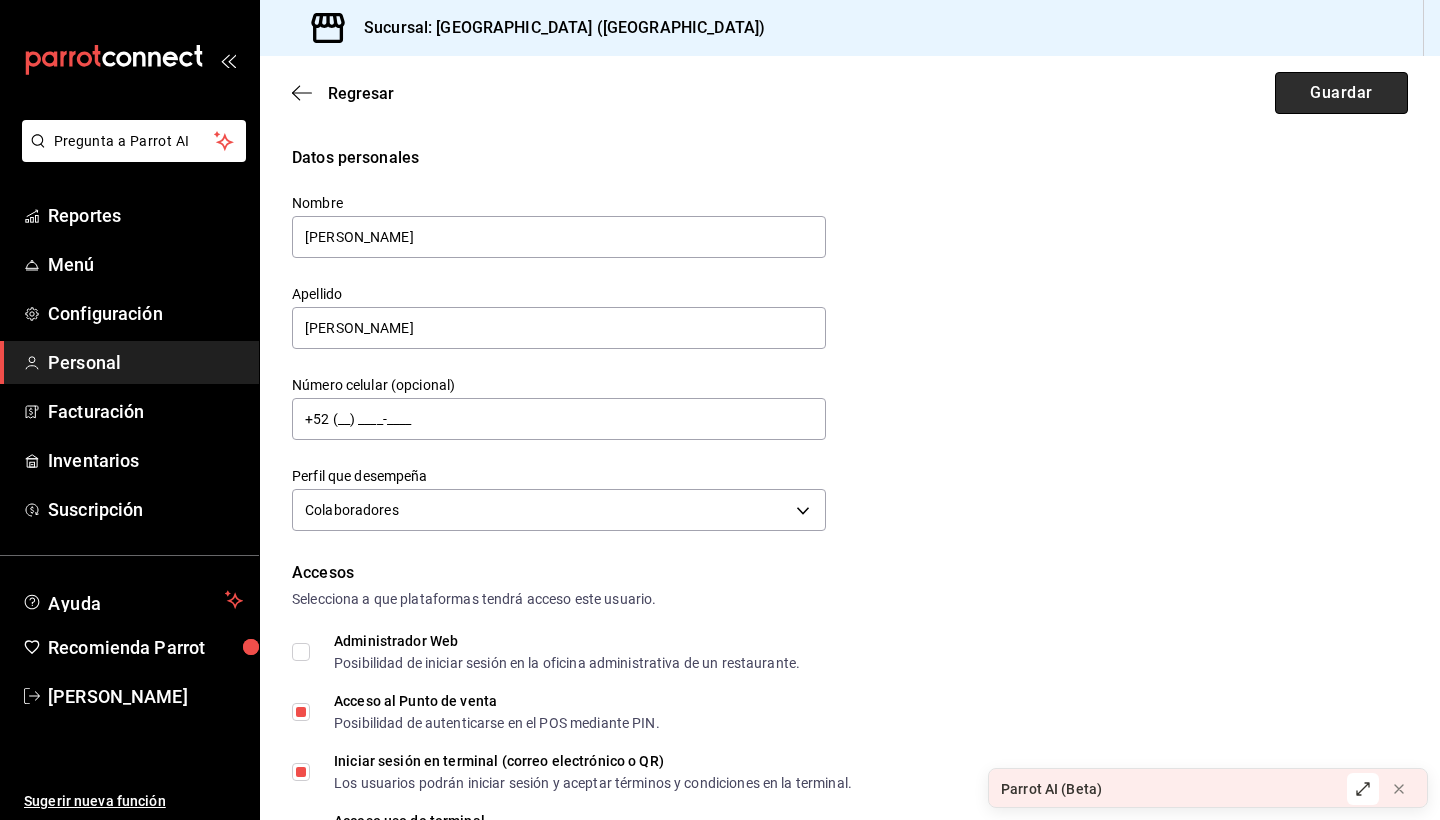 click on "Guardar" at bounding box center (1341, 93) 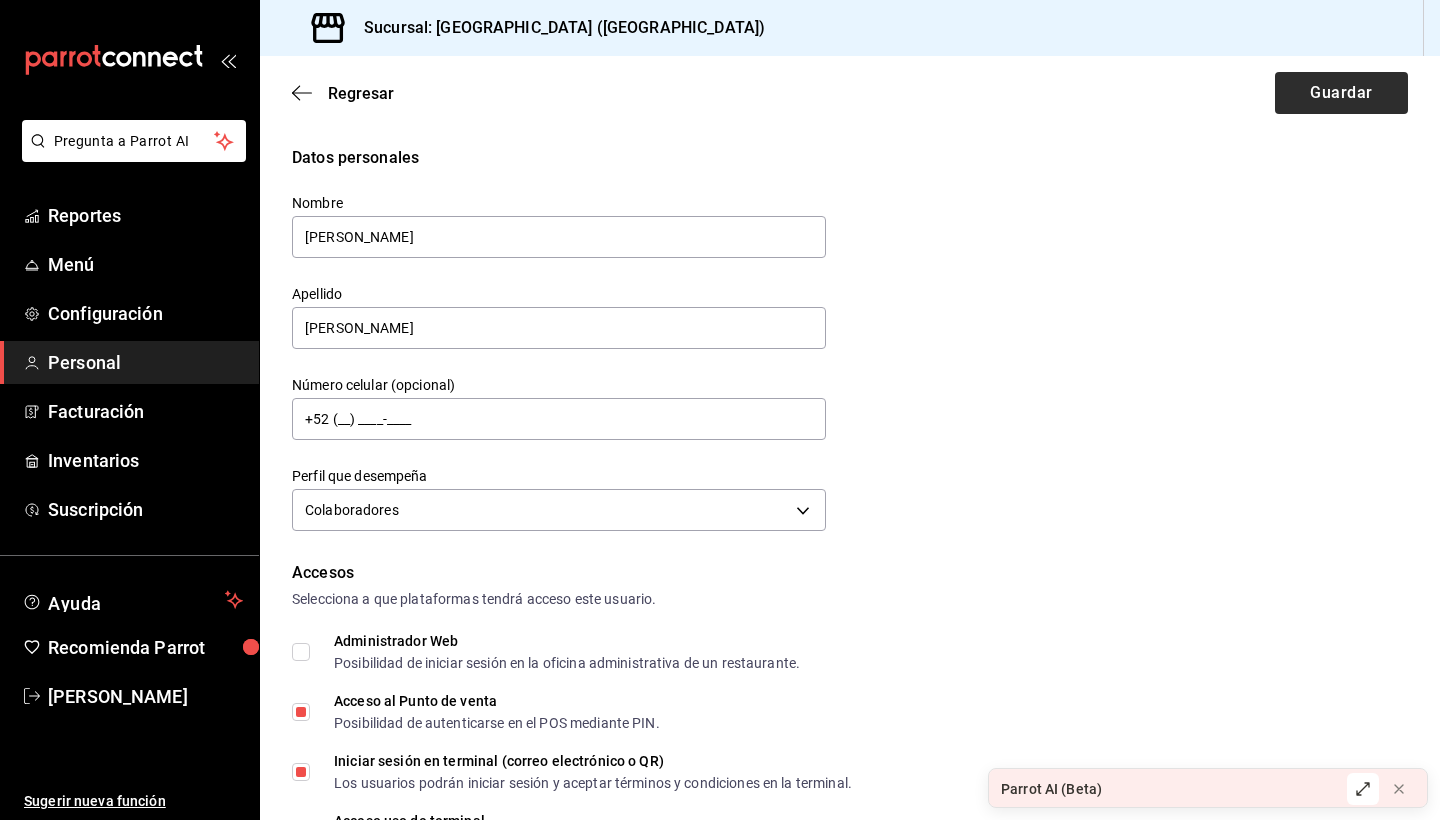 scroll, scrollTop: 599, scrollLeft: 0, axis: vertical 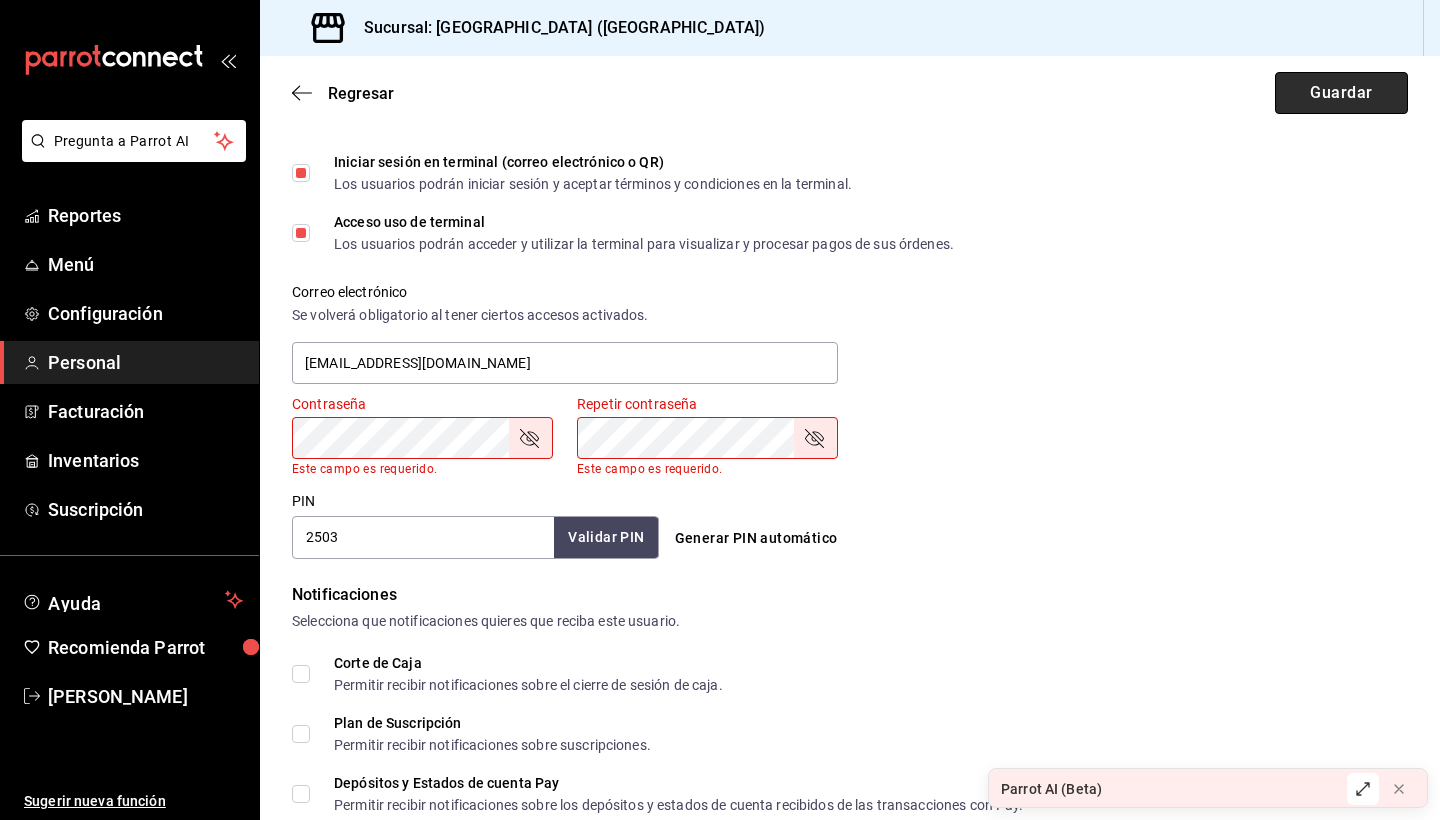 click on "Guardar" at bounding box center [1341, 93] 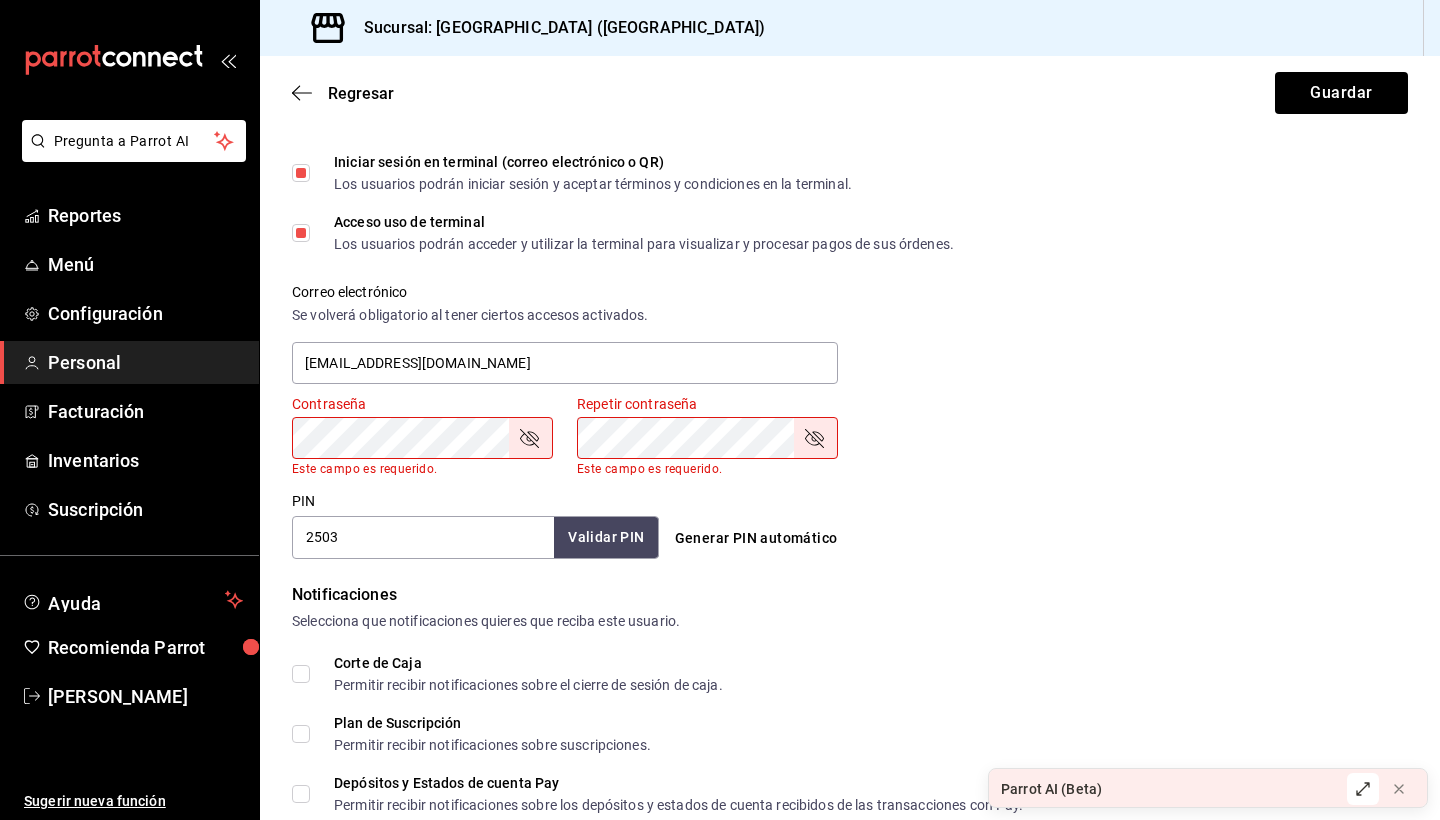 click on "Iniciar sesión en terminal (correo electrónico o QR) Los usuarios podrán iniciar sesión y aceptar términos y condiciones en la terminal." at bounding box center [301, 173] 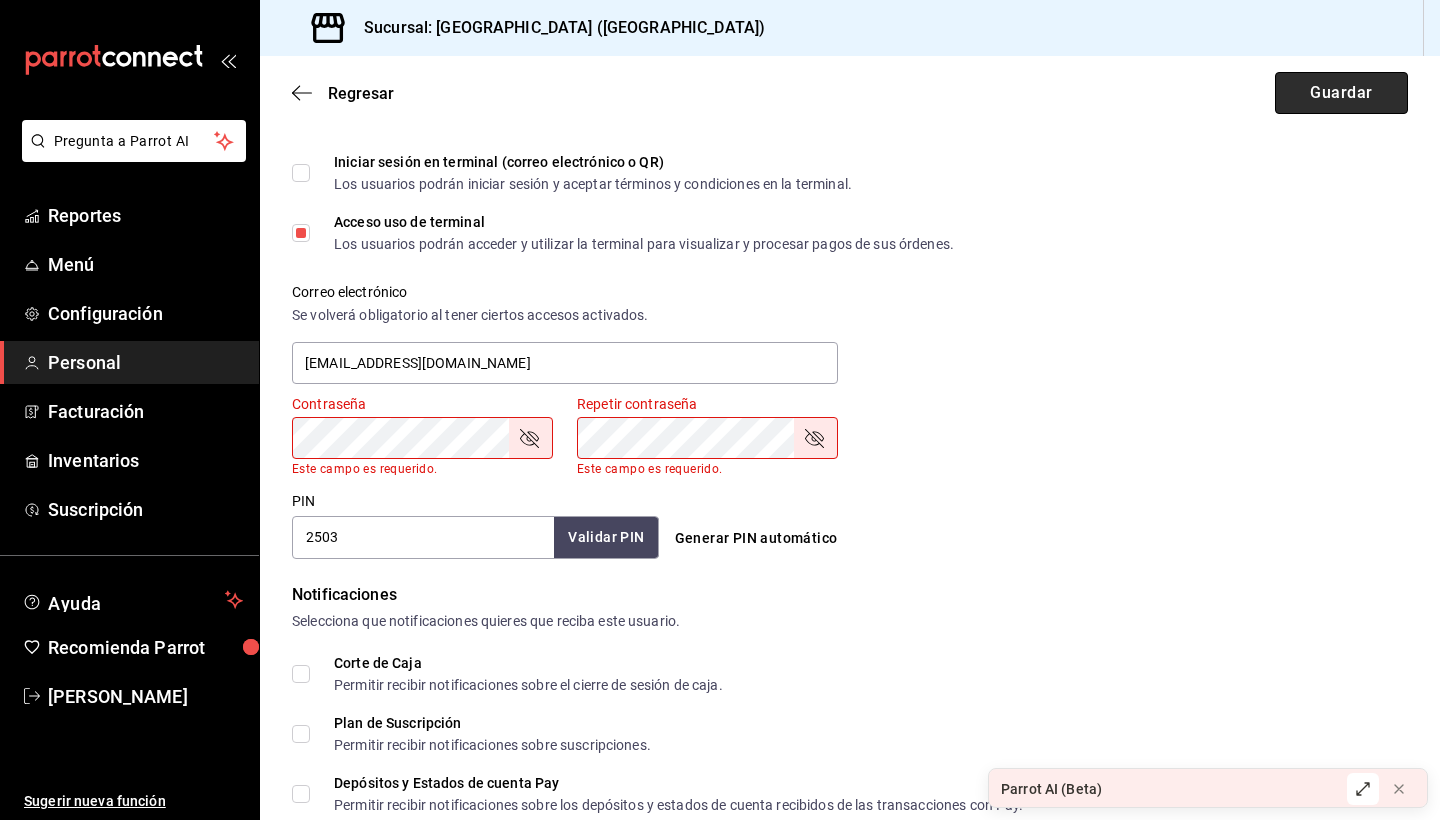 click on "Guardar" at bounding box center [1341, 93] 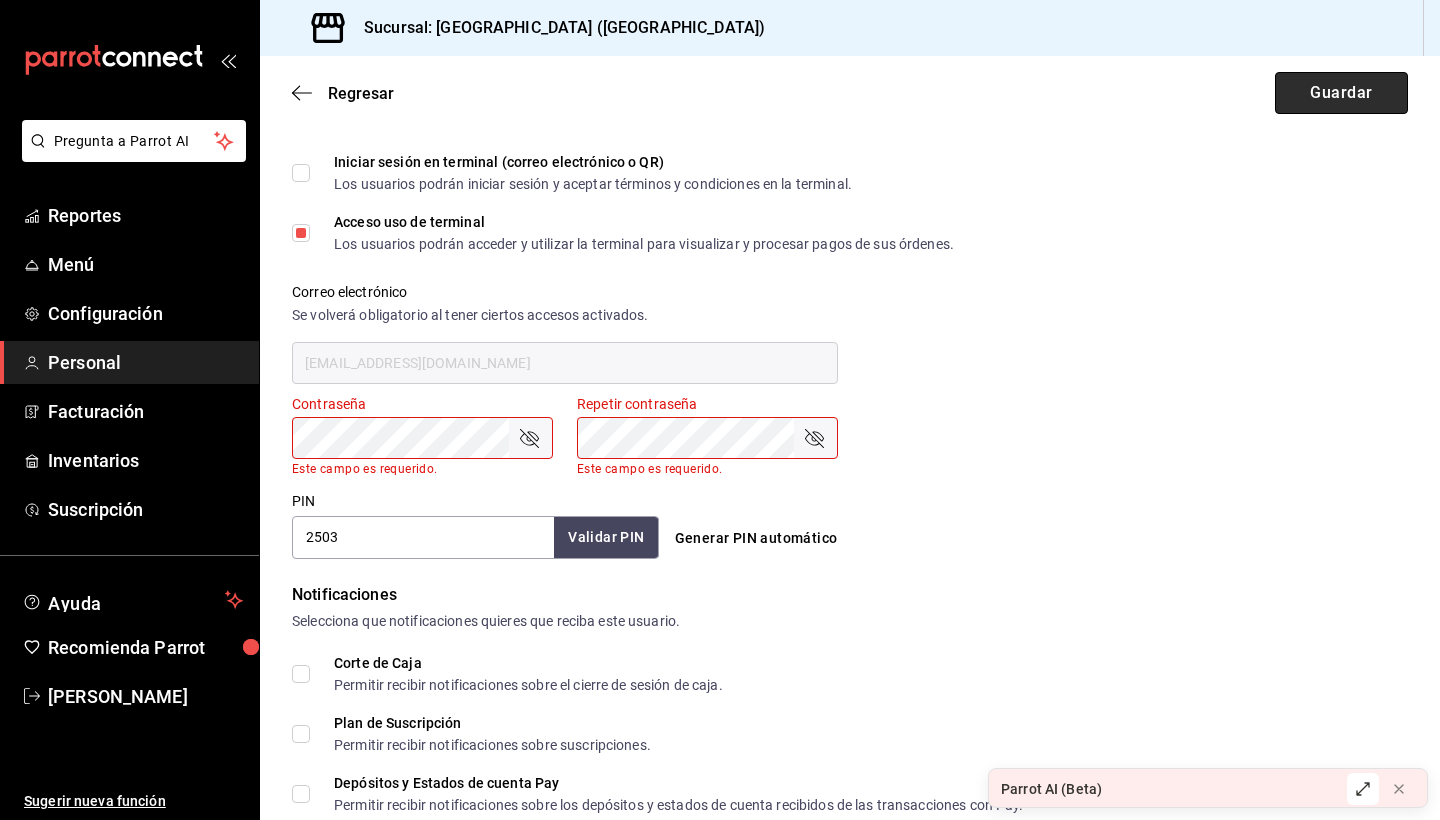 checkbox on "true" 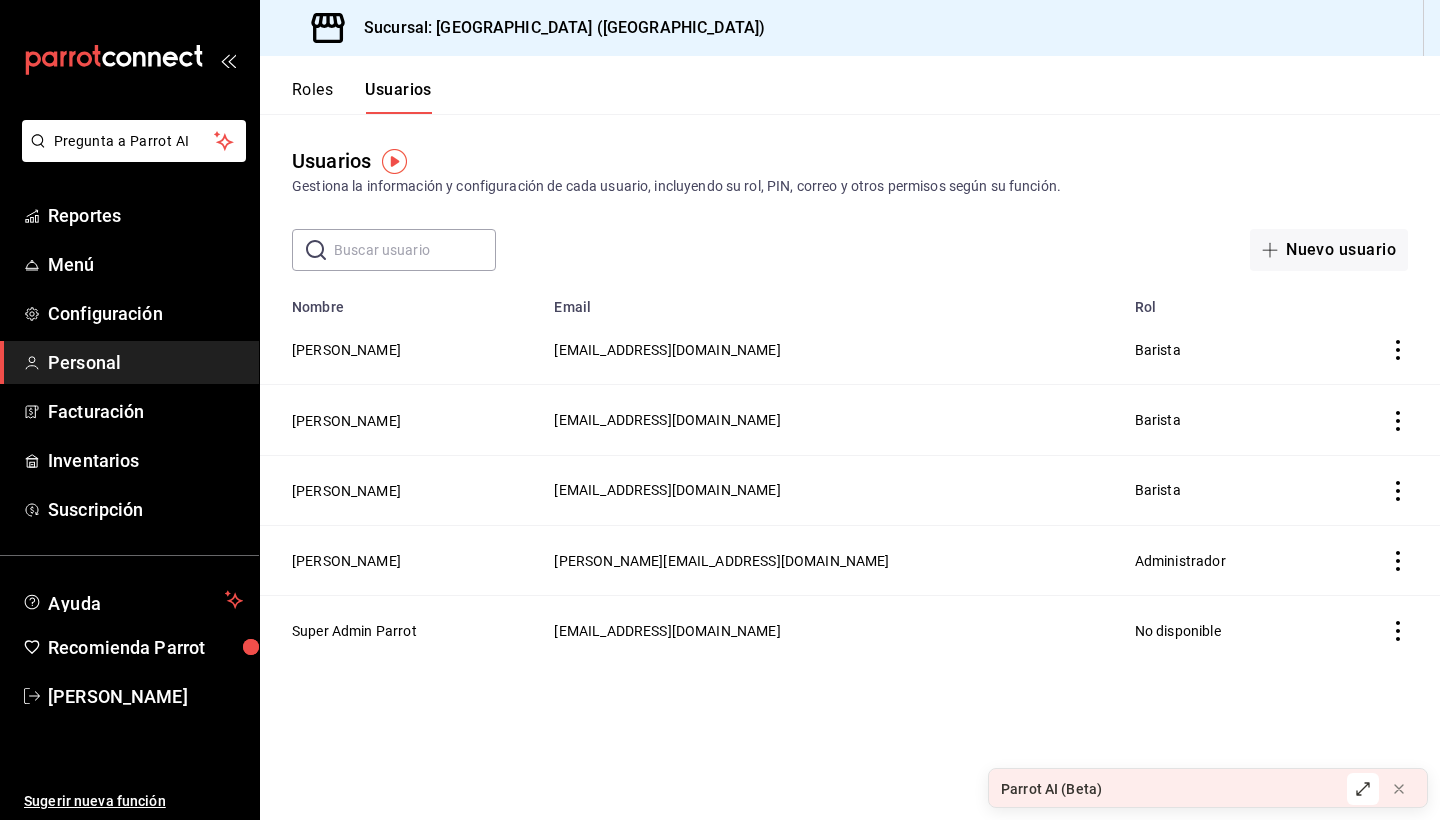 click 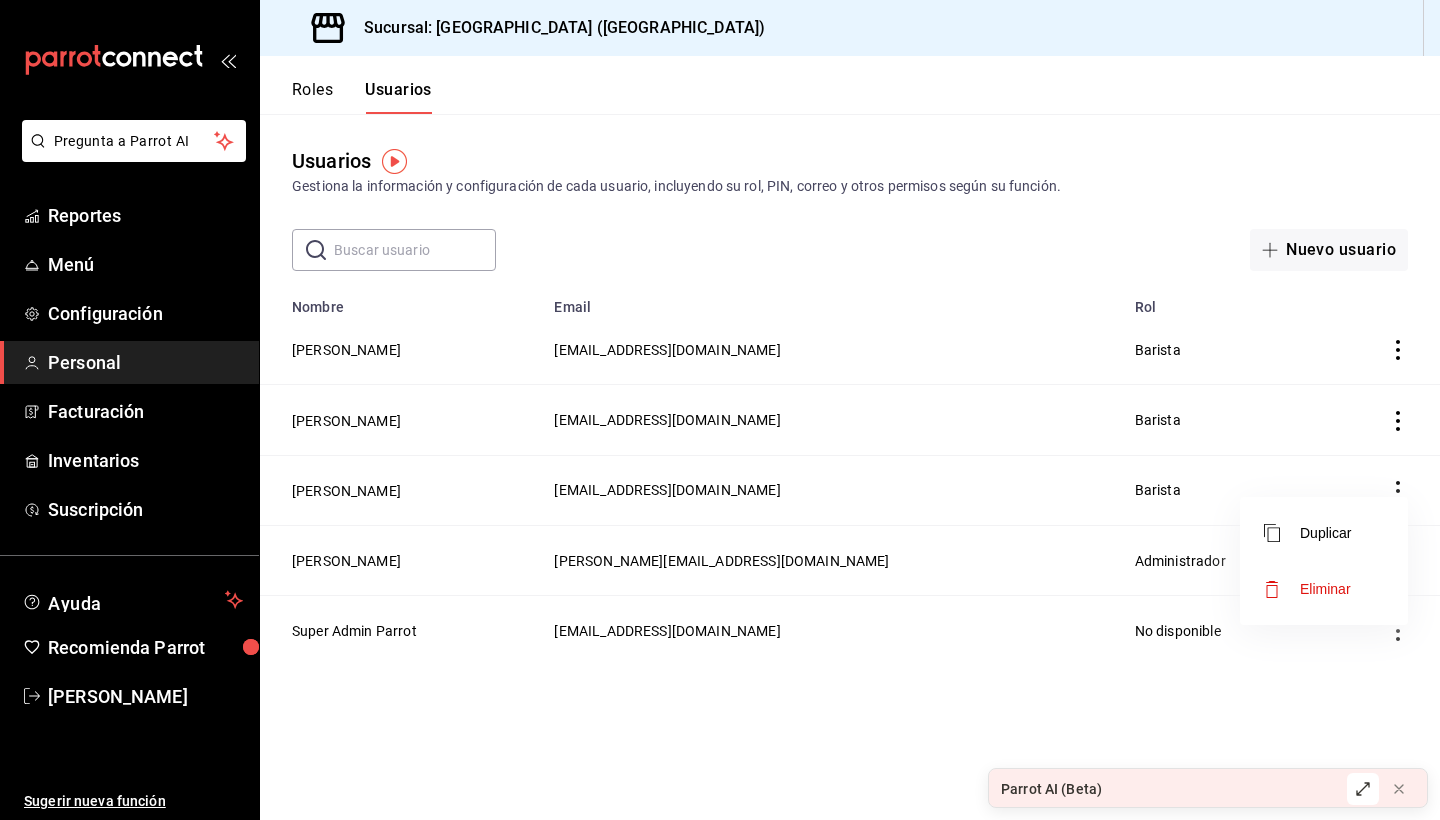 click at bounding box center [720, 410] 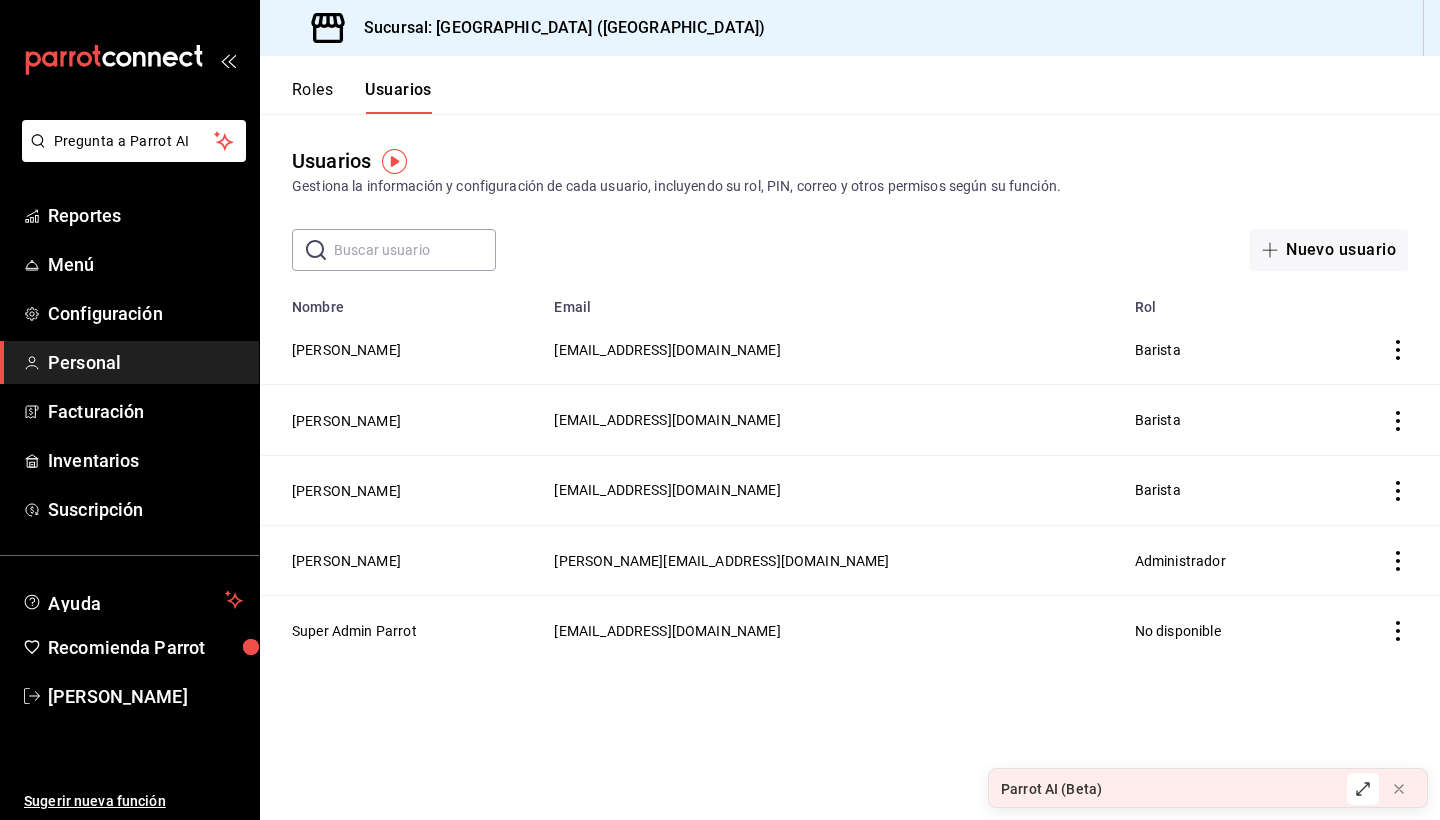 click on "[PERSON_NAME]" at bounding box center (401, 560) 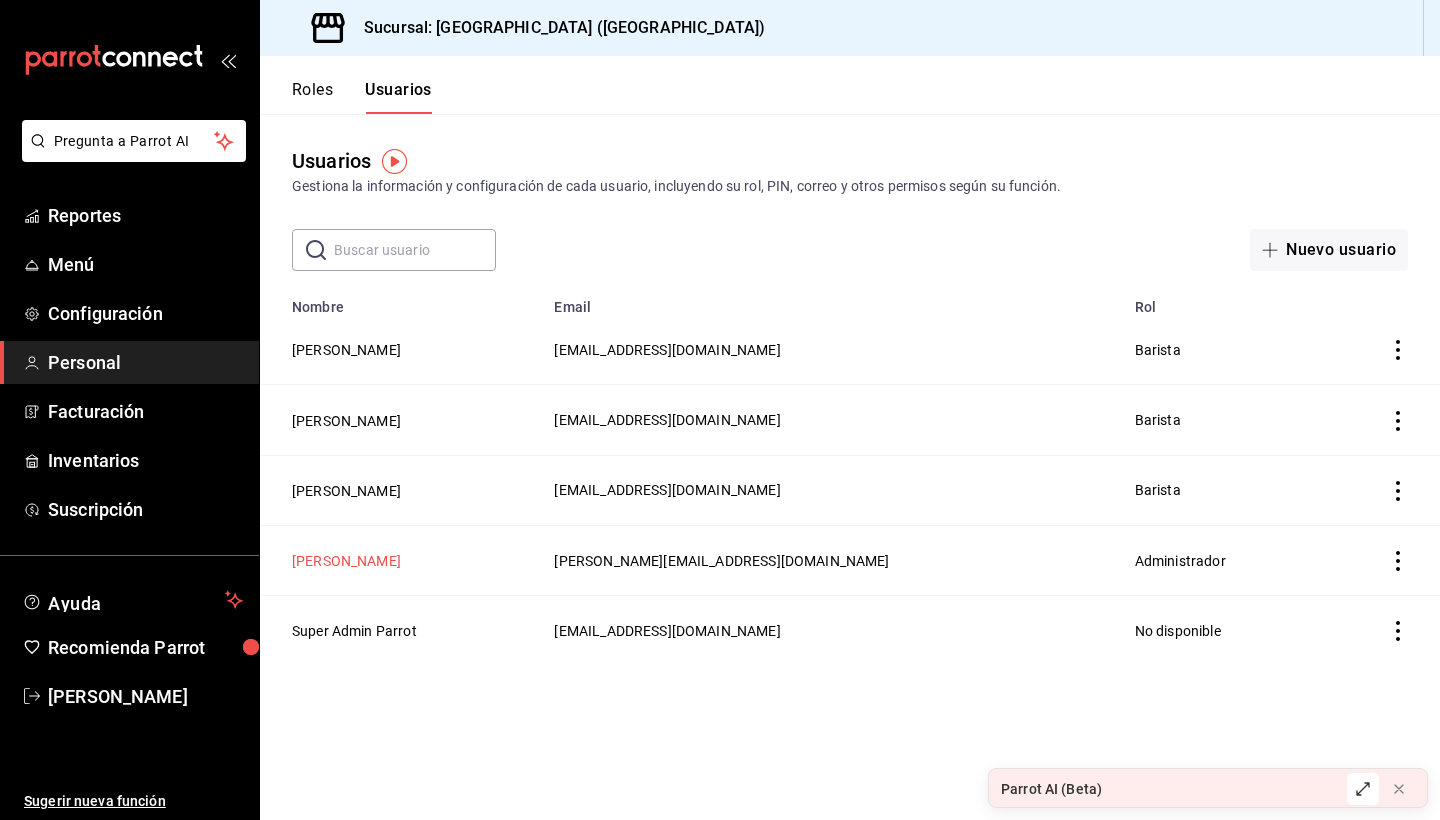 click on "[PERSON_NAME]" at bounding box center (346, 561) 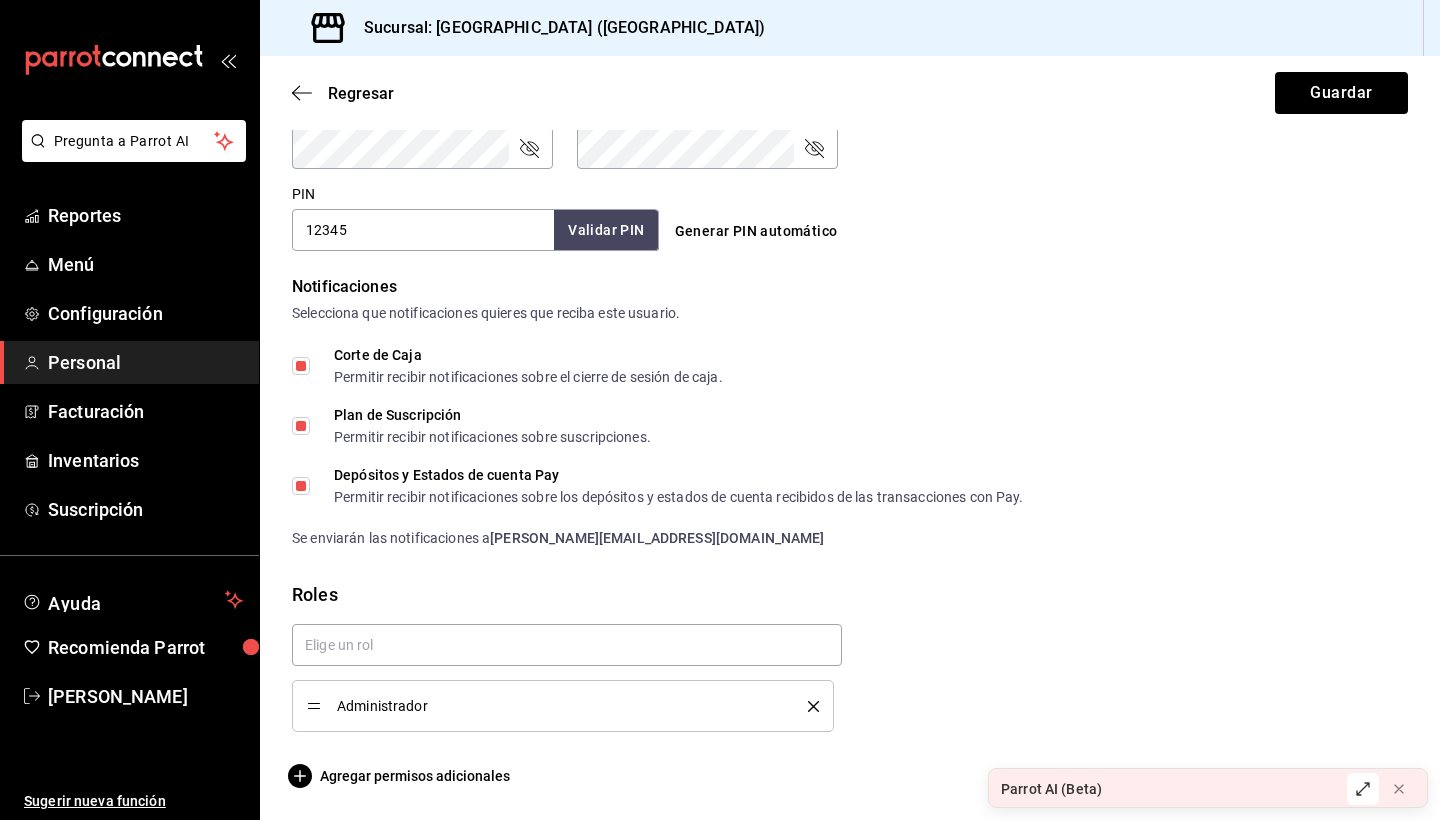 scroll, scrollTop: 889, scrollLeft: 0, axis: vertical 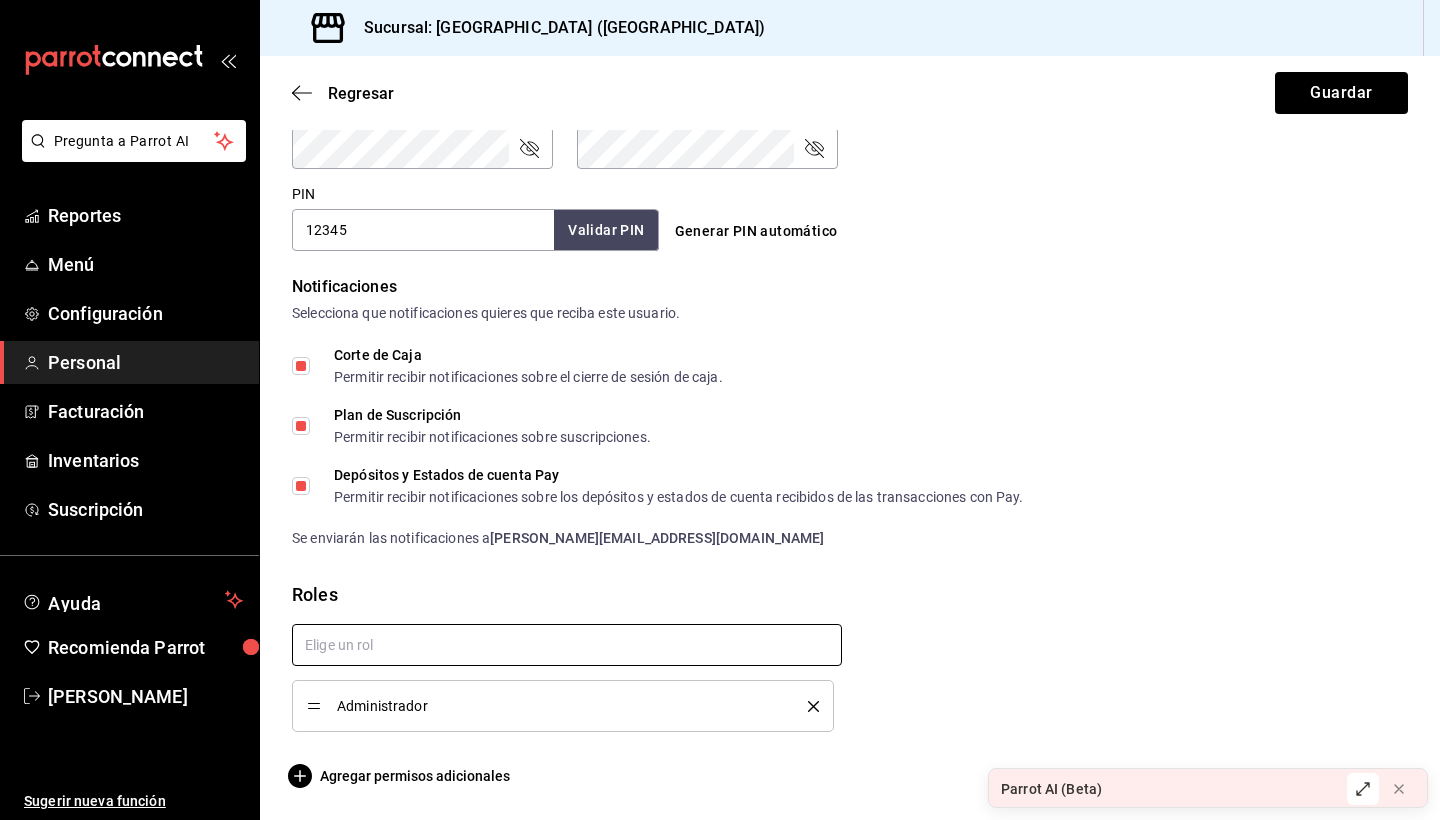click at bounding box center [567, 645] 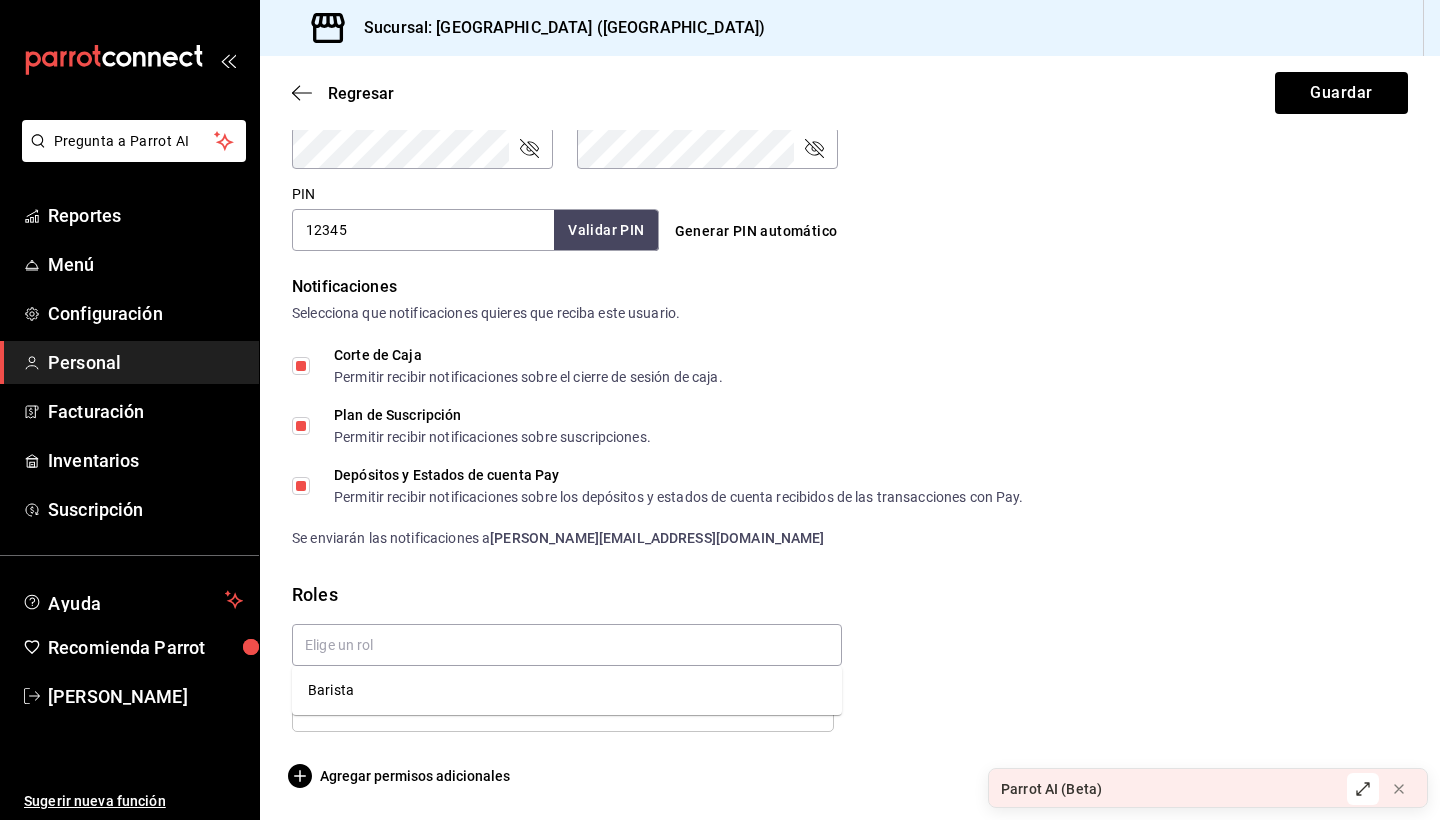 click on "Administrador" at bounding box center (559, 670) 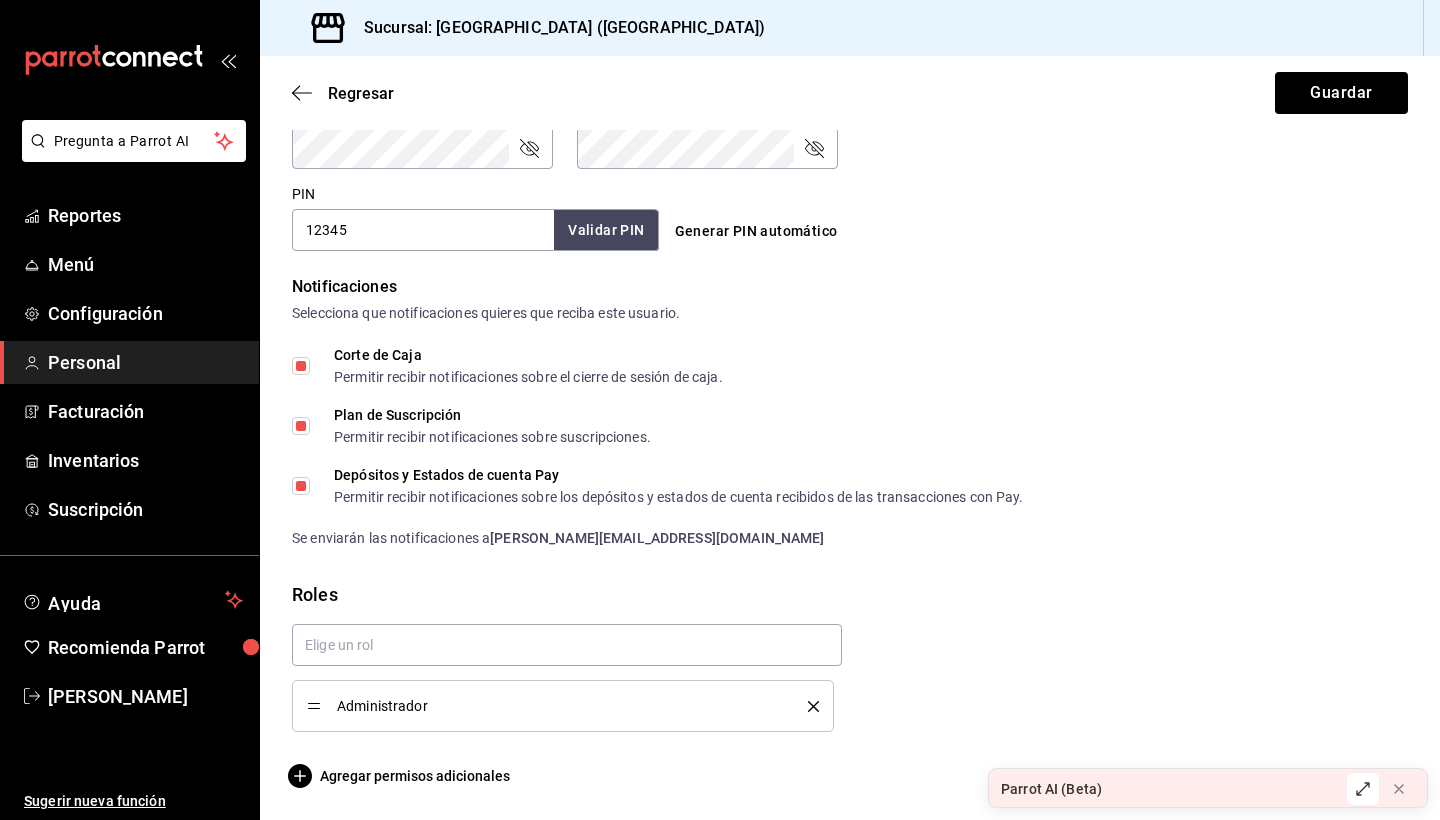 click on "Administrador" at bounding box center (557, 706) 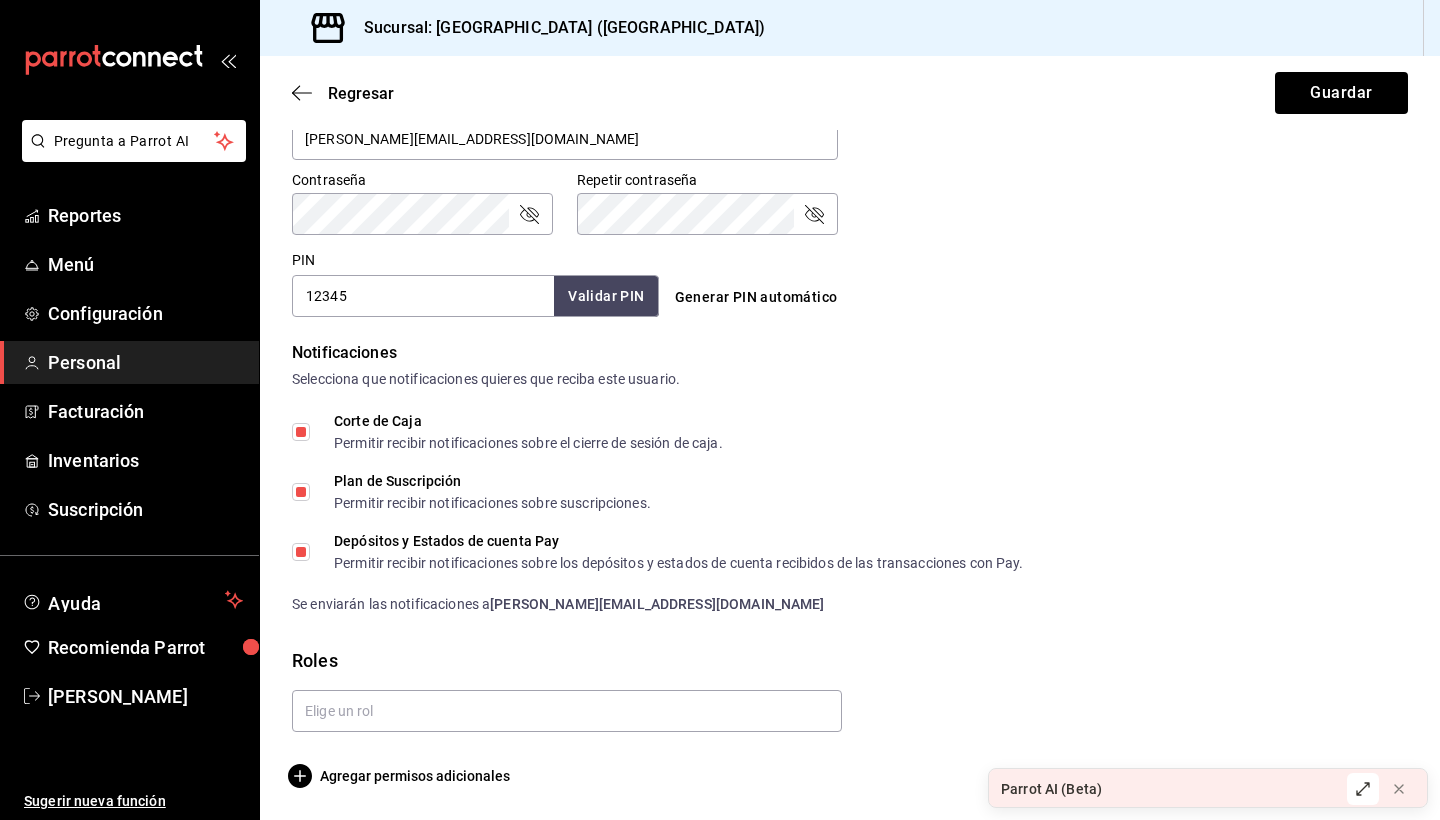 scroll, scrollTop: 823, scrollLeft: 0, axis: vertical 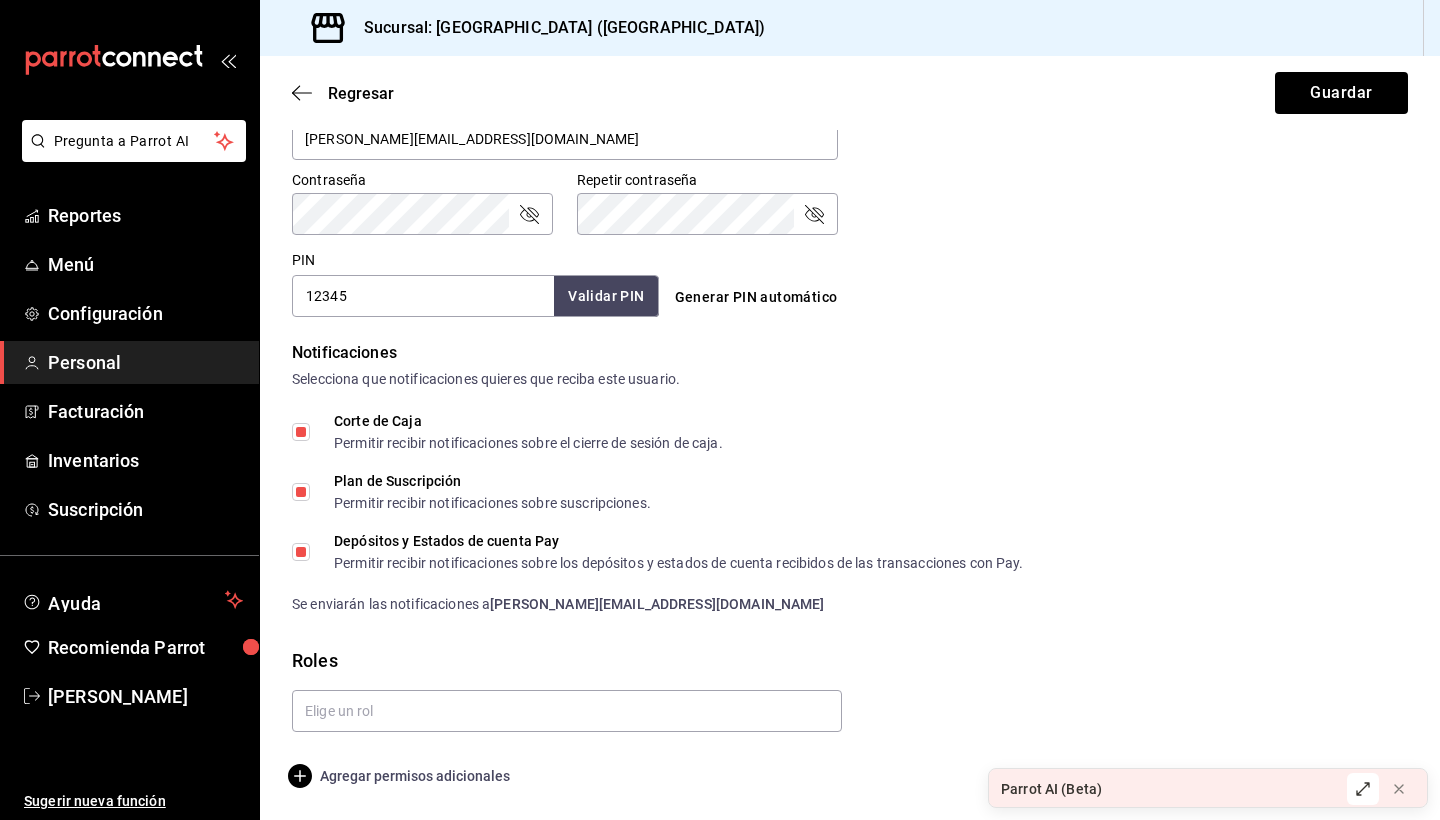click 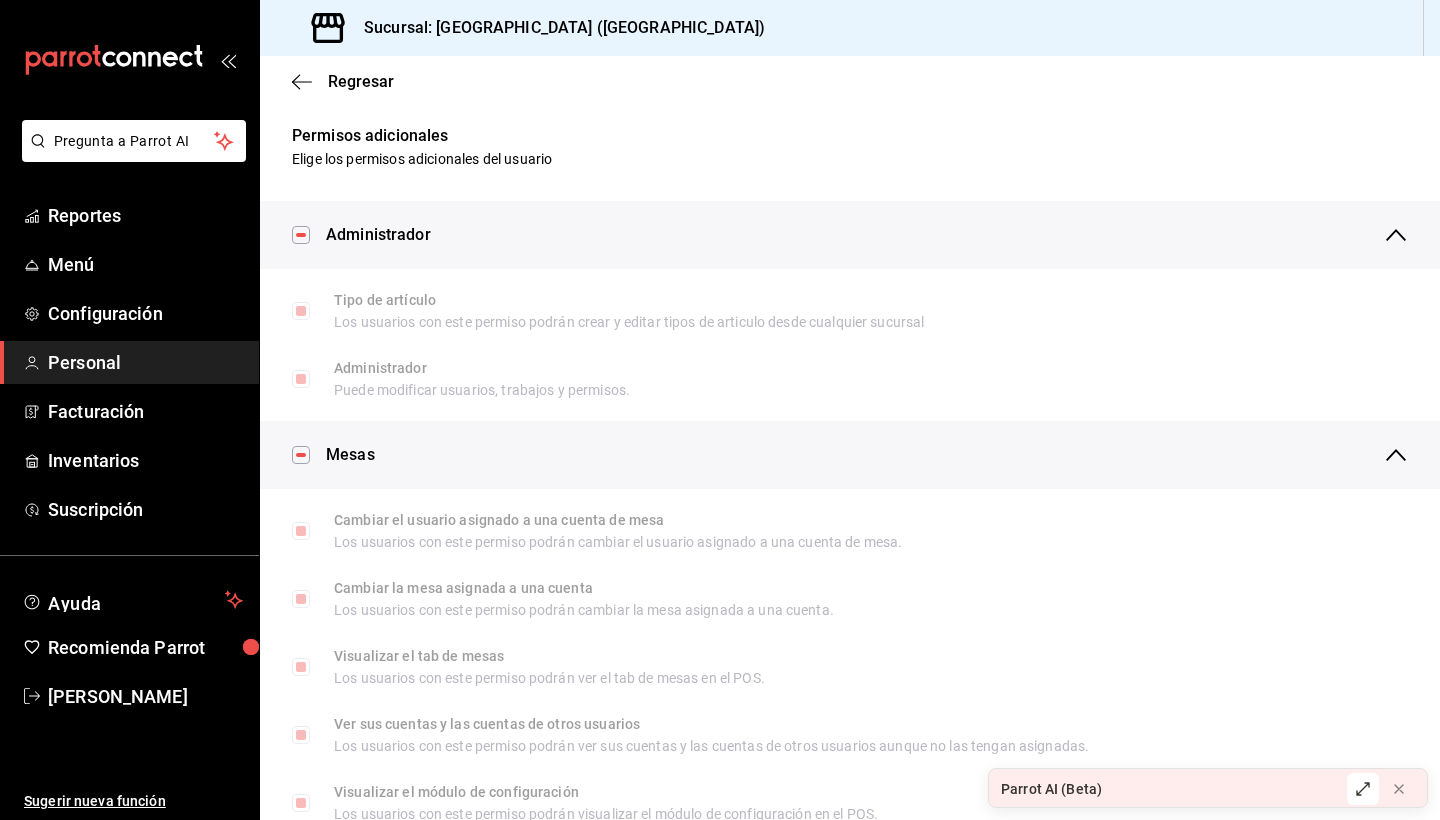 scroll, scrollTop: 0, scrollLeft: 0, axis: both 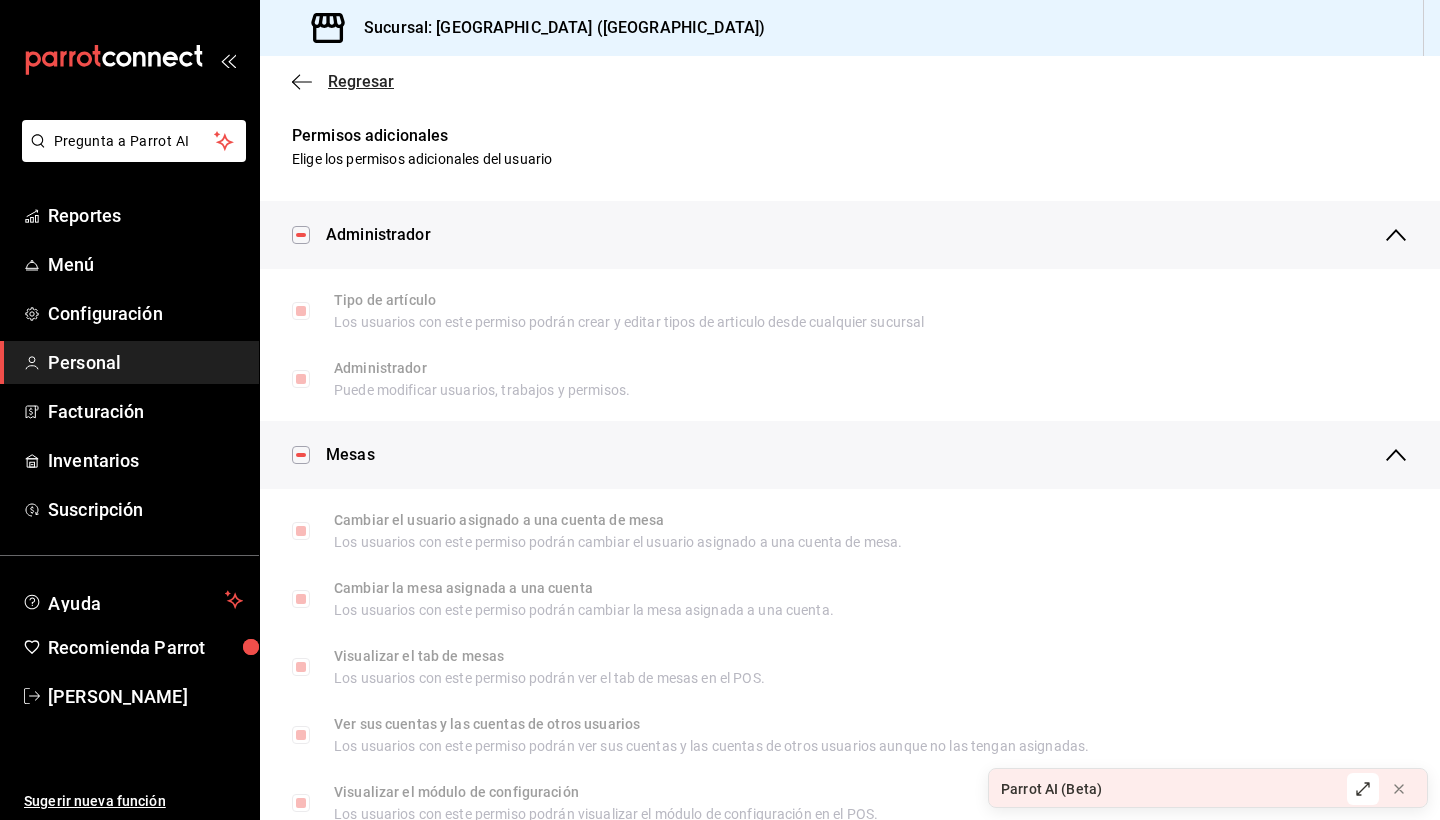 click 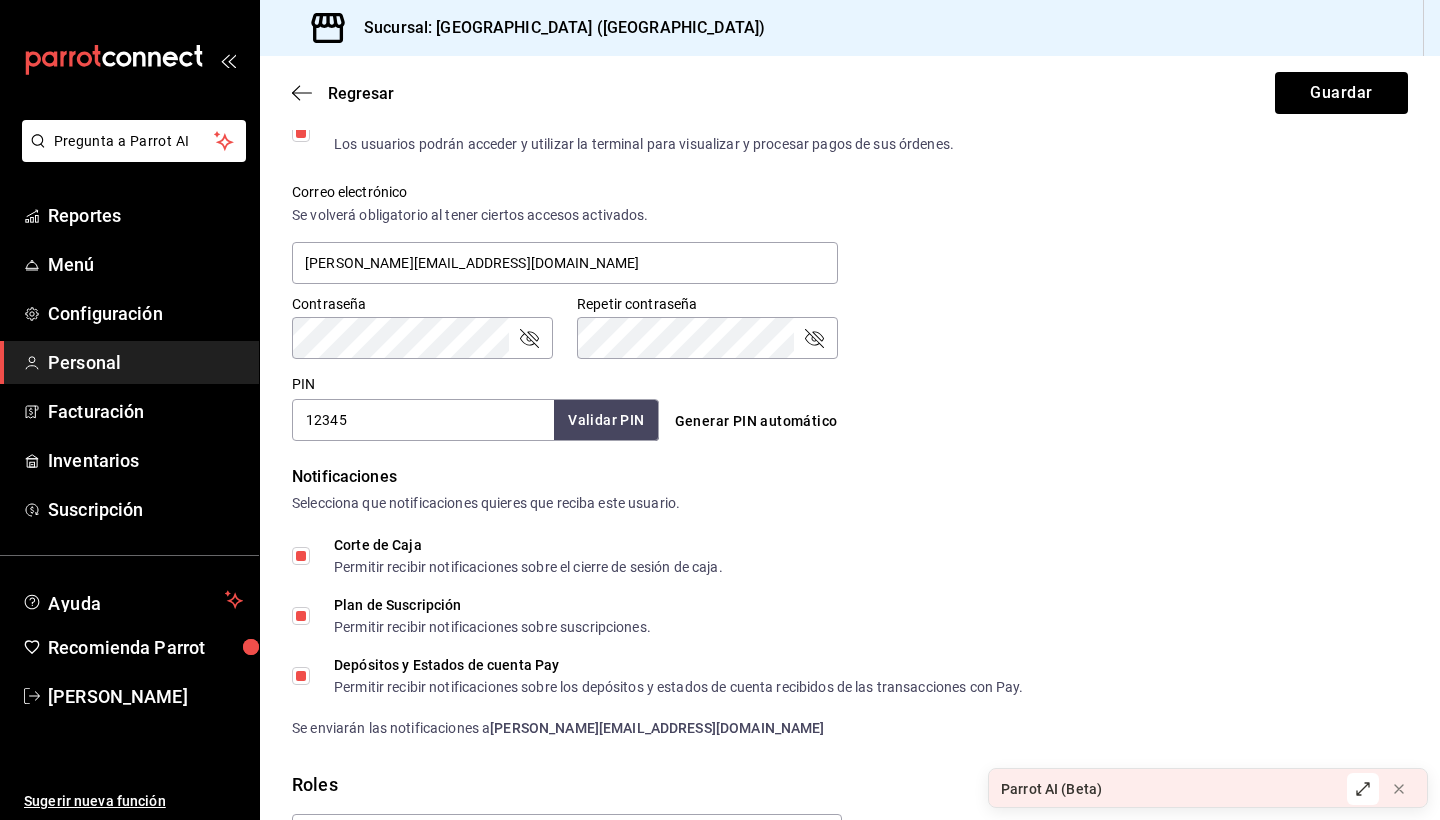 scroll, scrollTop: 823, scrollLeft: 0, axis: vertical 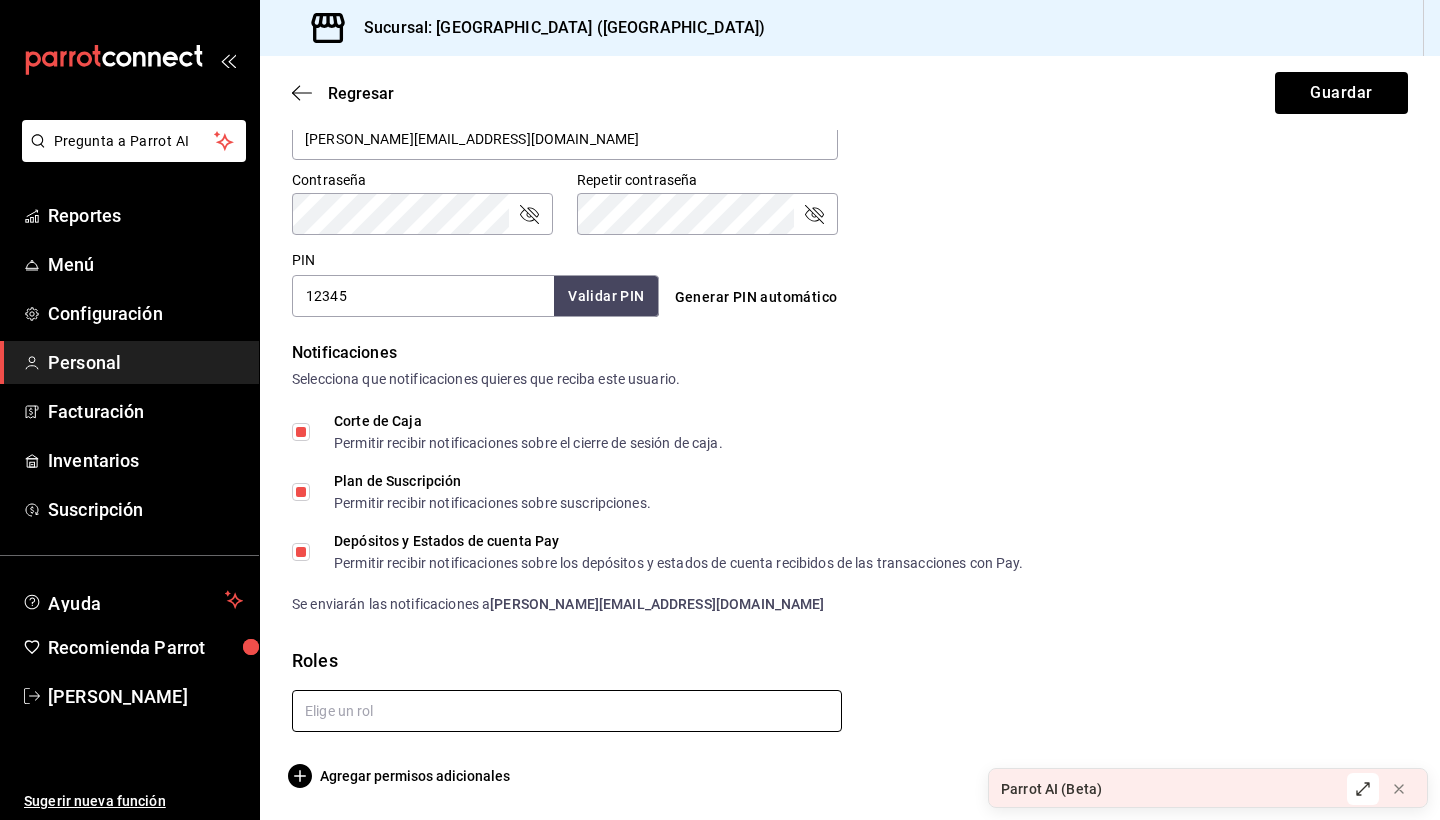 click at bounding box center [567, 711] 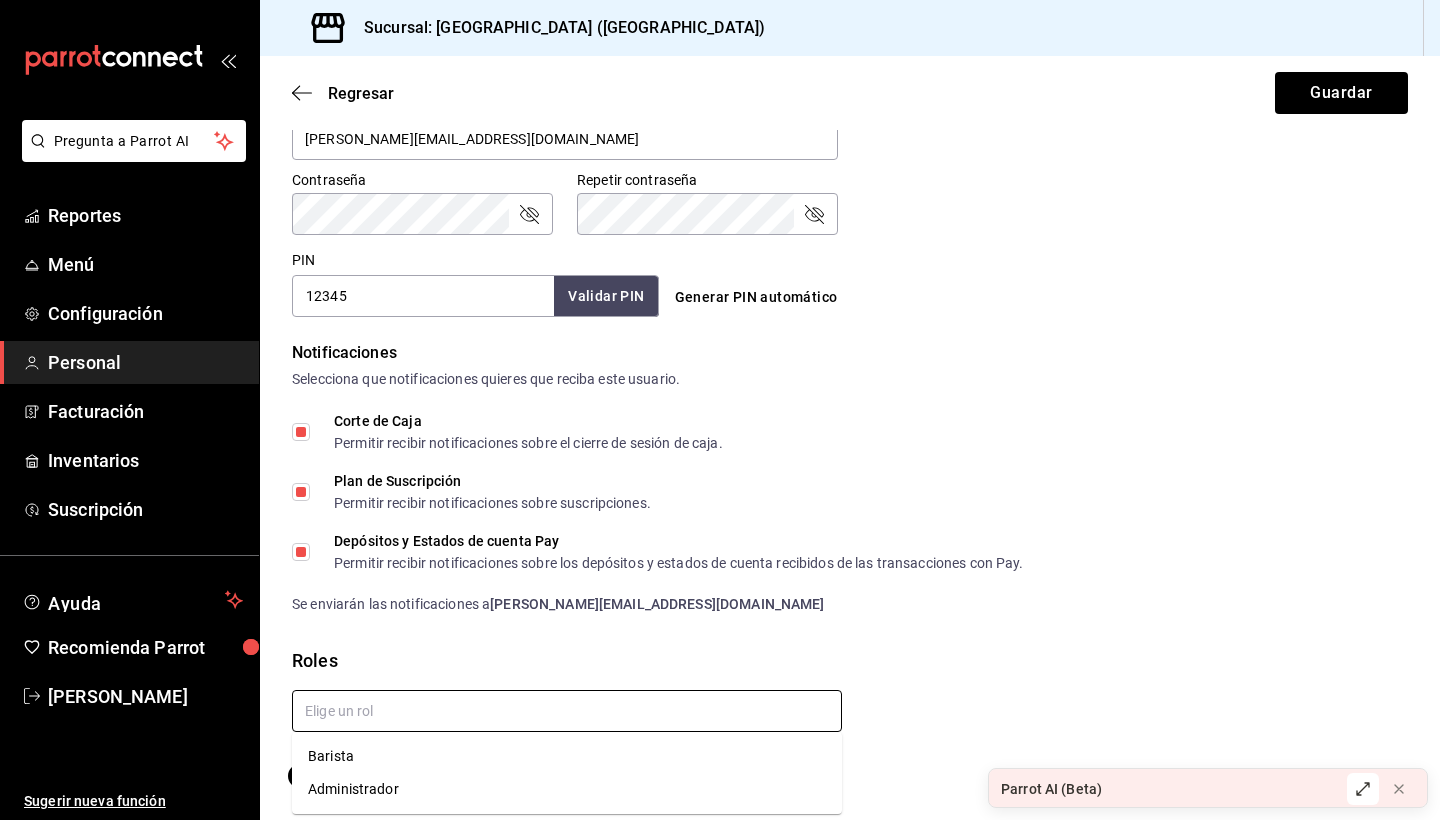 click on "Administrador" at bounding box center [567, 789] 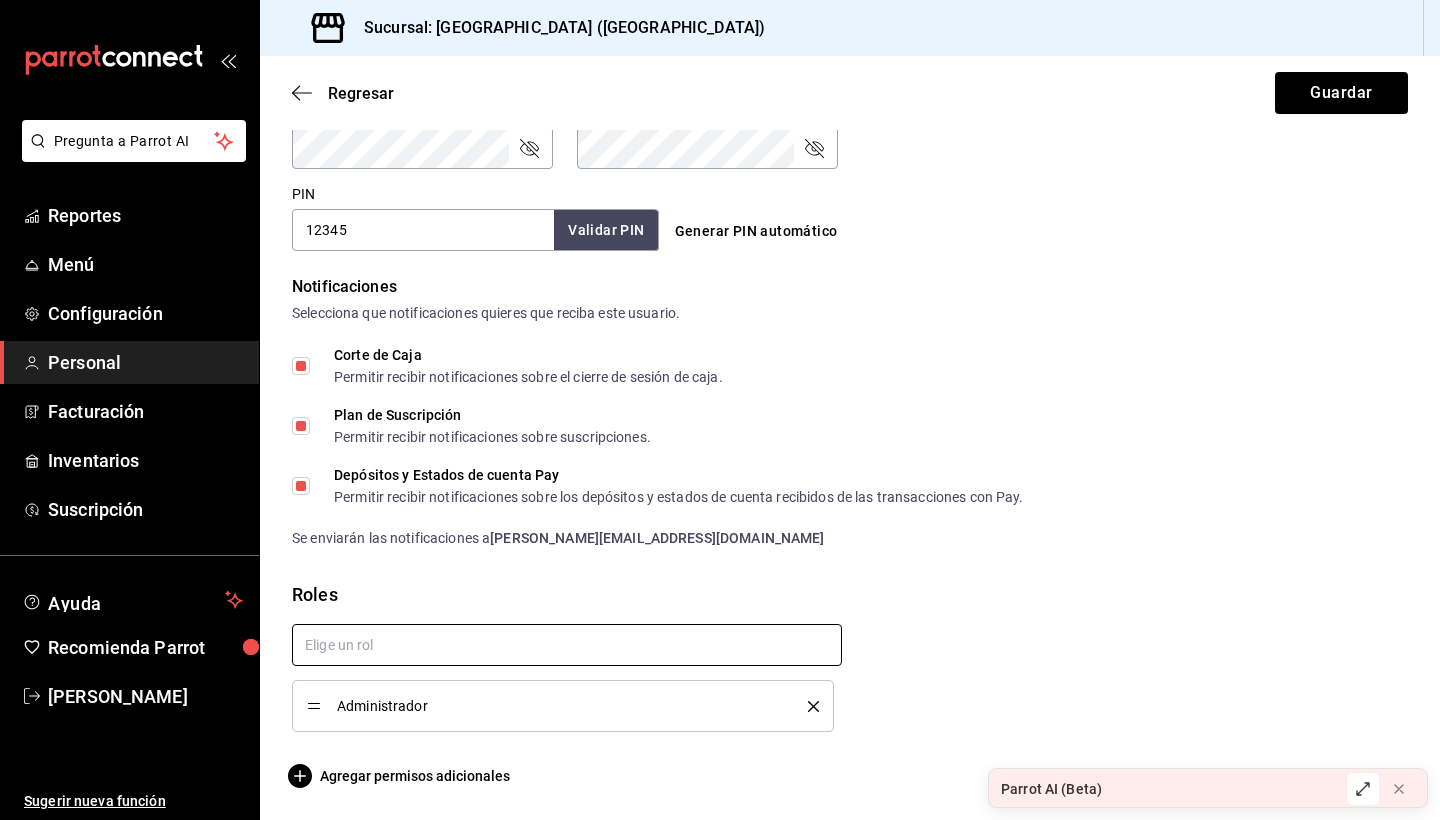 scroll, scrollTop: 889, scrollLeft: 0, axis: vertical 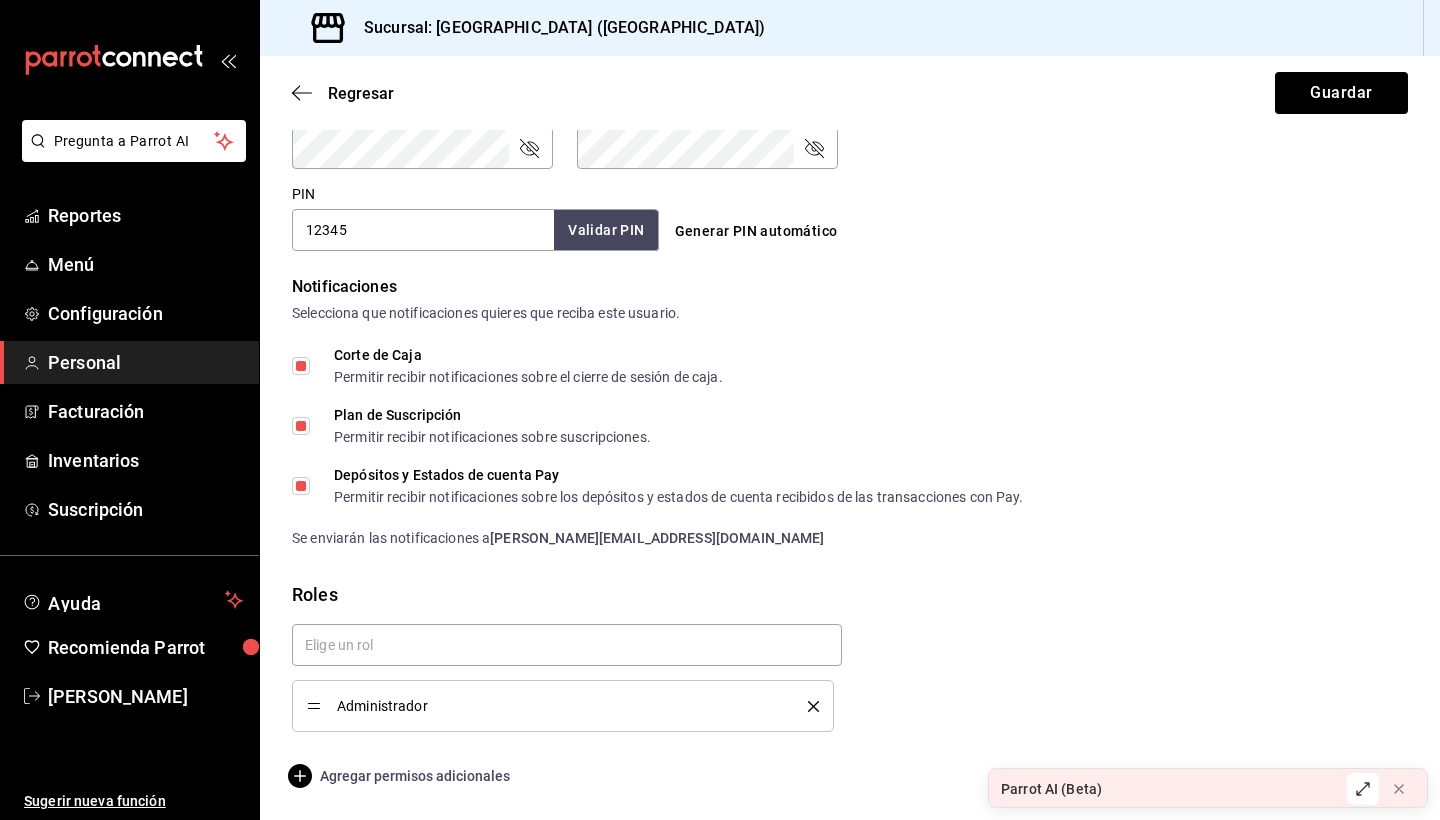 click 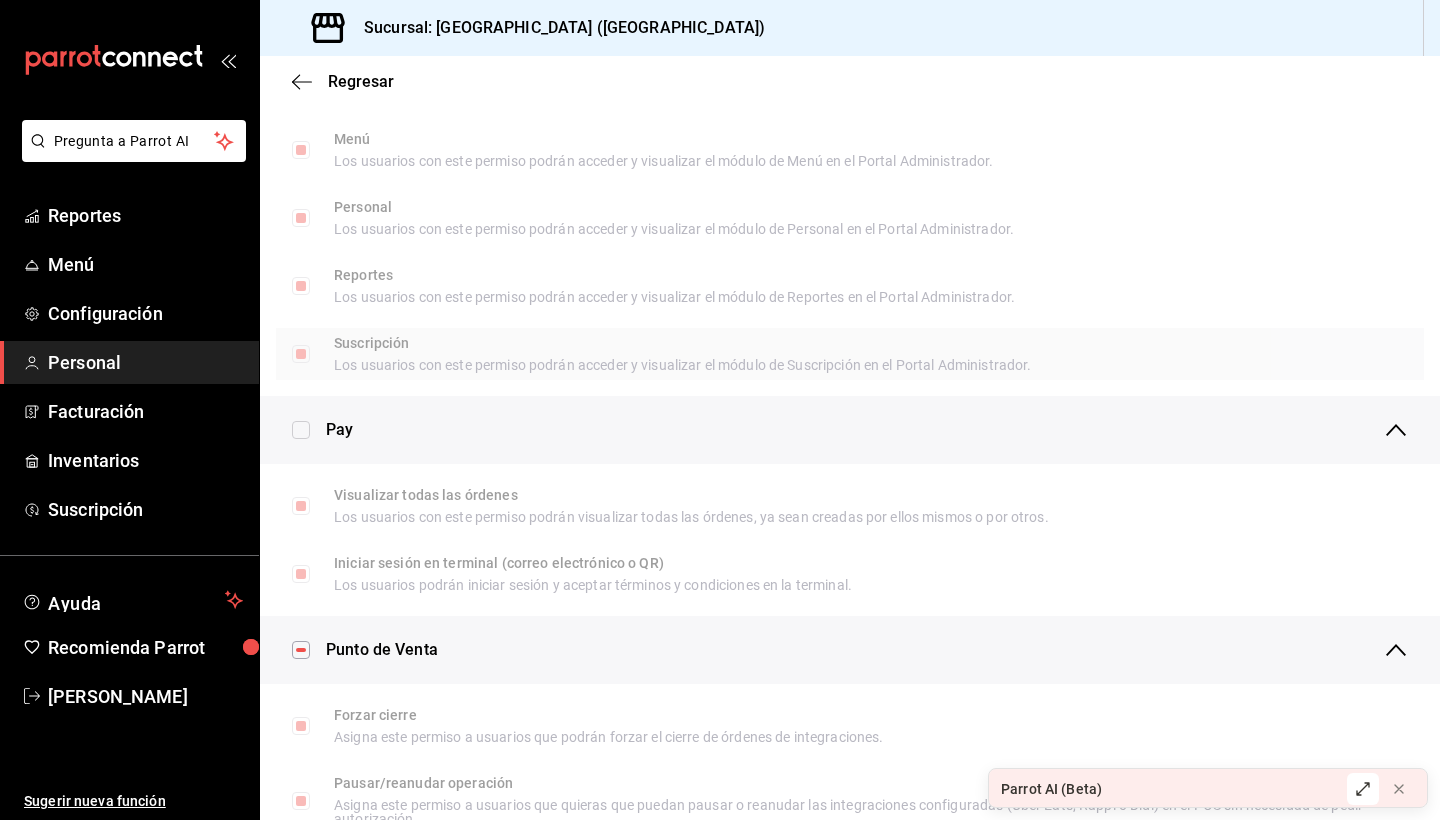 scroll, scrollTop: 1155, scrollLeft: 0, axis: vertical 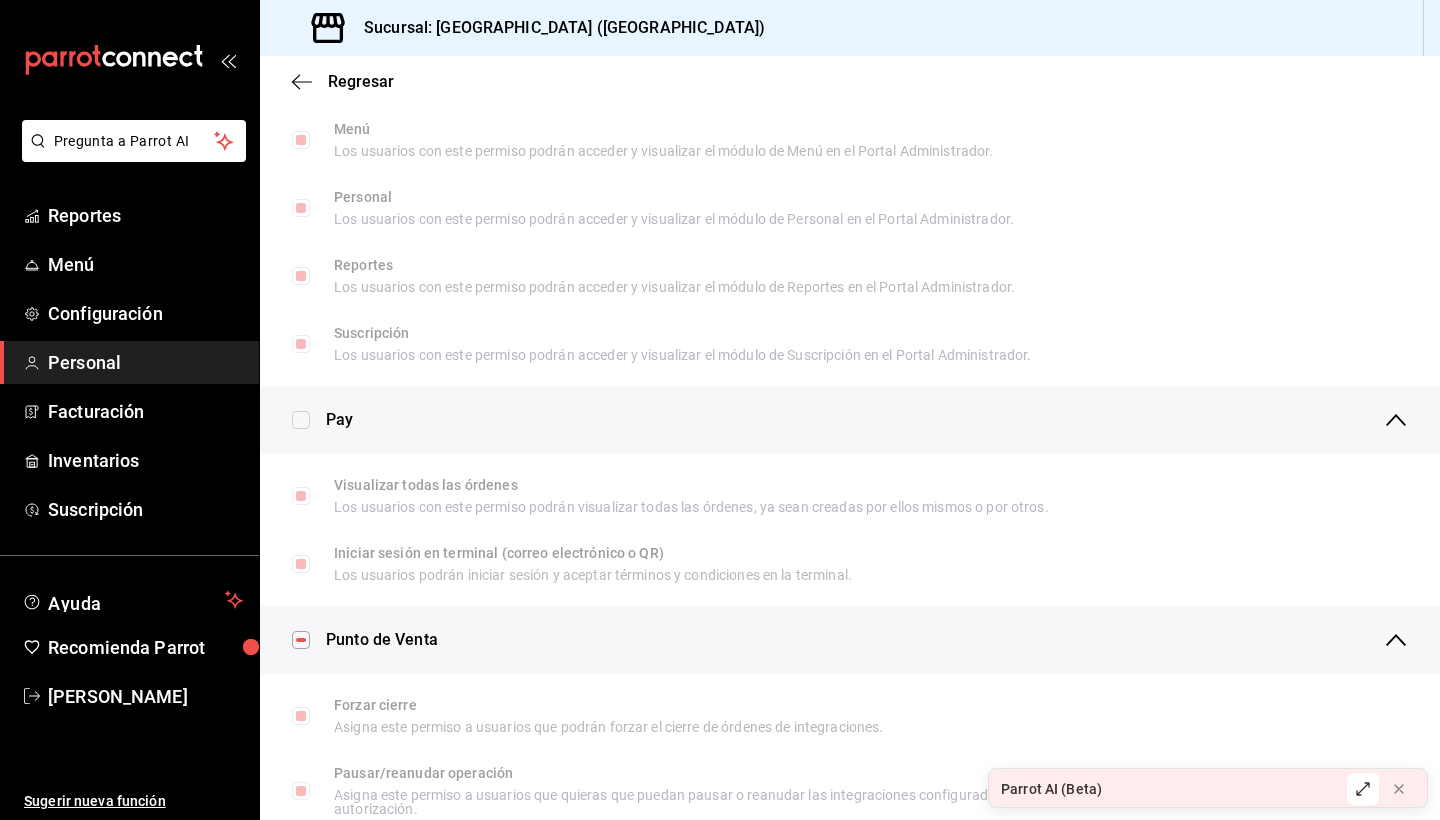 click at bounding box center [301, 420] 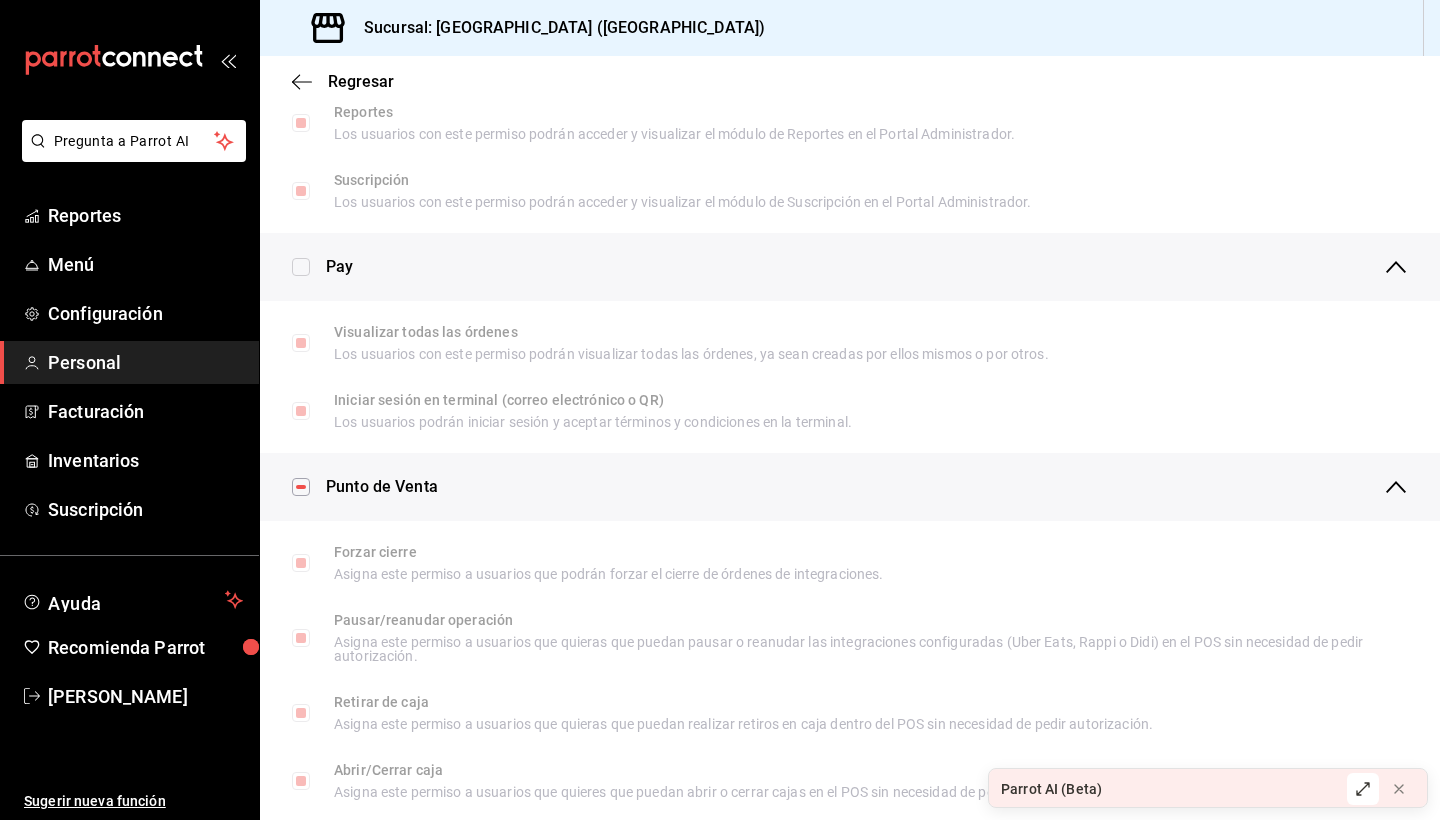 scroll, scrollTop: 1310, scrollLeft: 0, axis: vertical 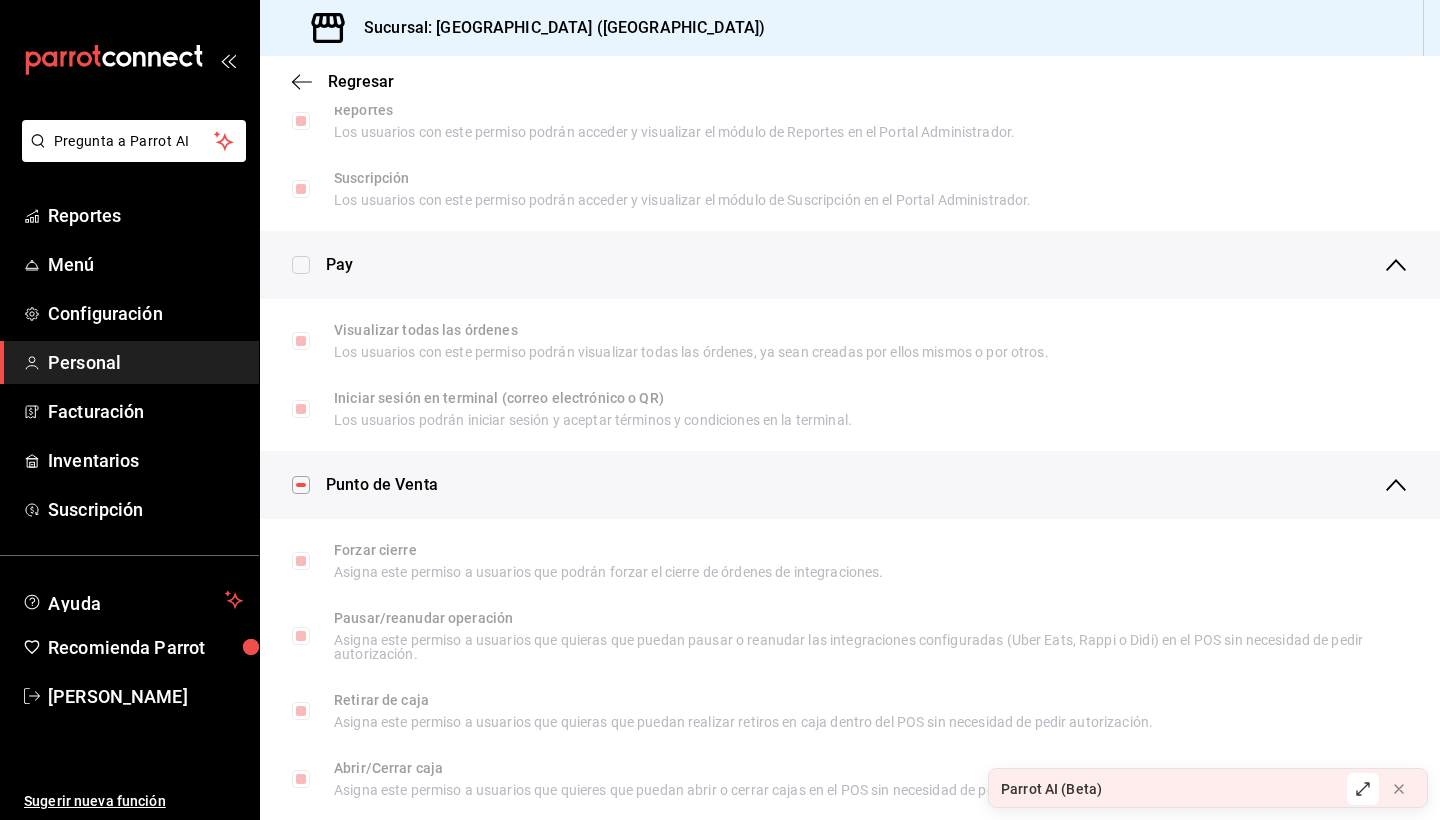 click 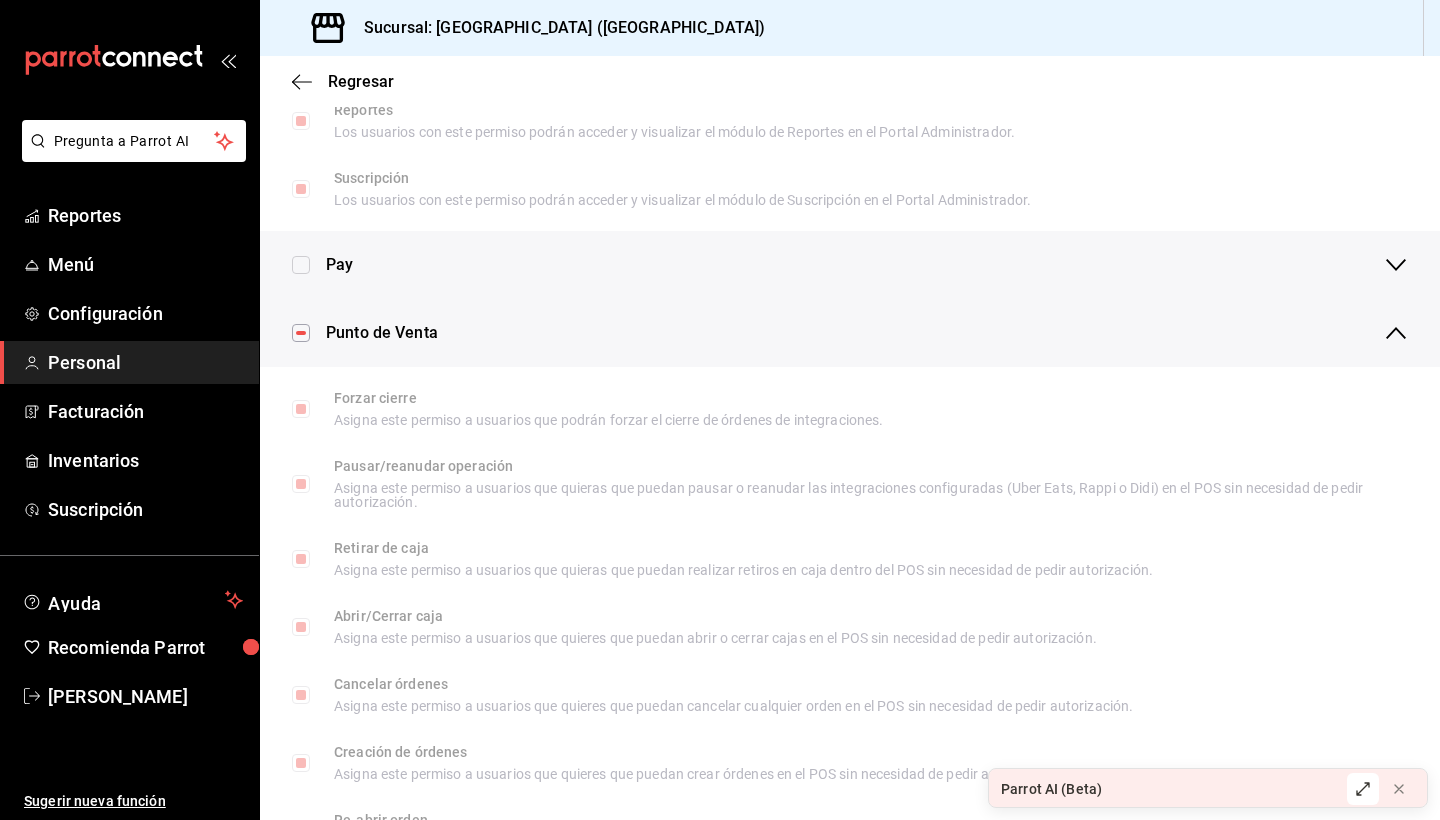 click 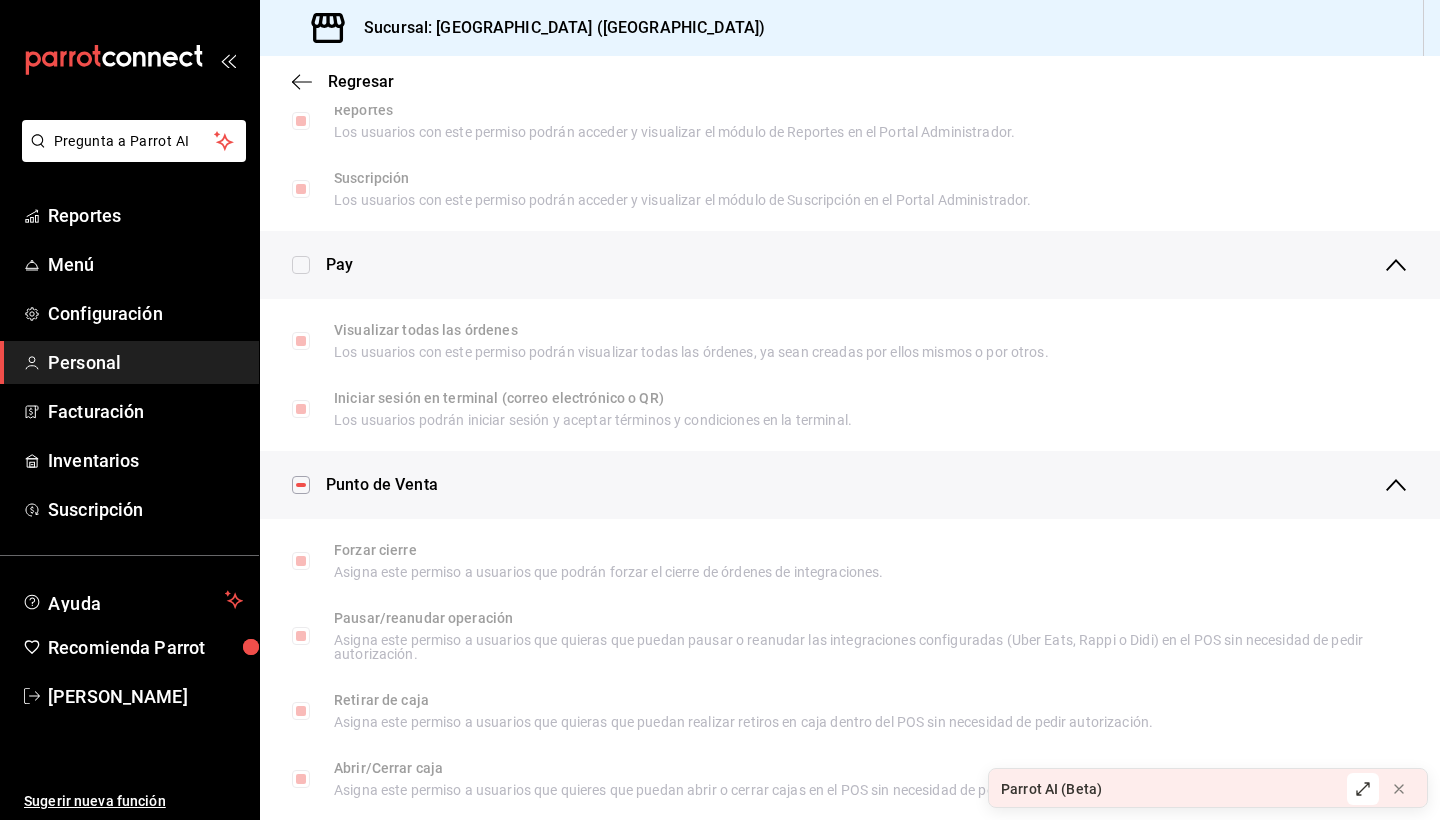 click at bounding box center [301, 265] 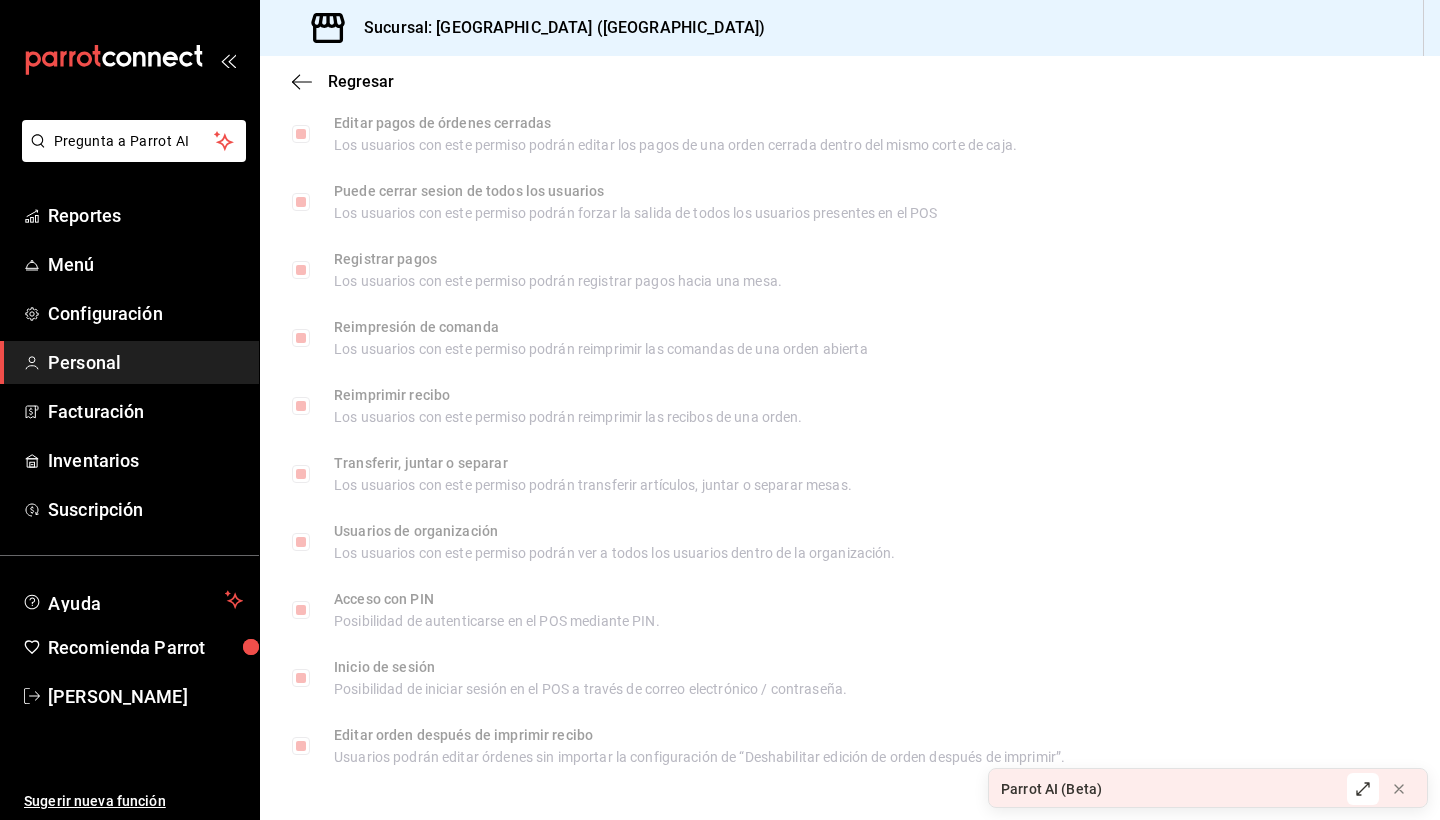 scroll, scrollTop: 2838, scrollLeft: 0, axis: vertical 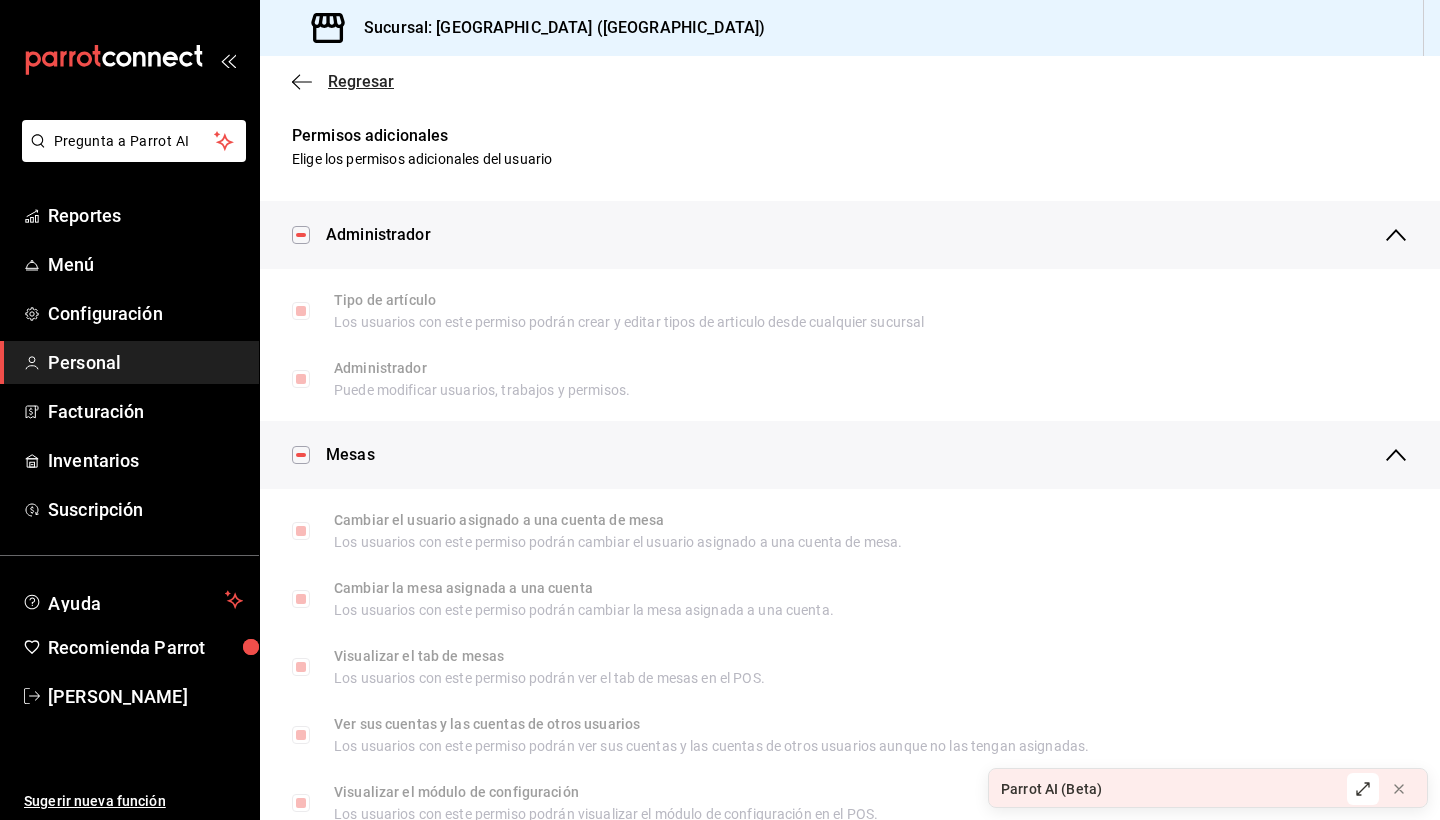 click 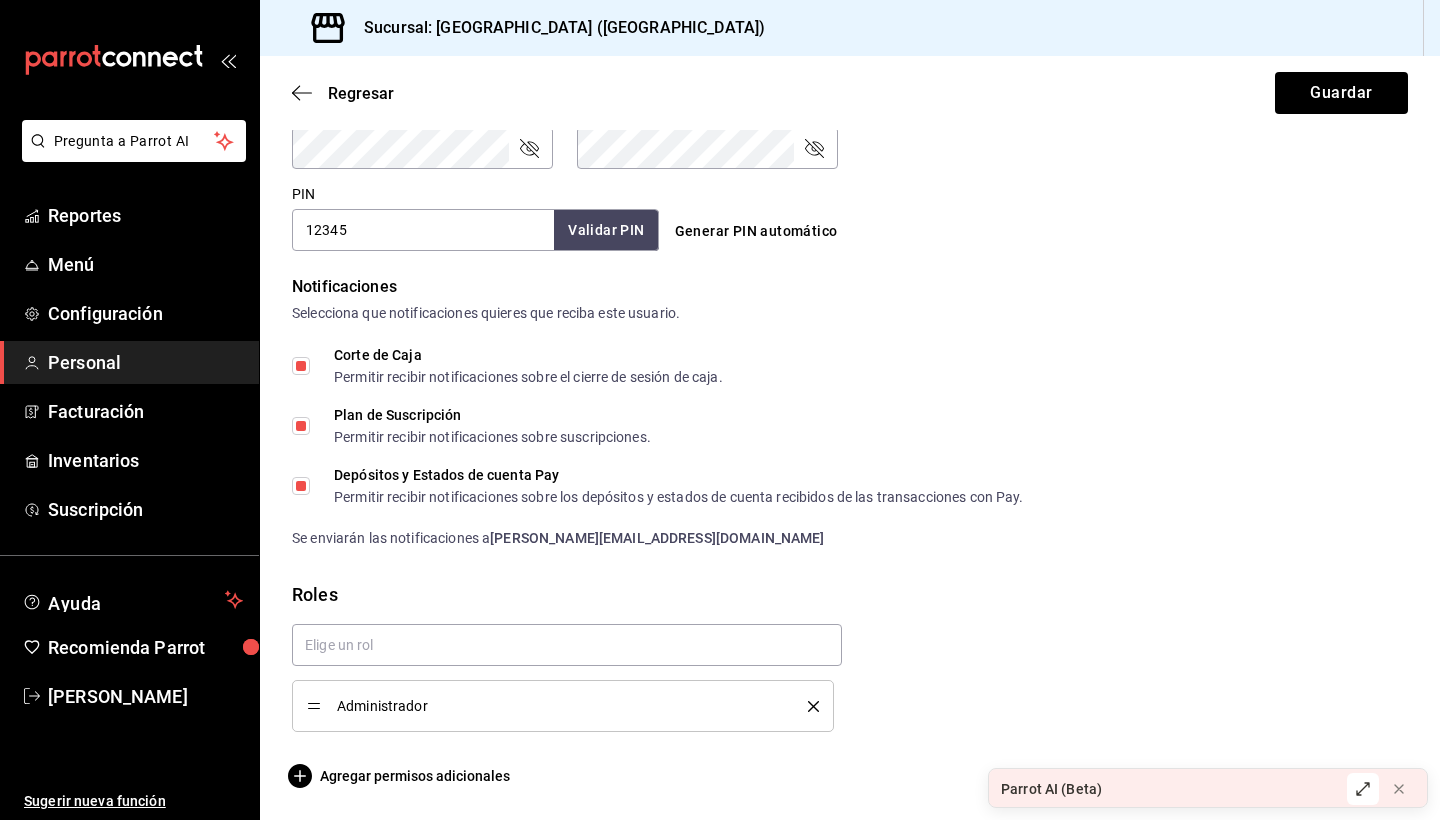 scroll, scrollTop: 889, scrollLeft: 0, axis: vertical 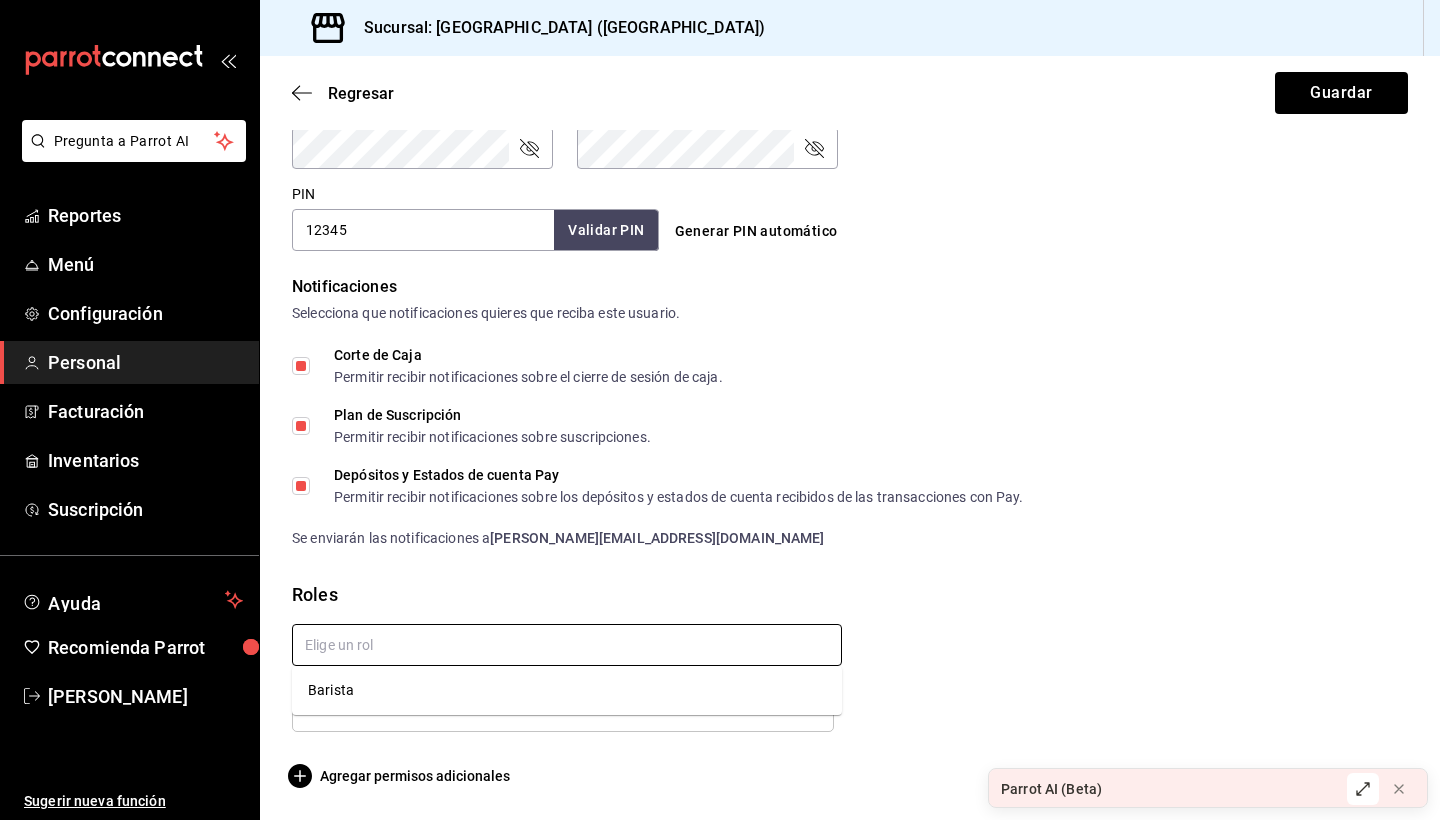 click at bounding box center [567, 645] 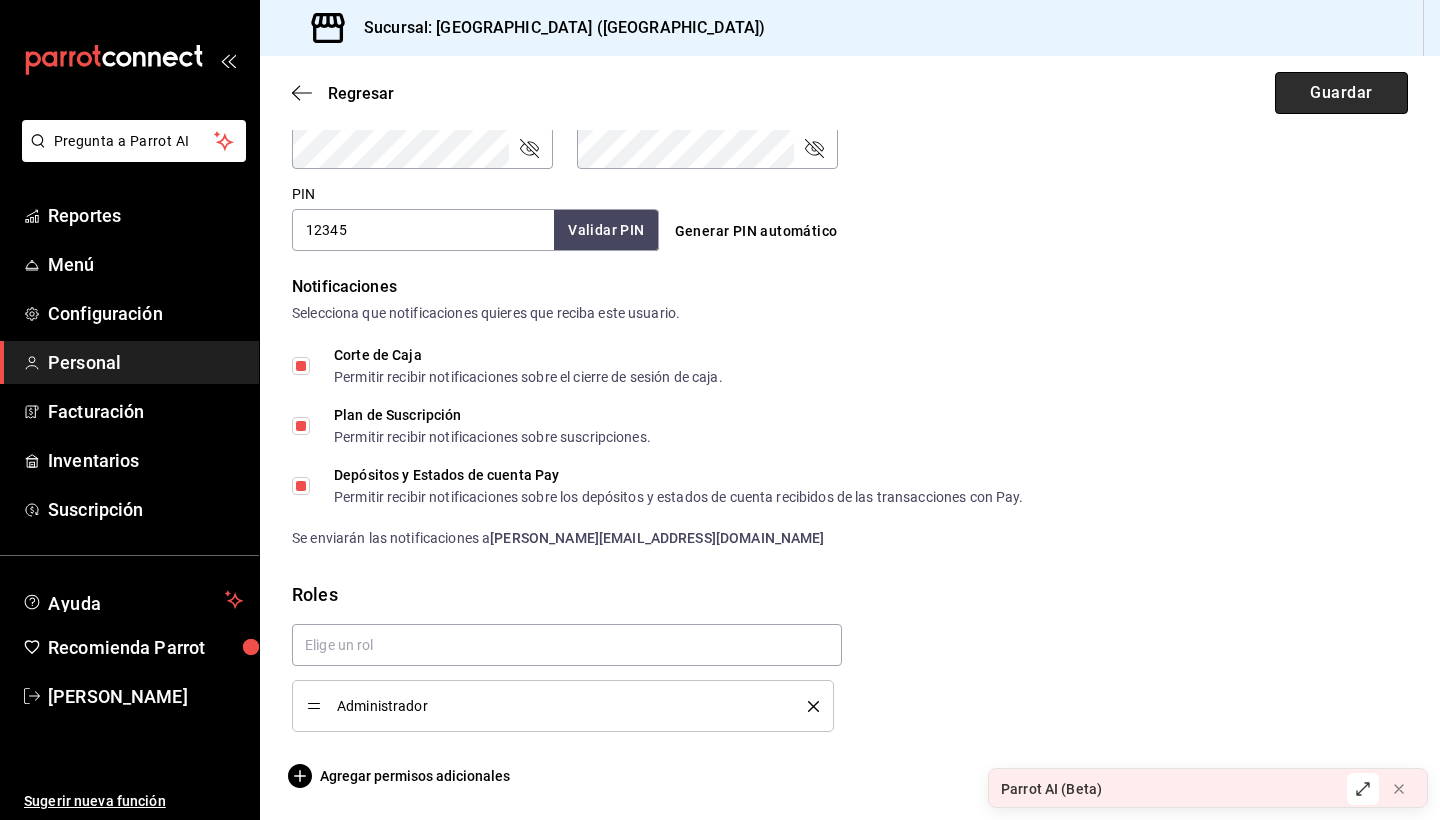 click on "Guardar" at bounding box center (1341, 93) 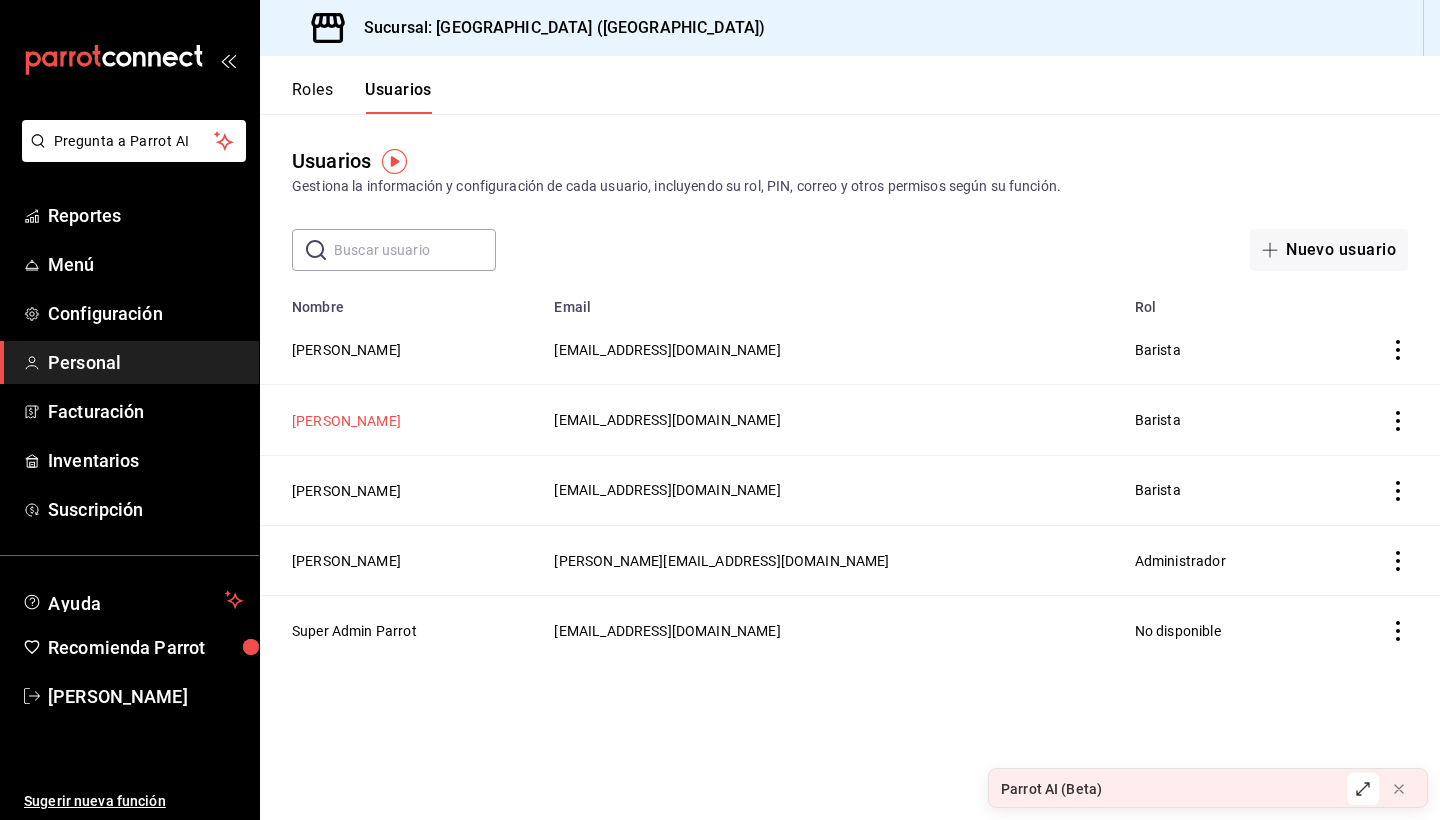 click on "Maria Jose Moscos" at bounding box center (346, 421) 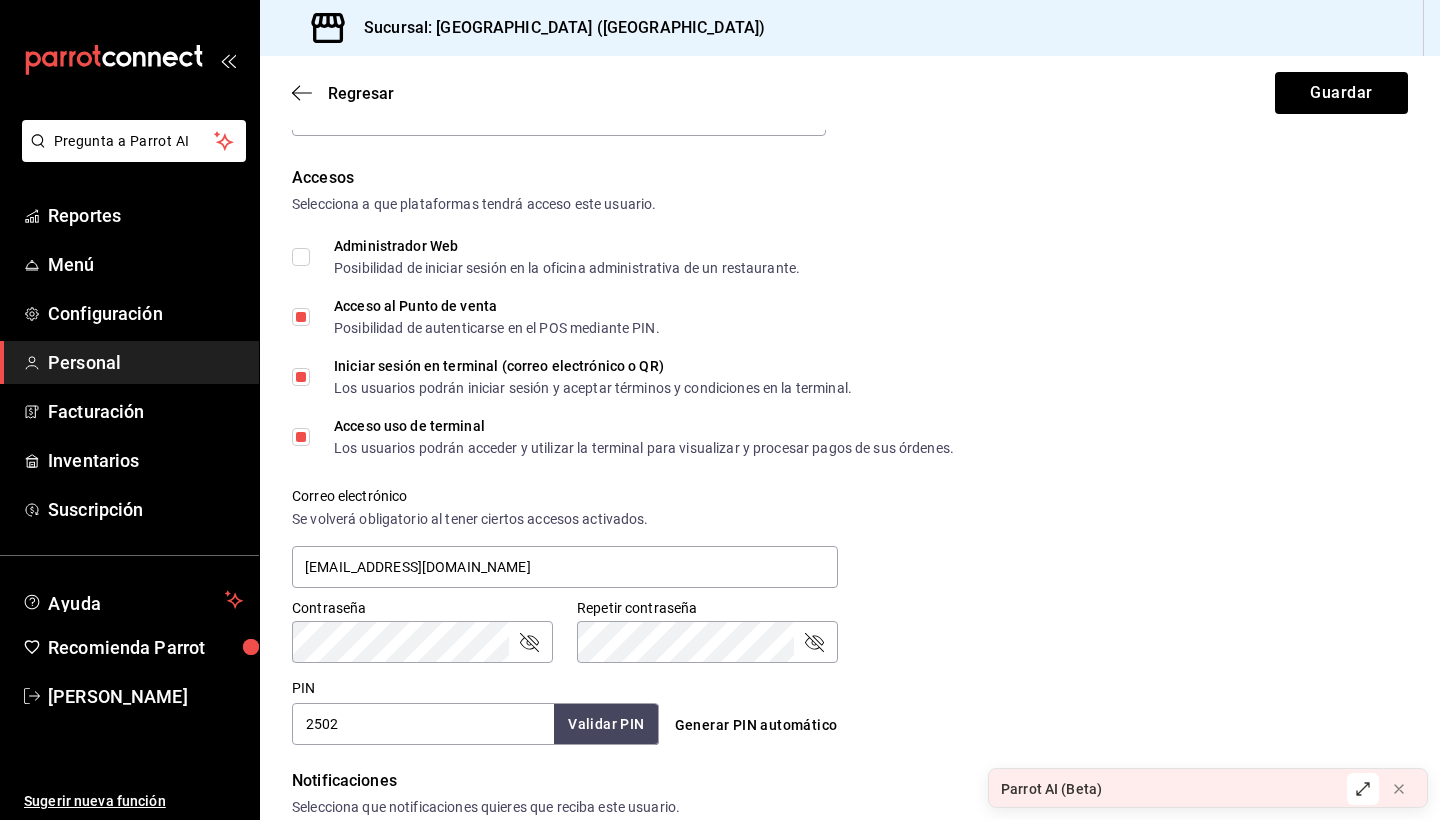 scroll, scrollTop: 400, scrollLeft: 0, axis: vertical 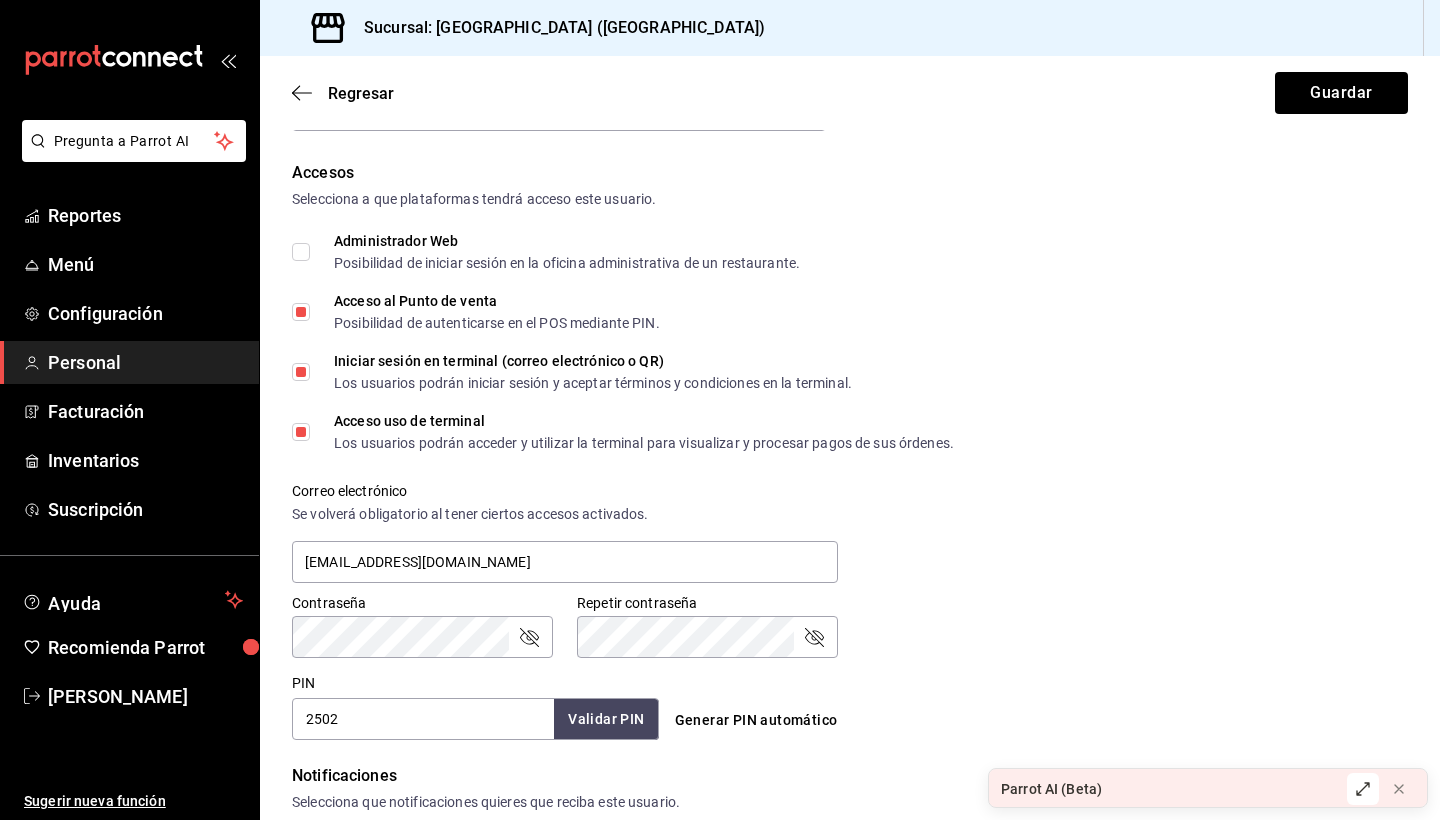 click on "Iniciar sesión en terminal (correo electrónico o QR) Los usuarios podrán iniciar sesión y aceptar términos y condiciones en la terminal." at bounding box center (301, 372) 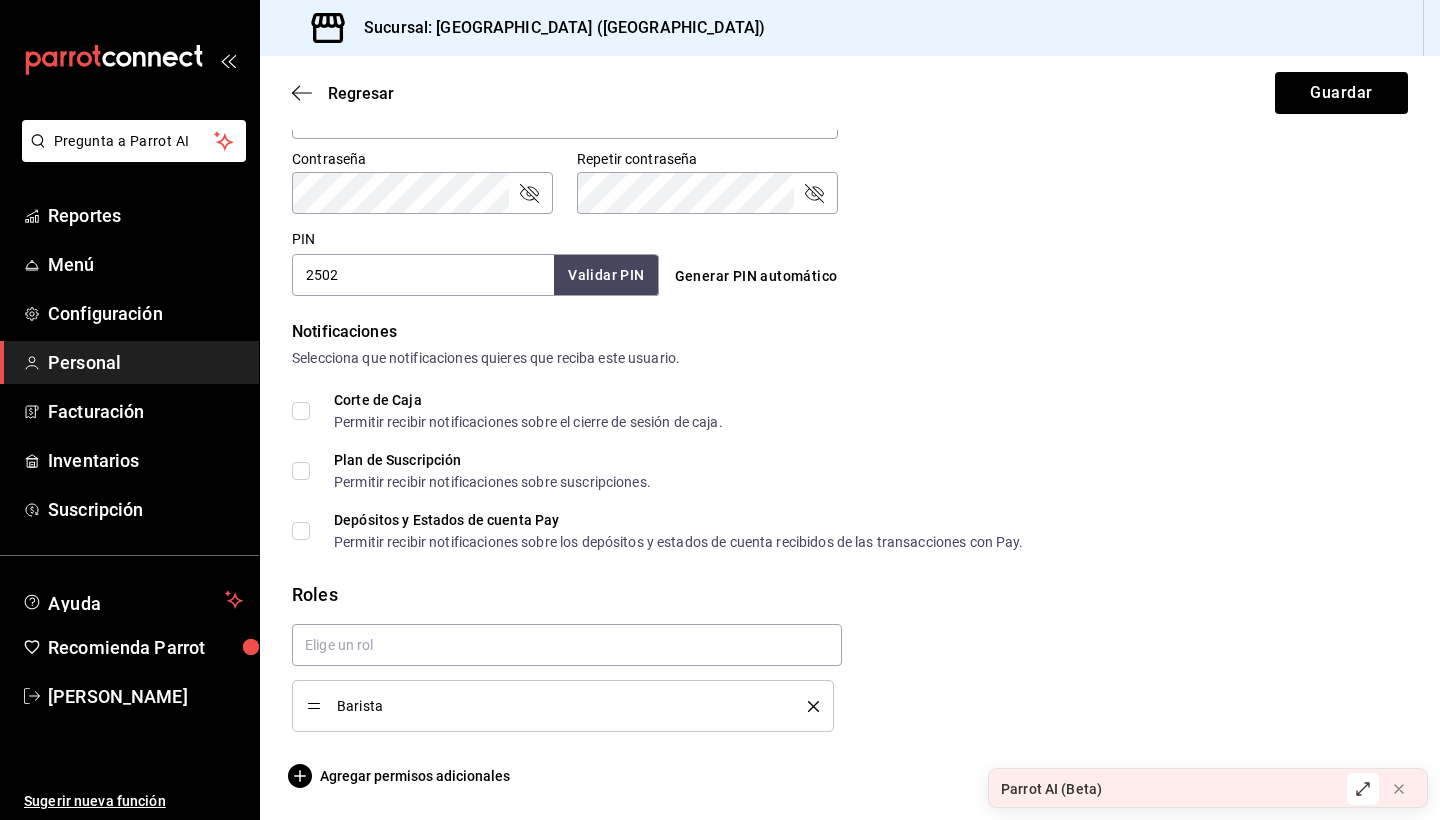 scroll, scrollTop: 844, scrollLeft: 0, axis: vertical 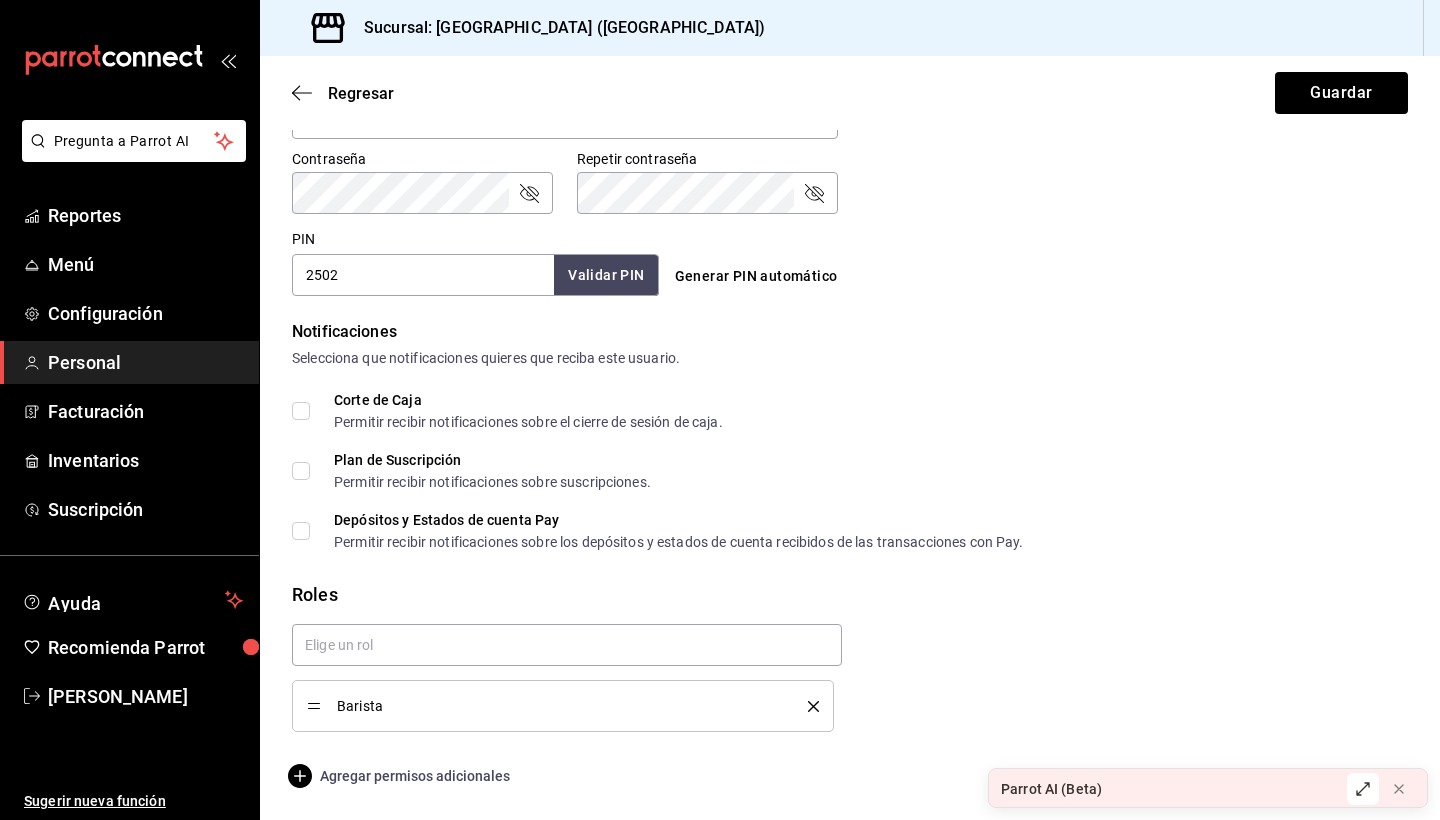 click on "Agregar permisos adicionales" at bounding box center [401, 776] 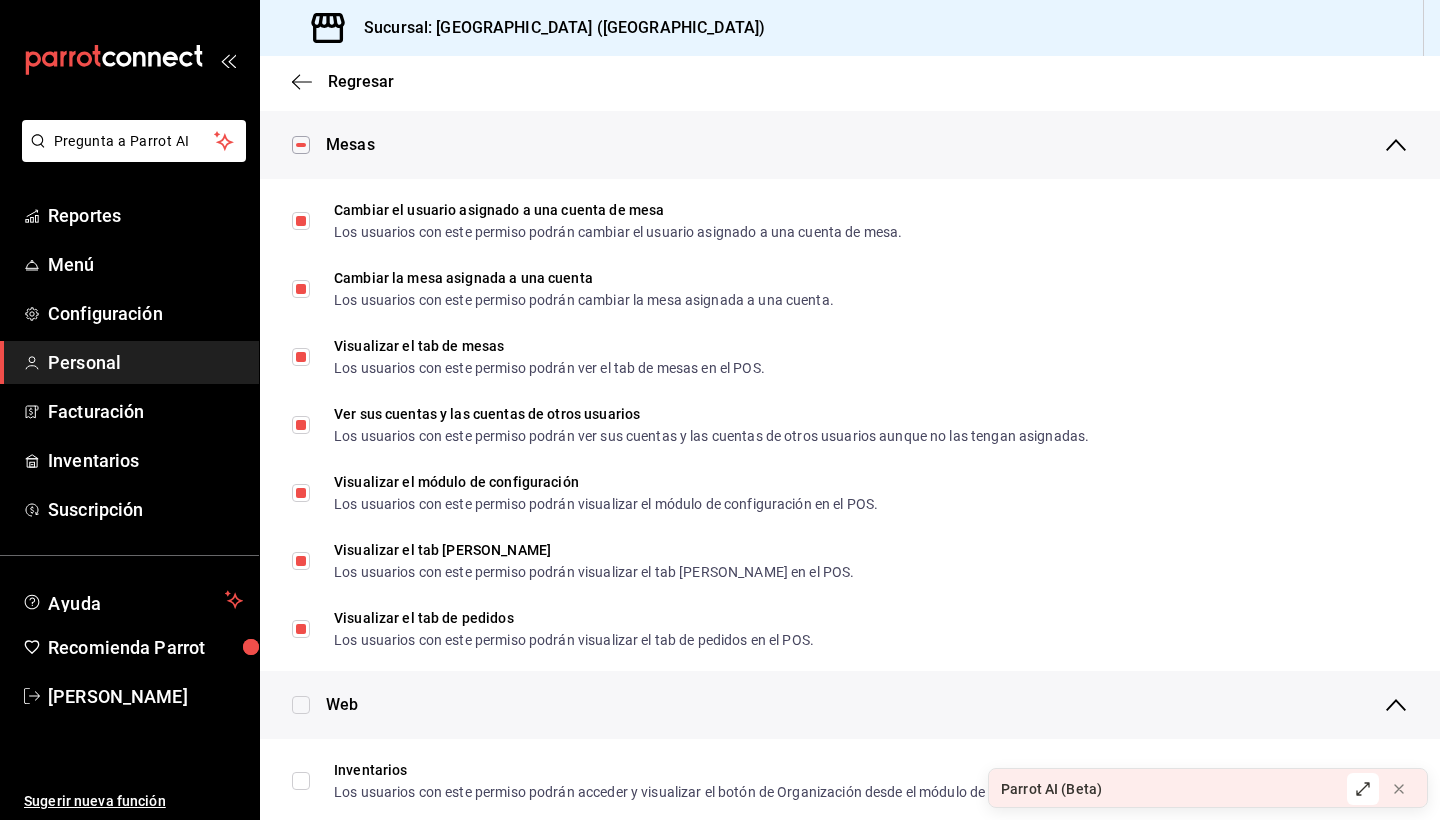 scroll, scrollTop: 313, scrollLeft: 0, axis: vertical 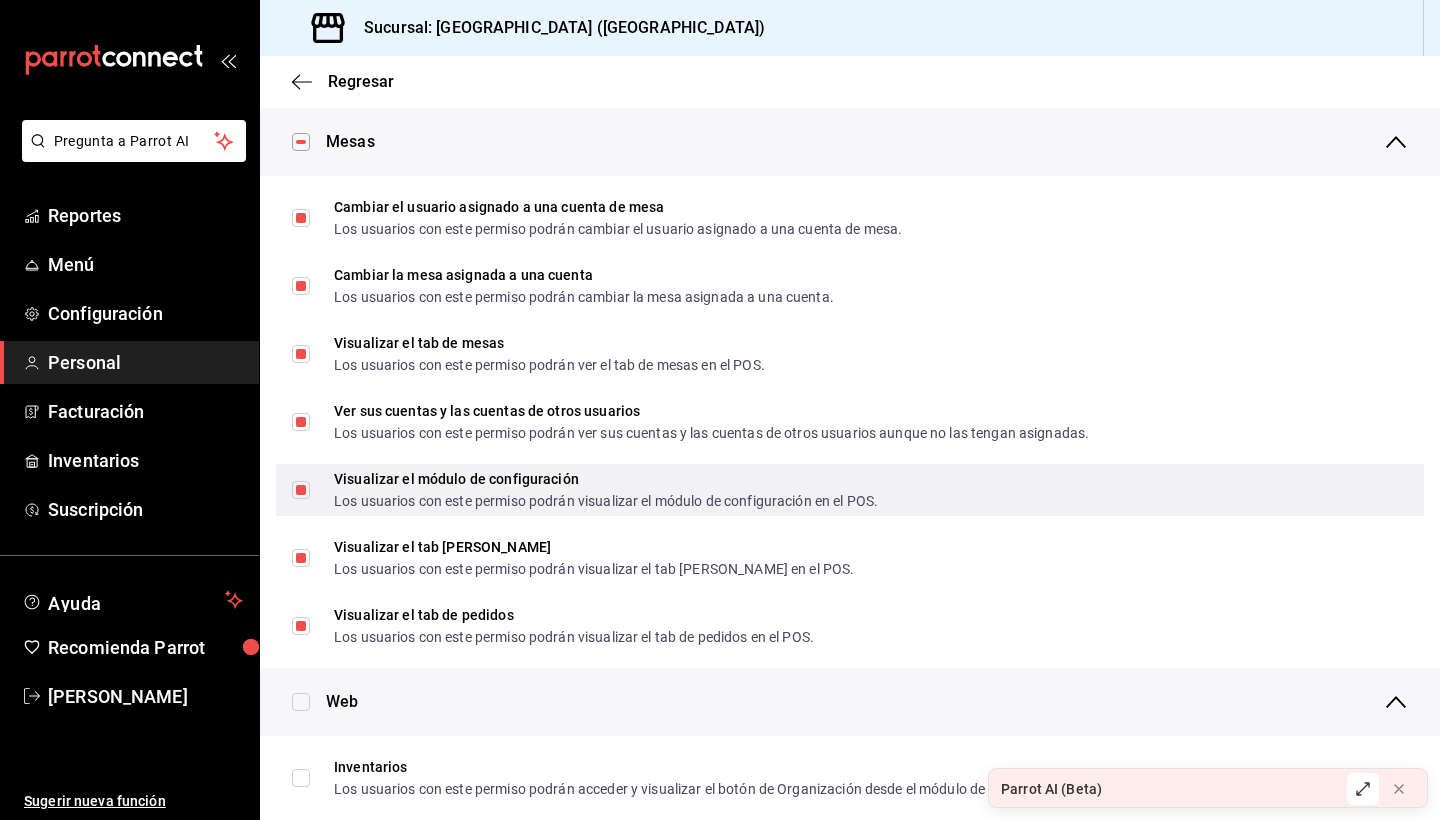 click on "Visualizar el módulo de configuración Los usuarios con este permiso podrán visualizar el módulo de configuración en el POS." at bounding box center [301, 490] 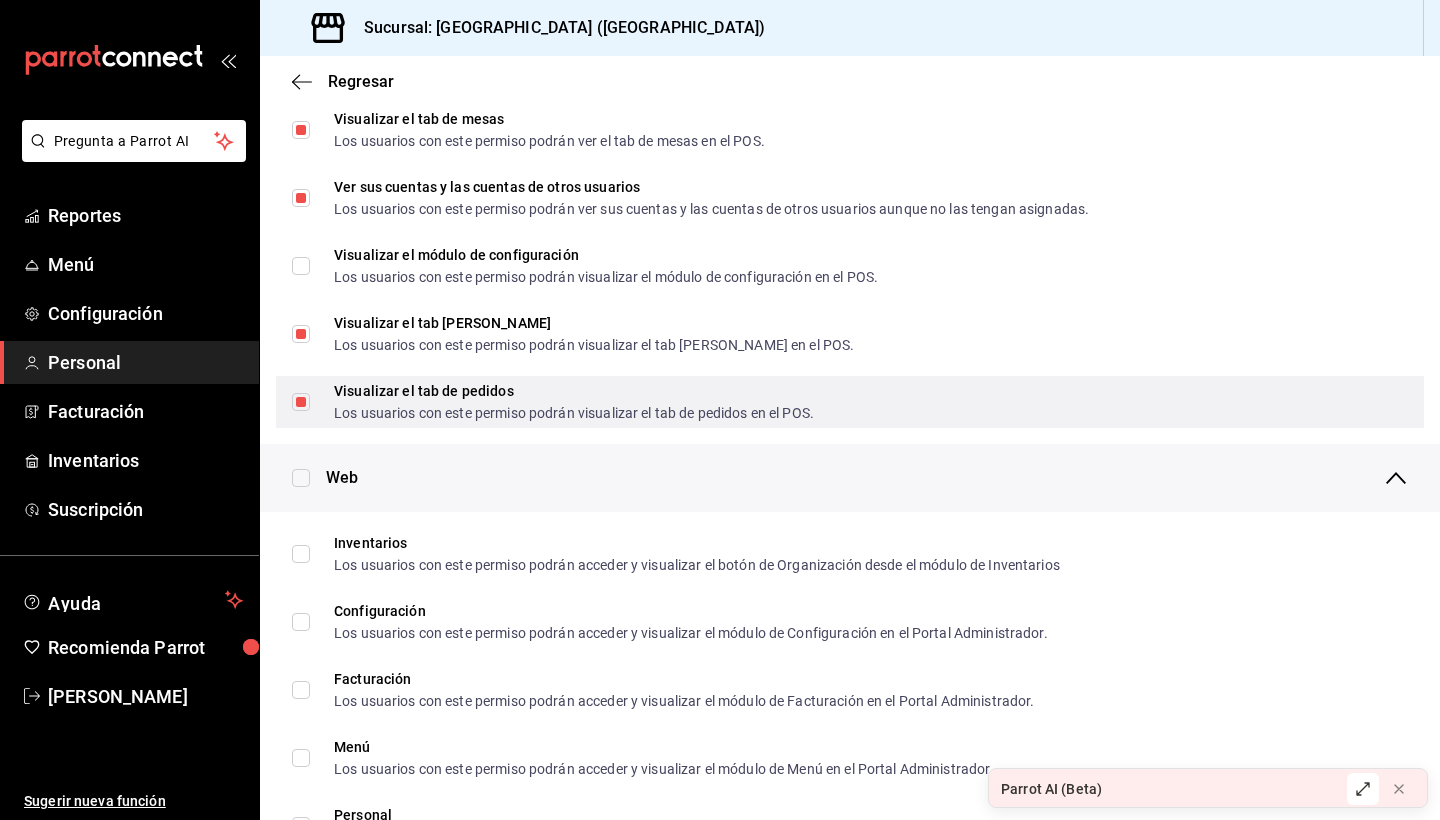 scroll, scrollTop: 581, scrollLeft: 0, axis: vertical 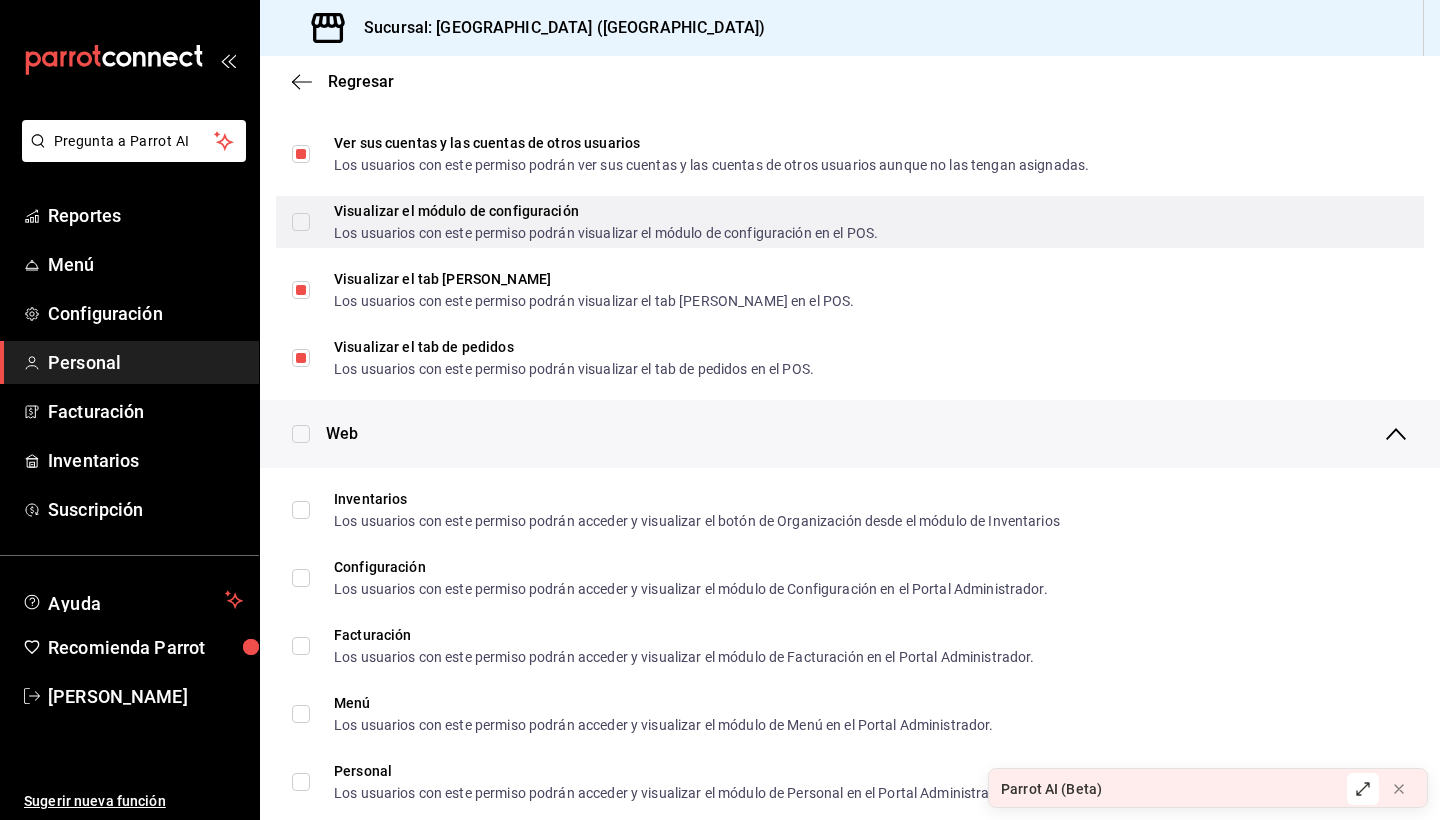 click on "Visualizar el módulo de configuración Los usuarios con este permiso podrán visualizar el módulo de configuración en el POS." at bounding box center (585, 222) 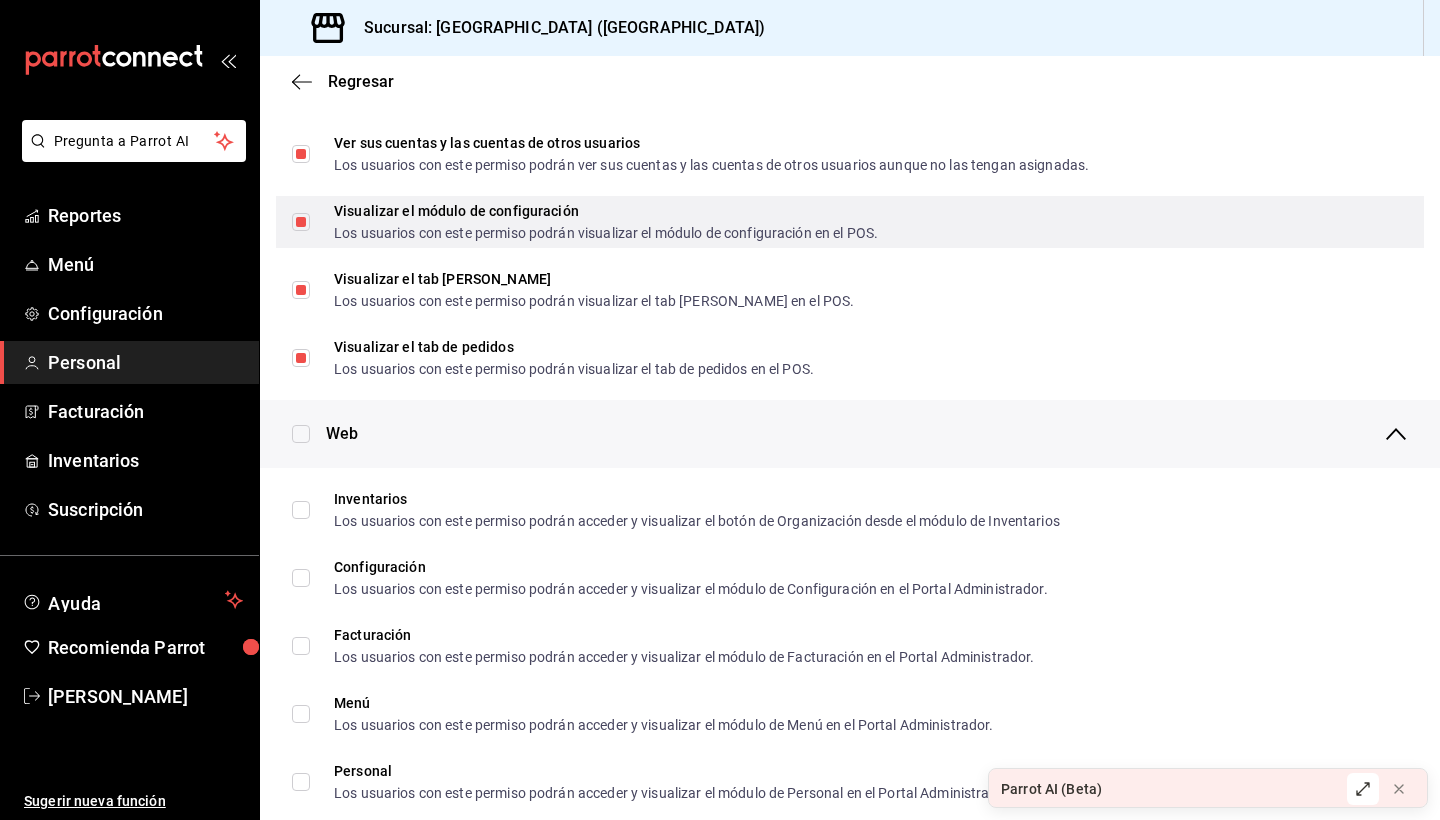 checkbox on "true" 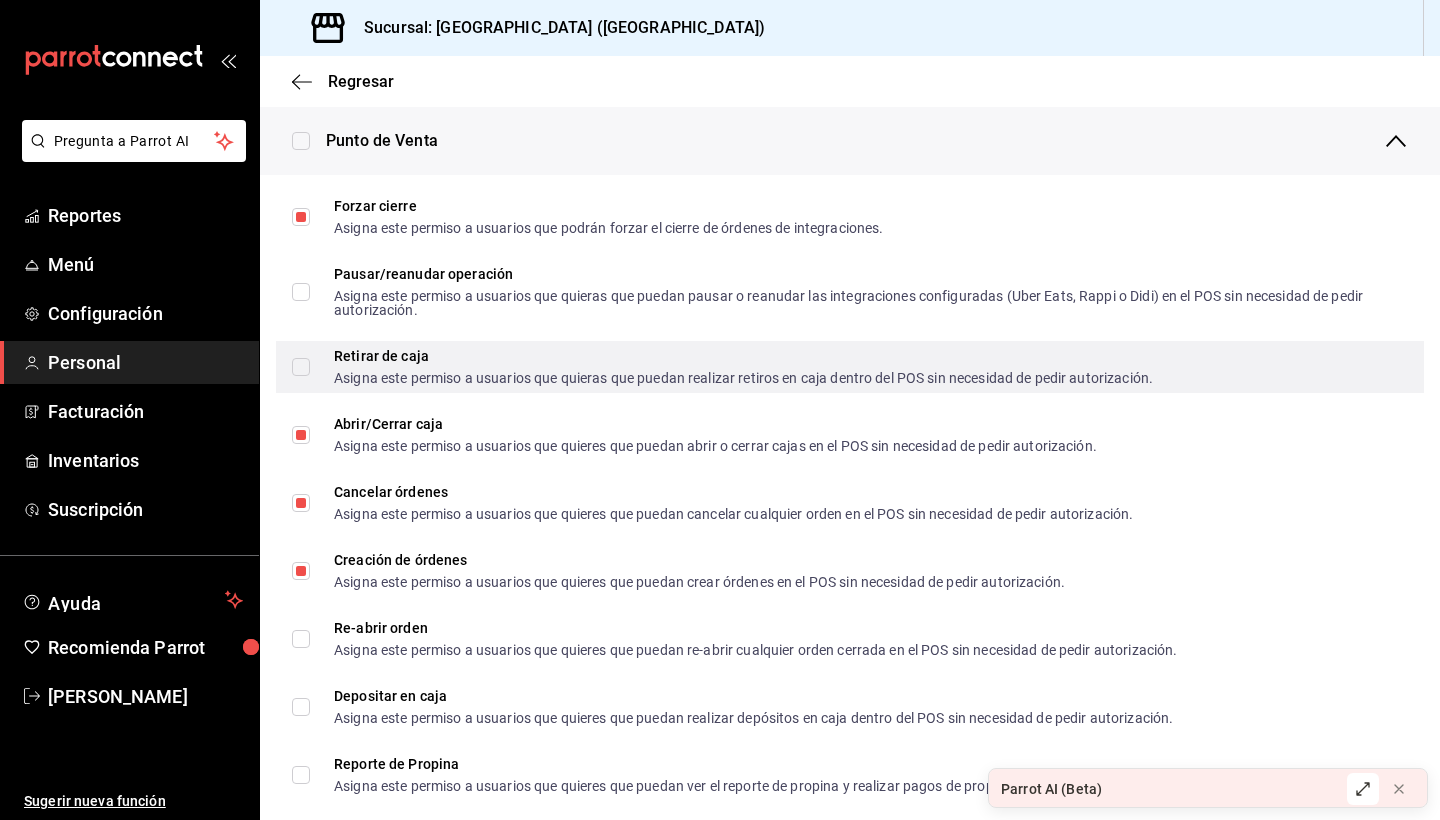 scroll, scrollTop: 1657, scrollLeft: 0, axis: vertical 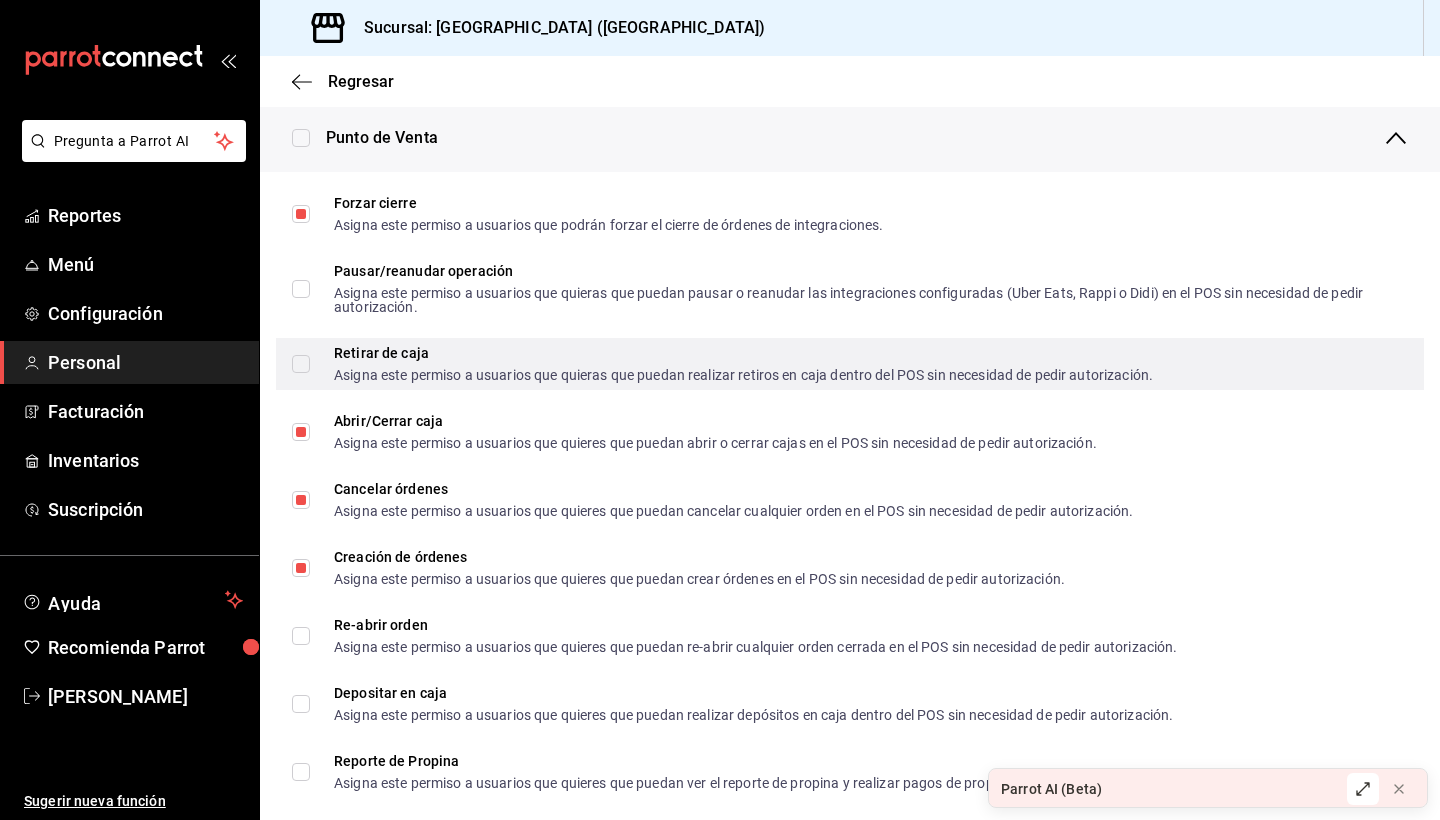 click on "Retirar de caja Asigna este permiso a usuarios que quieras que puedan realizar retiros en caja dentro del POS sin necesidad de pedir autorización." at bounding box center [301, 364] 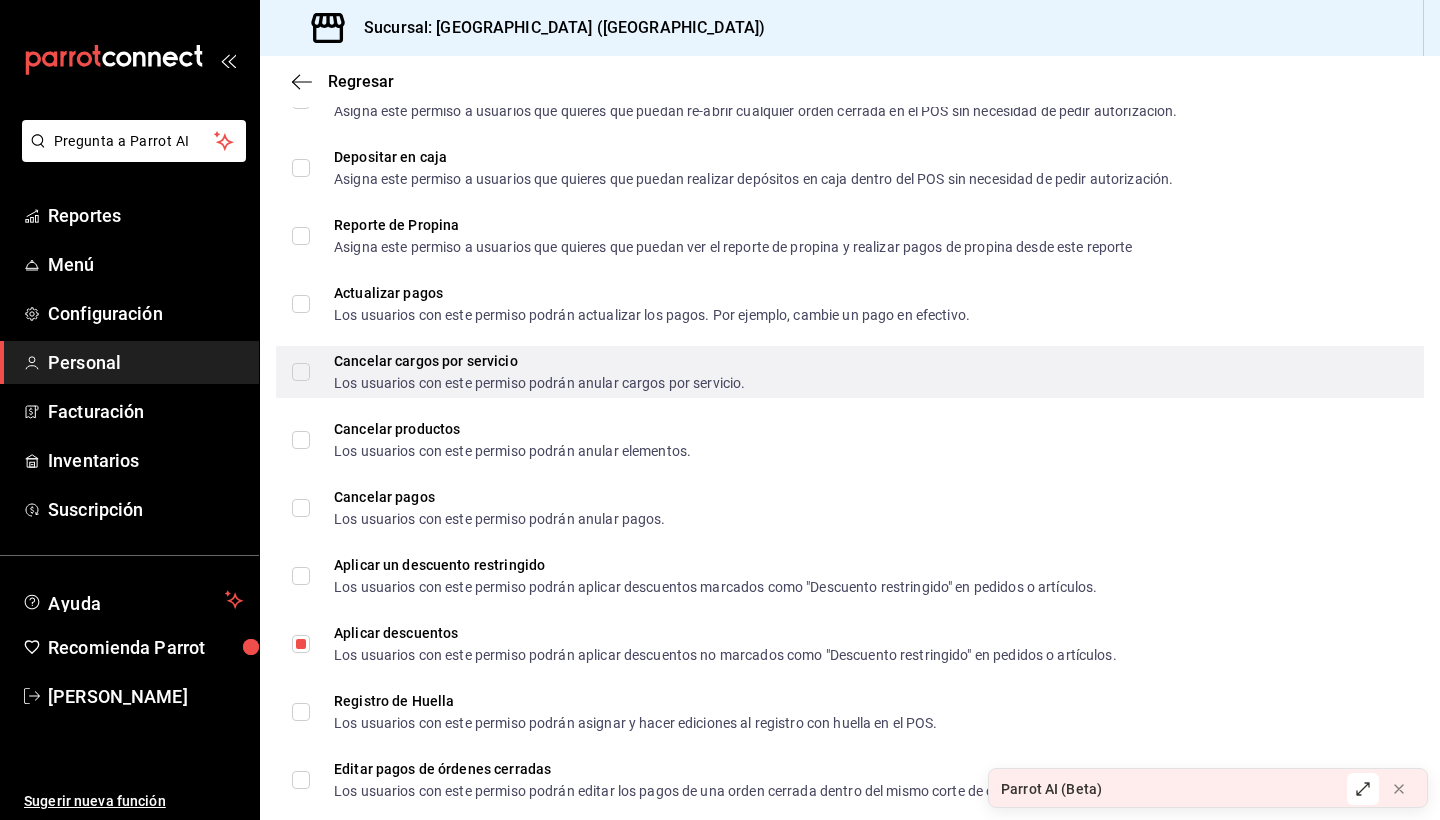 scroll, scrollTop: 2196, scrollLeft: 0, axis: vertical 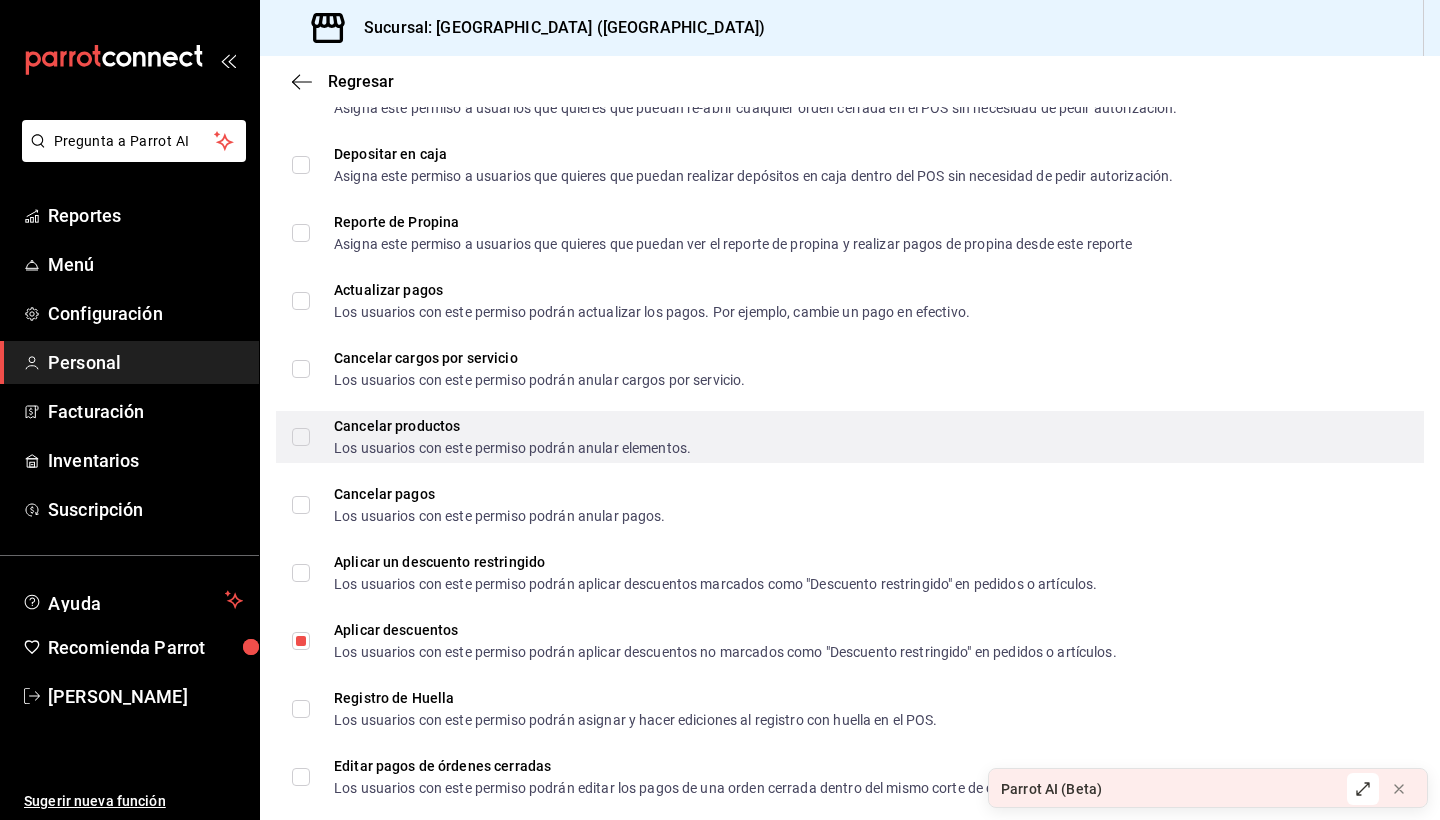 click on "Cancelar productos Los usuarios con este permiso podrán anular elementos." at bounding box center [301, 437] 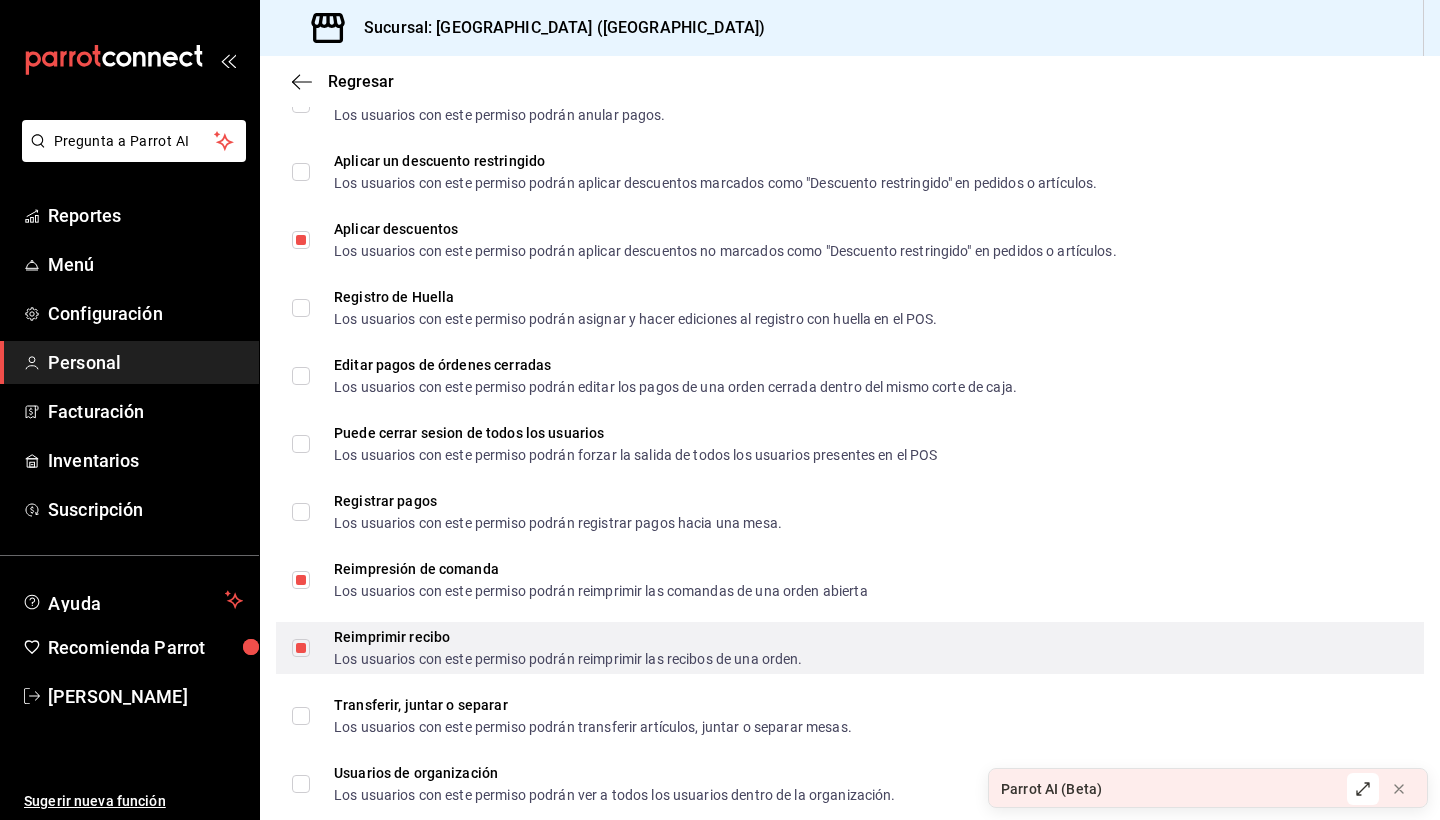 scroll, scrollTop: 2603, scrollLeft: 0, axis: vertical 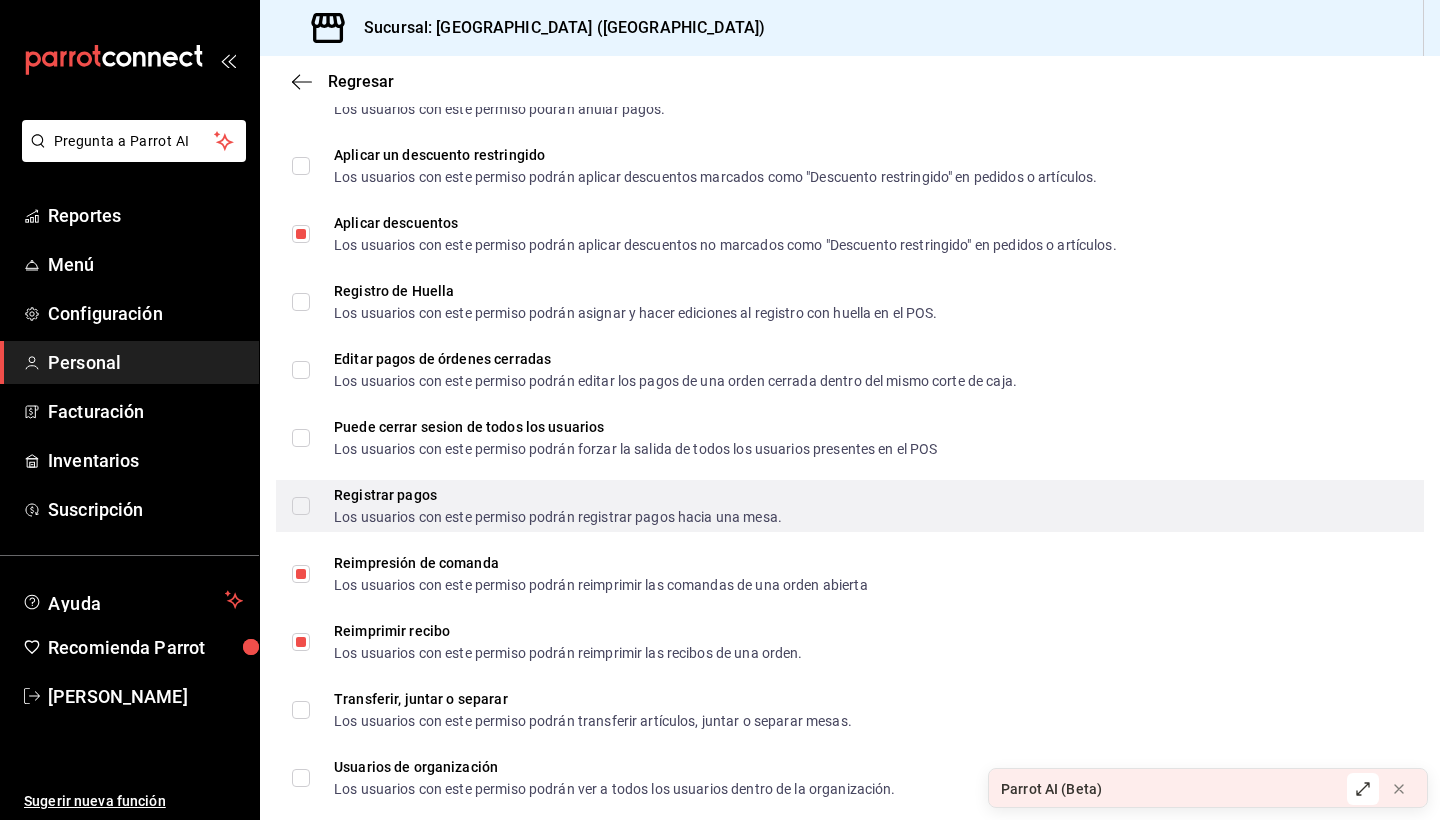click on "Registrar pagos Los usuarios con este permiso podrán registrar pagos hacia una mesa." at bounding box center (537, 506) 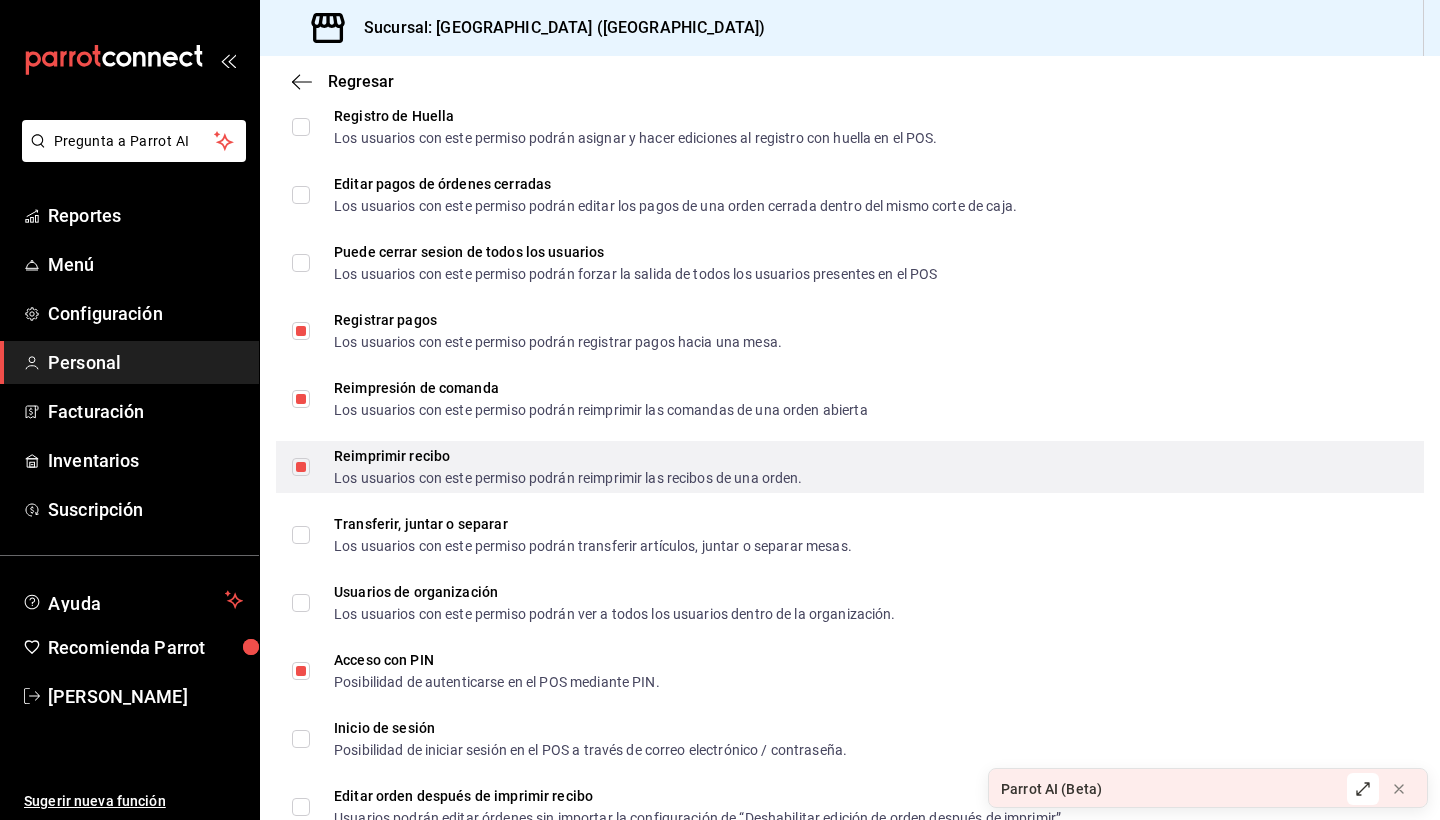 scroll, scrollTop: 2793, scrollLeft: 0, axis: vertical 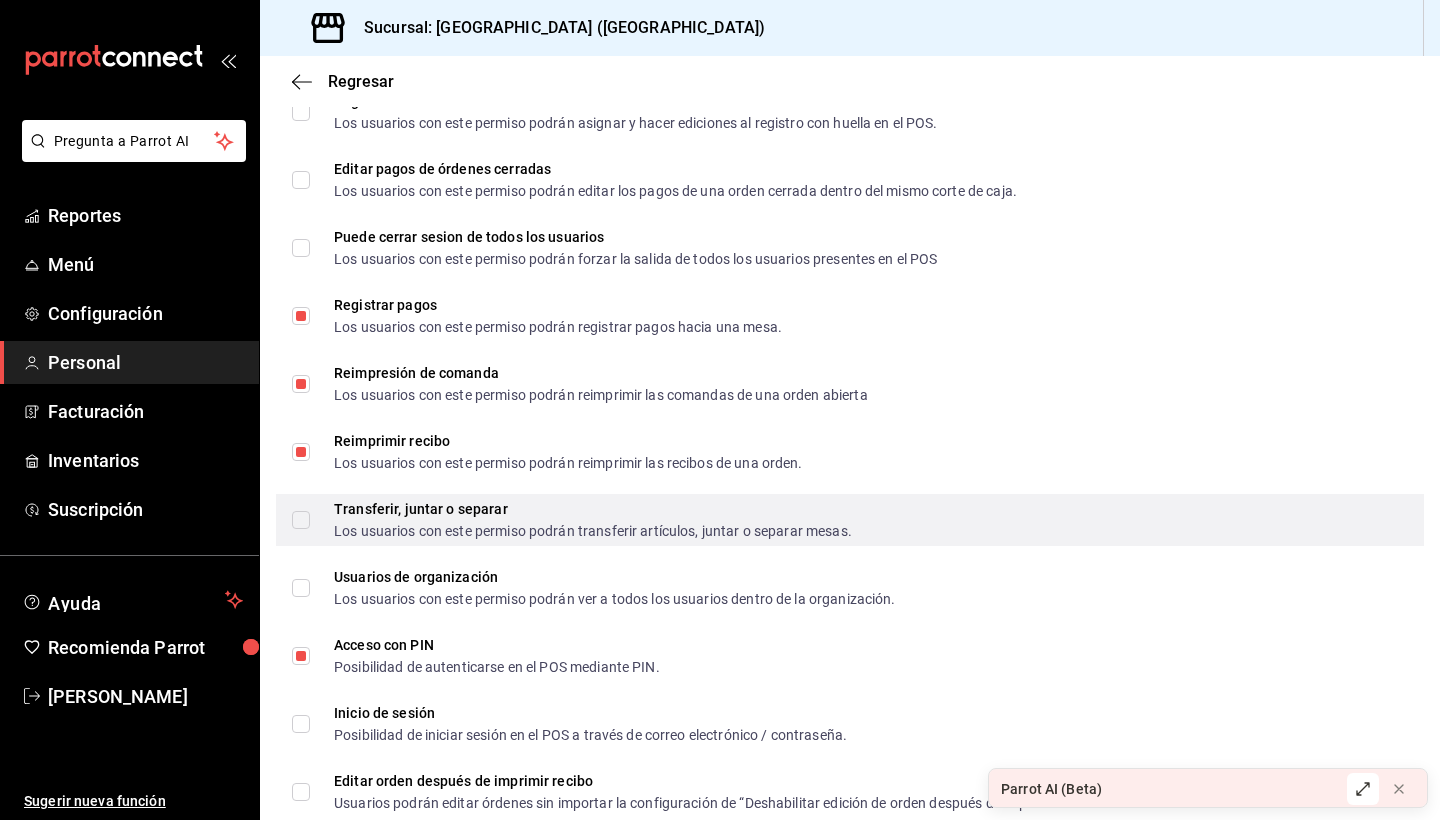 click on "Transferir, juntar o separar Los usuarios con este permiso podrán transferir artículos, juntar o separar mesas." at bounding box center (301, 520) 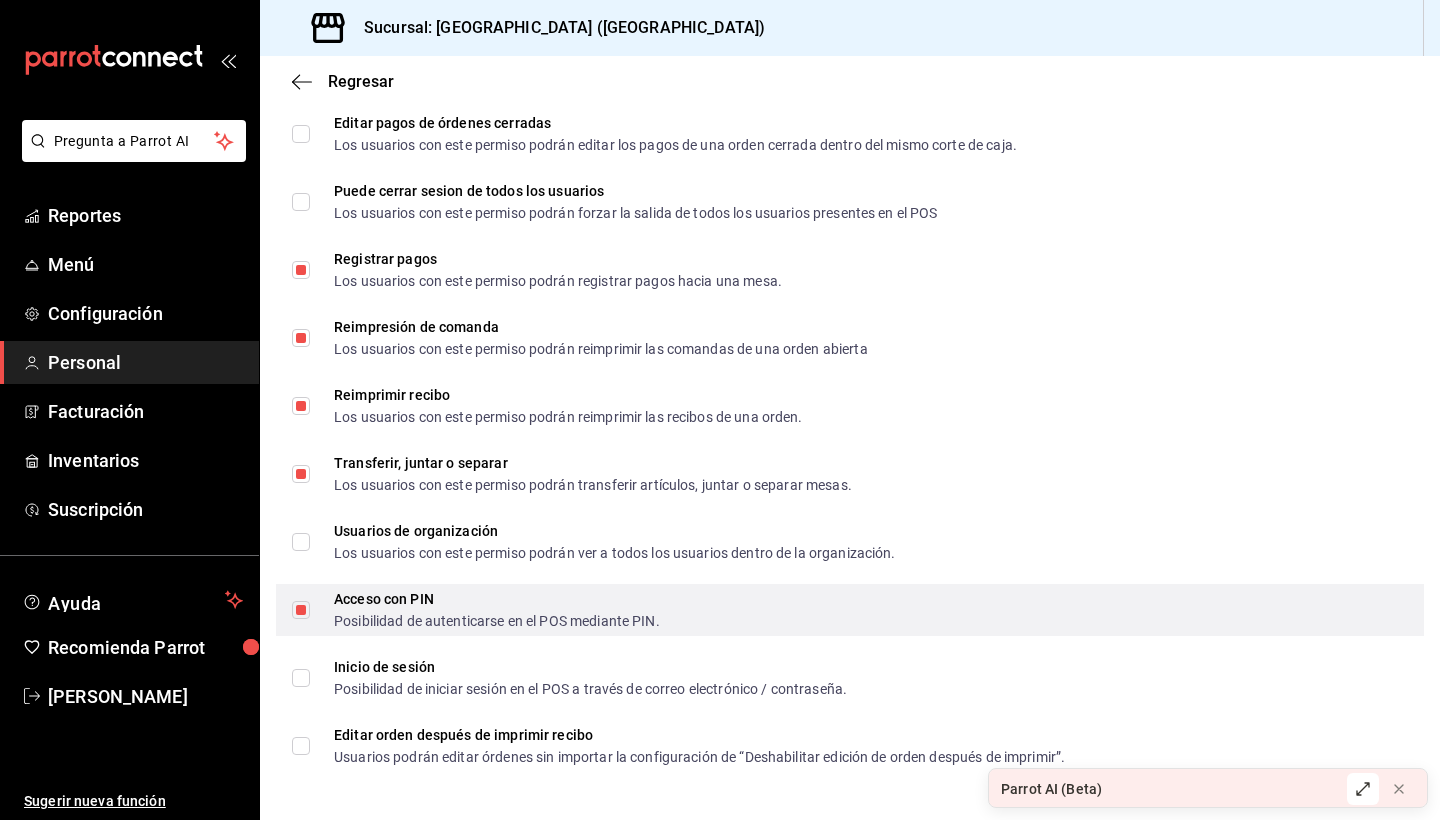 scroll, scrollTop: 2838, scrollLeft: 0, axis: vertical 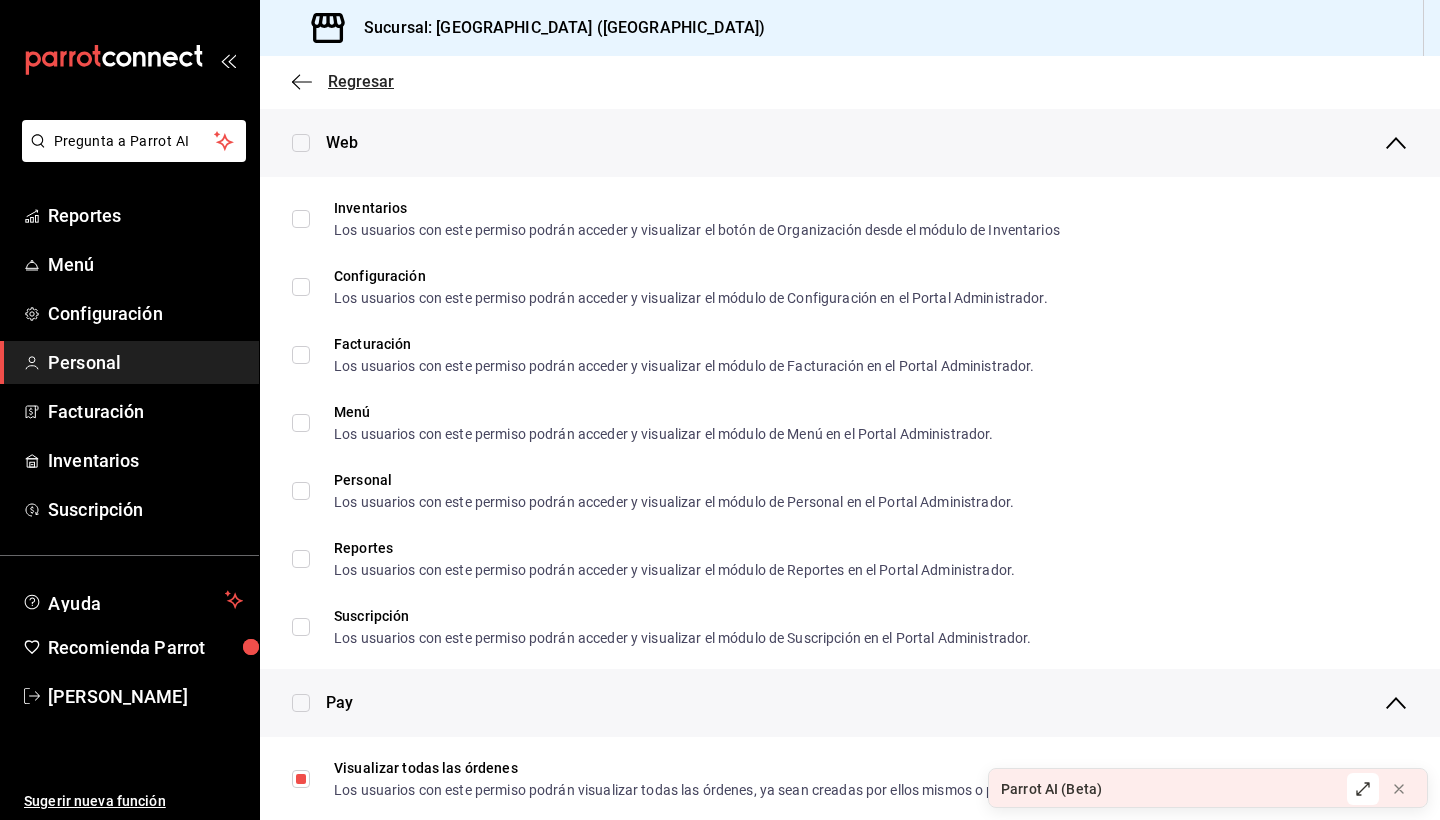 click 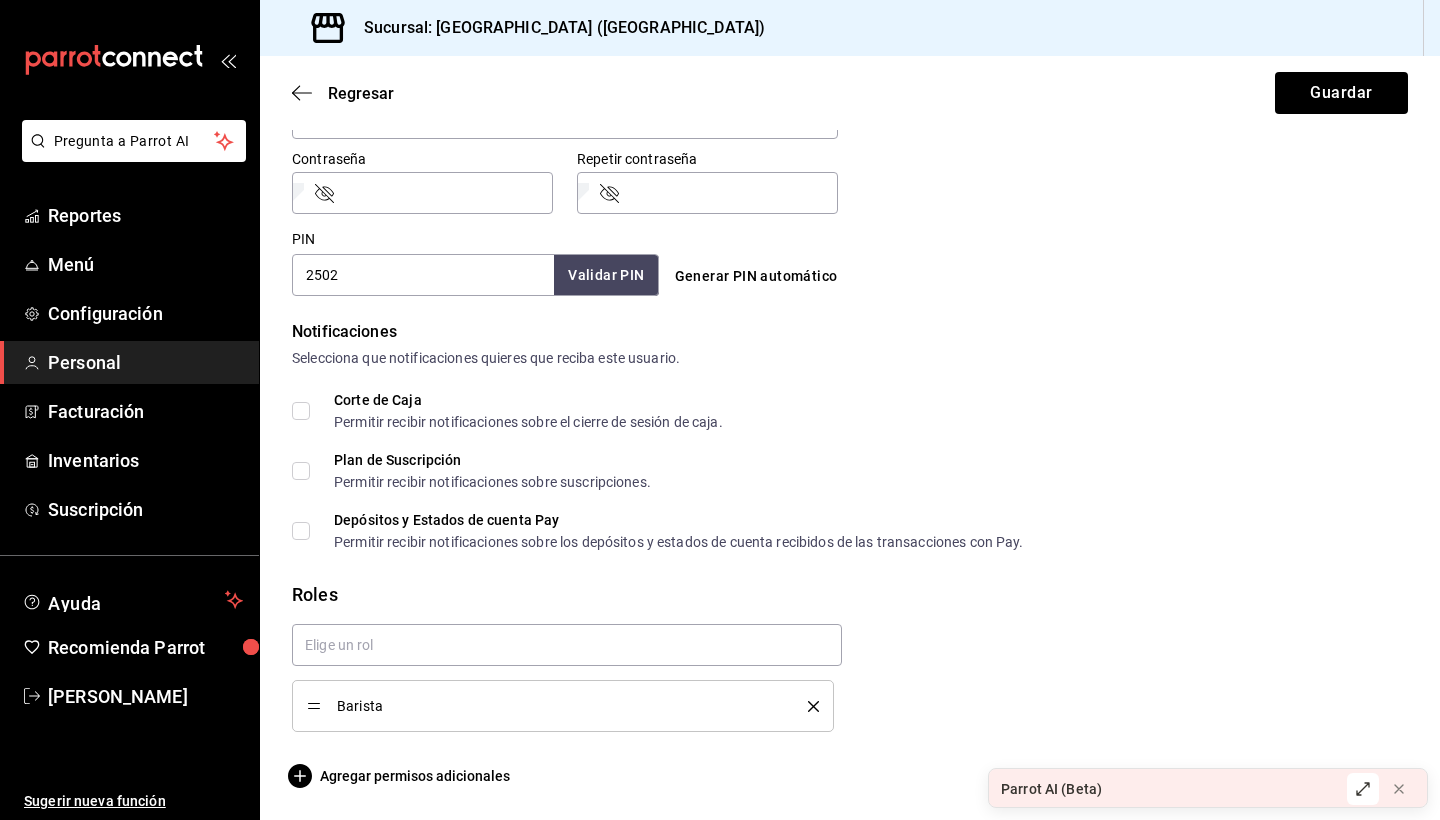 scroll, scrollTop: 844, scrollLeft: 0, axis: vertical 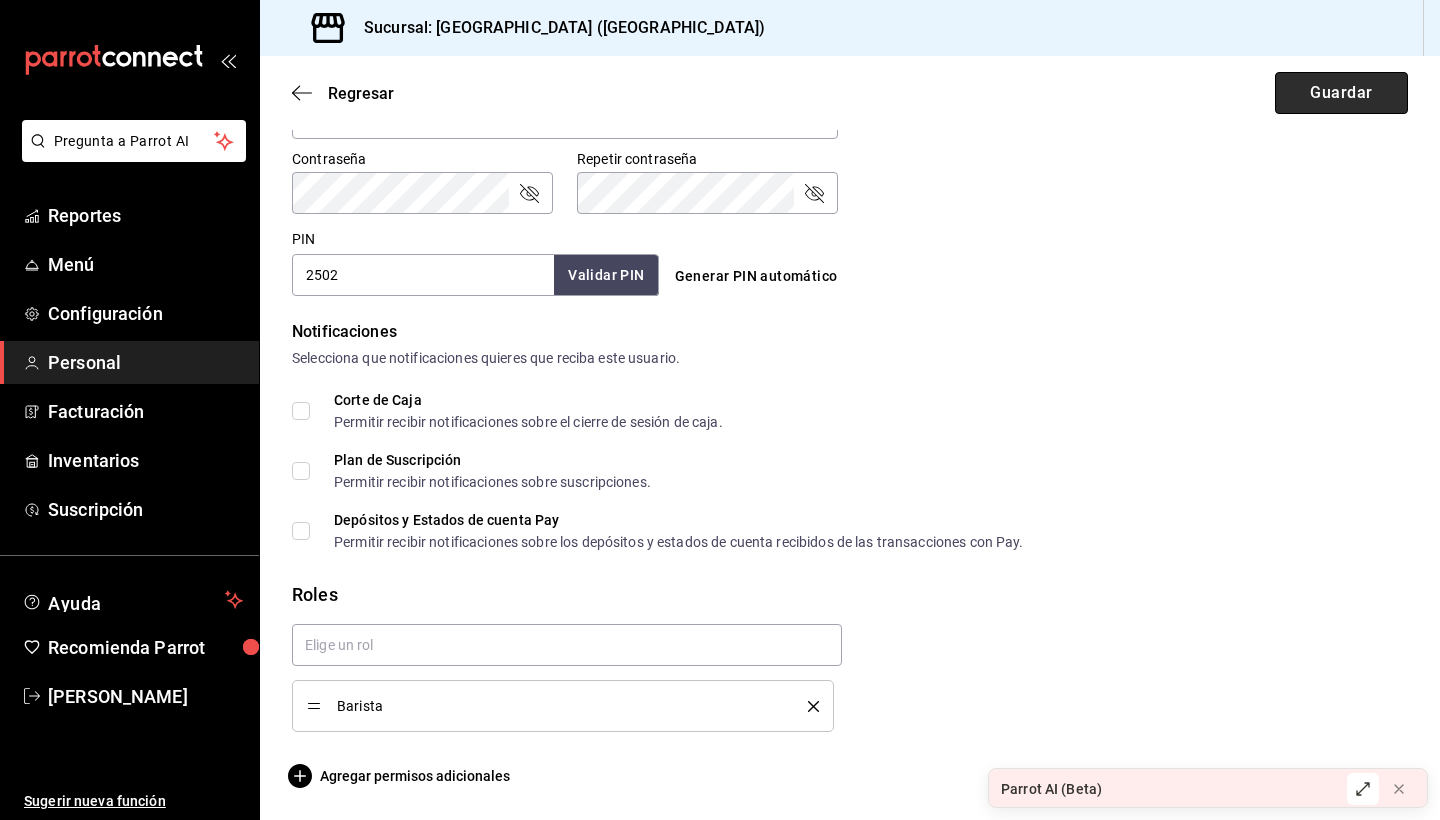 click on "Guardar" at bounding box center [1341, 93] 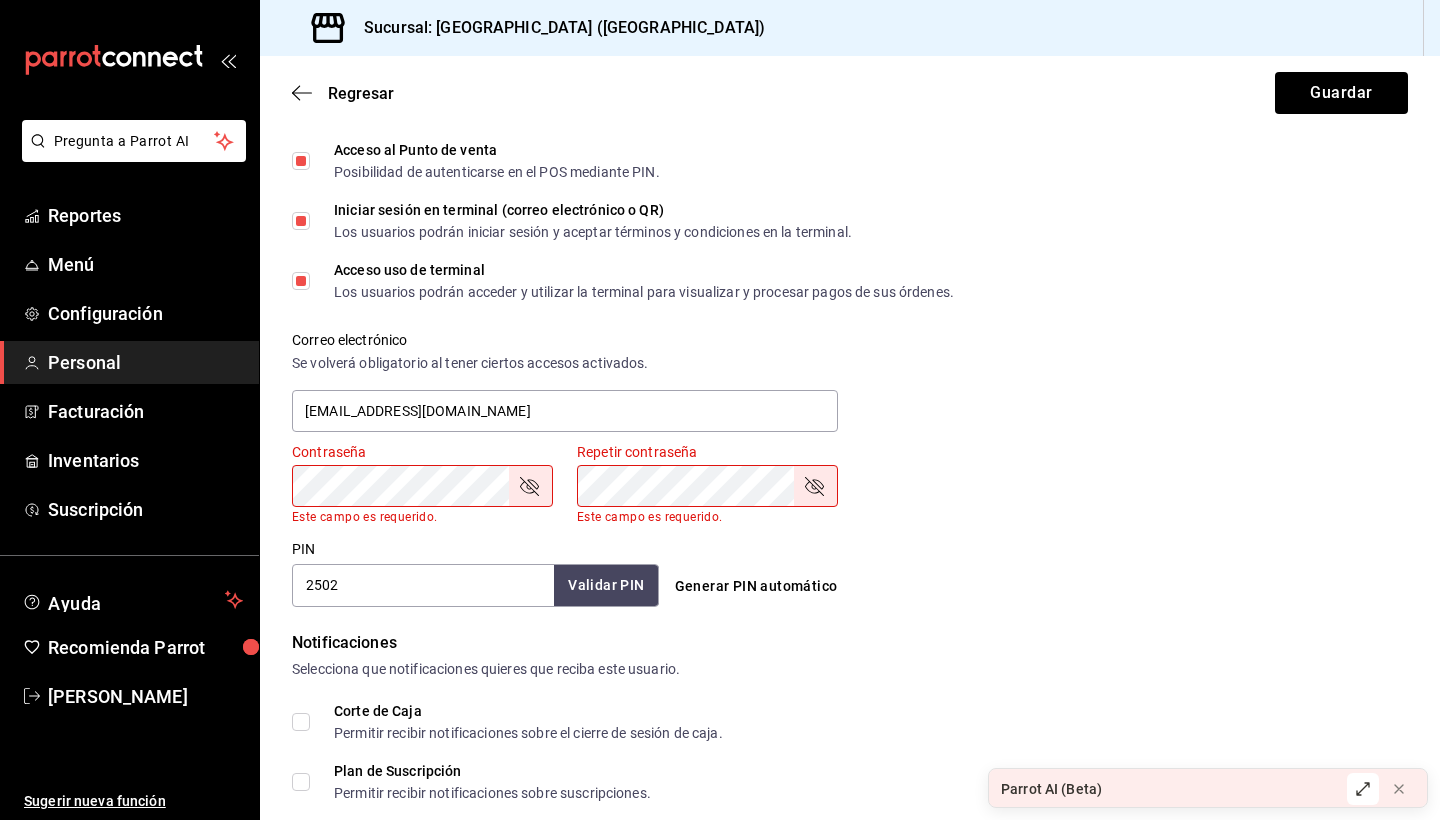 scroll, scrollTop: 464, scrollLeft: 0, axis: vertical 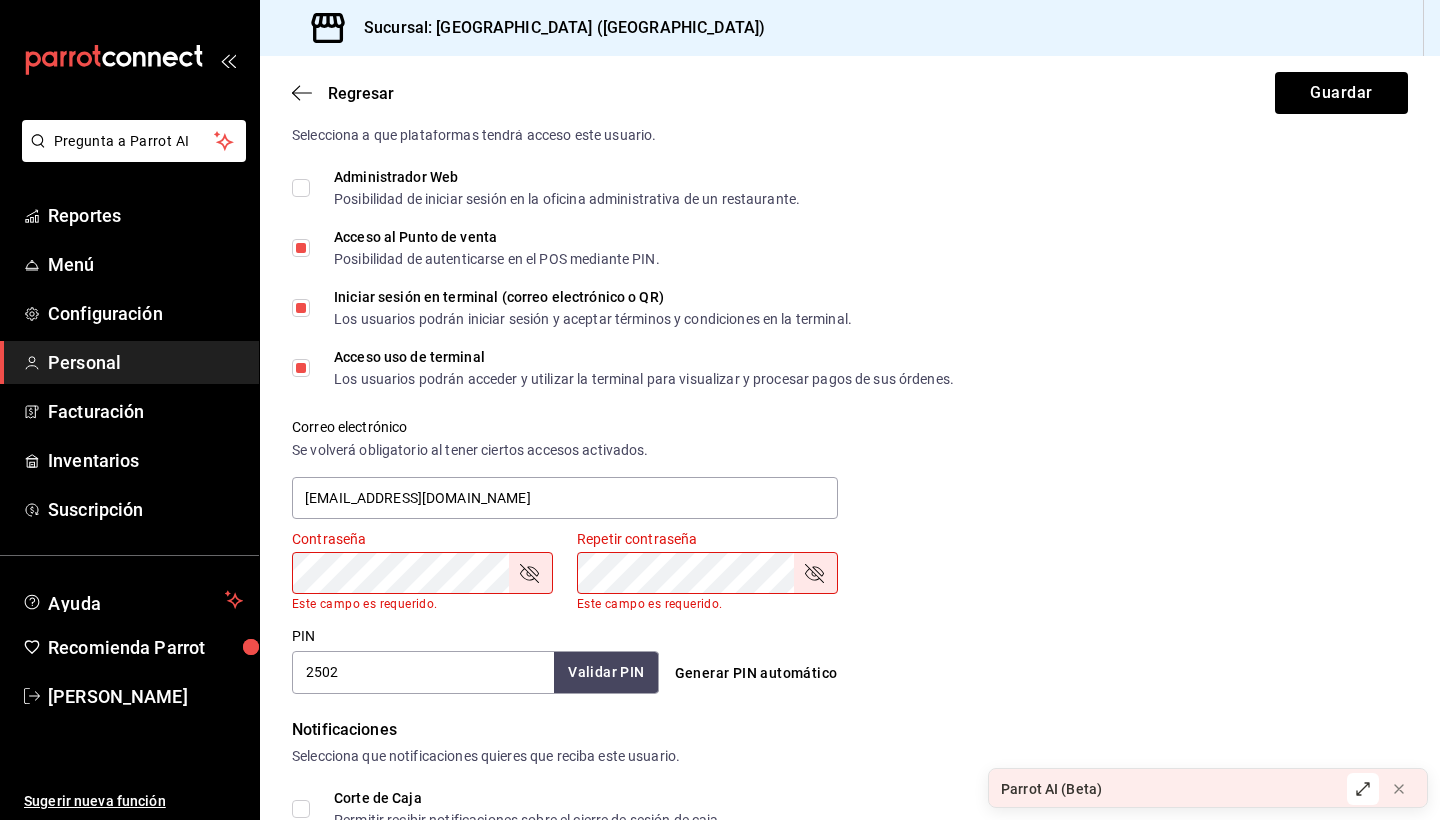 click on "Iniciar sesión en terminal (correo electrónico o QR) Los usuarios podrán iniciar sesión y aceptar términos y condiciones en la terminal." at bounding box center (301, 308) 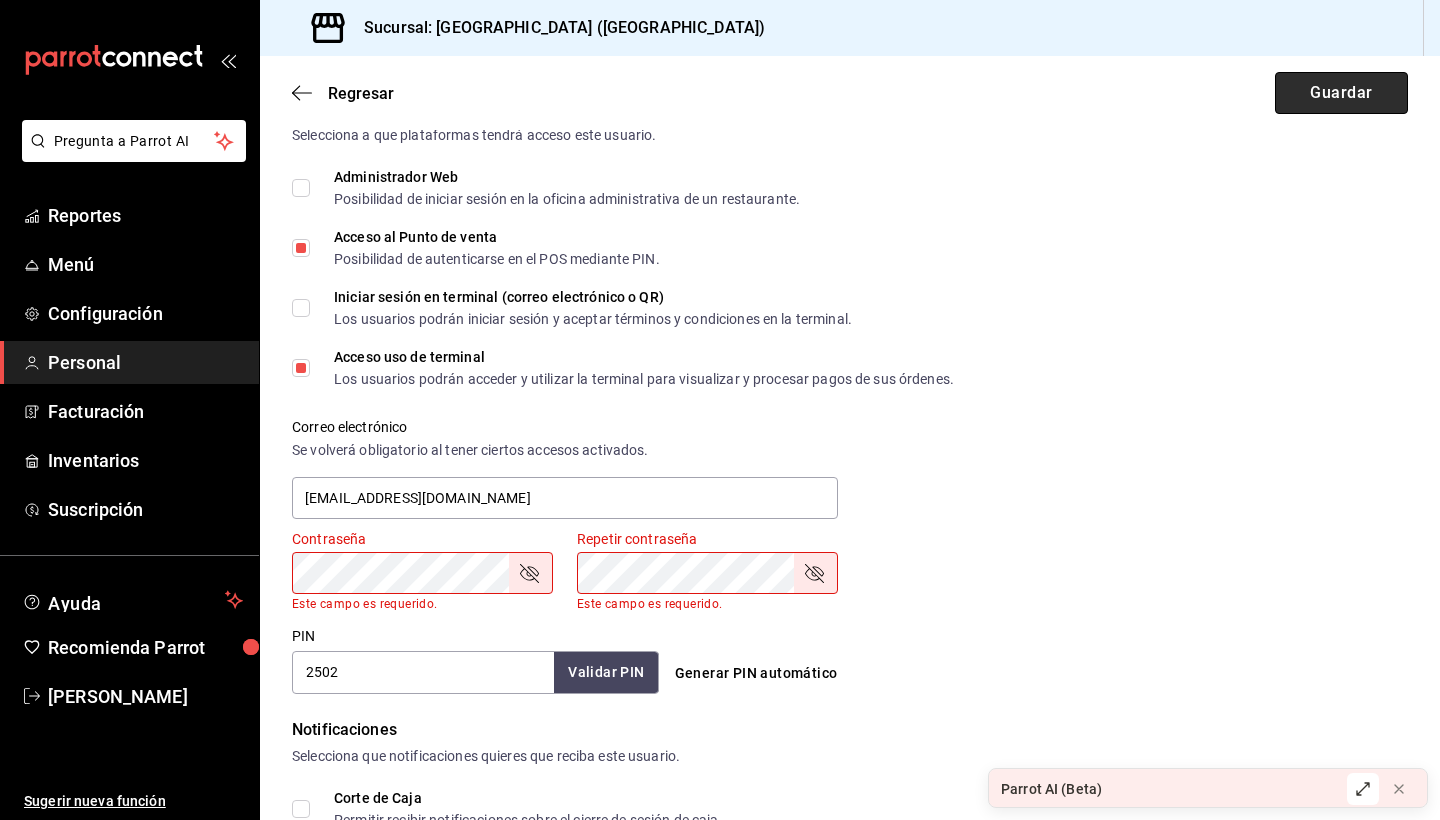click on "Guardar" at bounding box center [1341, 93] 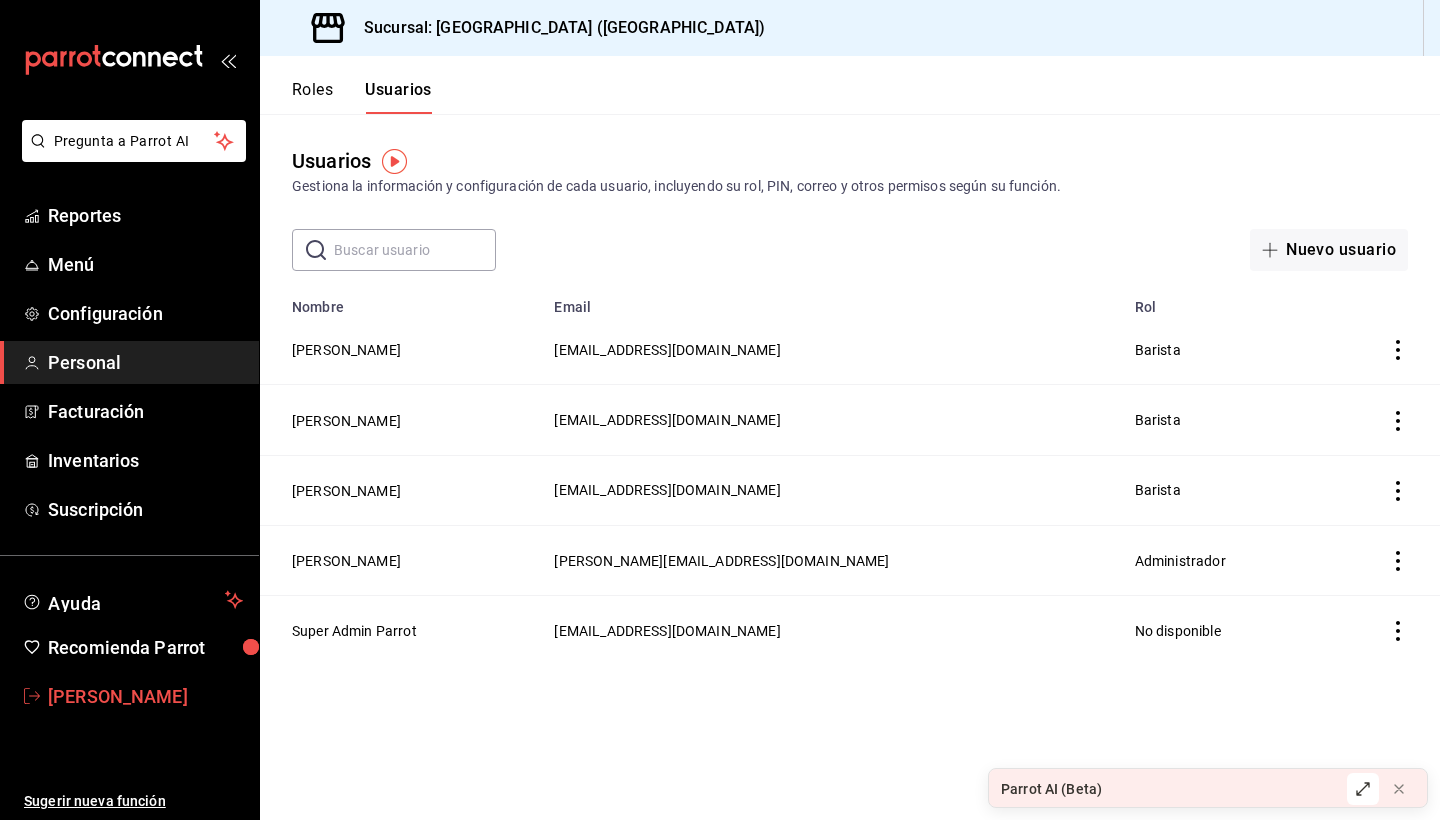 click on "[PERSON_NAME]" at bounding box center (145, 696) 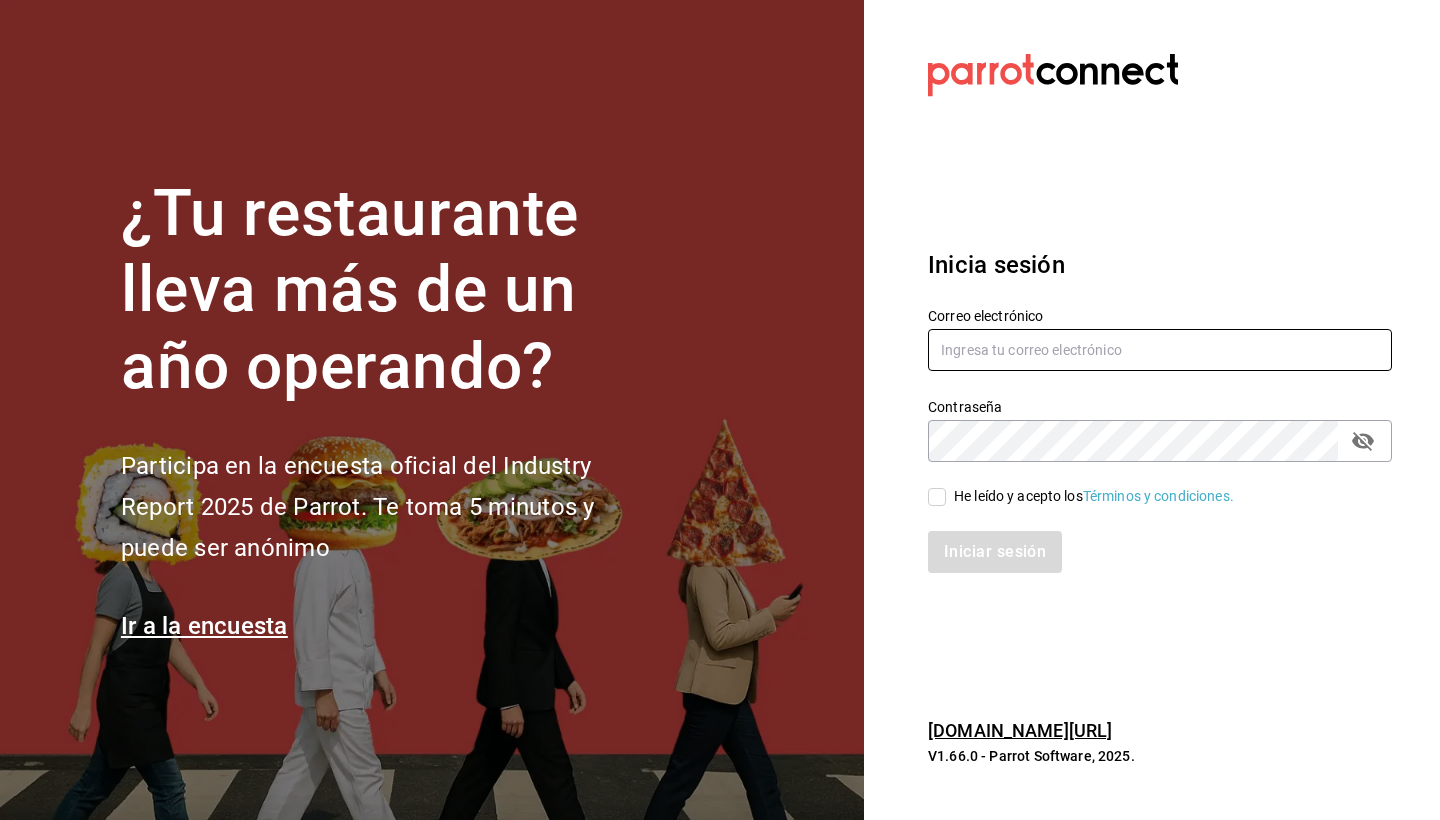 type on "cruz.axel1112@gmail.com" 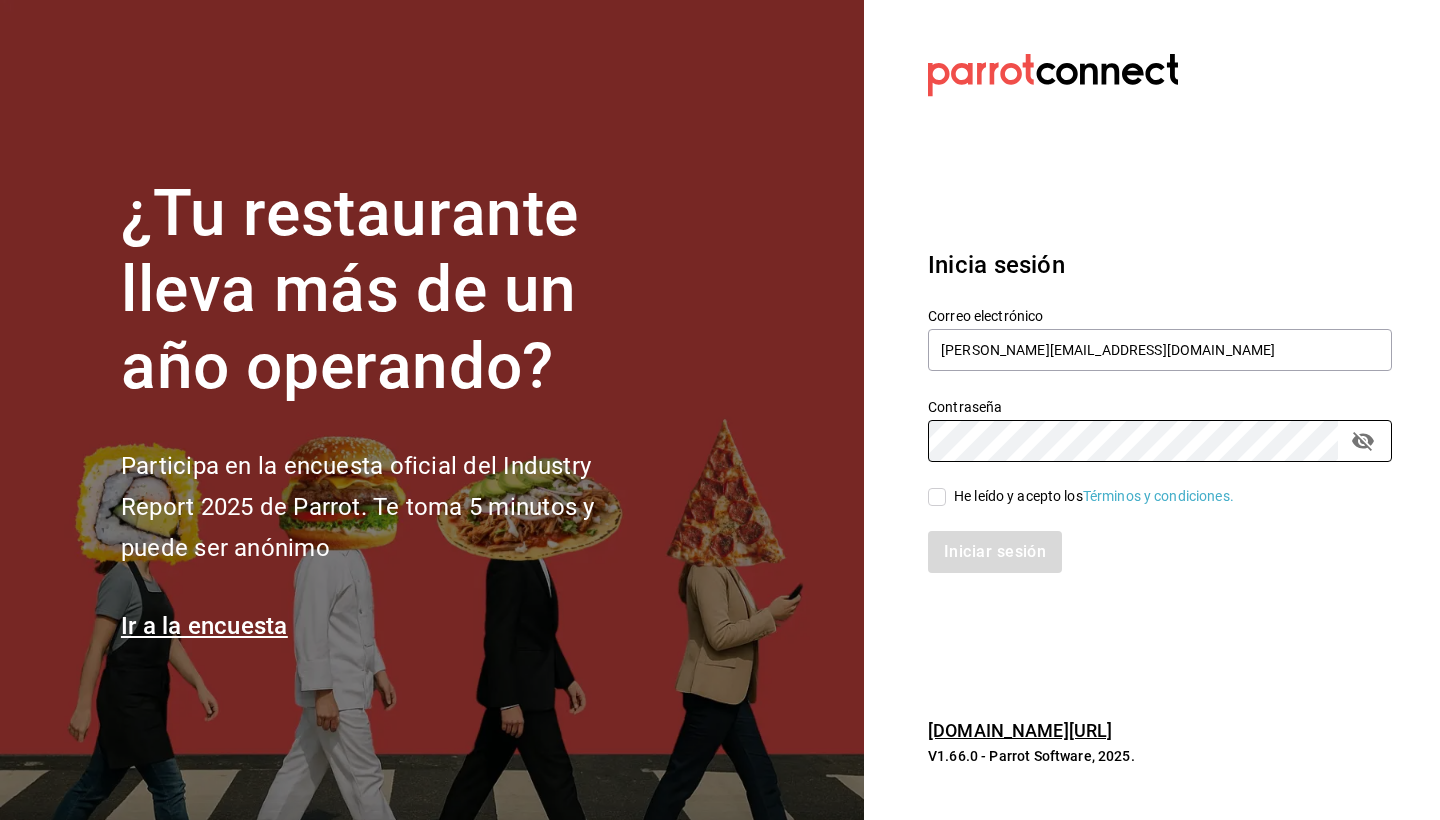 click on "He leído y acepto los  Términos y condiciones." at bounding box center (937, 497) 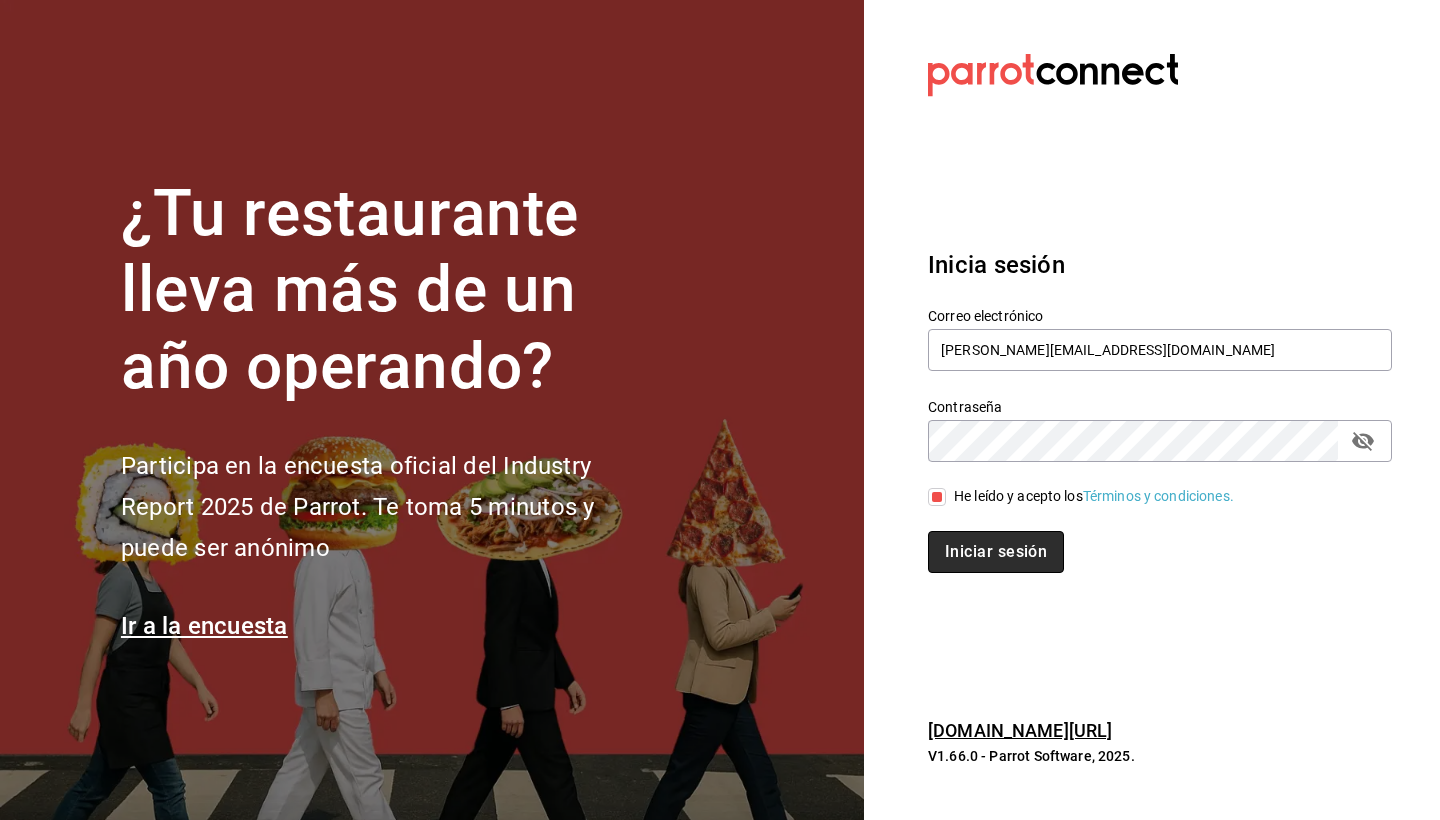 click on "Iniciar sesión" at bounding box center (996, 552) 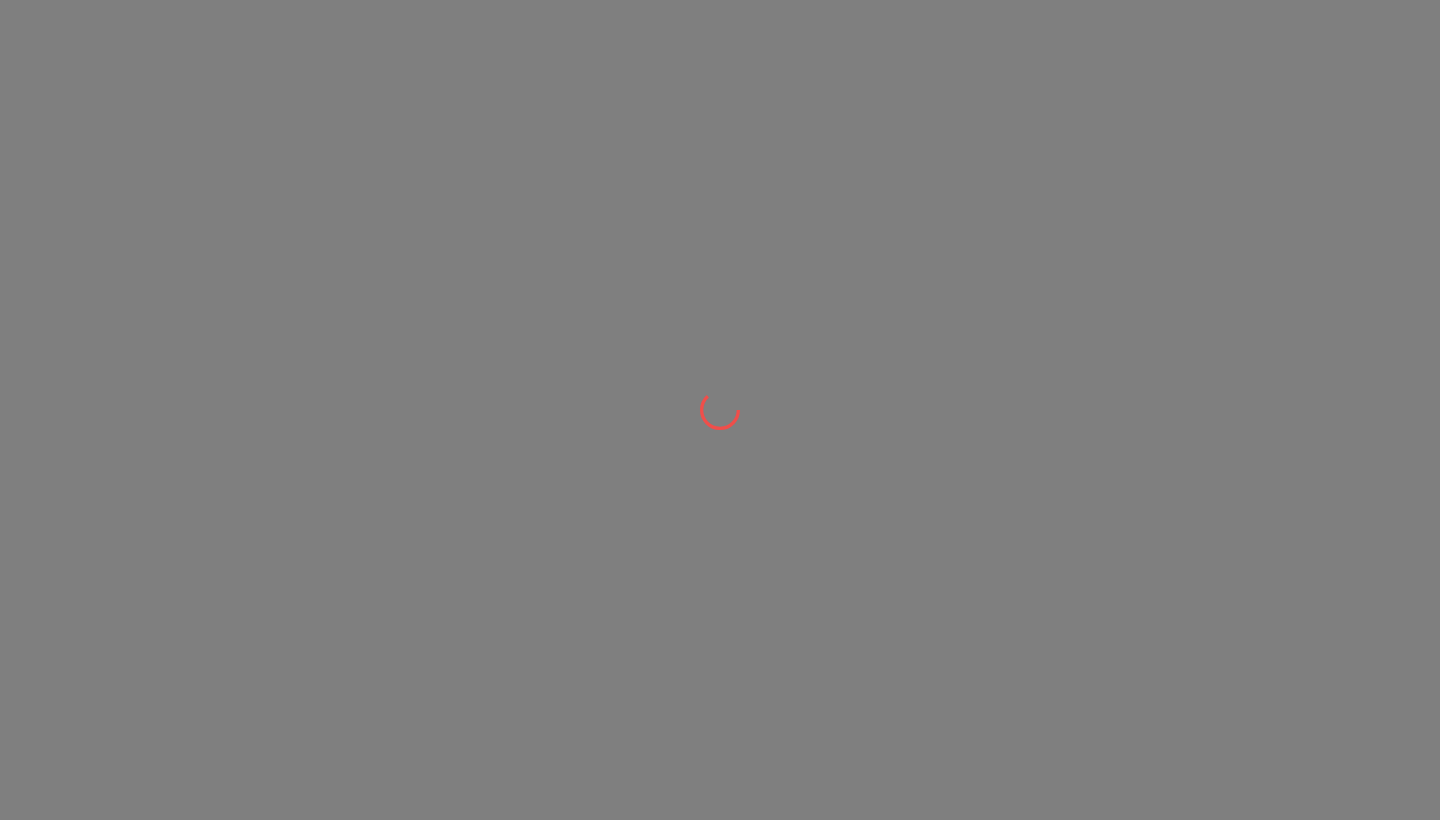 scroll, scrollTop: 0, scrollLeft: 0, axis: both 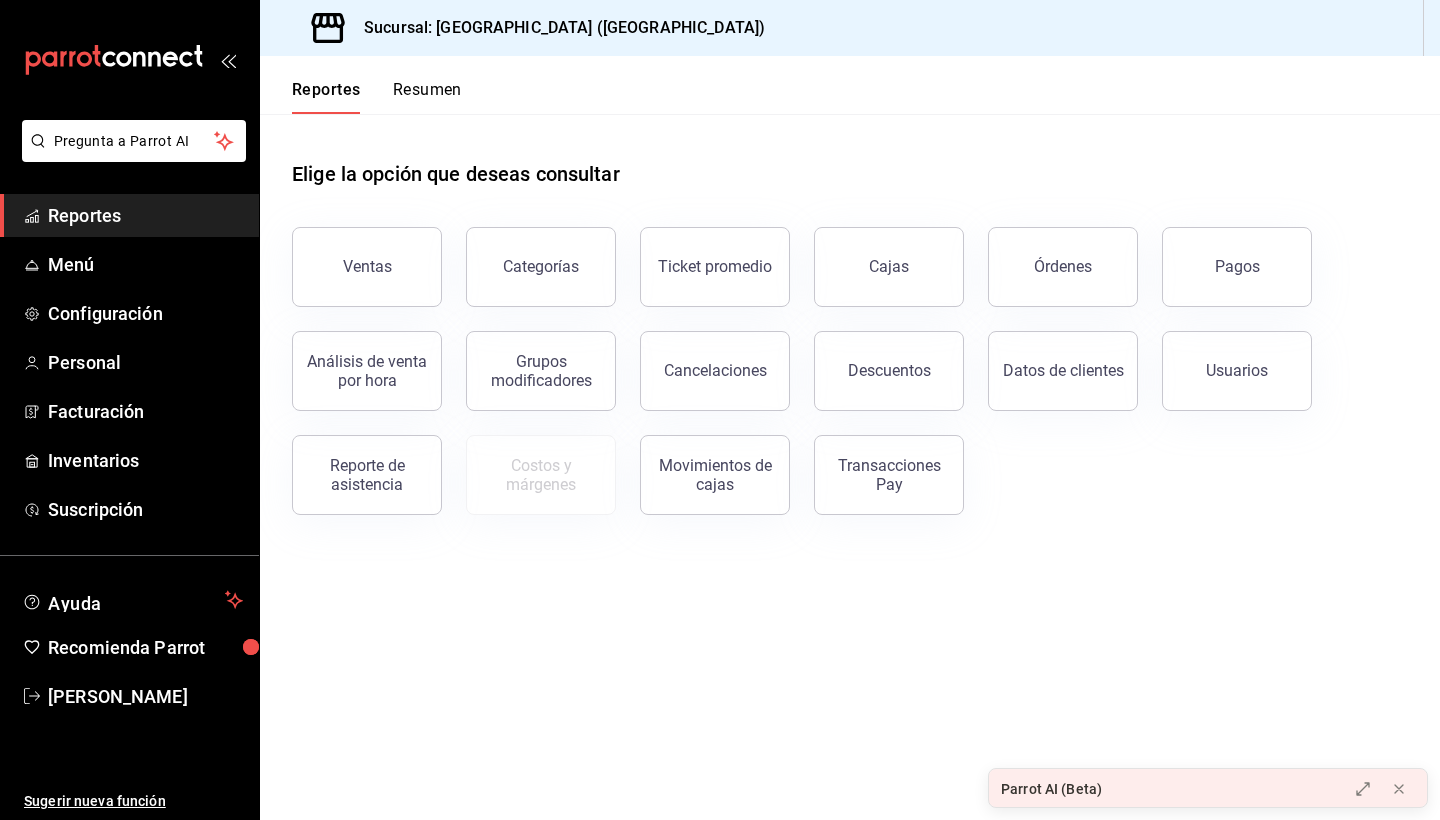 click on "Resumen" at bounding box center [427, 97] 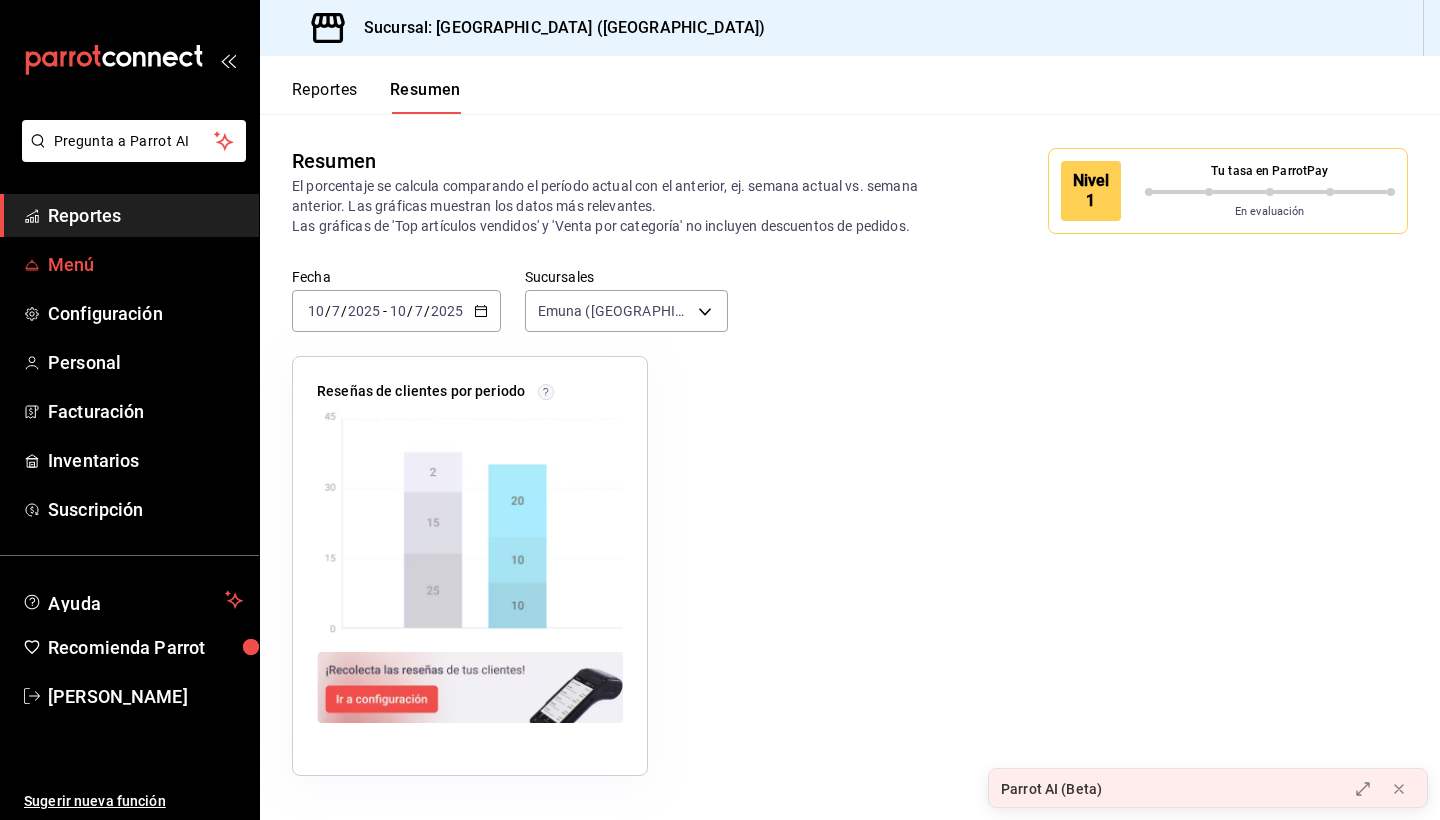 click on "Menú" at bounding box center [145, 264] 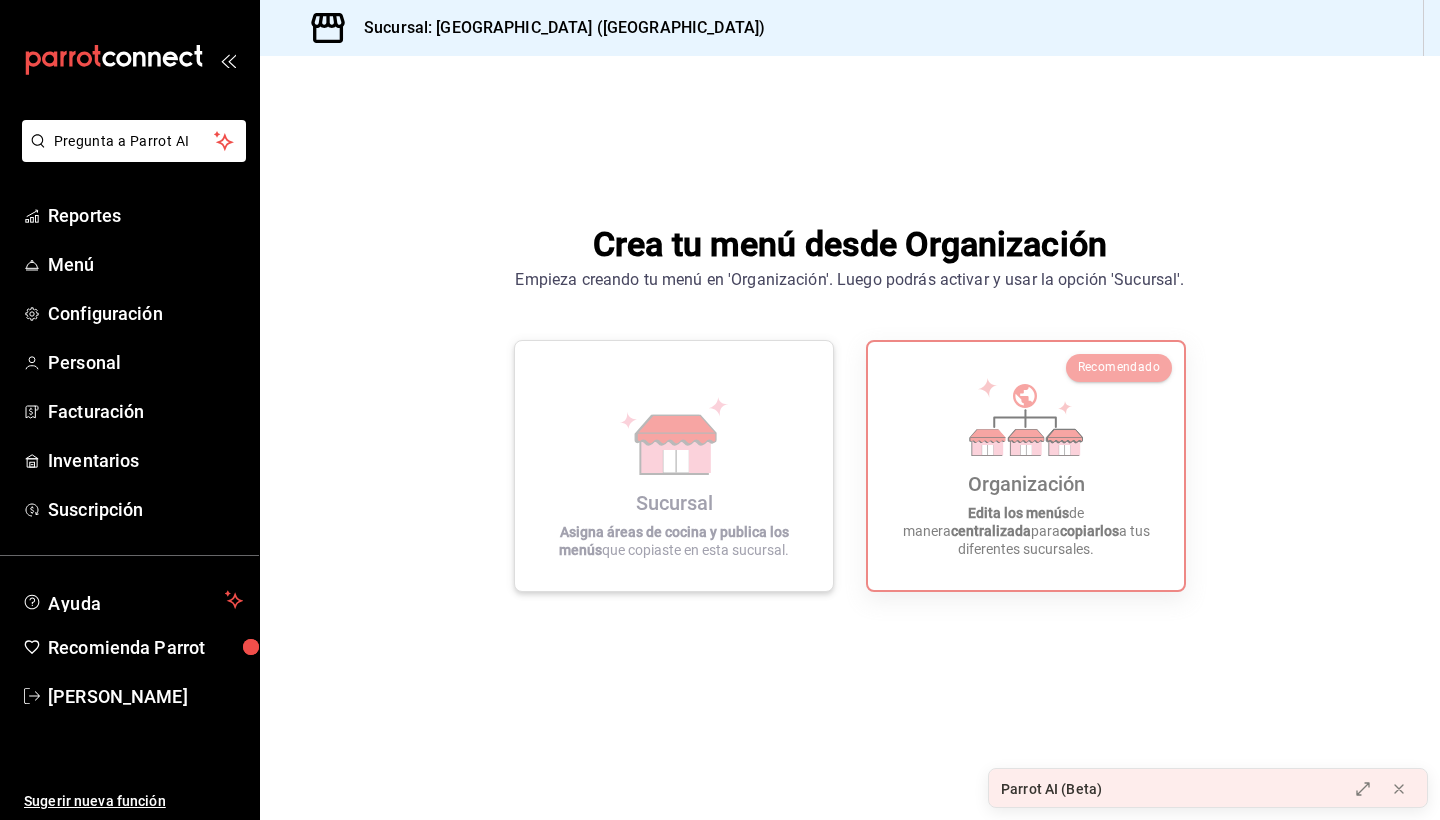 click on "Sucursal Asigna áreas de cocina y publica los menús  que copiaste en esta sucursal." at bounding box center [674, 466] 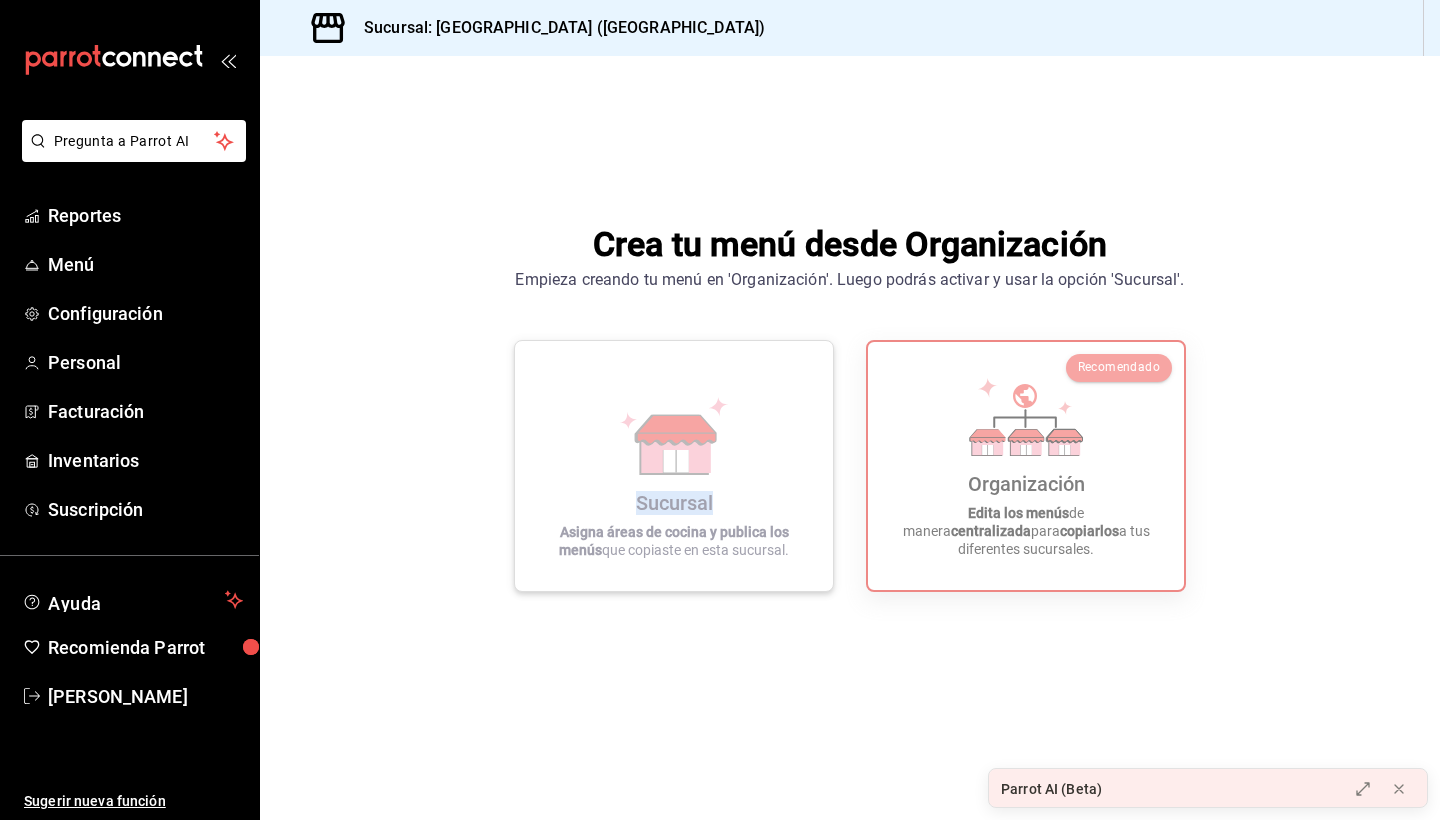 click on "Sucursal Asigna áreas de cocina y publica los menús  que copiaste en esta sucursal." at bounding box center (674, 466) 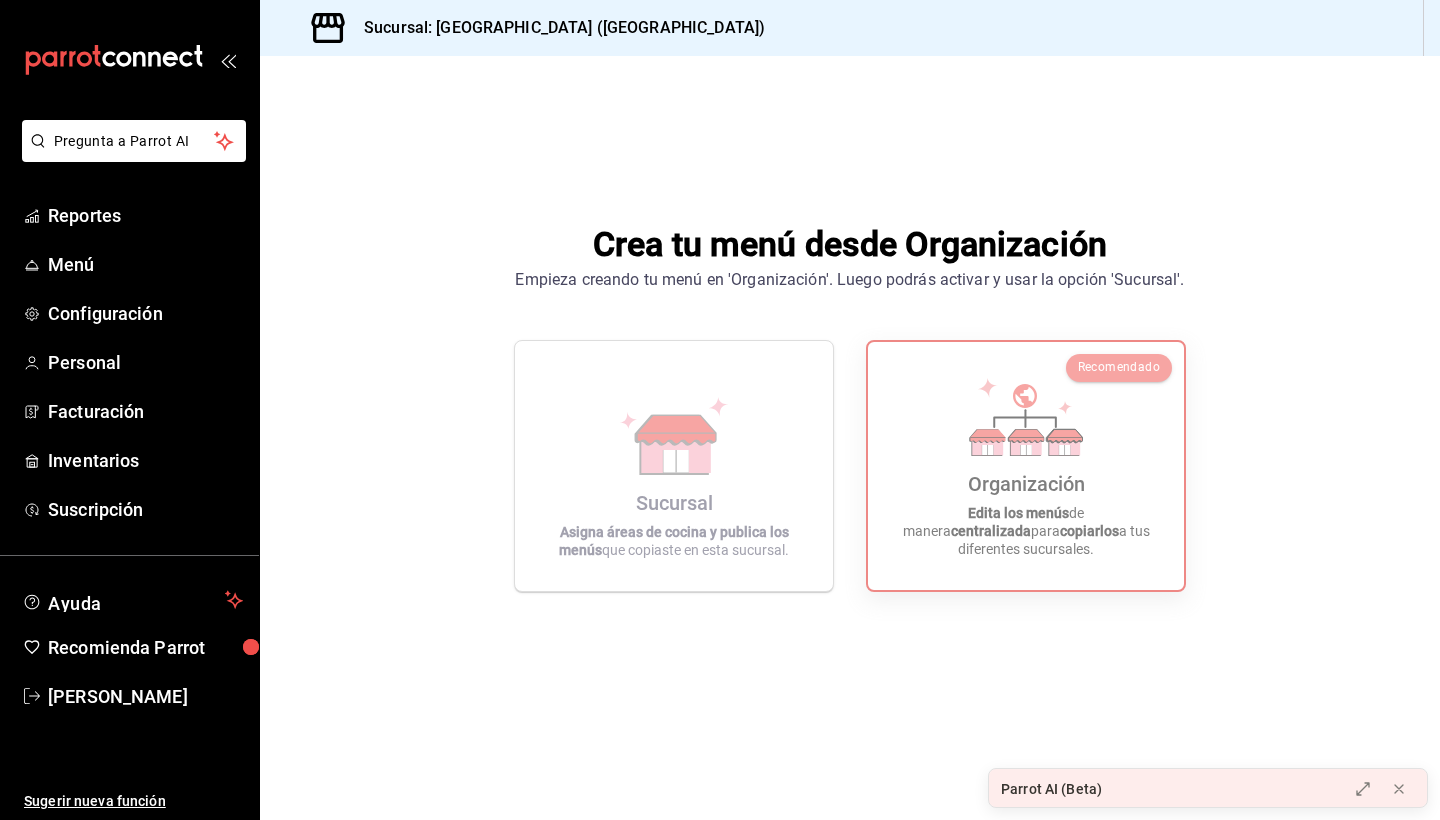 click on "Parrot AI (Beta)" at bounding box center (1162, 789) 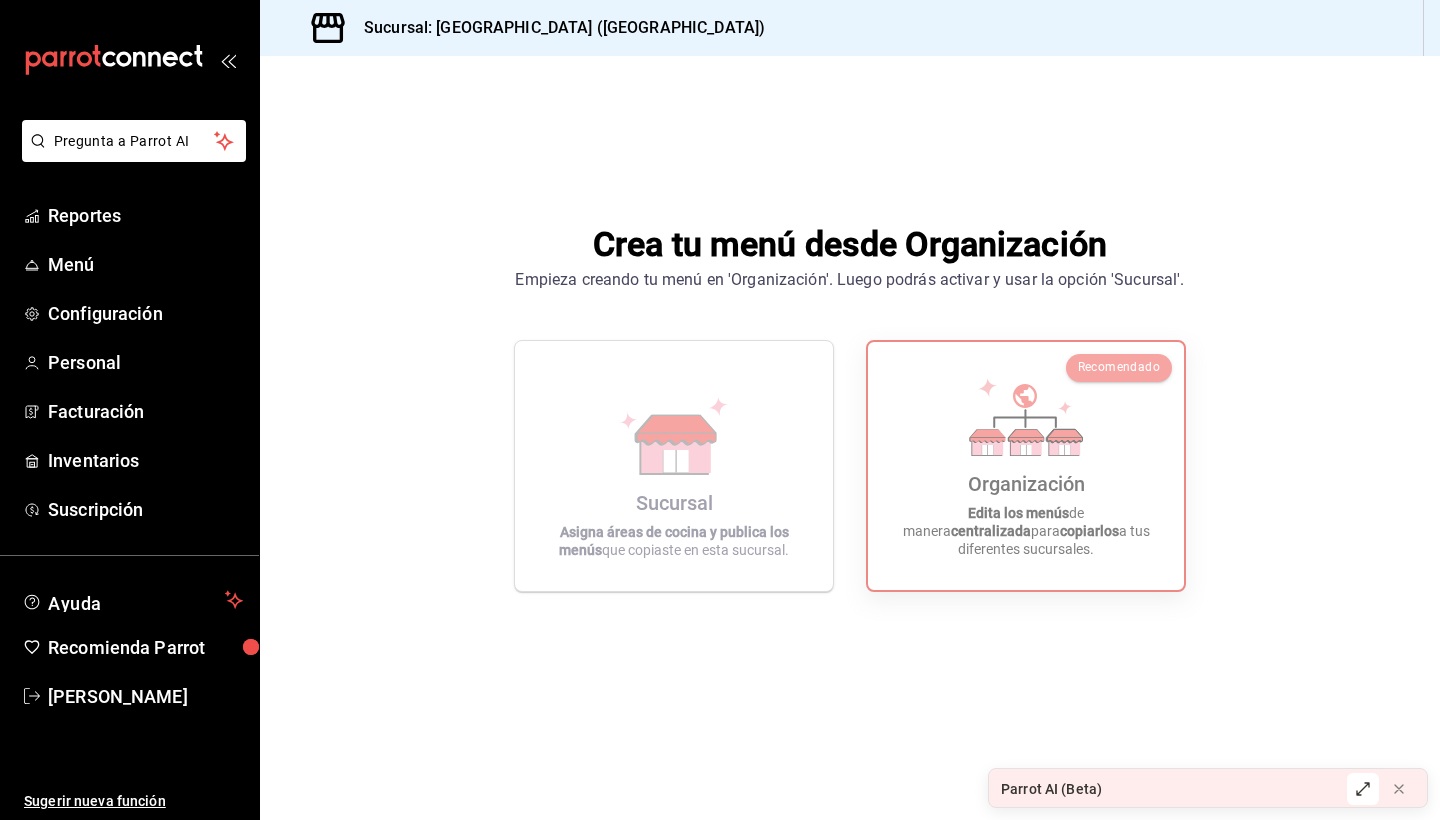 click at bounding box center (1363, 789) 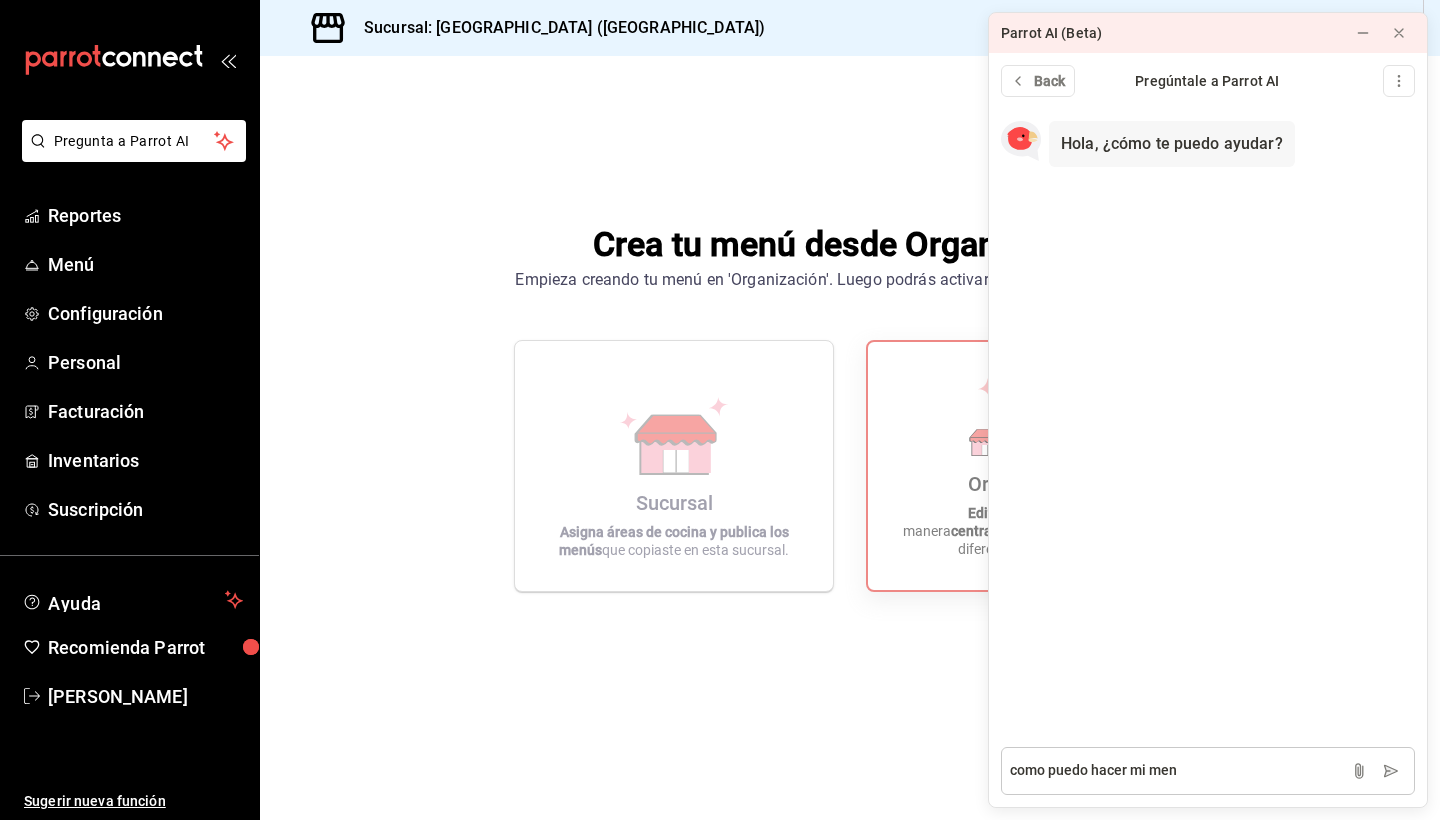 type on "como puedo hacer mi menu" 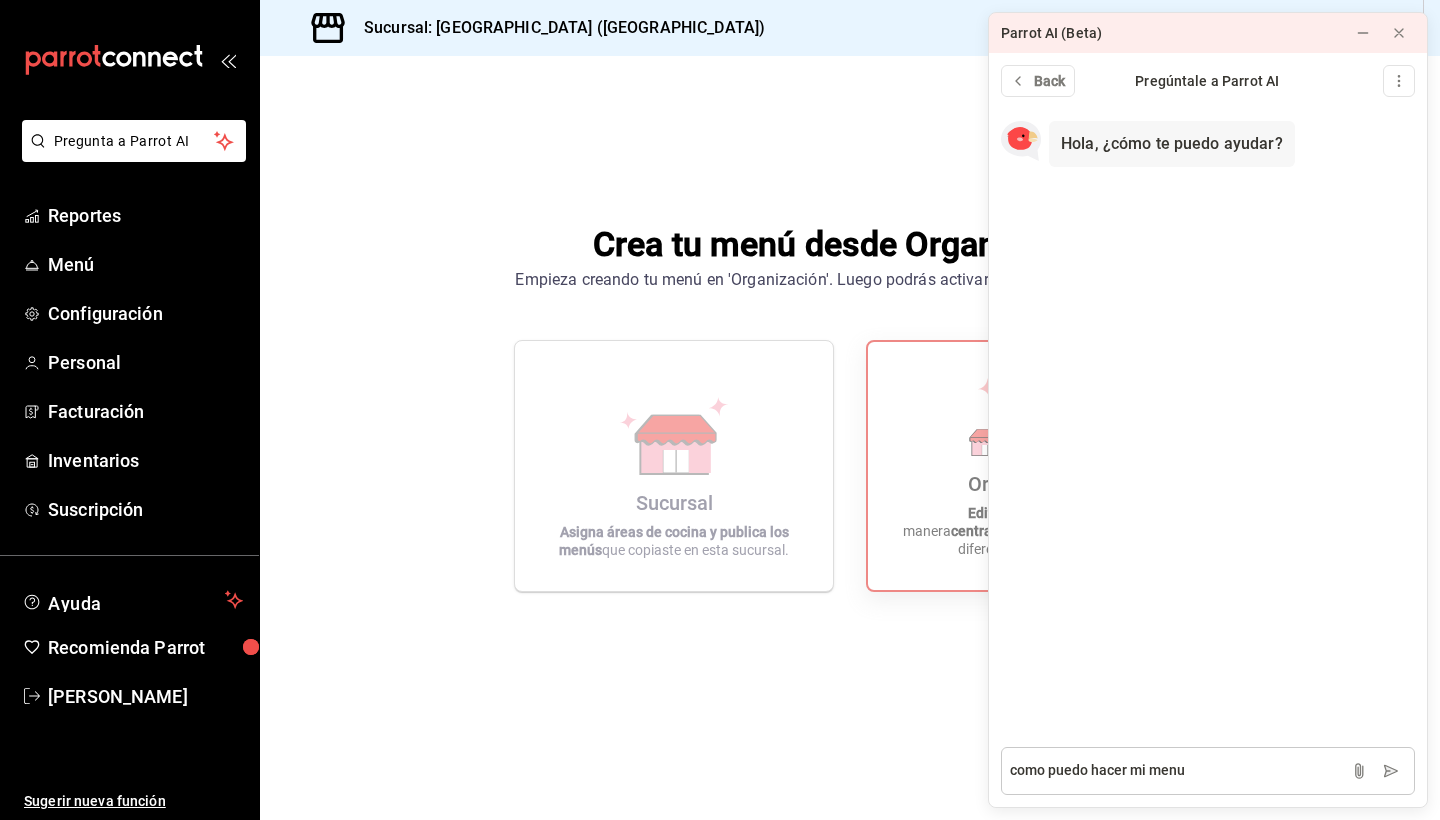 type 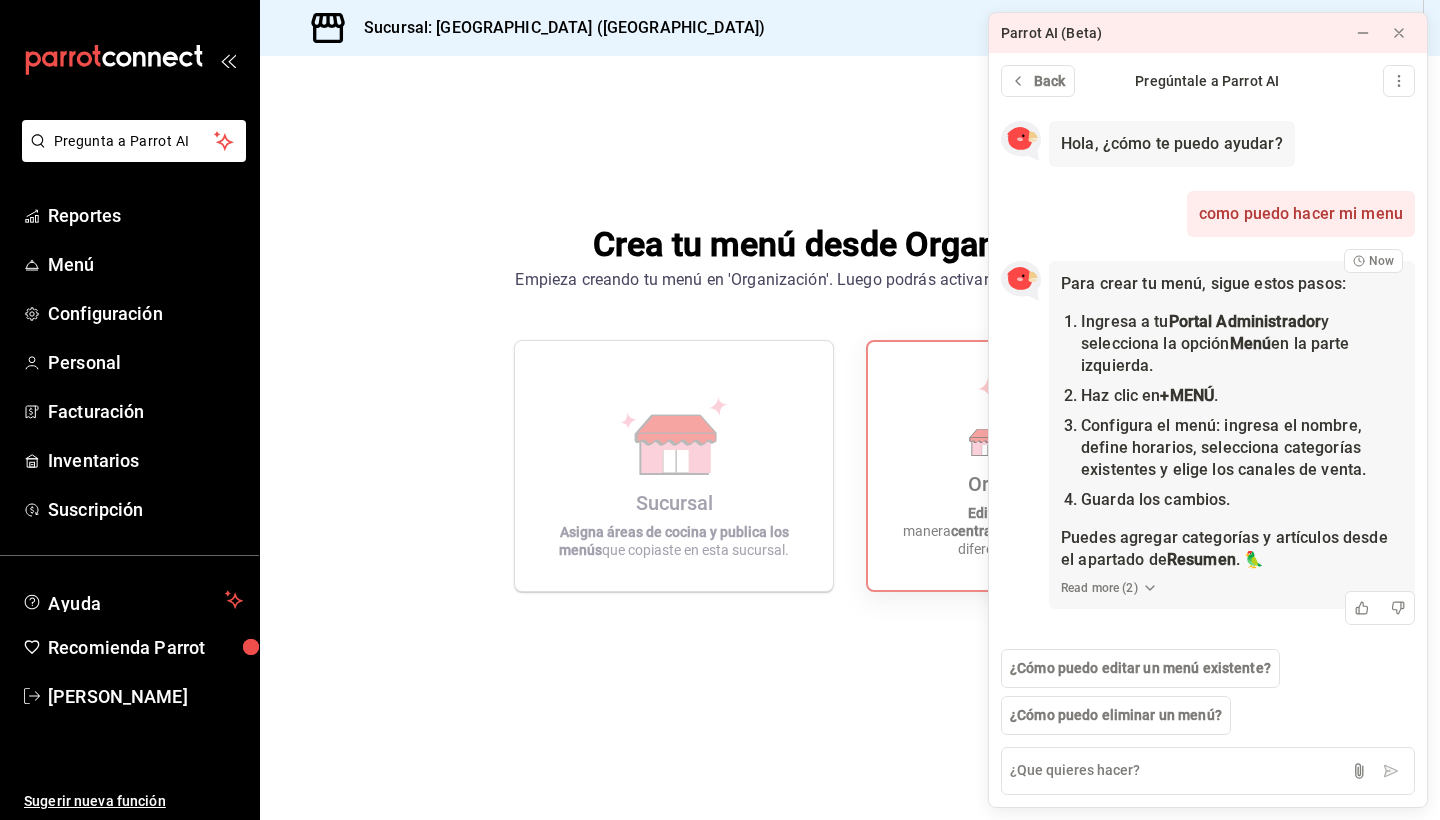click on "Read more ( 2 )" at bounding box center [1109, 588] 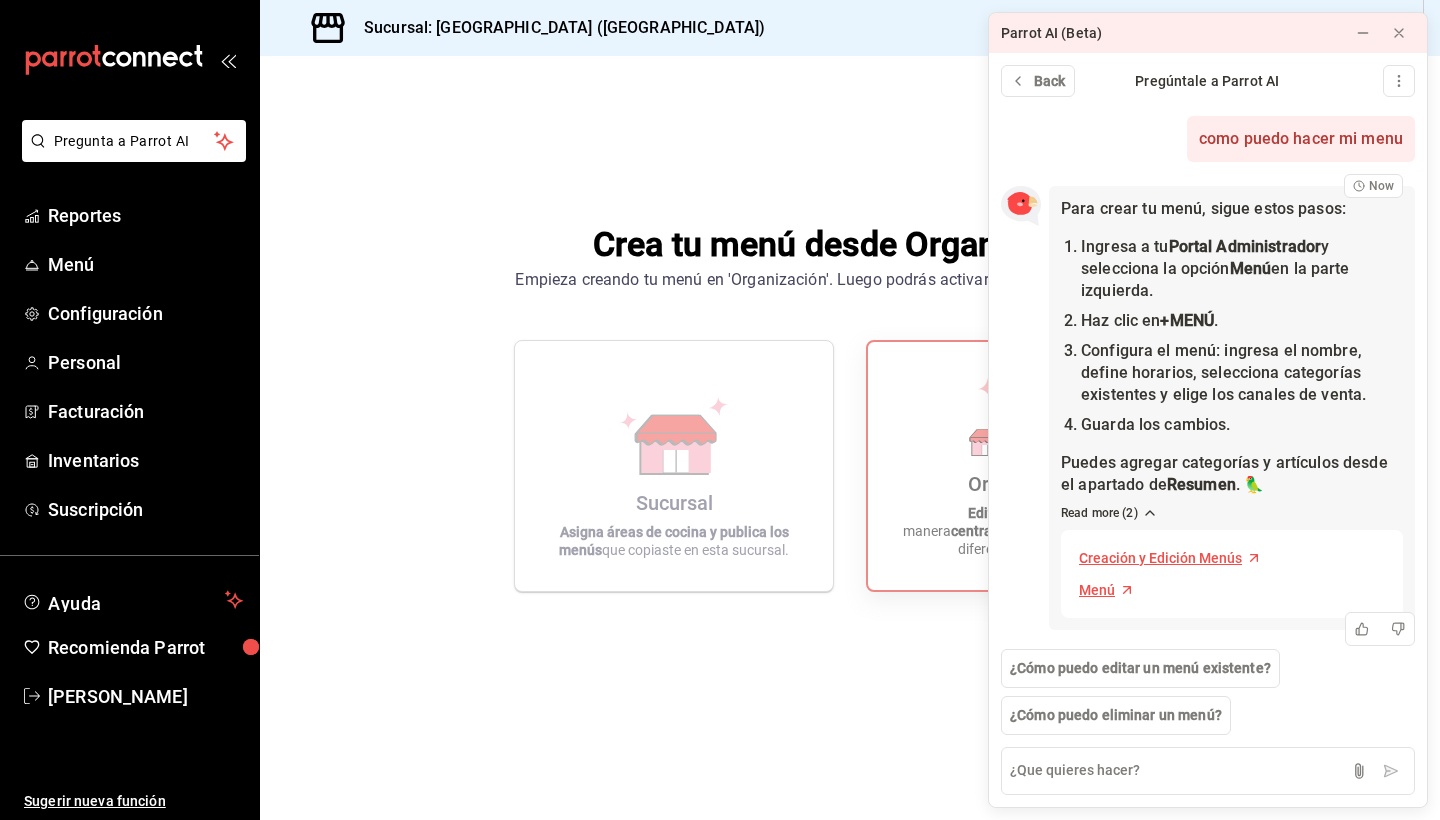scroll, scrollTop: 75, scrollLeft: 0, axis: vertical 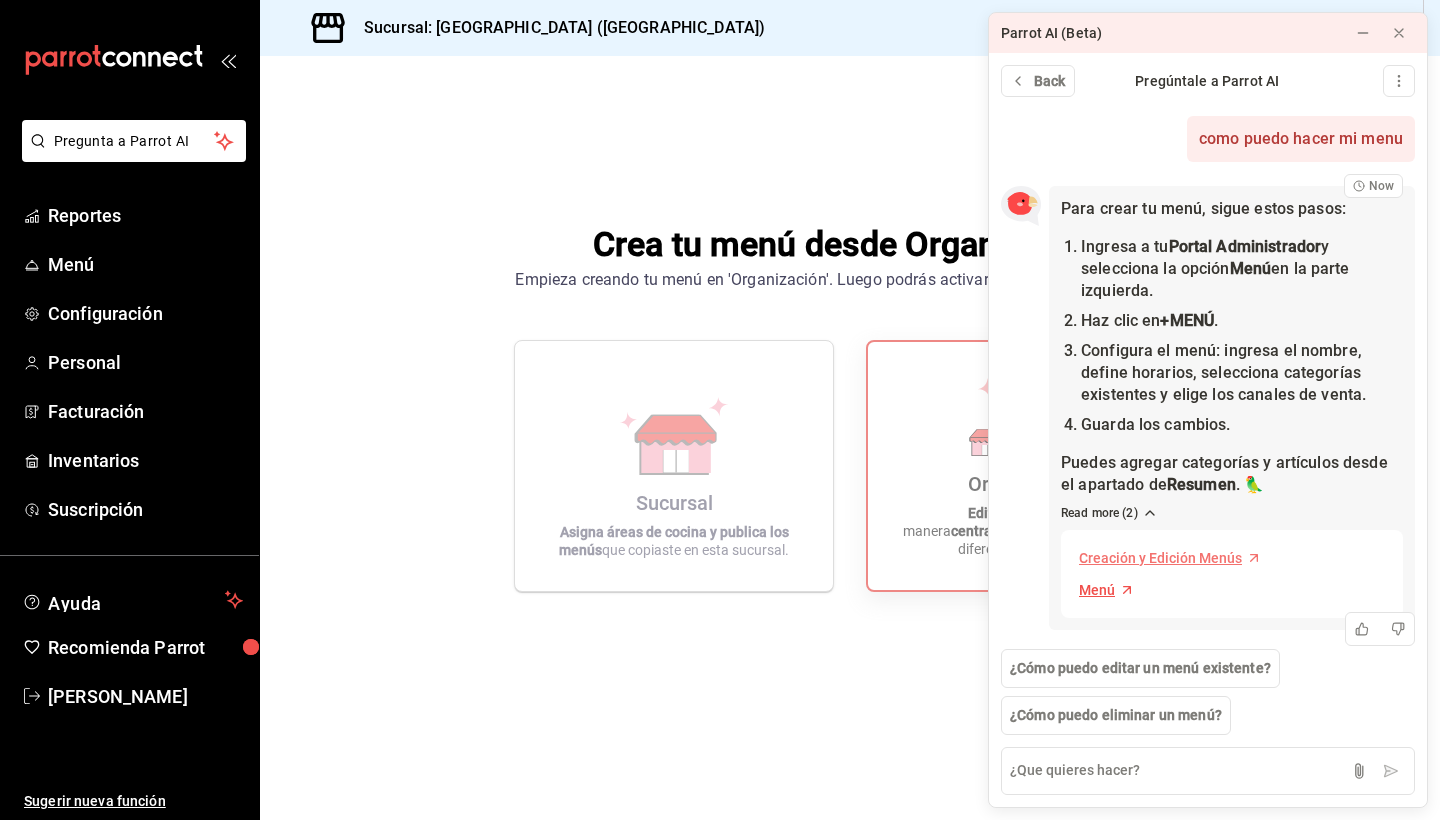 click on "Creación y Edición Menús" at bounding box center [1160, 558] 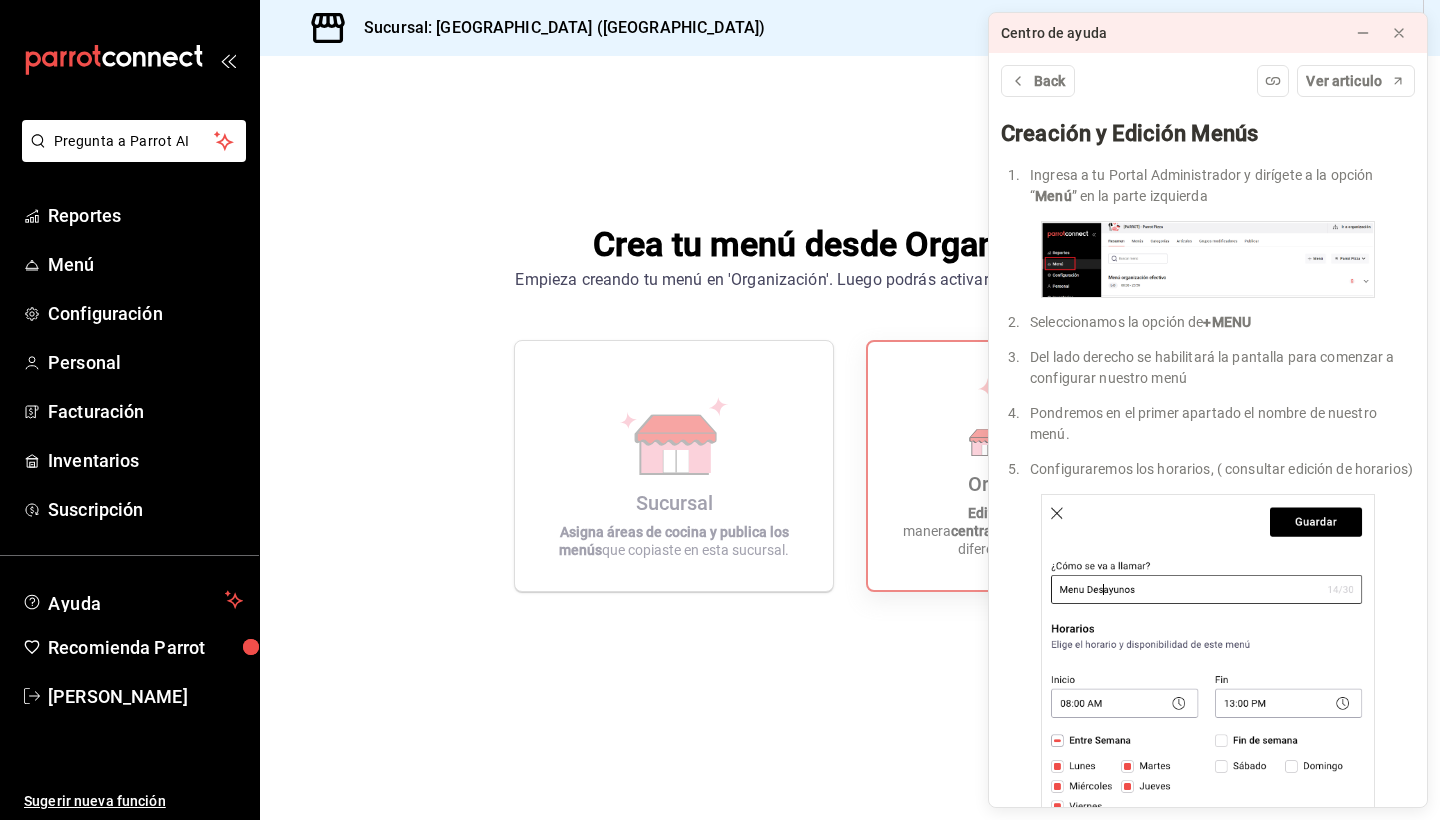 click on "Crea tu menú desde Organización Empieza creando tu menú en 'Organización'. Luego podrás activar y usar la opción 'Sucursal'. Sucursal Asigna áreas de cocina y publica los menús  que copiaste en esta sucursal. Recomendado Organización Edita los menús  de manera  centralizada  para  copiarlos  a tus diferentes sucursales." at bounding box center (850, 406) 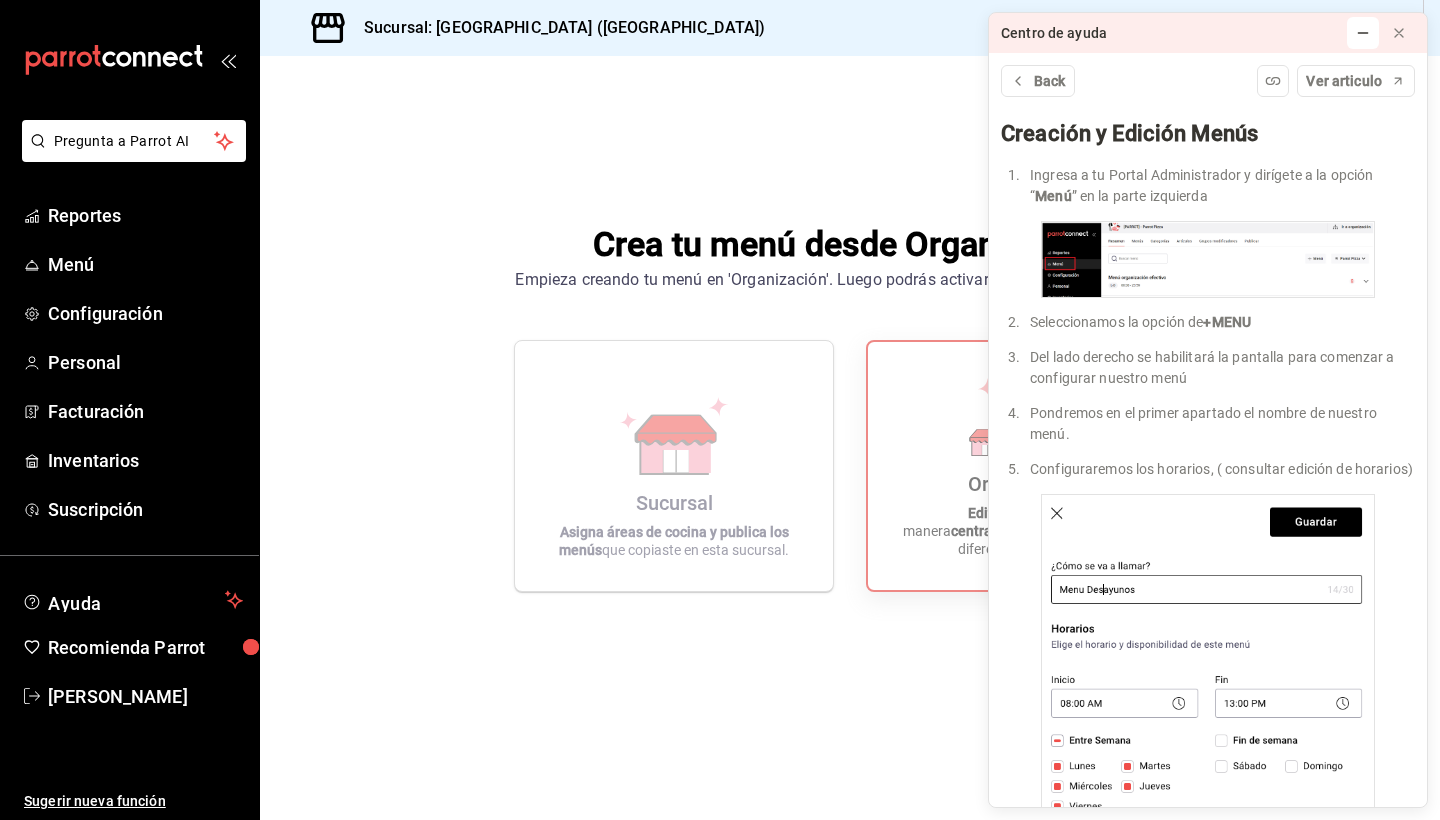 click 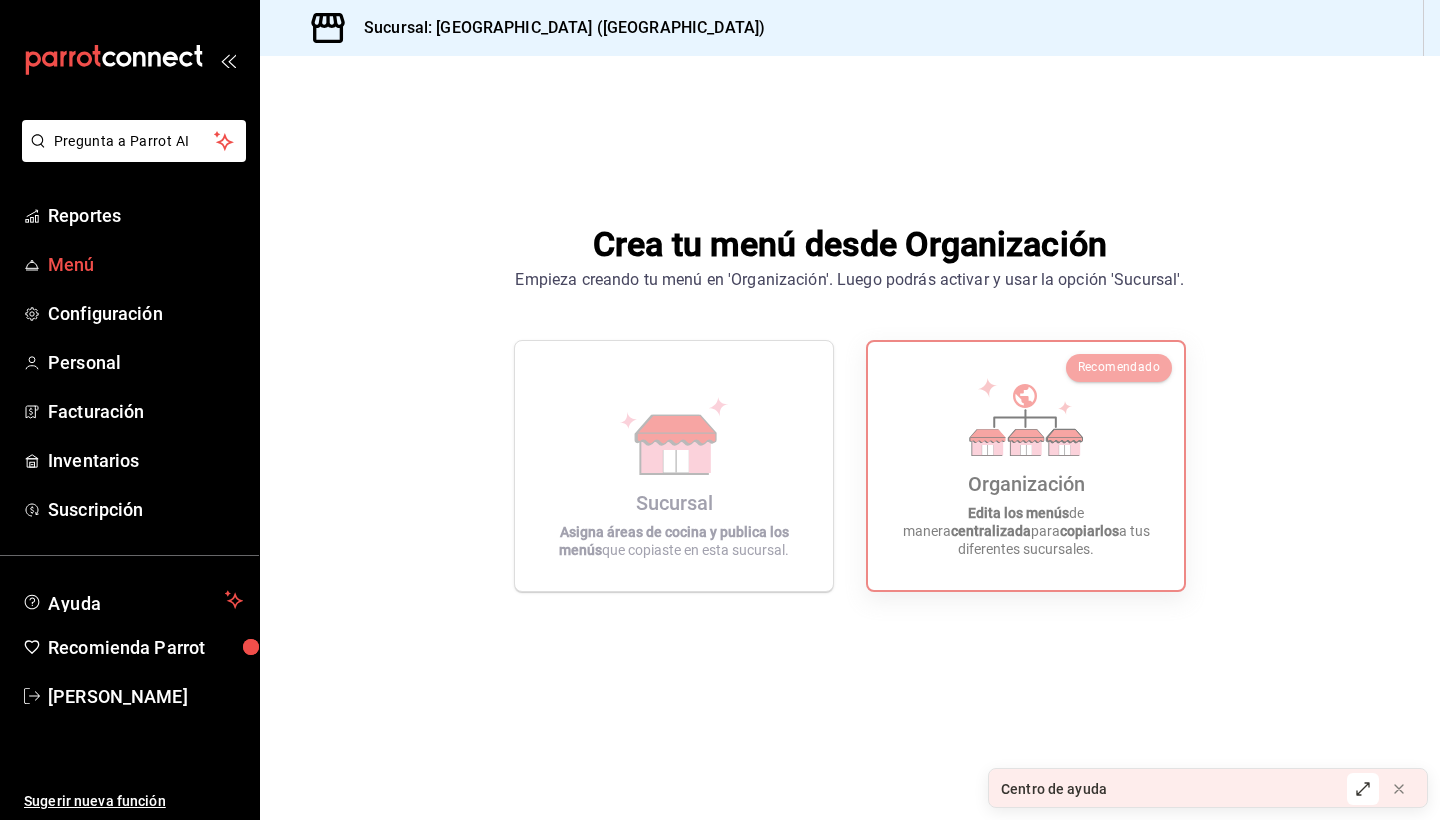 click on "Menú" at bounding box center (145, 264) 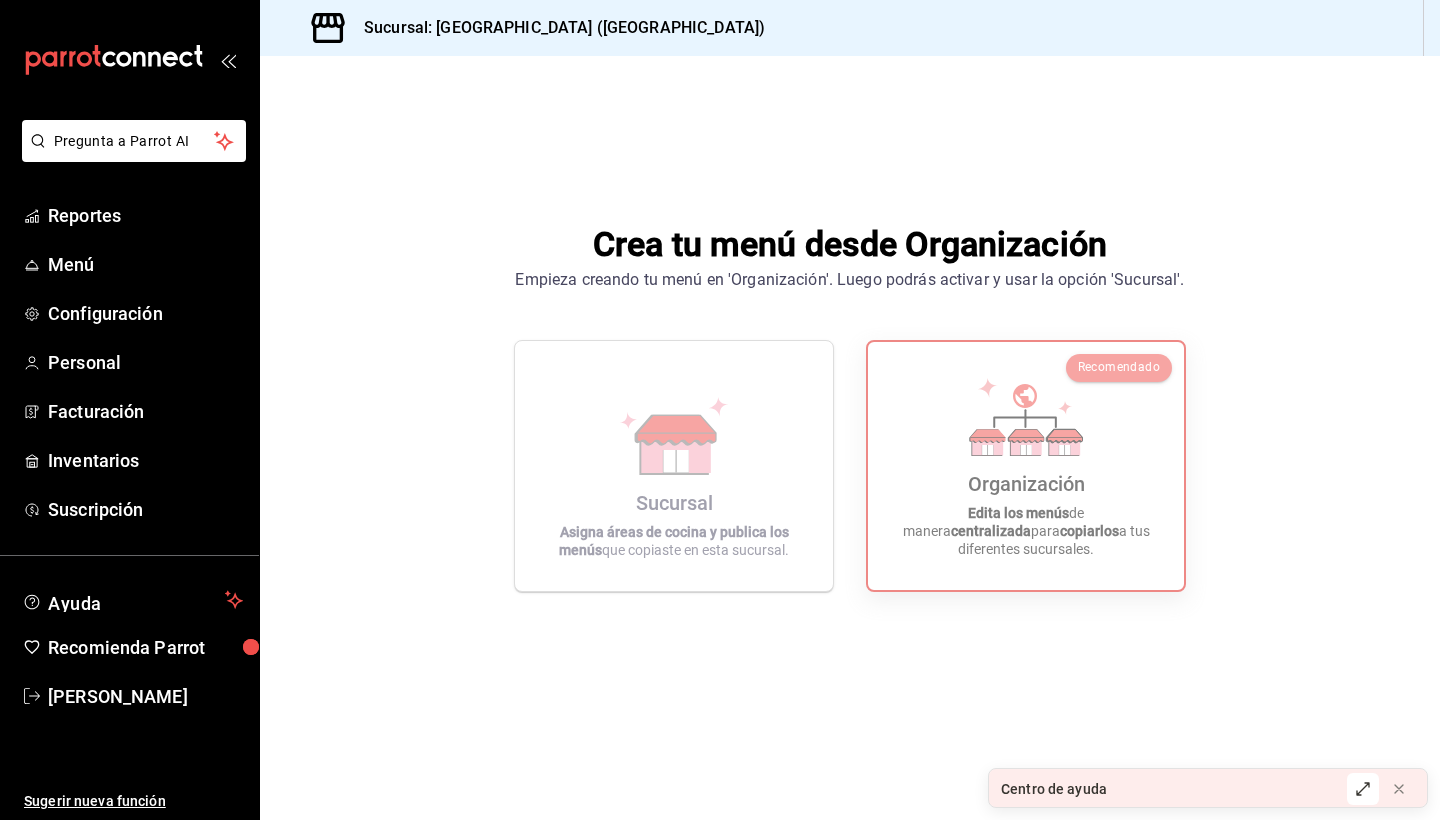 scroll, scrollTop: 0, scrollLeft: 0, axis: both 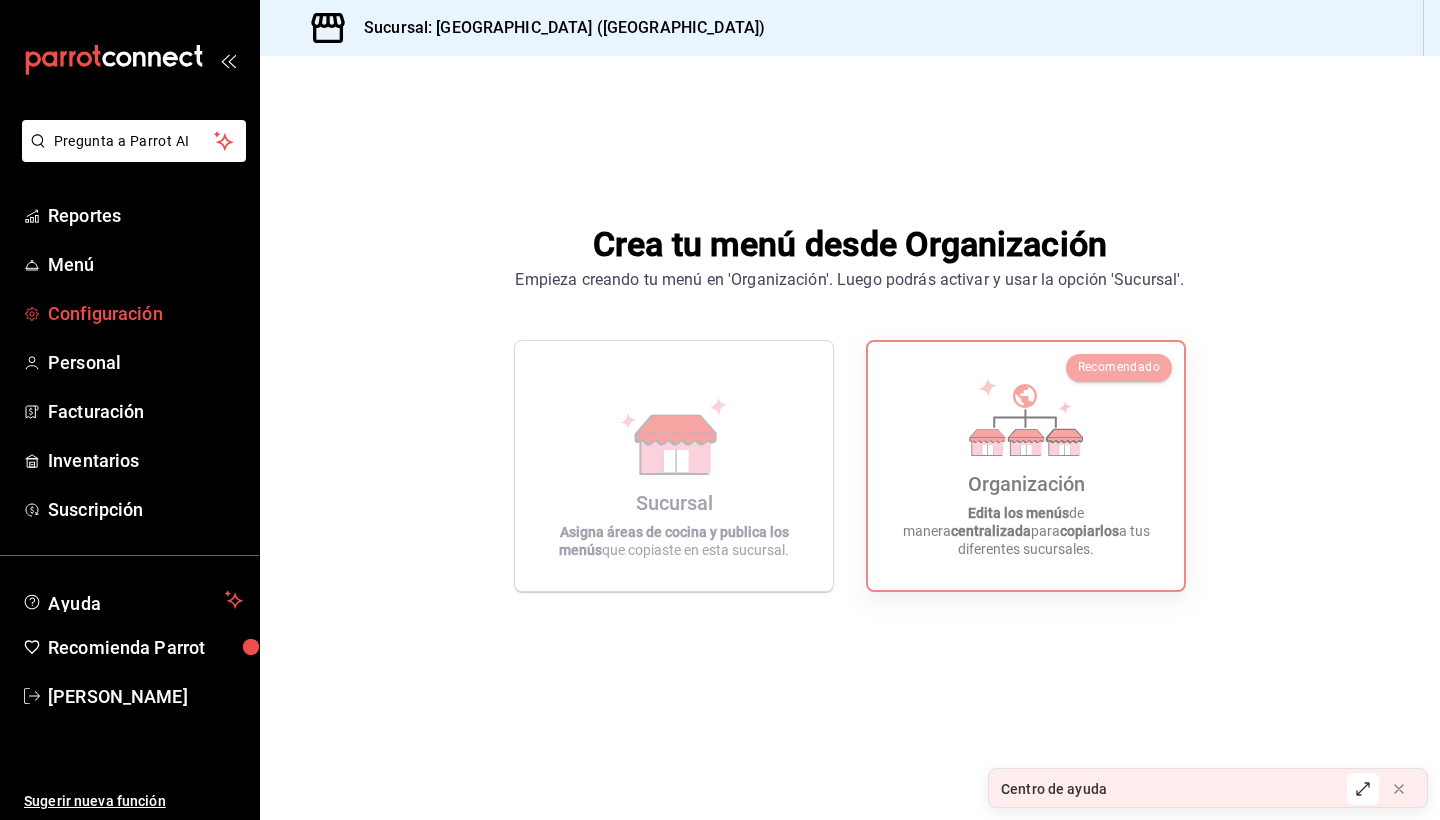 click on "Configuración" at bounding box center (145, 313) 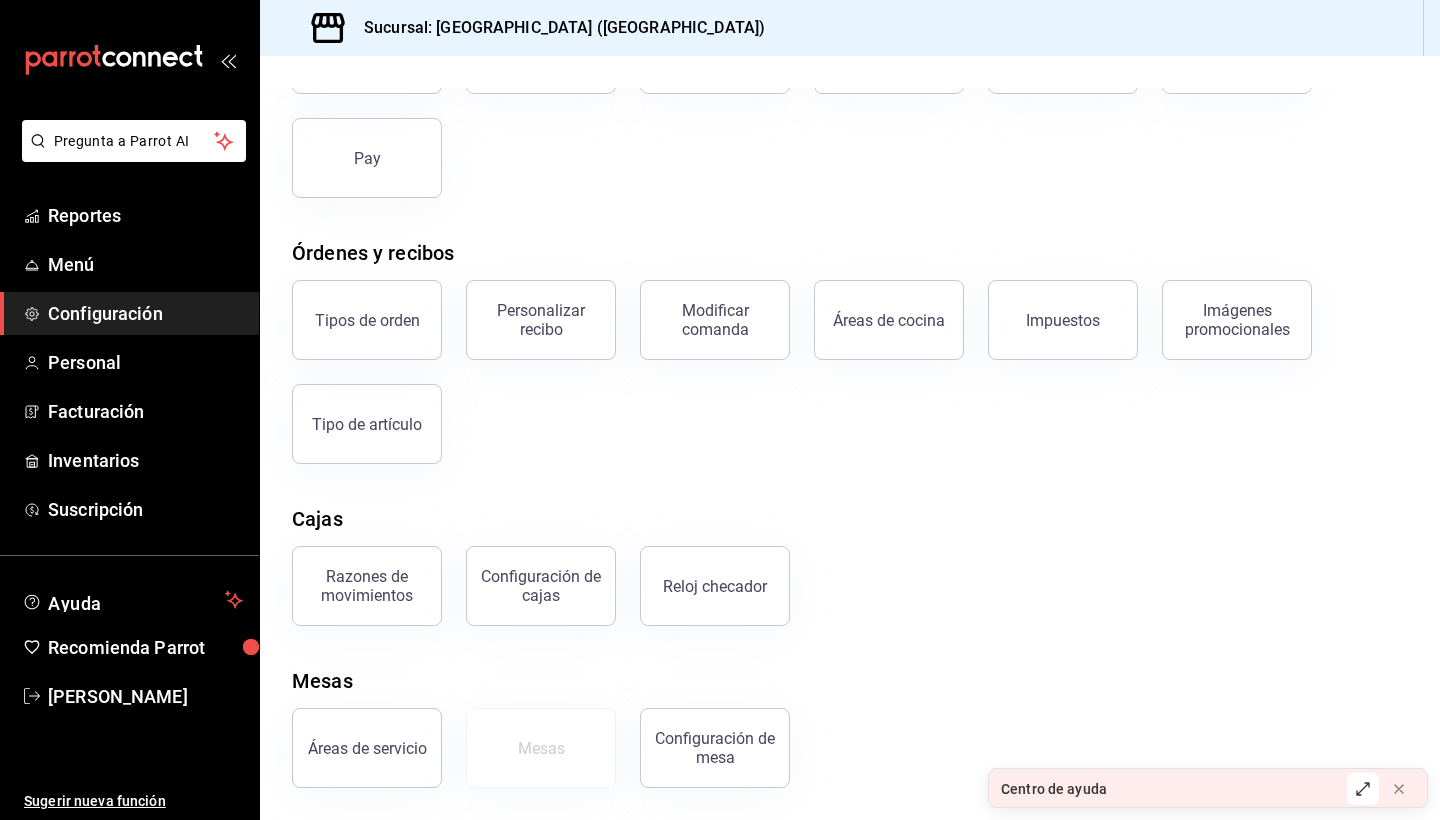 scroll, scrollTop: 194, scrollLeft: 0, axis: vertical 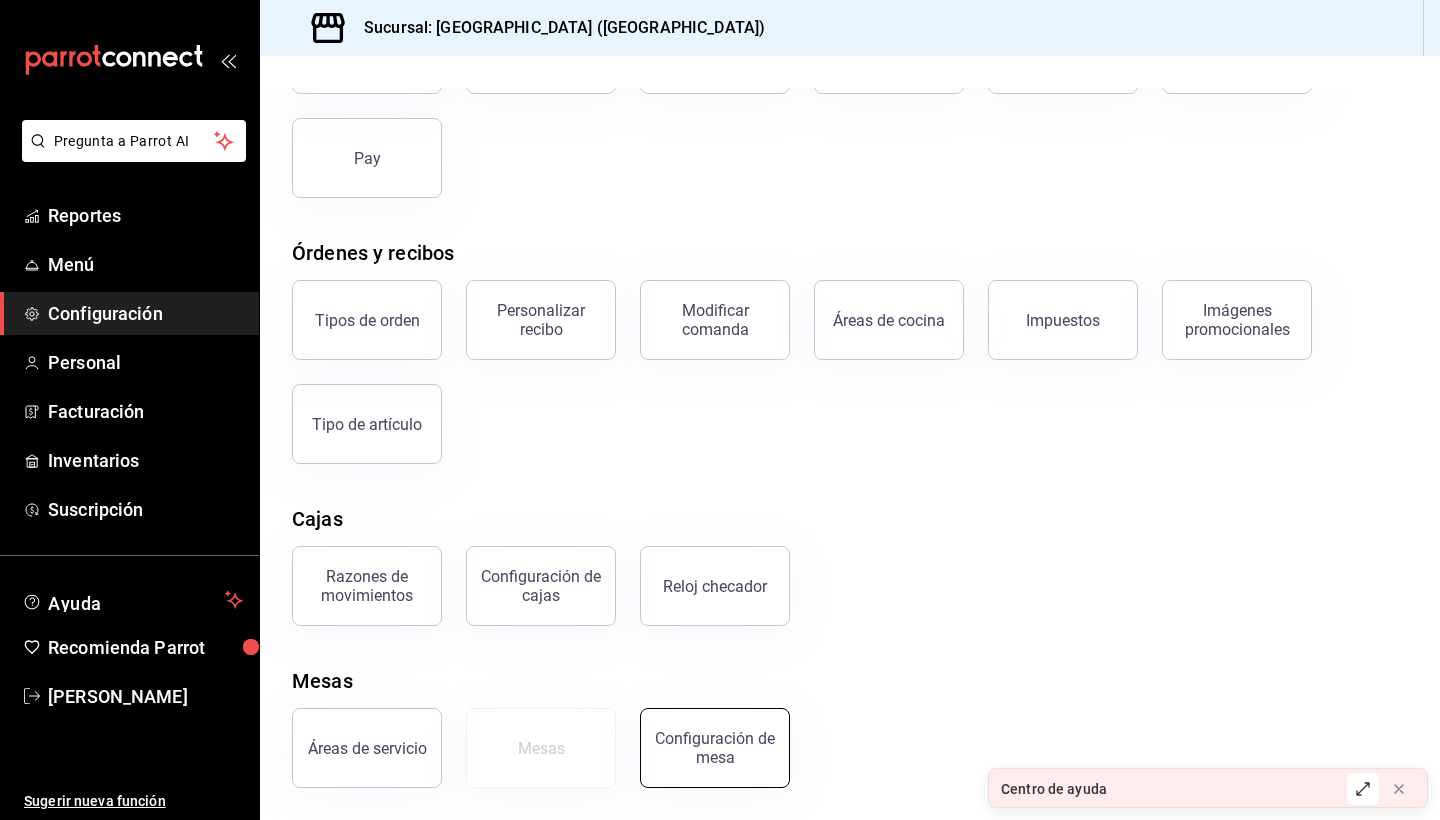 click on "Configuración de mesa" at bounding box center [715, 748] 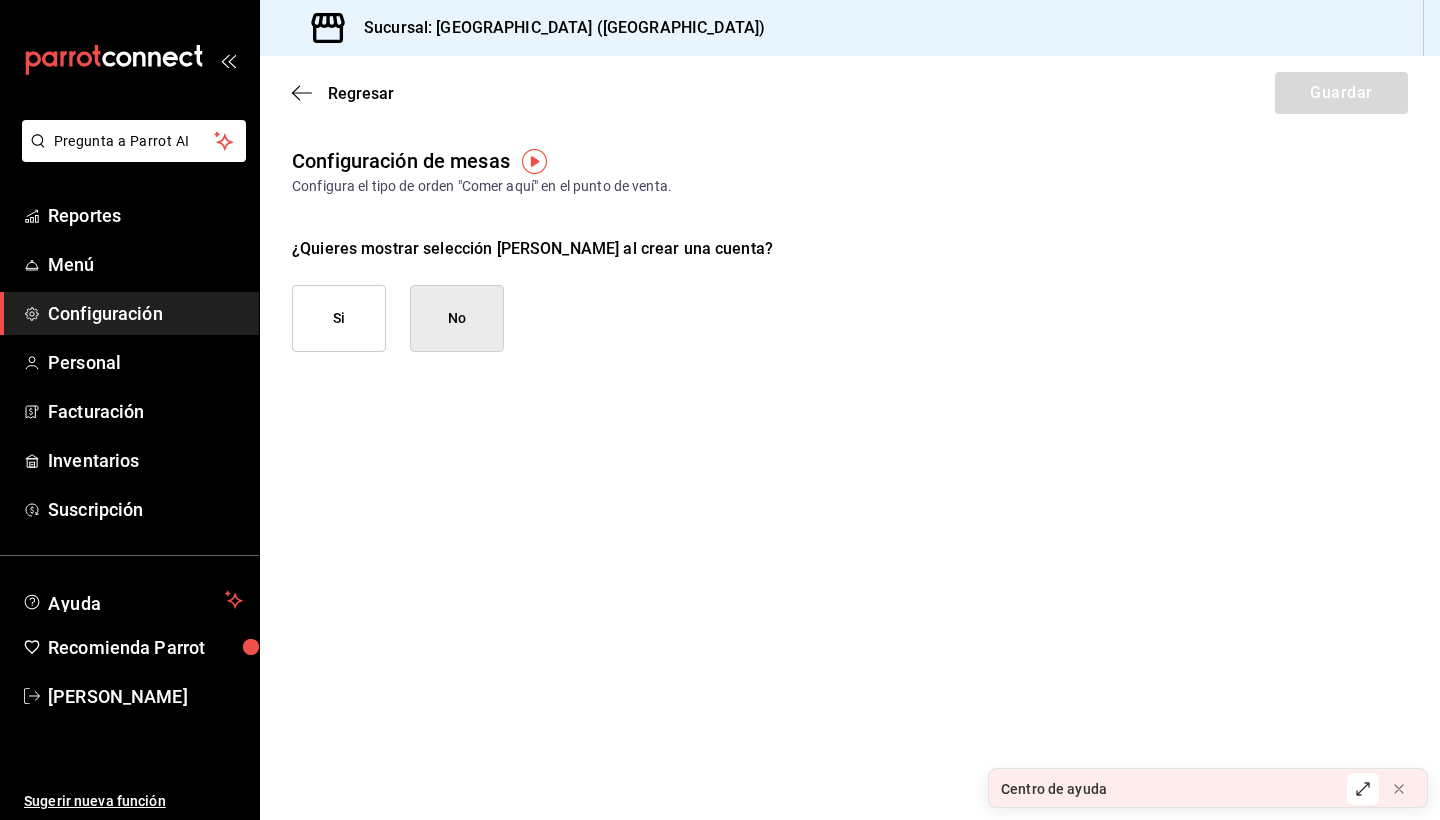 click on "Si" at bounding box center [339, 318] 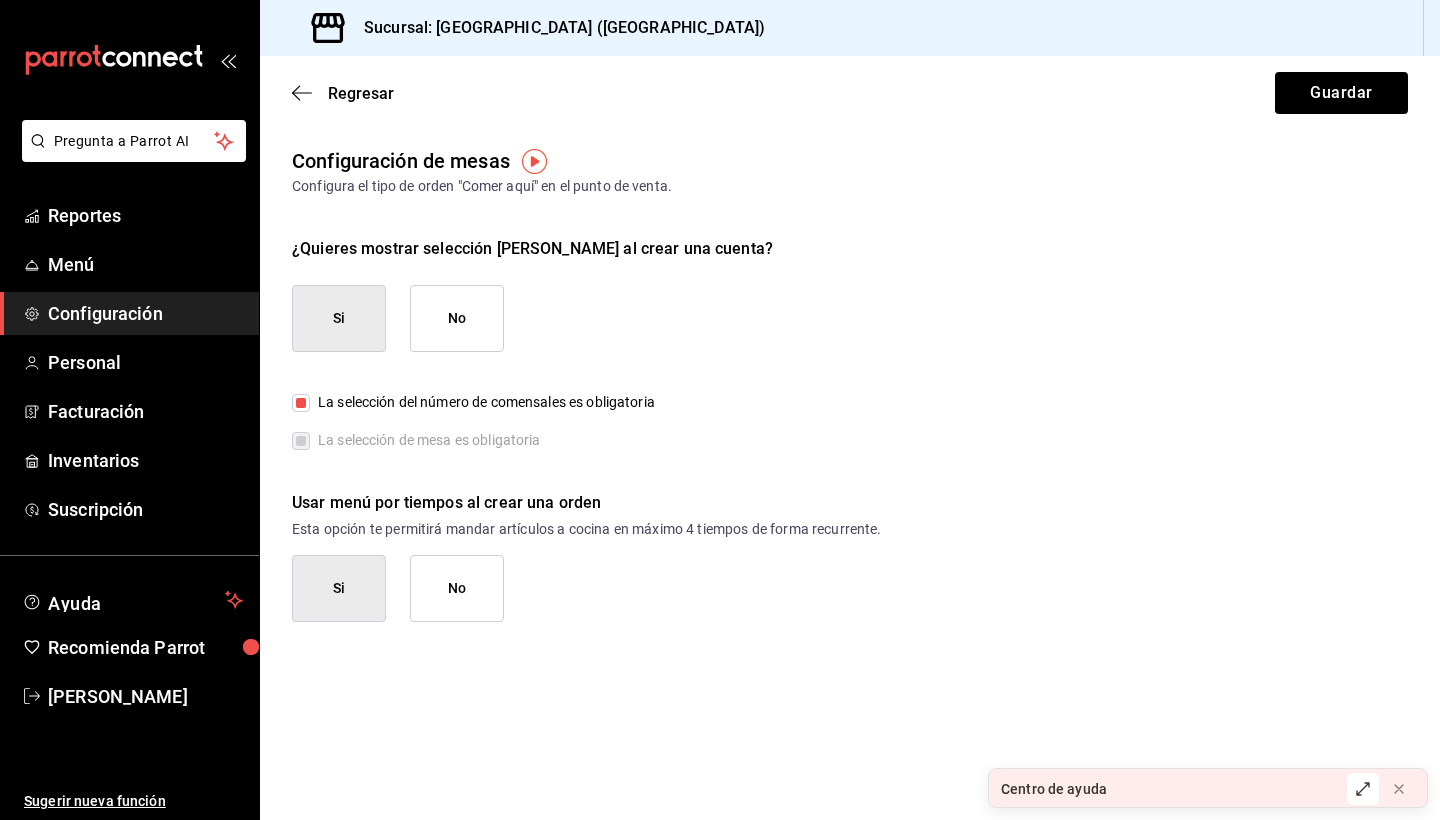 click on "No" at bounding box center (457, 588) 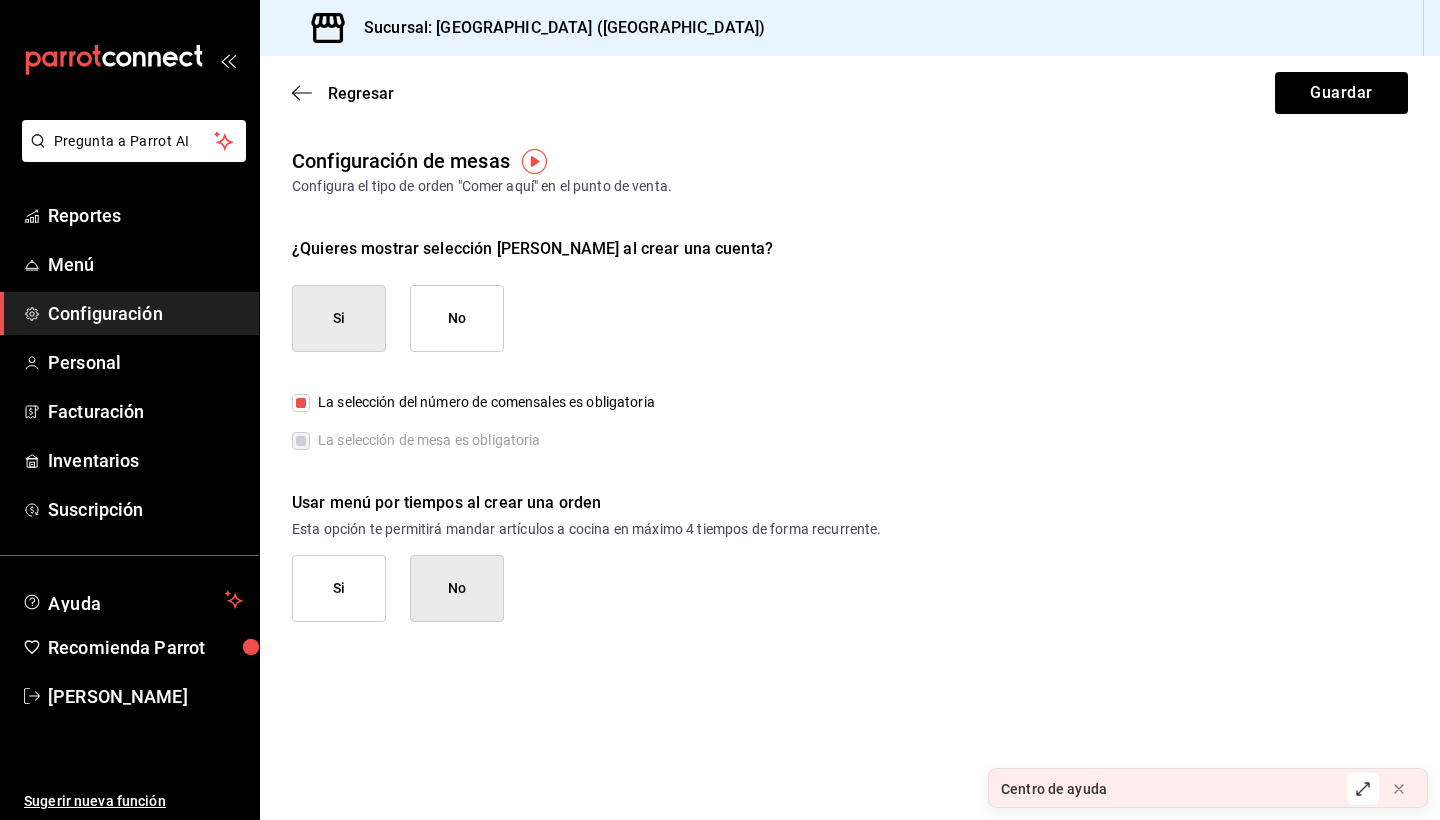 click on "Si" at bounding box center [339, 588] 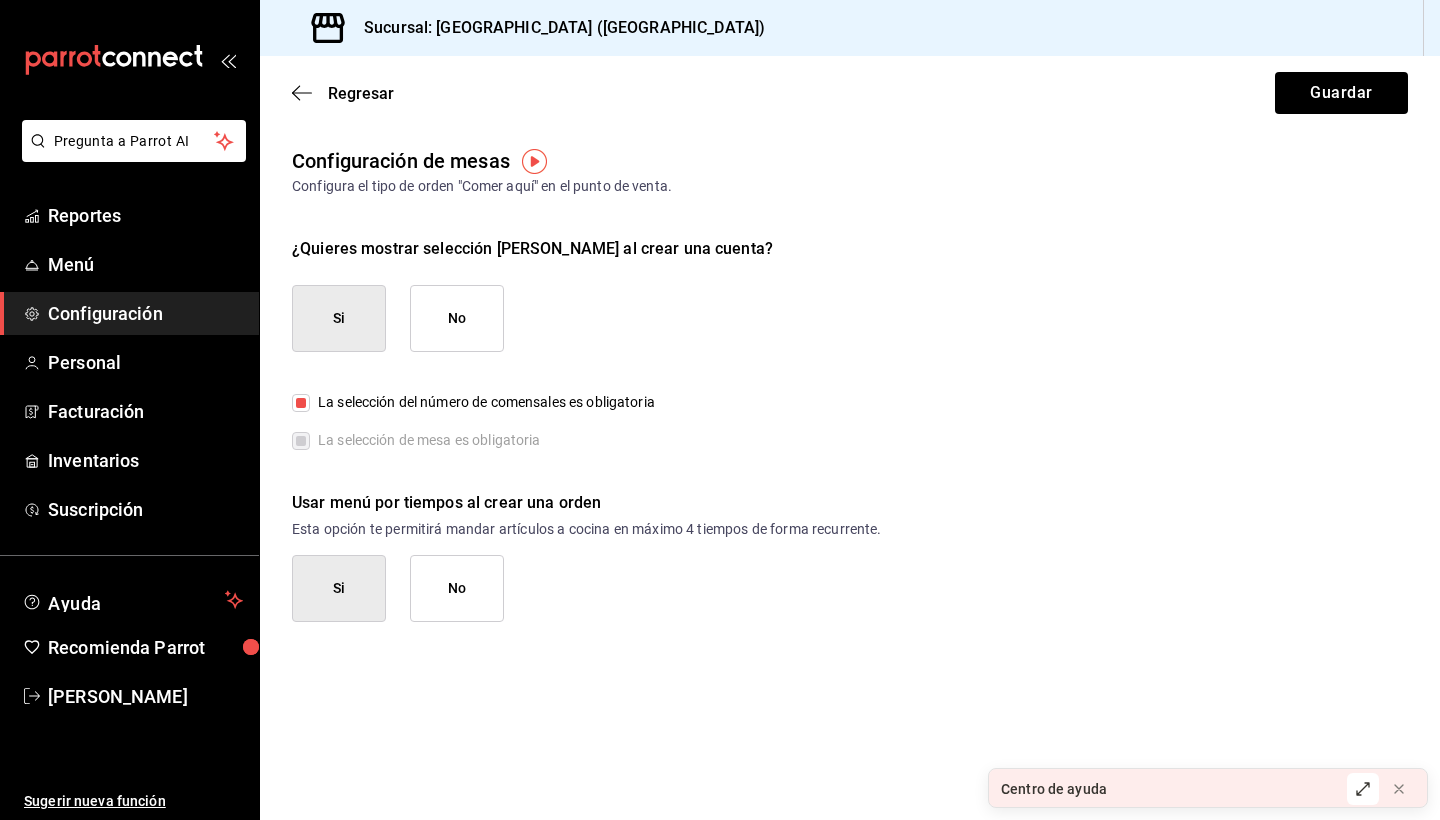 click on "No" at bounding box center [457, 588] 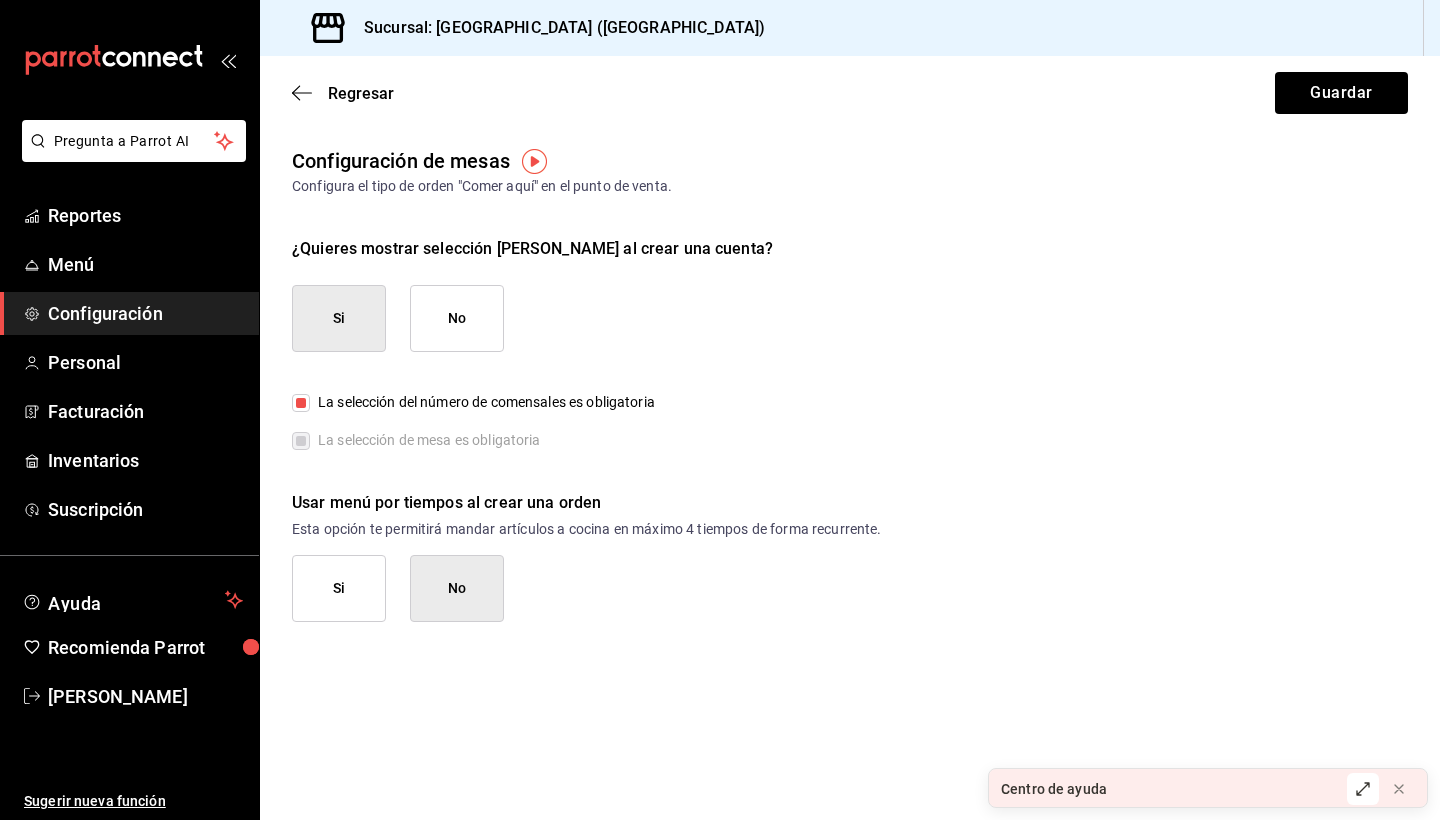 click at bounding box center [534, 161] 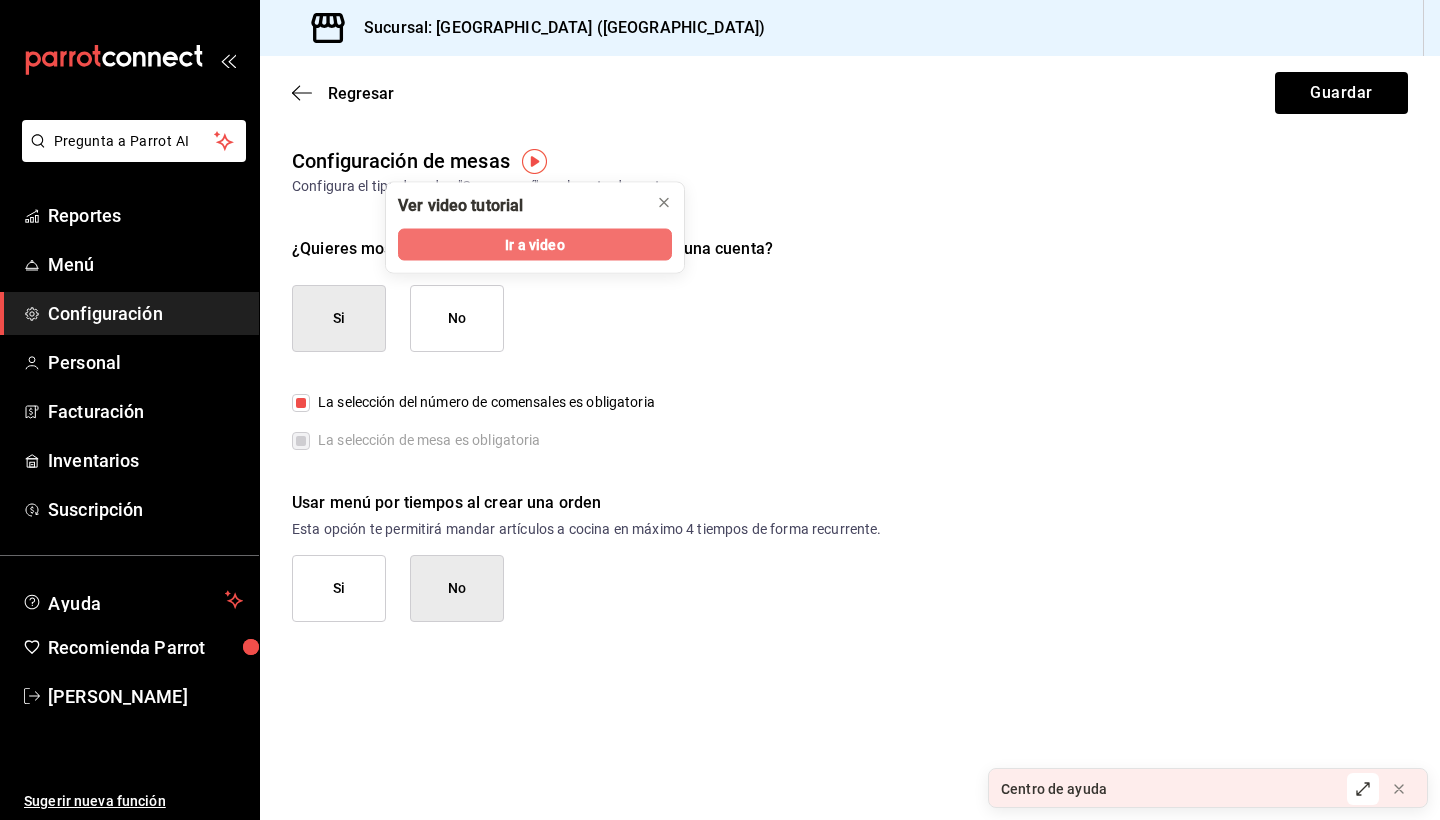 click on "Ir a video" at bounding box center [534, 244] 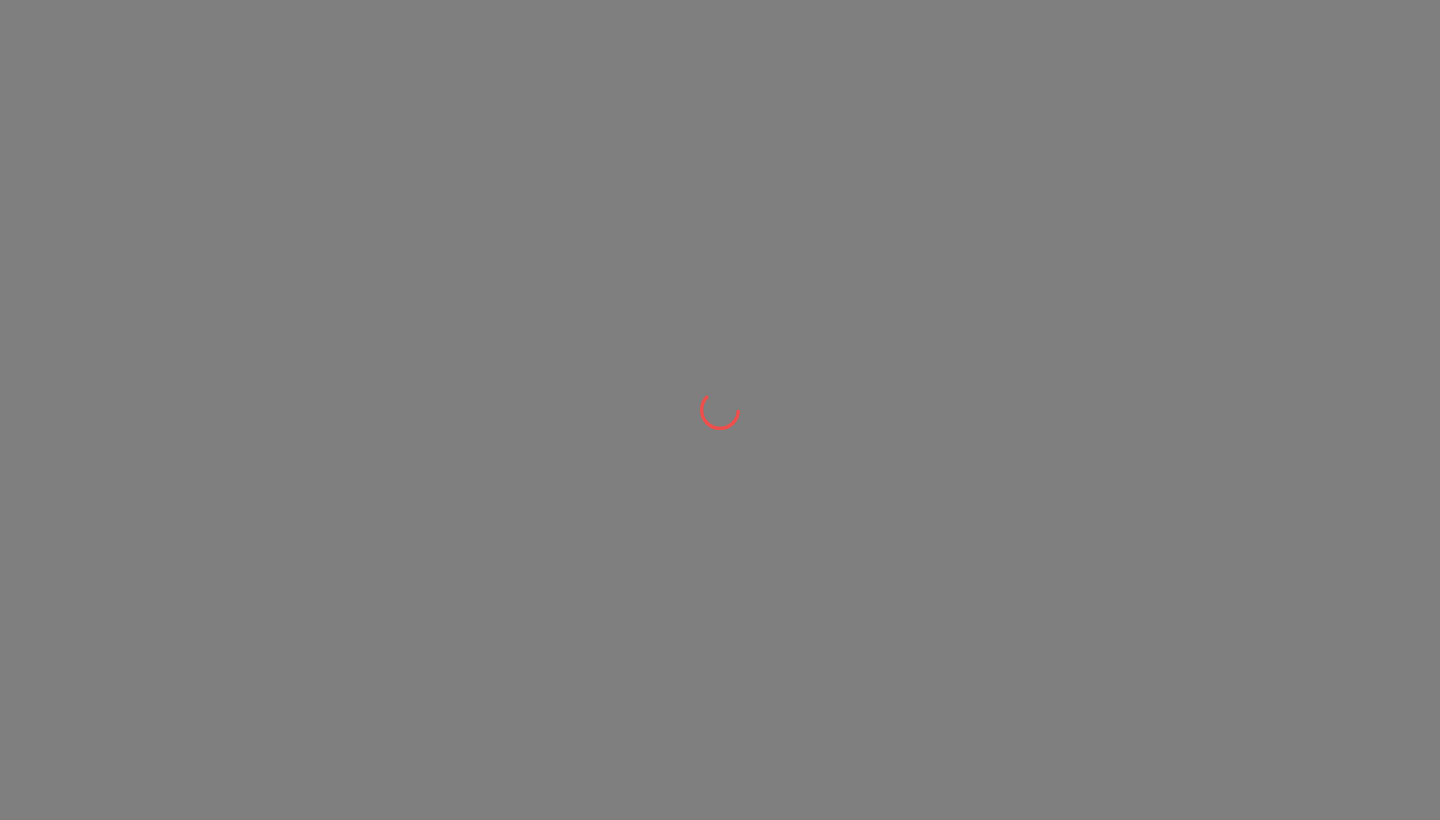 scroll, scrollTop: 0, scrollLeft: 0, axis: both 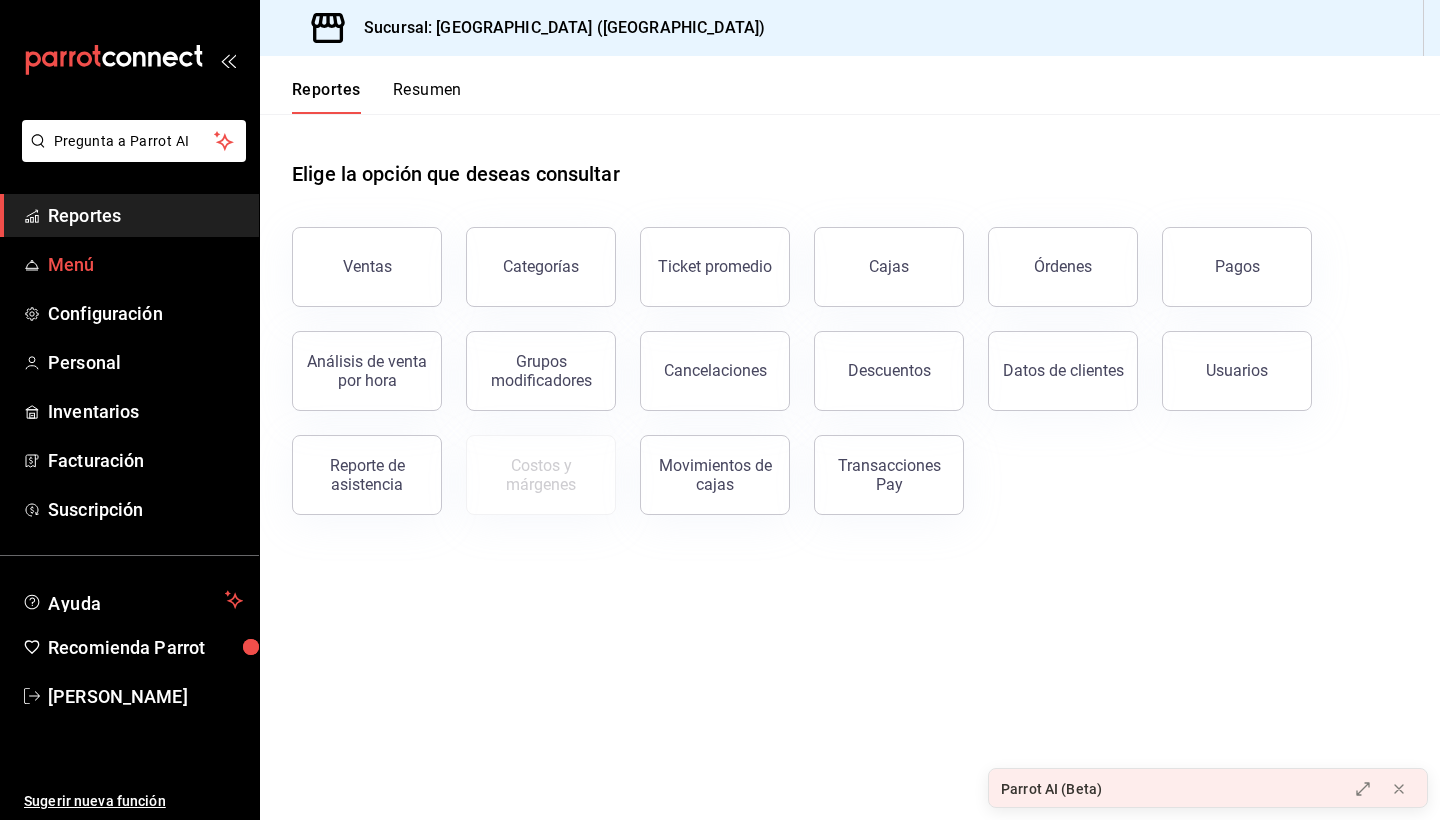 click on "Menú" at bounding box center [145, 264] 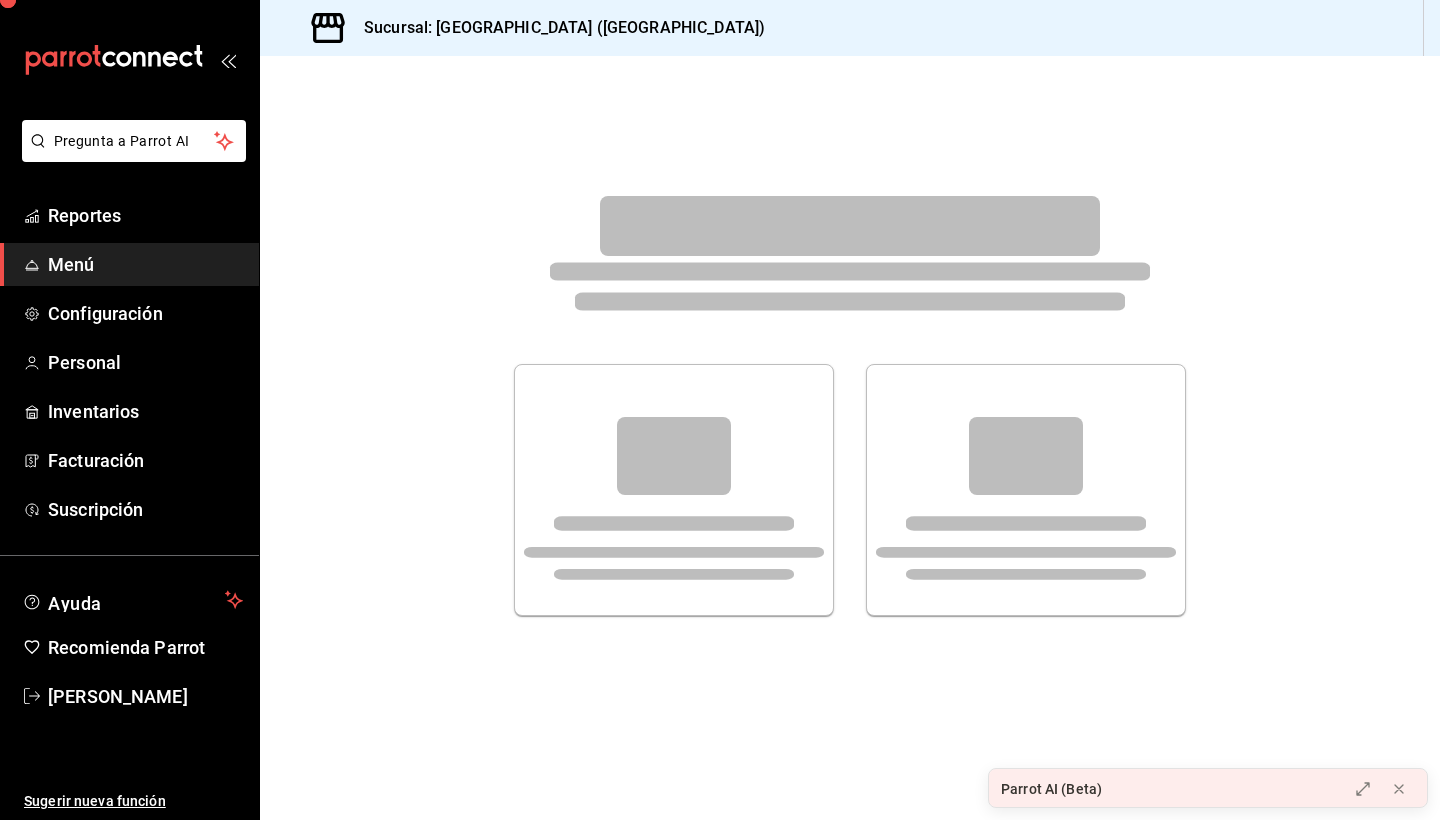 click on "Menú" at bounding box center [145, 264] 